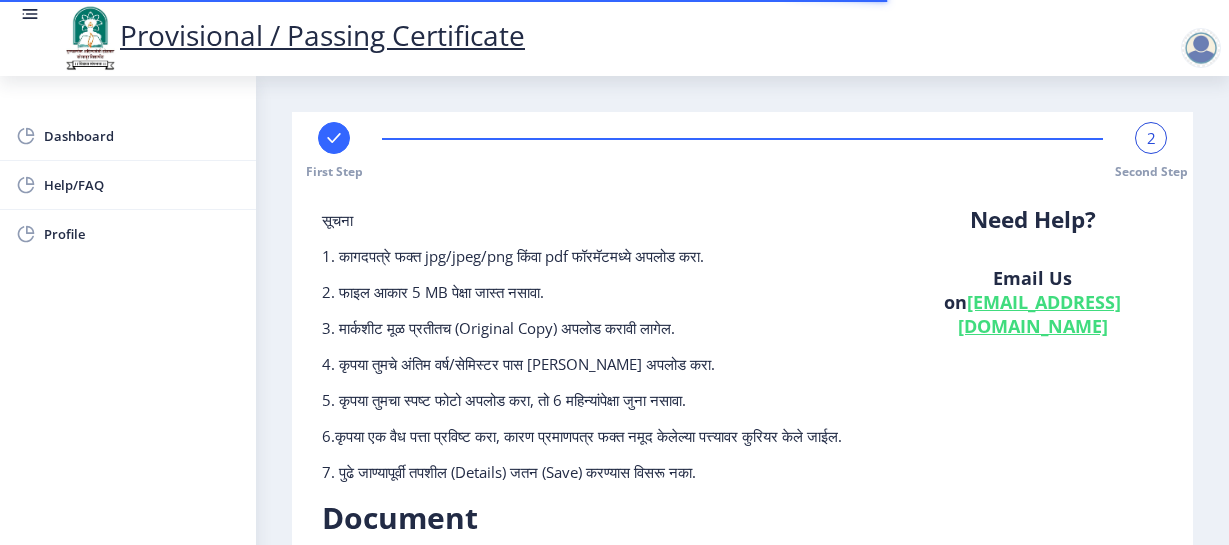 scroll, scrollTop: 0, scrollLeft: 0, axis: both 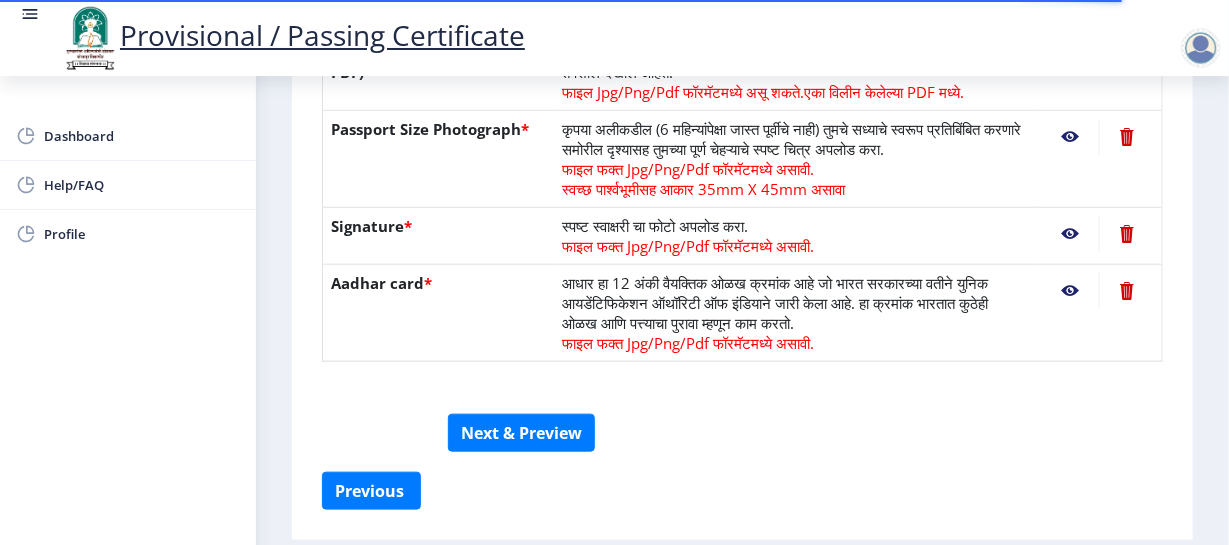 click 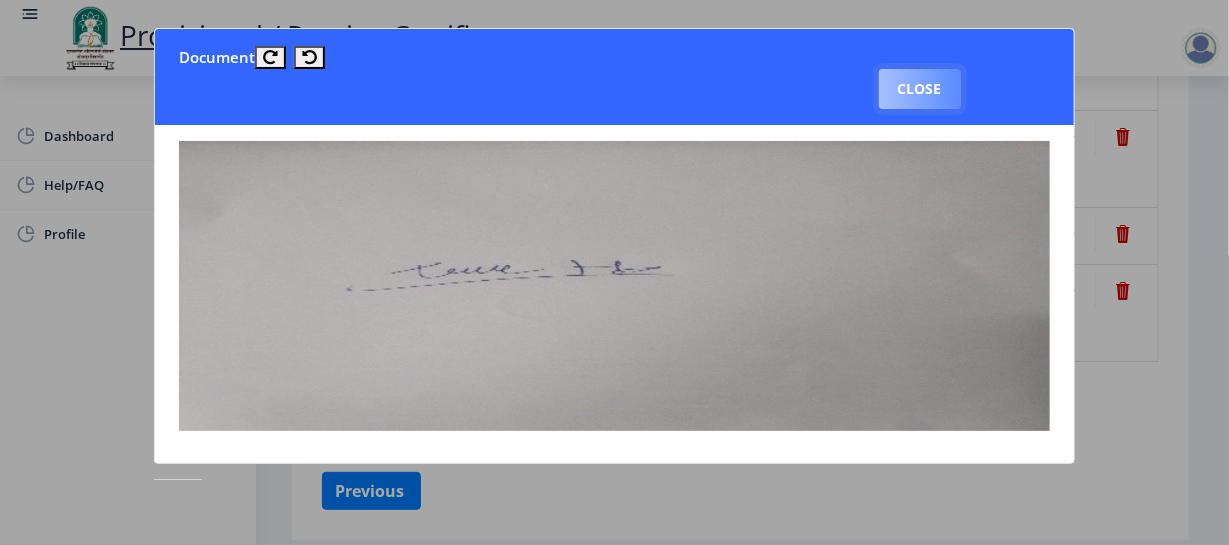 click on "Close" at bounding box center [920, 89] 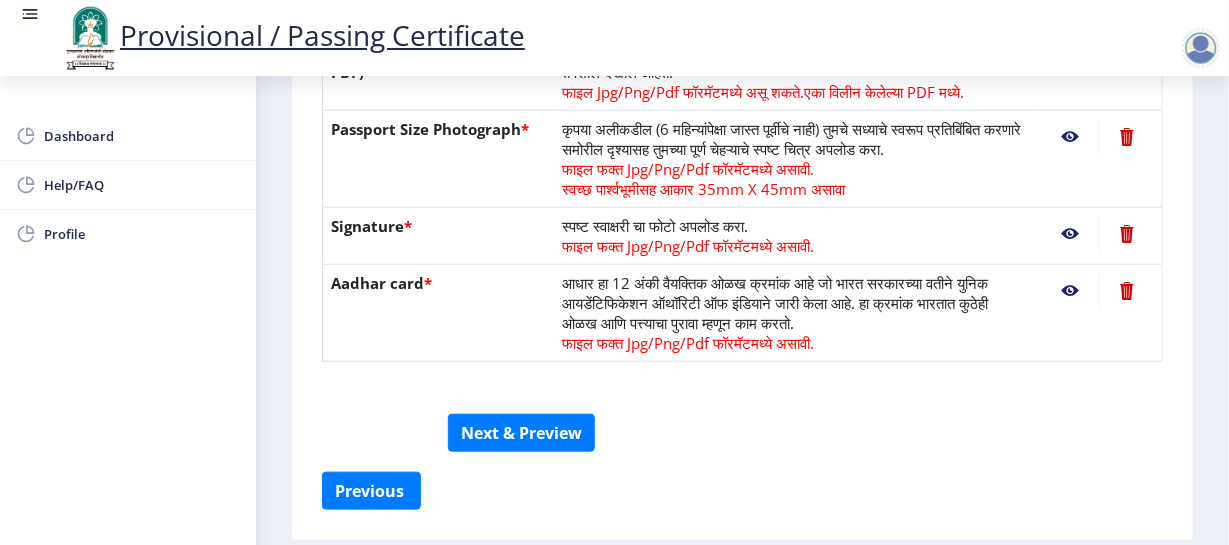 click 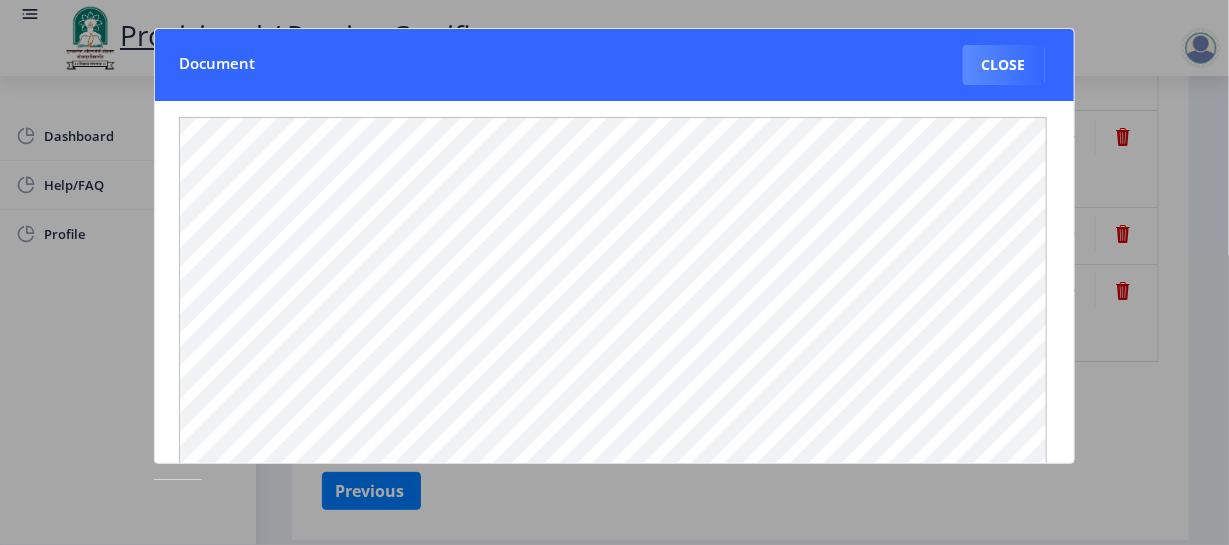 click 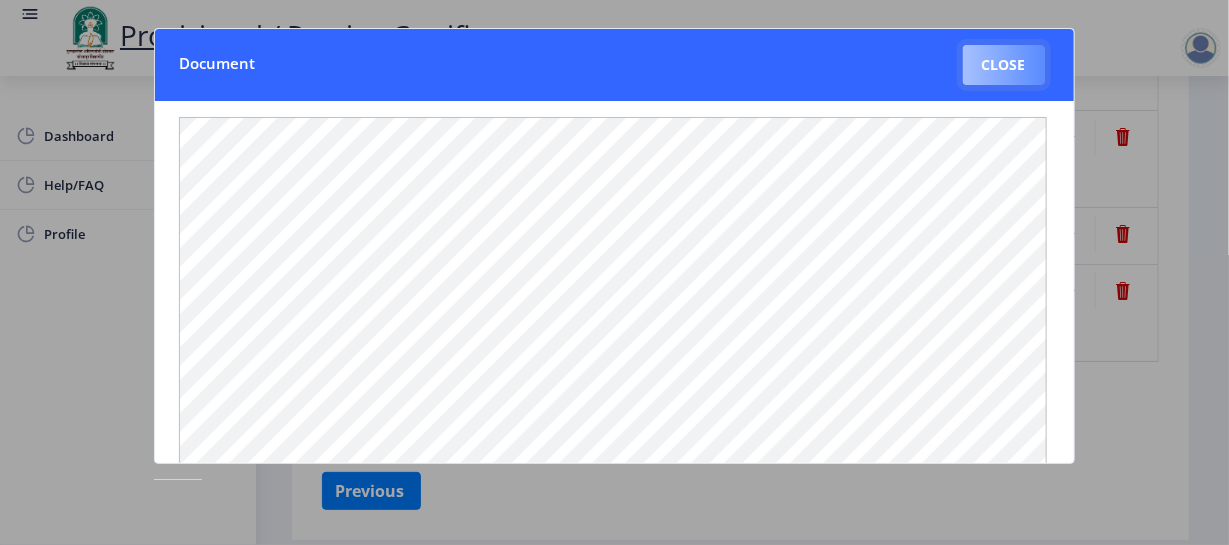 click on "Close" at bounding box center [1004, 65] 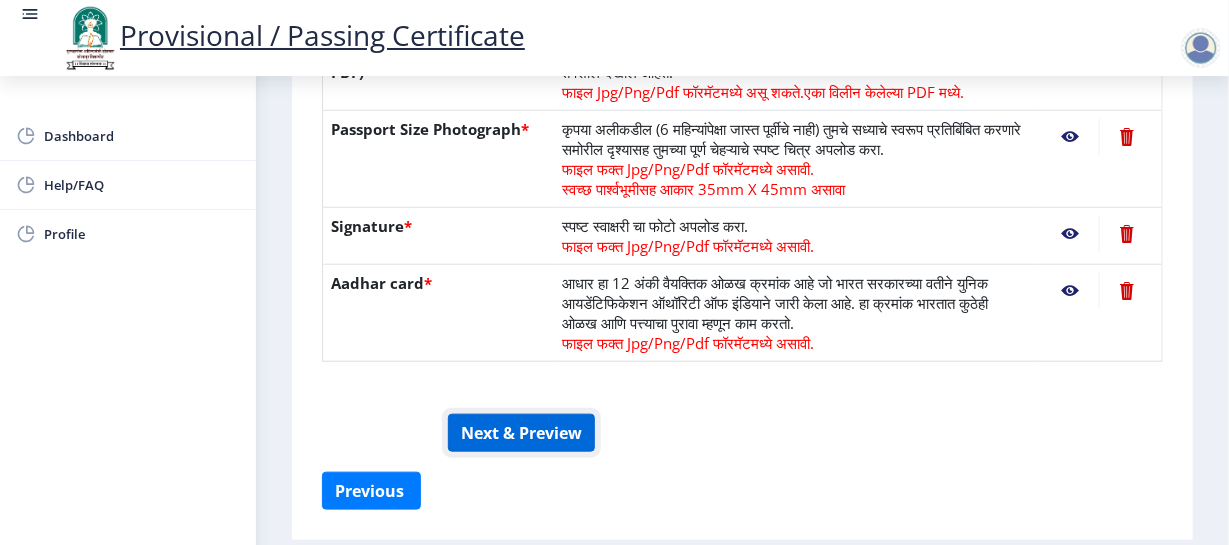 click on "Next & Preview" 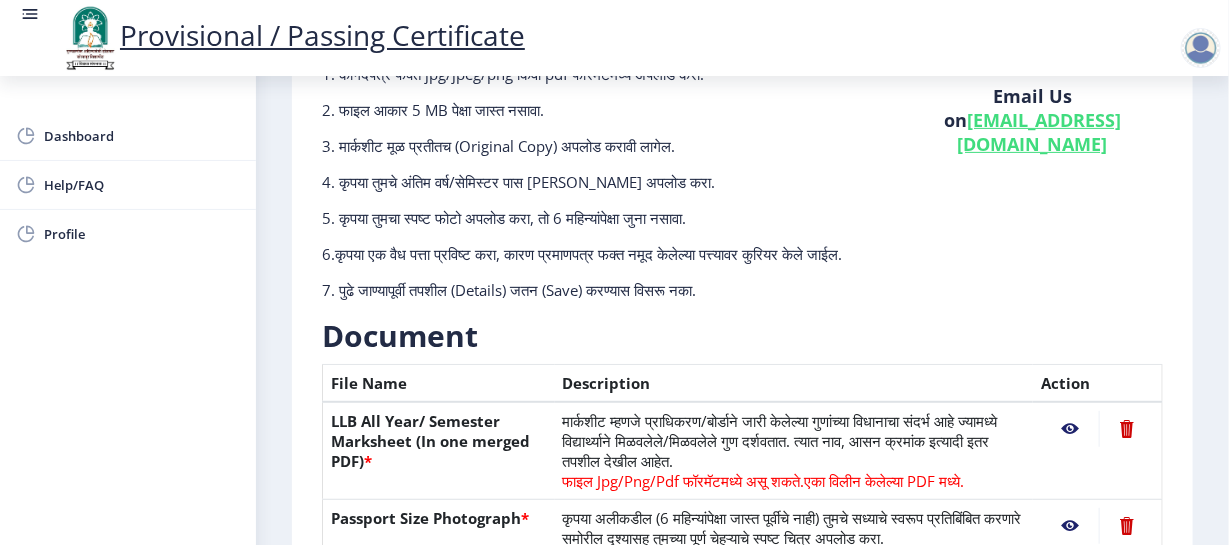 scroll, scrollTop: 0, scrollLeft: 0, axis: both 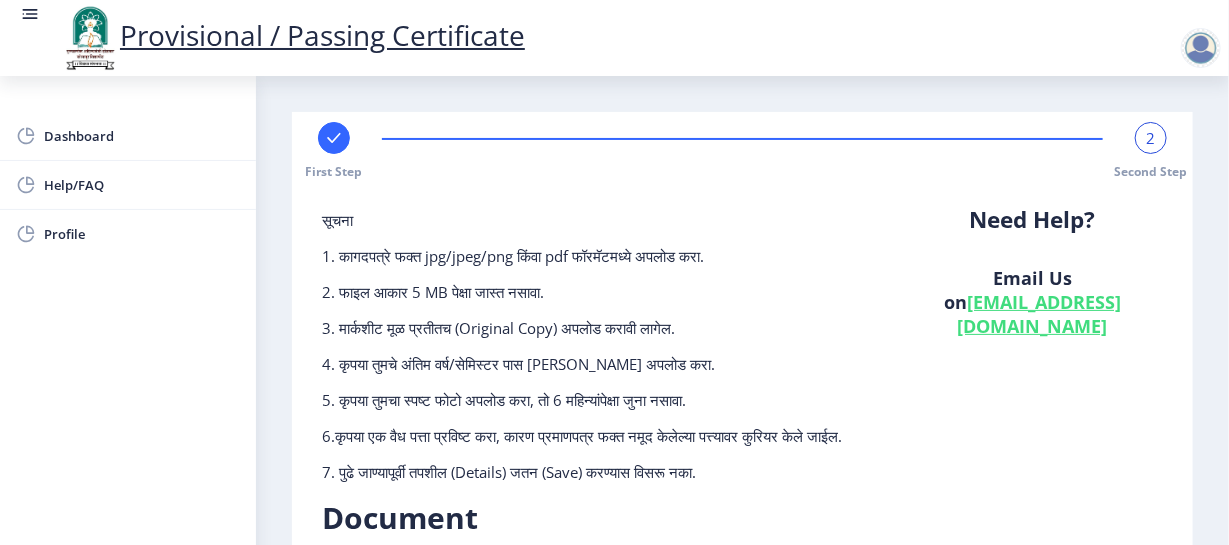 click 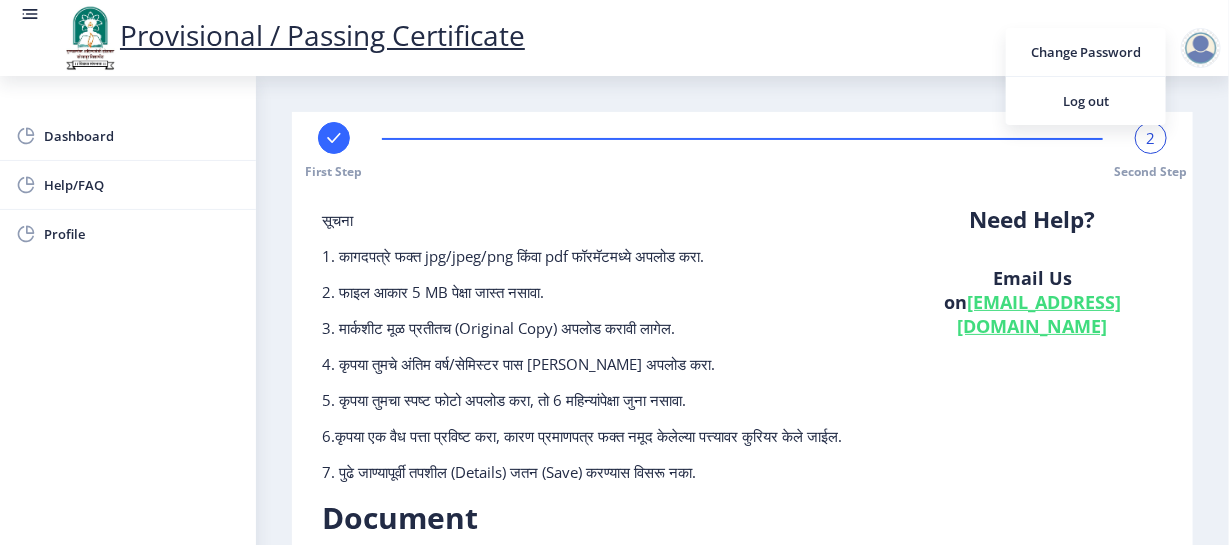 click 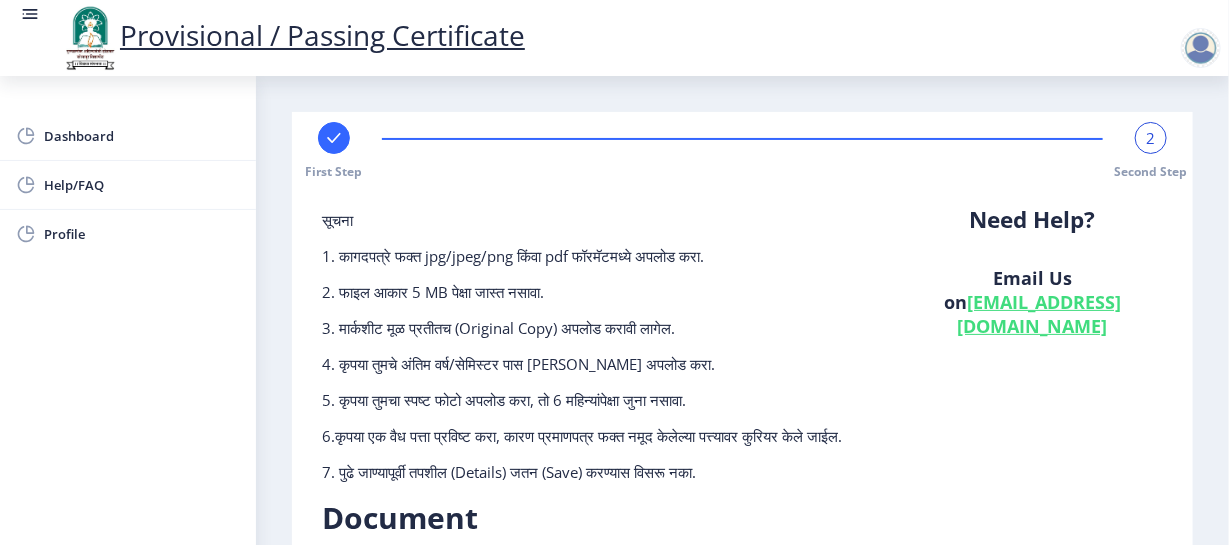scroll, scrollTop: 654, scrollLeft: 0, axis: vertical 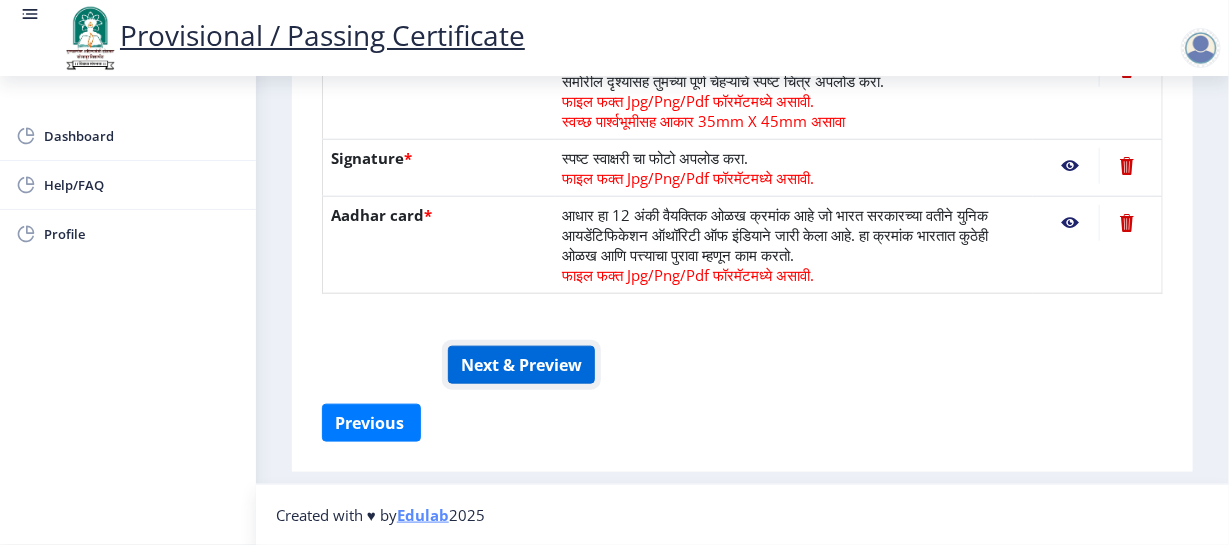 click on "Next & Preview" 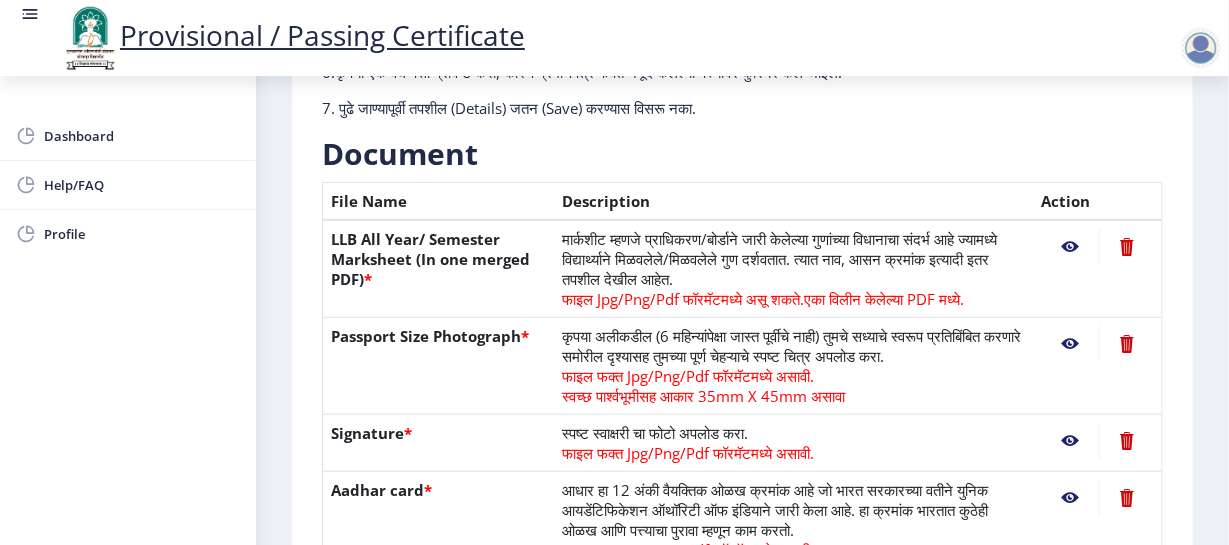 scroll, scrollTop: 654, scrollLeft: 0, axis: vertical 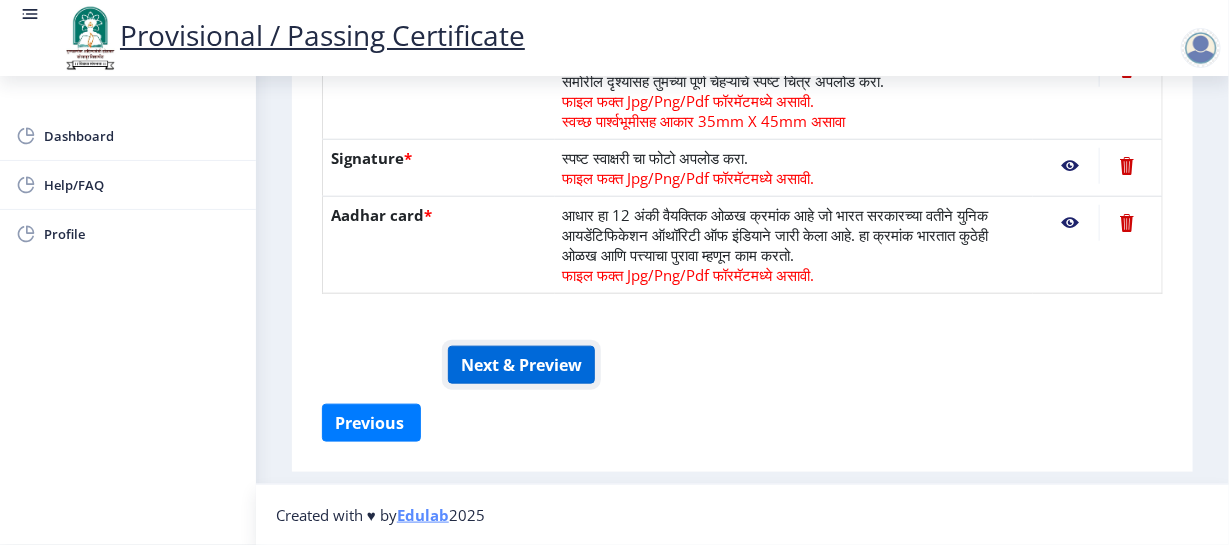 click on "Next & Preview" 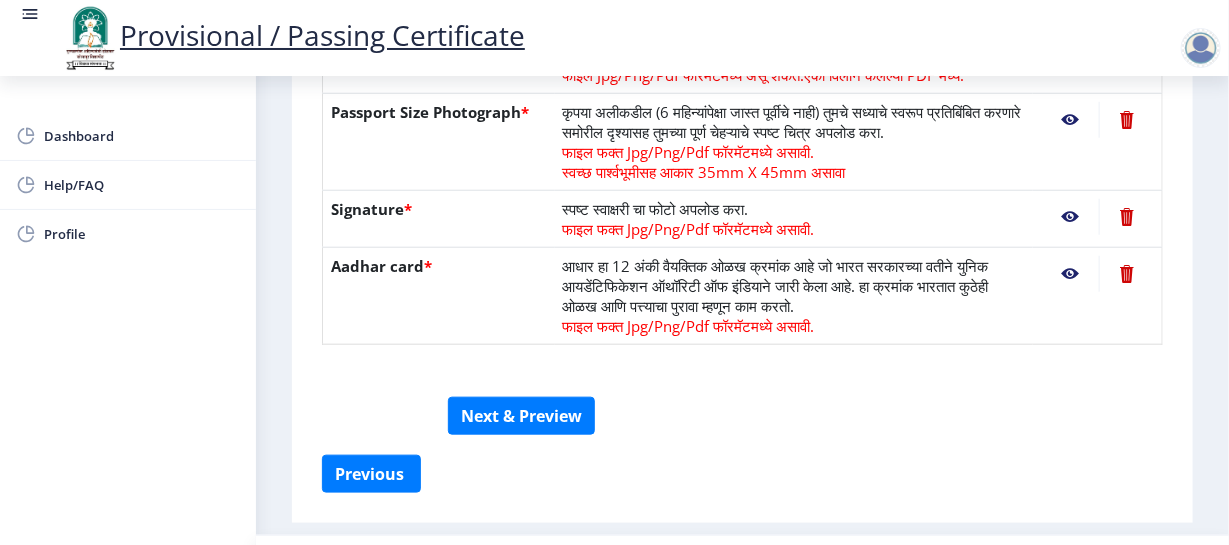 scroll, scrollTop: 654, scrollLeft: 0, axis: vertical 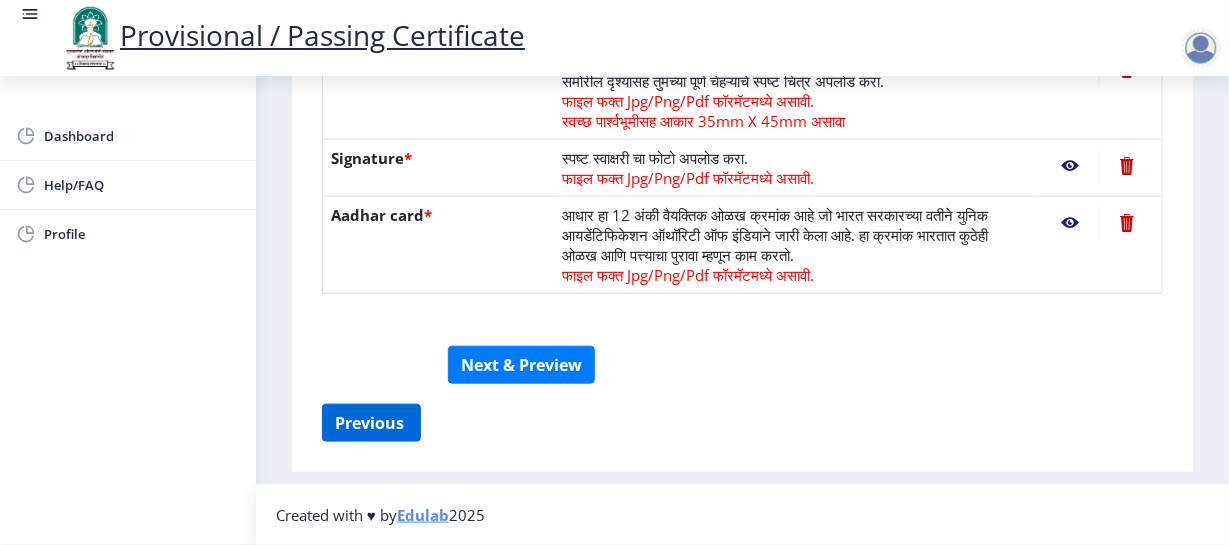 click on "सूचना 1. कागदपत्रे फक्त jpg/jpeg/png किंवा pdf फॉरमॅटमध्ये अपलोड करा.  2. फाइल आकार 5 MB पेक्षा जास्त नसावा.  3. मार्कशीट मूळ प्रतीतच (Original Copy) अपलोड करावी लागेल.  4. कृपया तुमचे अंतिम वर्ष/सेमिस्टर पास [PERSON_NAME] अपलोड करा.  5. कृपया तुमचा स्पष्ट फोटो अपलोड करा, तो 6 महिन्यांपेक्षा जुना नसावा. 6.कृपया एक वैध पत्ता प्रविष्ट करा, कारण प्रमाणपत्र फक्त नमूद केलेल्या पत्त्यावर कुरियर केले जाईल.  Need Help? Email Us on   [EMAIL_ADDRESS][DOMAIN_NAME]  Document  File Name" 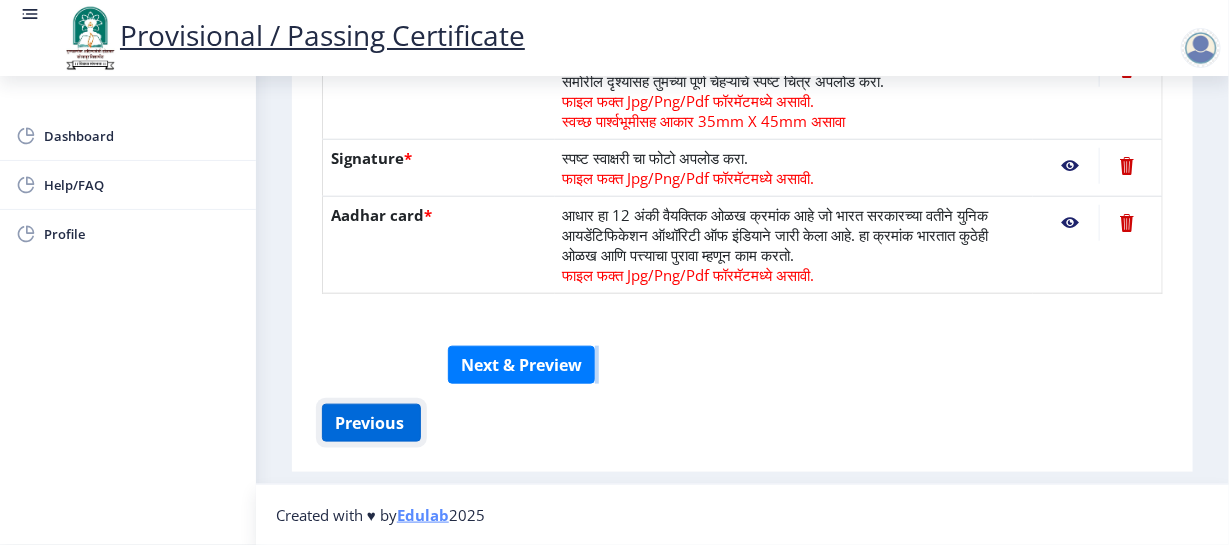click on "Previous ‍" 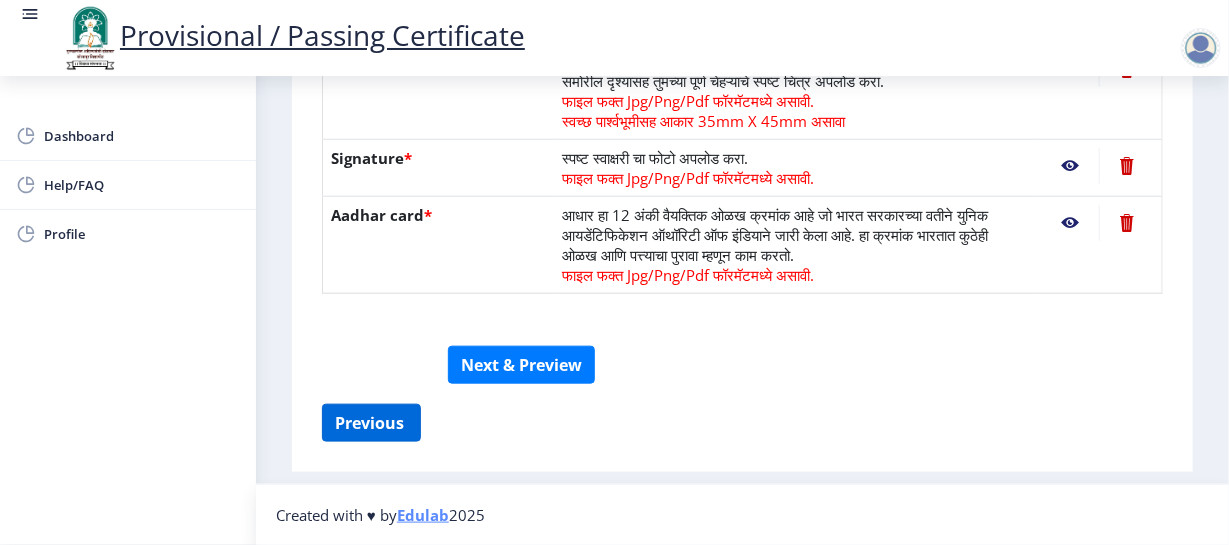 select on "FIRST CLASS" 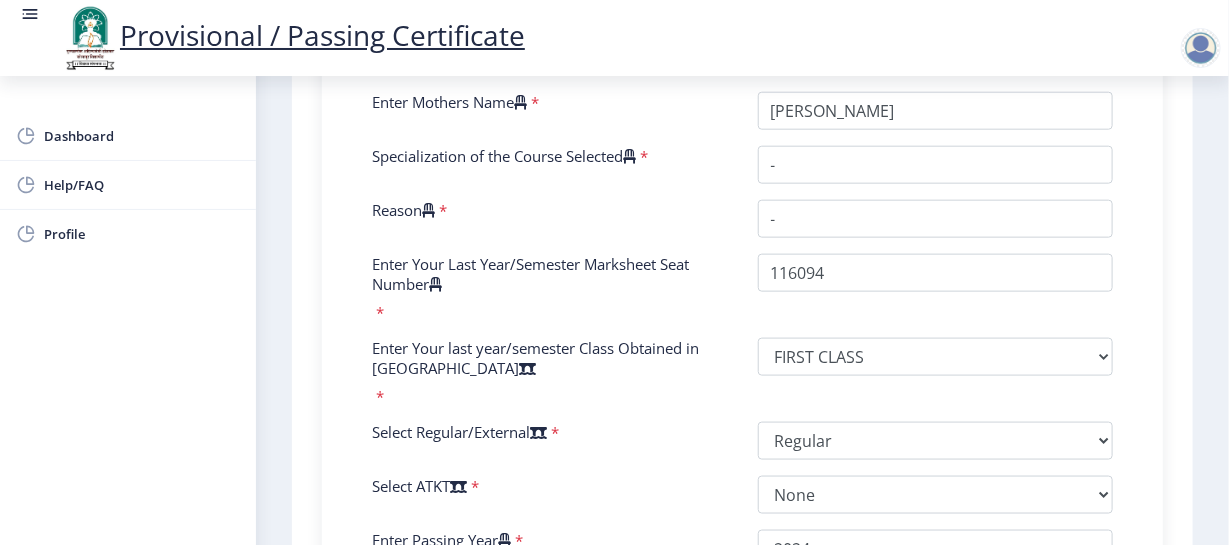 scroll, scrollTop: 728, scrollLeft: 0, axis: vertical 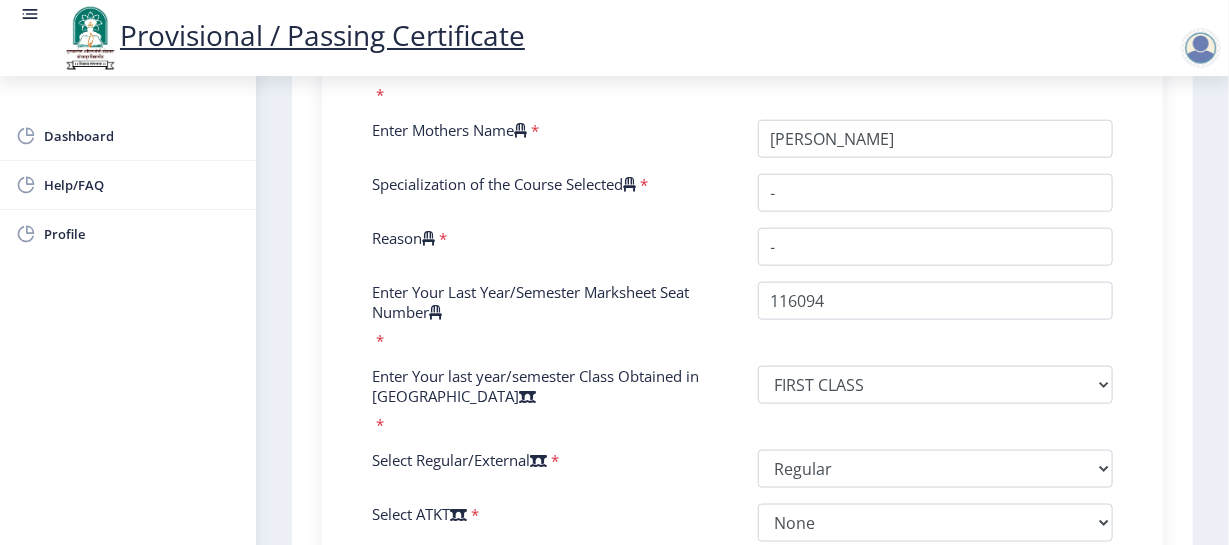 drag, startPoint x: 692, startPoint y: 236, endPoint x: 640, endPoint y: 348, distance: 123.482796 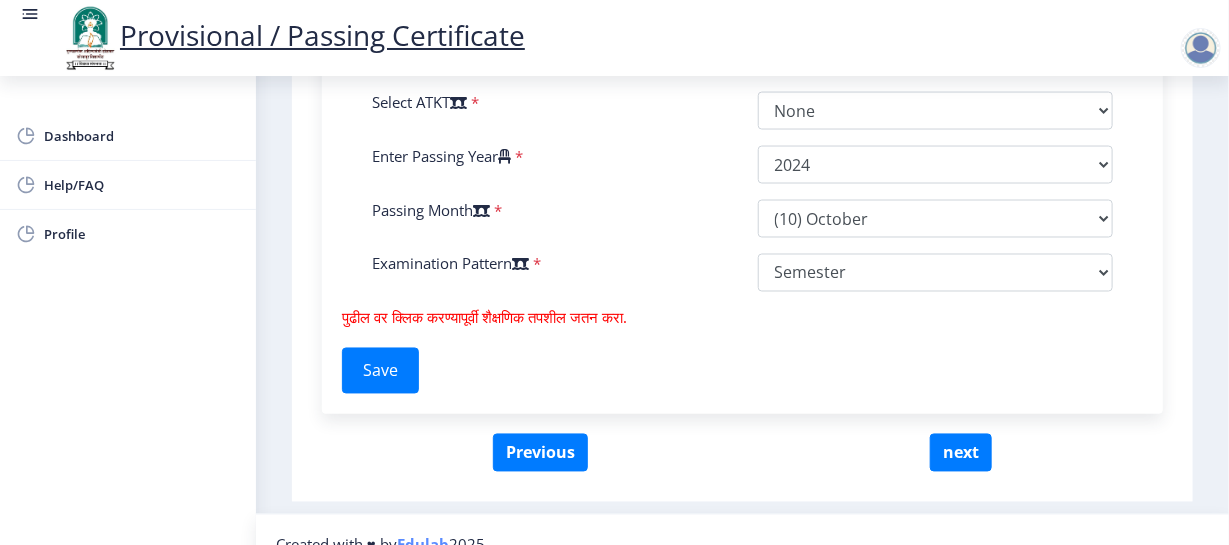 scroll, scrollTop: 1122, scrollLeft: 0, axis: vertical 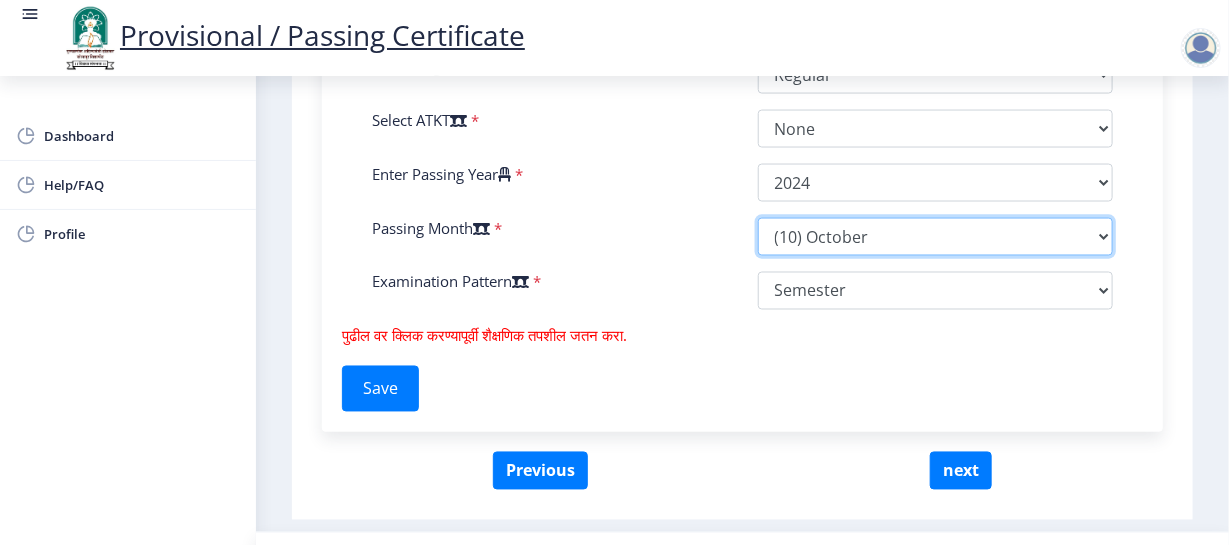 click on "Please select PassingMonth  (01) January (02) February (03) March (04) April (05) May (06) June (07) July (08) August (09) September (10) October (11) November (12) December" at bounding box center [936, 237] 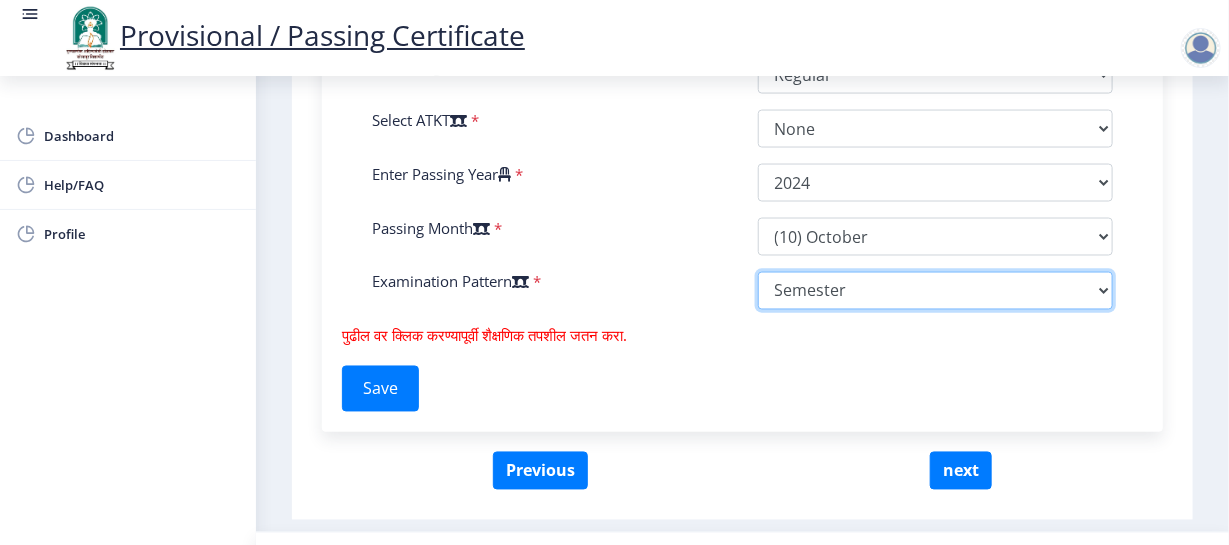 click on "Select  Yearly Semester" at bounding box center (936, 291) 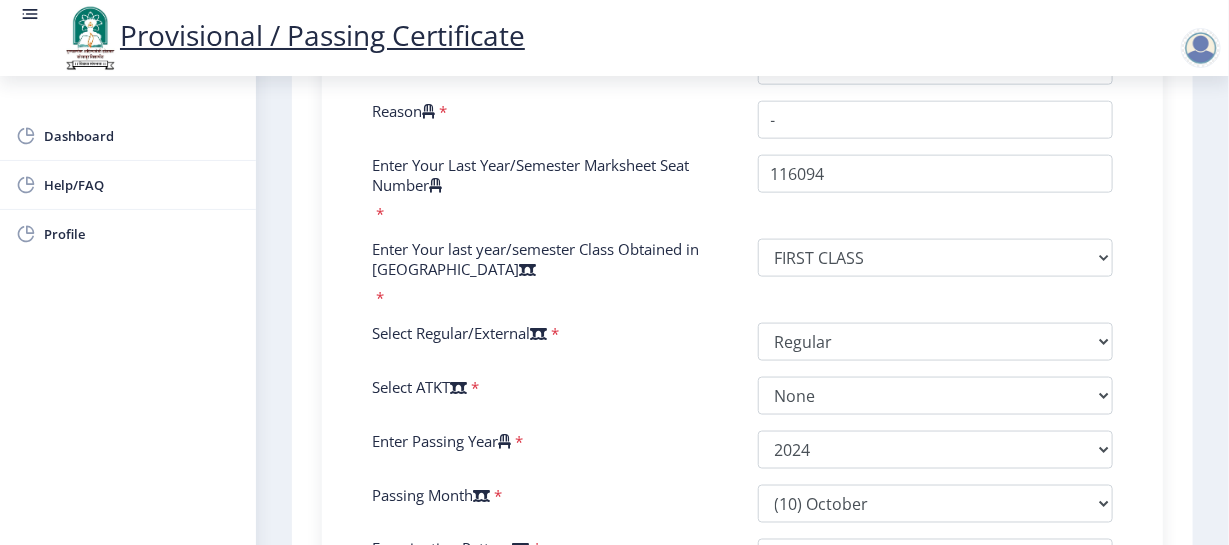 scroll, scrollTop: 1166, scrollLeft: 0, axis: vertical 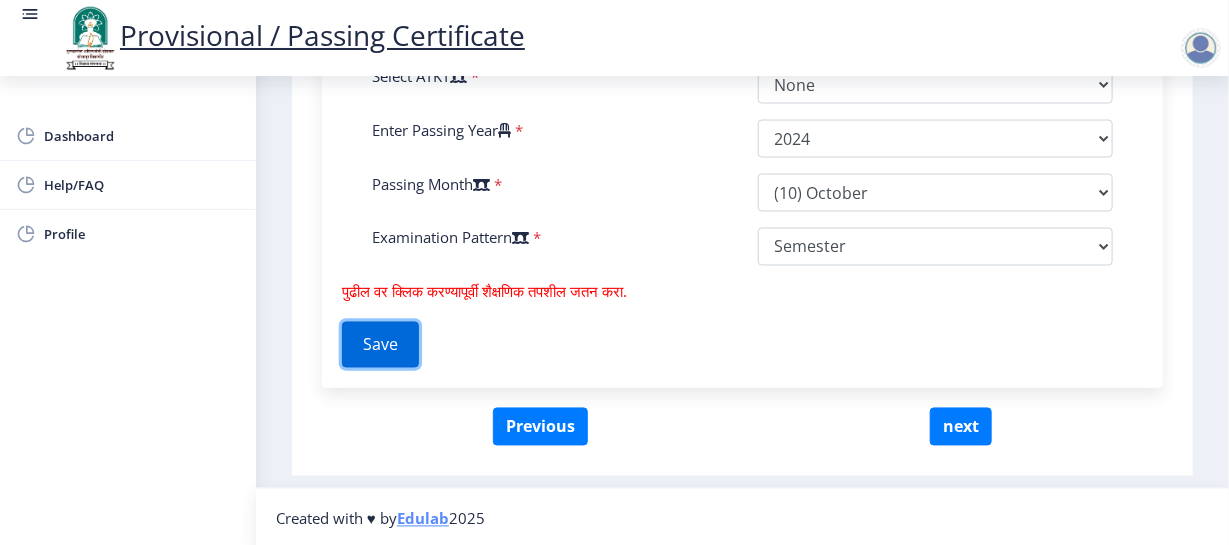 click on "Save" at bounding box center (380, 345) 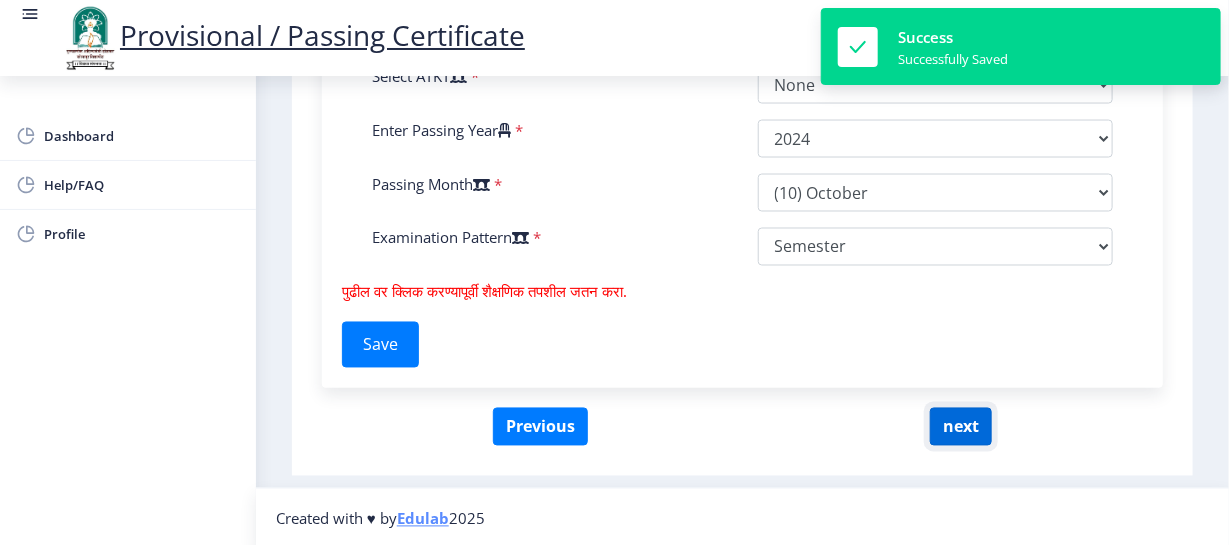 click on "next" 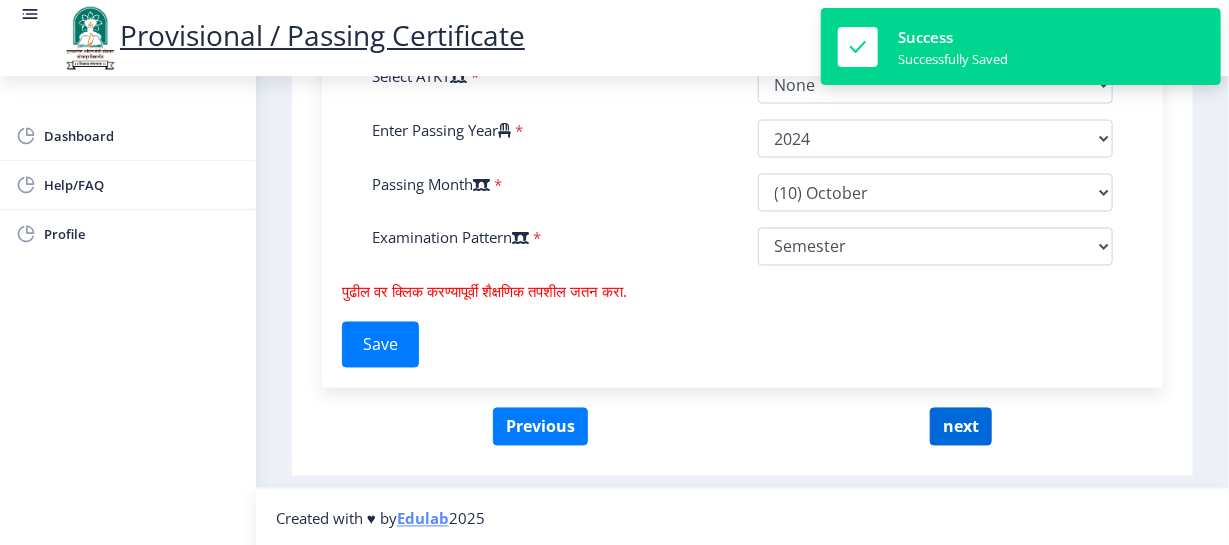 select 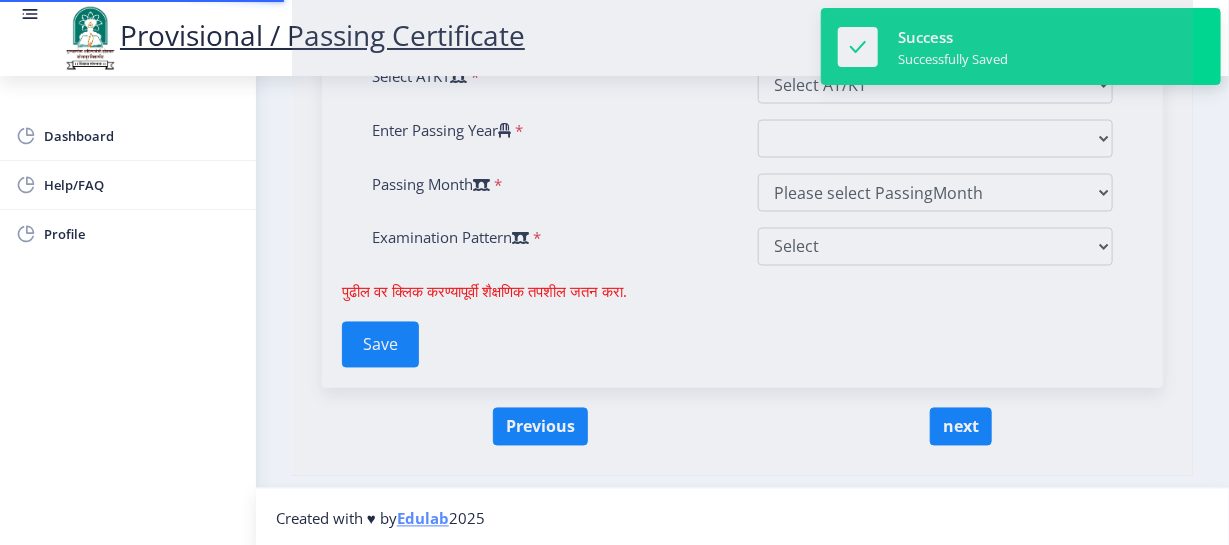scroll, scrollTop: 453, scrollLeft: 0, axis: vertical 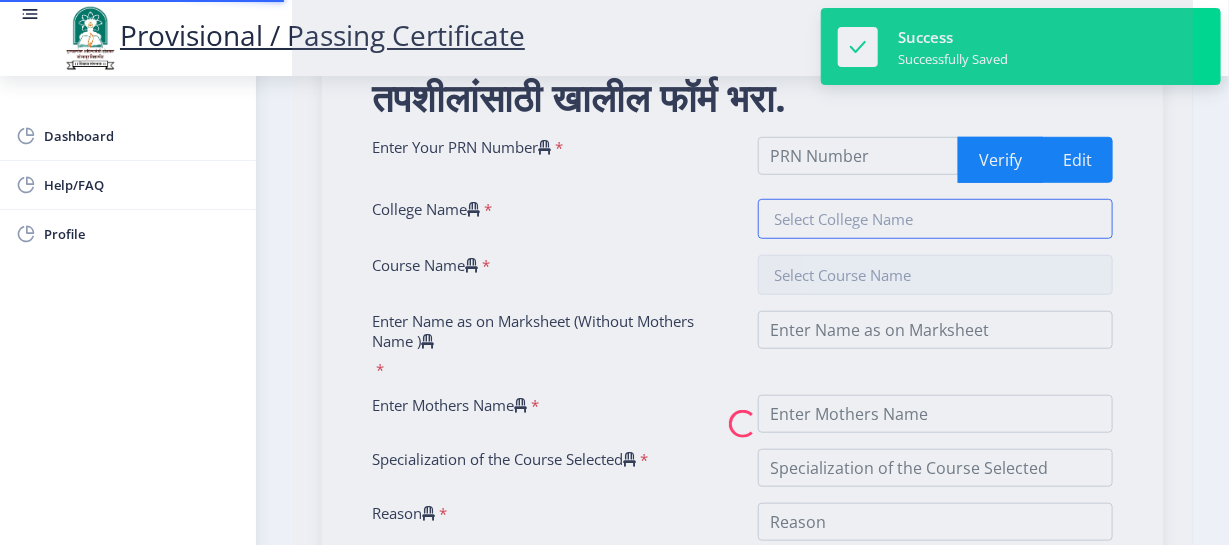 type on "202101024020571" 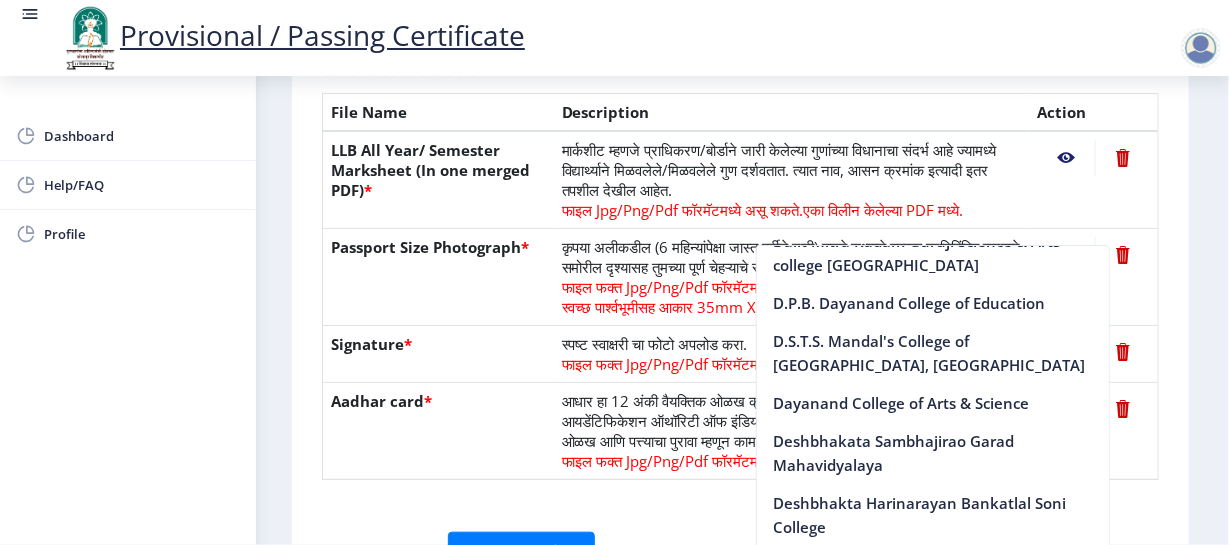 scroll, scrollTop: 798, scrollLeft: 0, axis: vertical 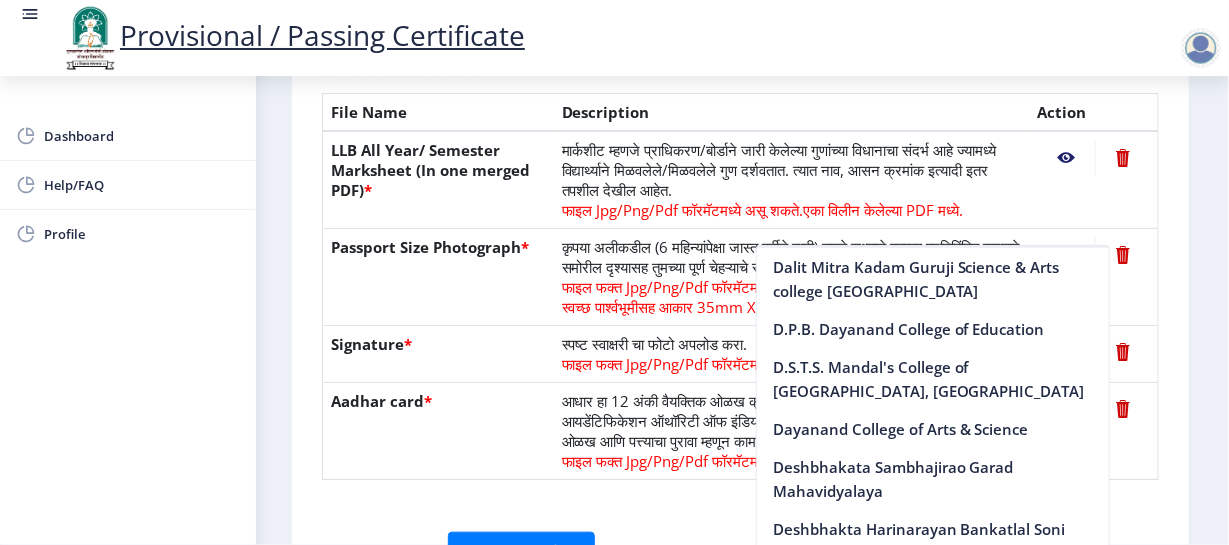 click on "D.G.B. [GEOGRAPHIC_DATA]" at bounding box center (933, 229) 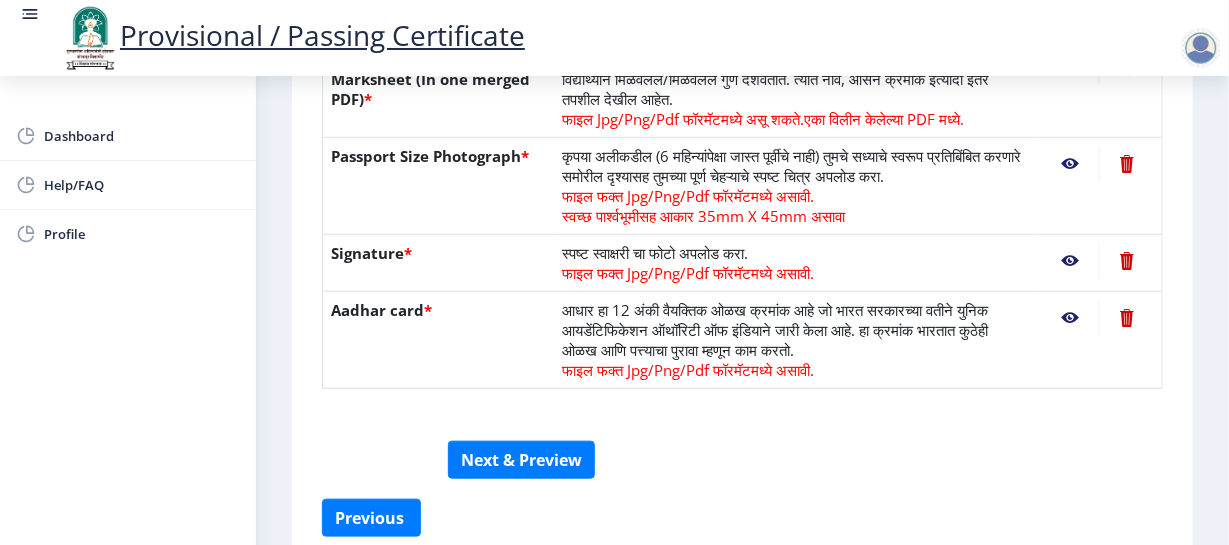 scroll, scrollTop: 654, scrollLeft: 0, axis: vertical 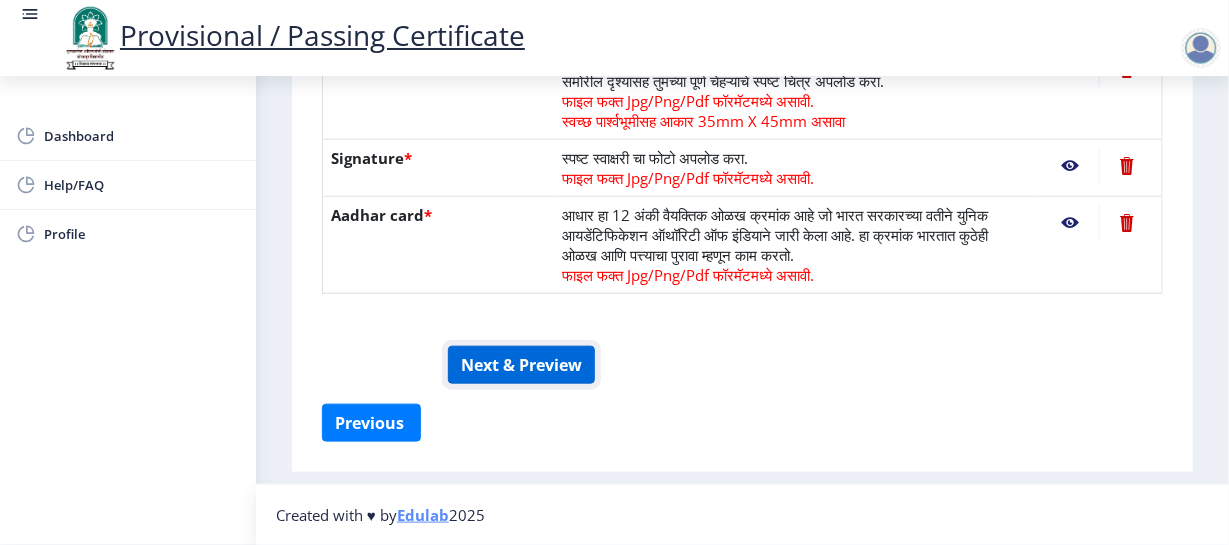 click on "Next & Preview" 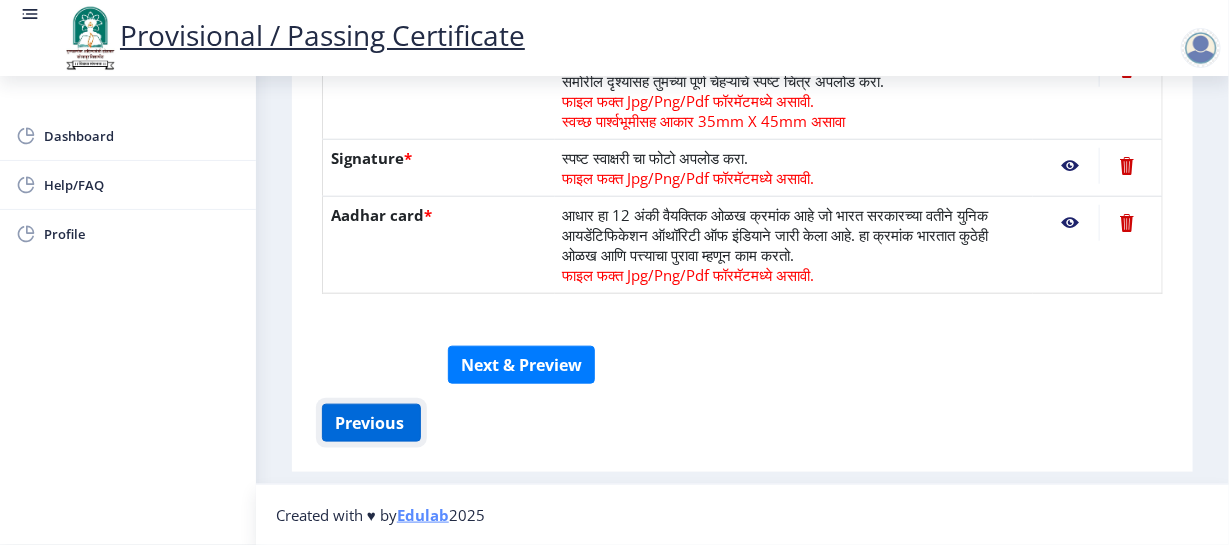 click on "Previous ‍" 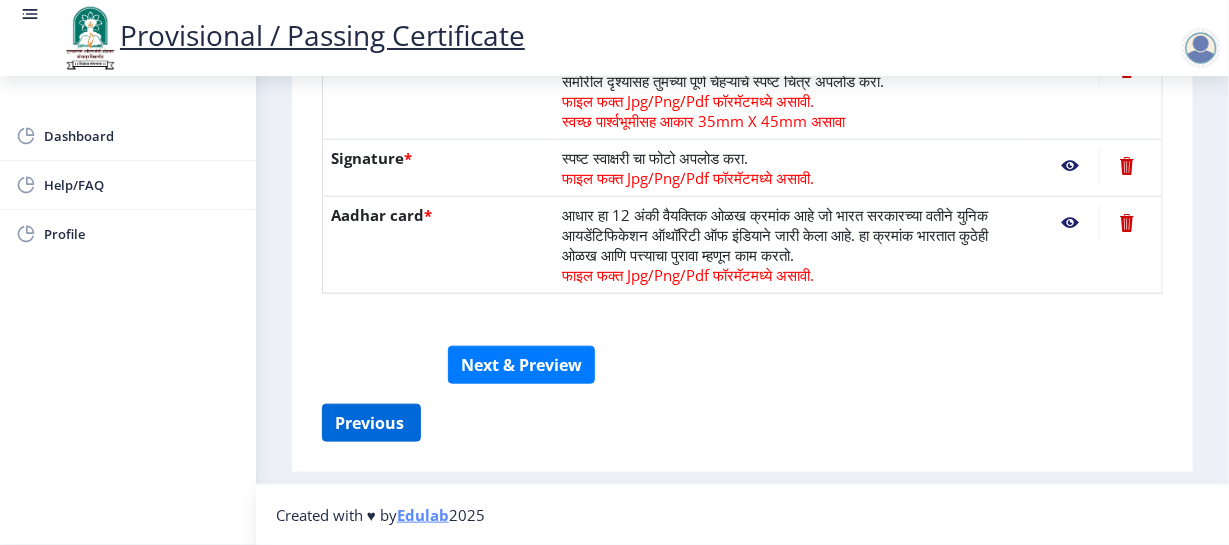 select on "FIRST CLASS" 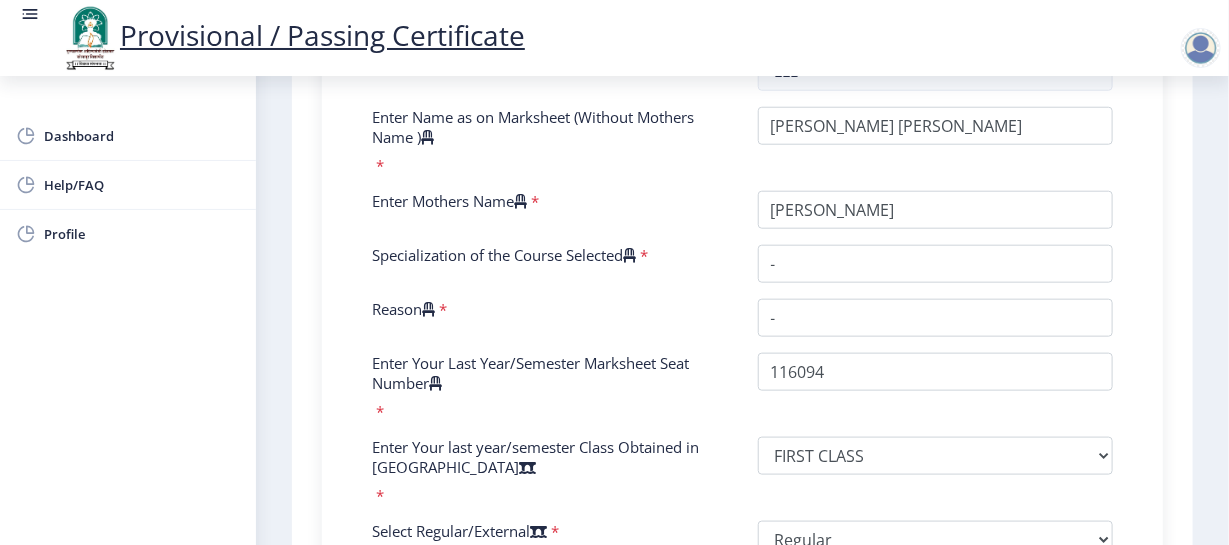 scroll, scrollTop: 646, scrollLeft: 0, axis: vertical 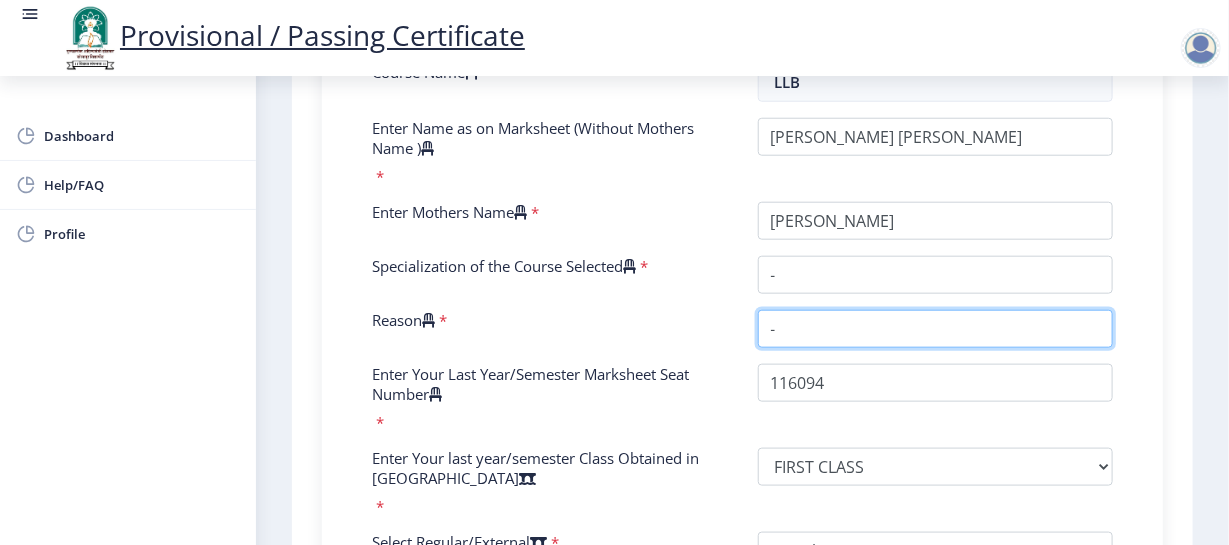 click on "Reason" at bounding box center (936, 329) 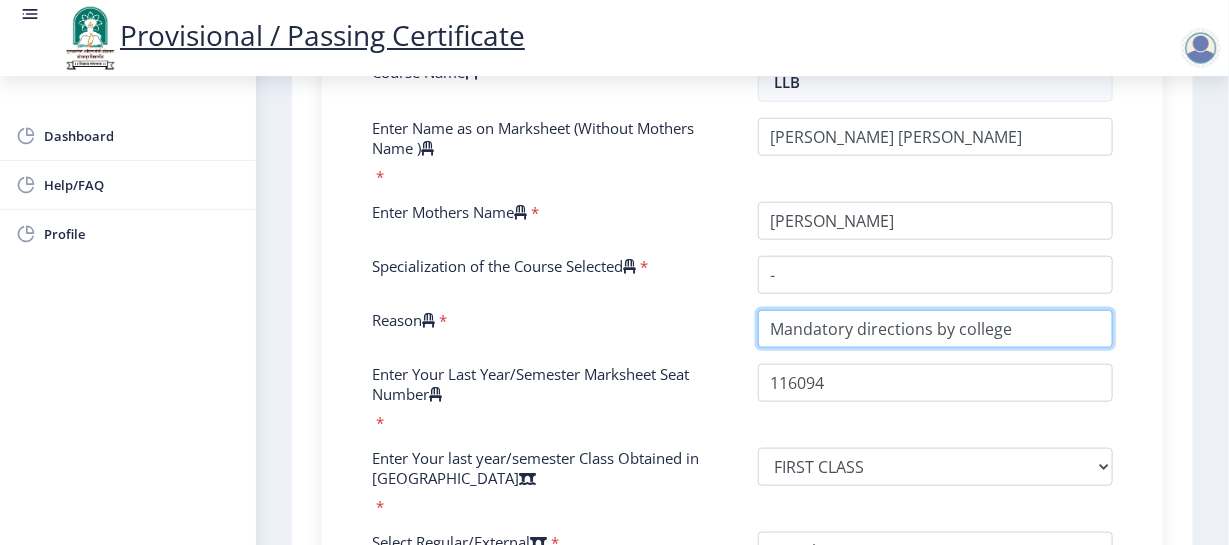 type on "Mandatory directions by college" 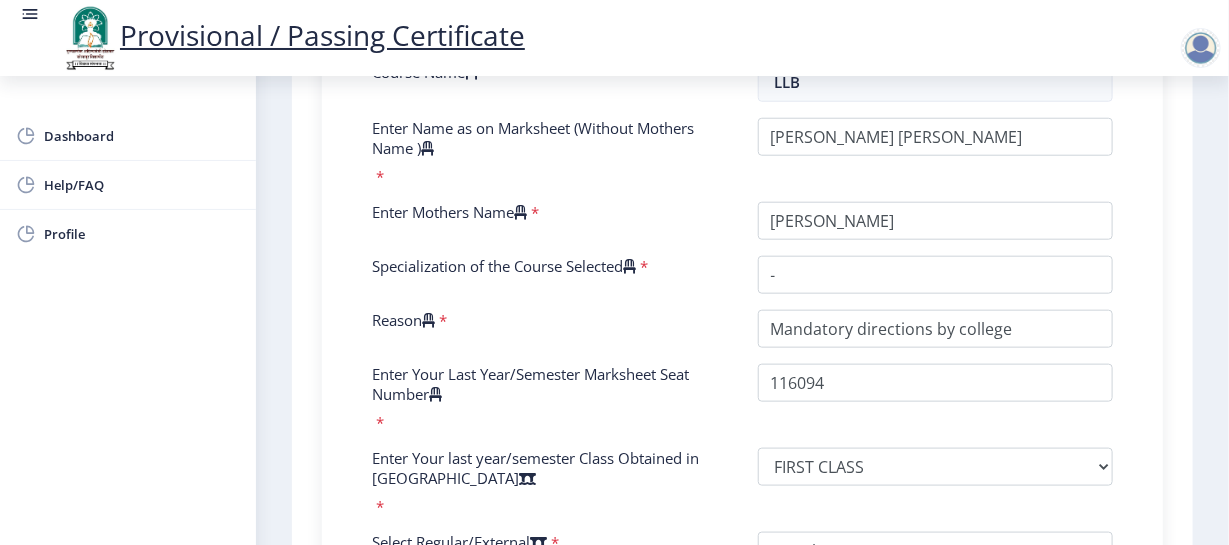 scroll, scrollTop: 1166, scrollLeft: 0, axis: vertical 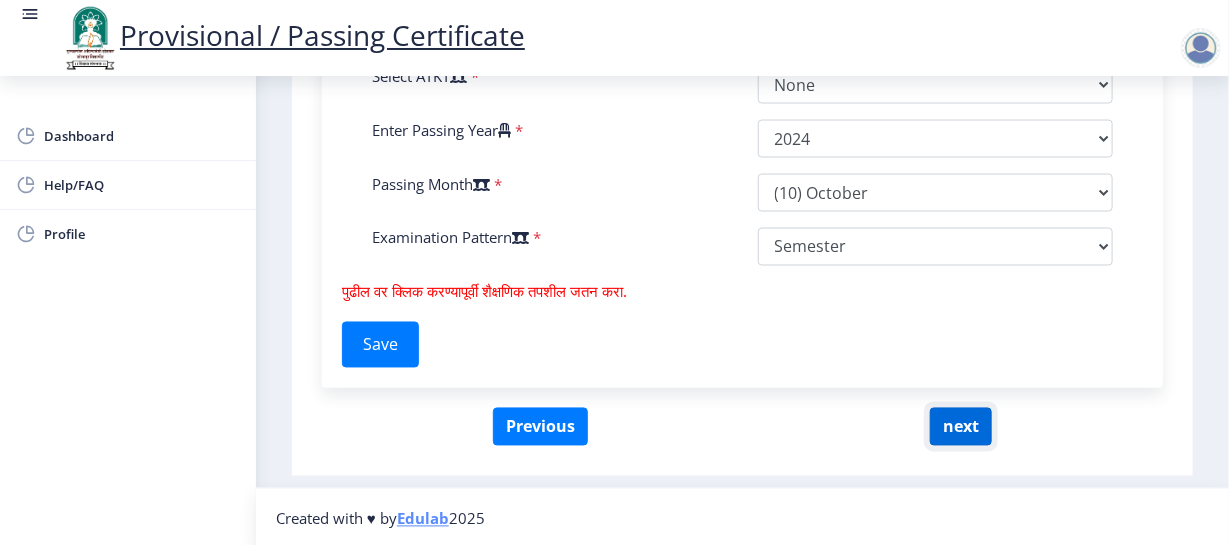 click on "next" 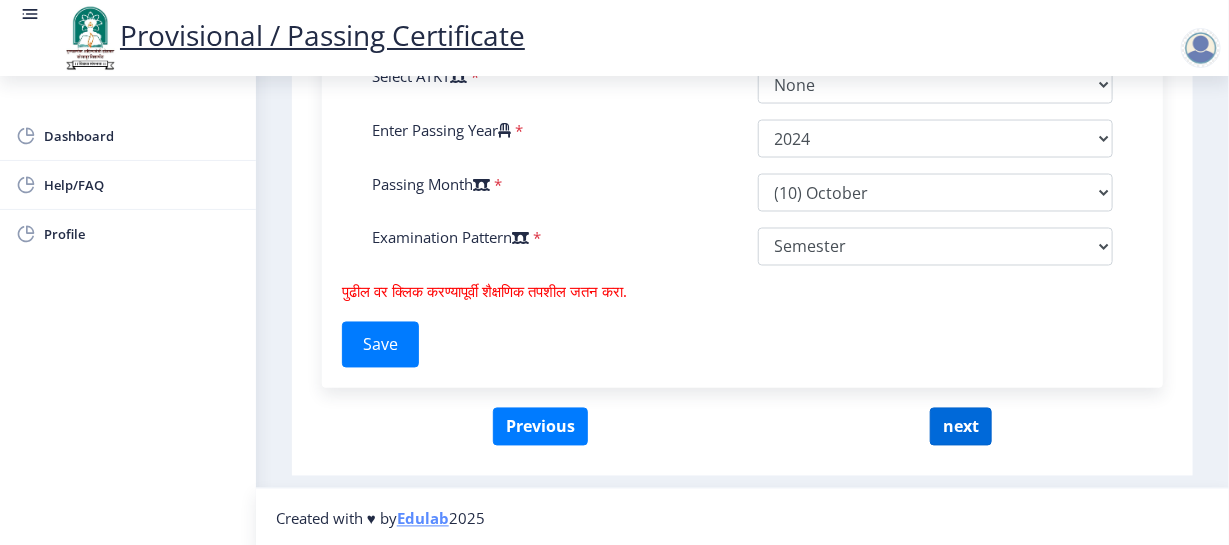 select 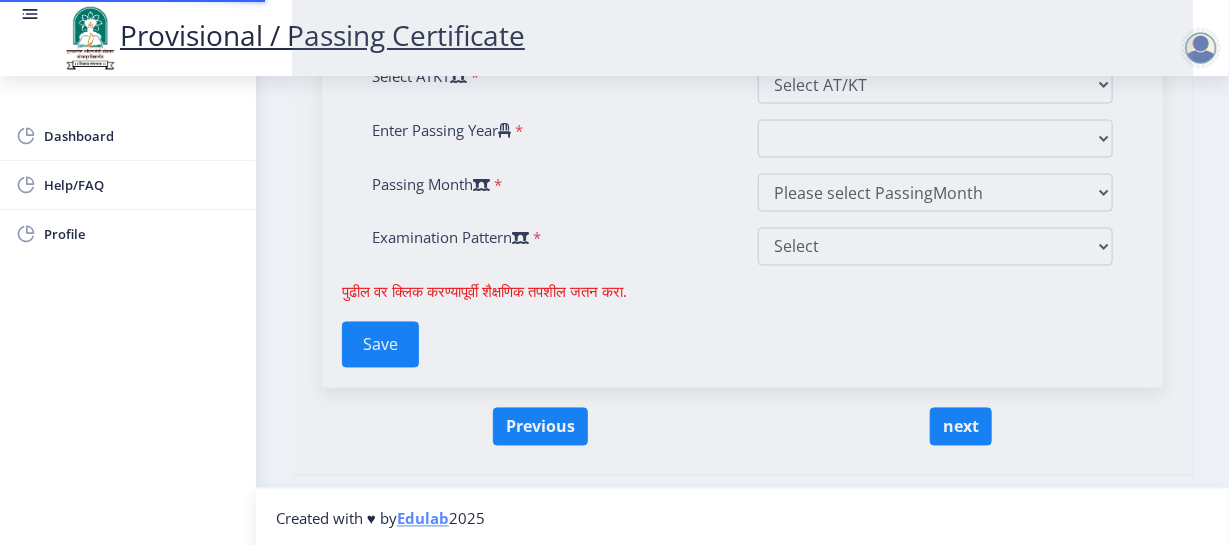 scroll, scrollTop: 0, scrollLeft: 0, axis: both 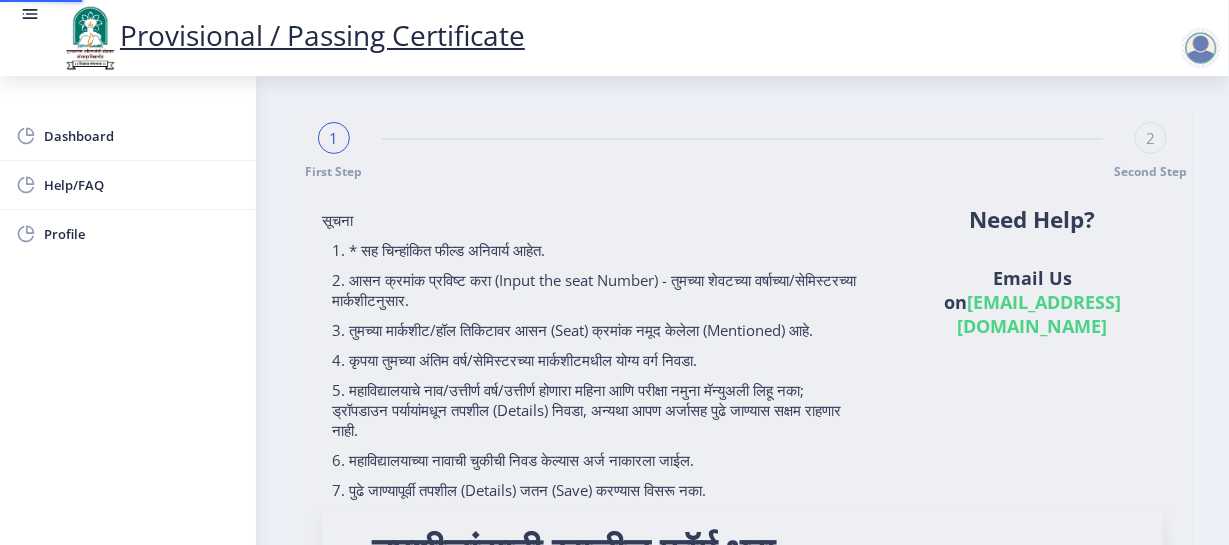 type on "202101024020571" 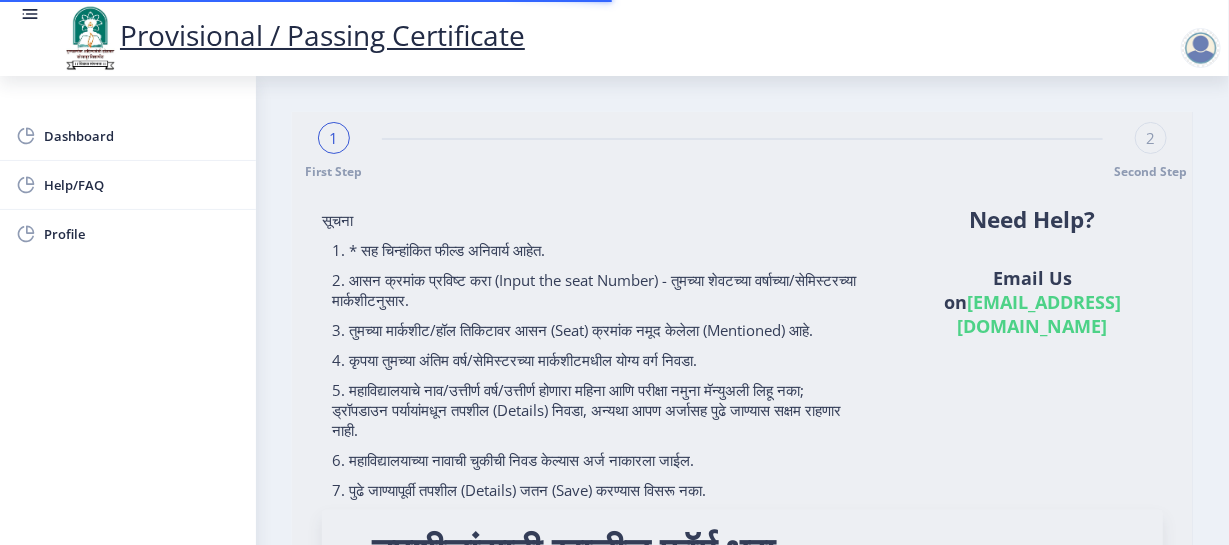 scroll, scrollTop: 453, scrollLeft: 0, axis: vertical 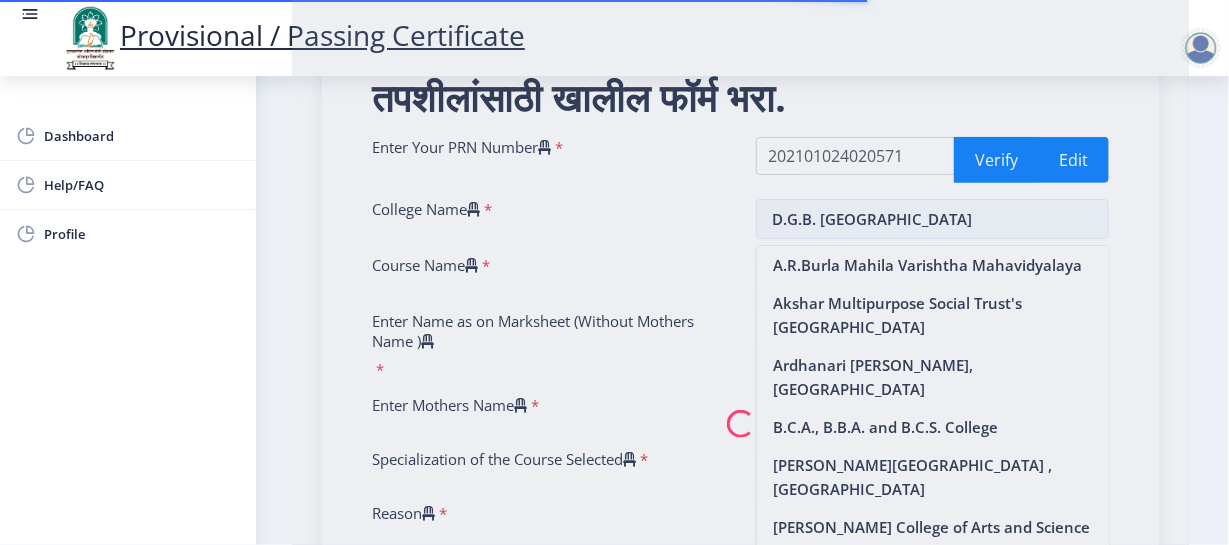 click 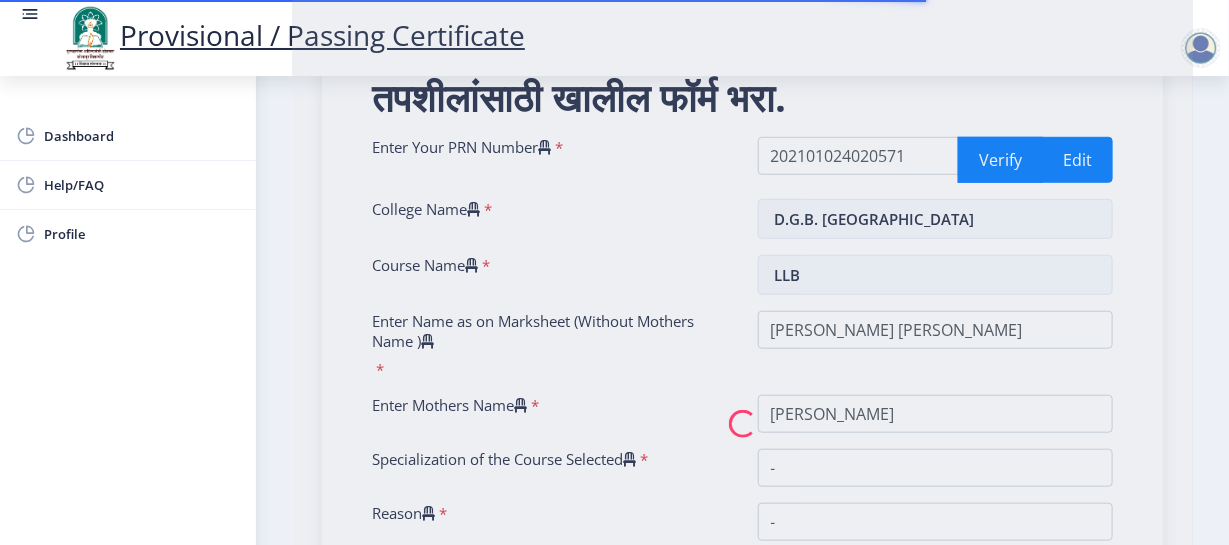 click 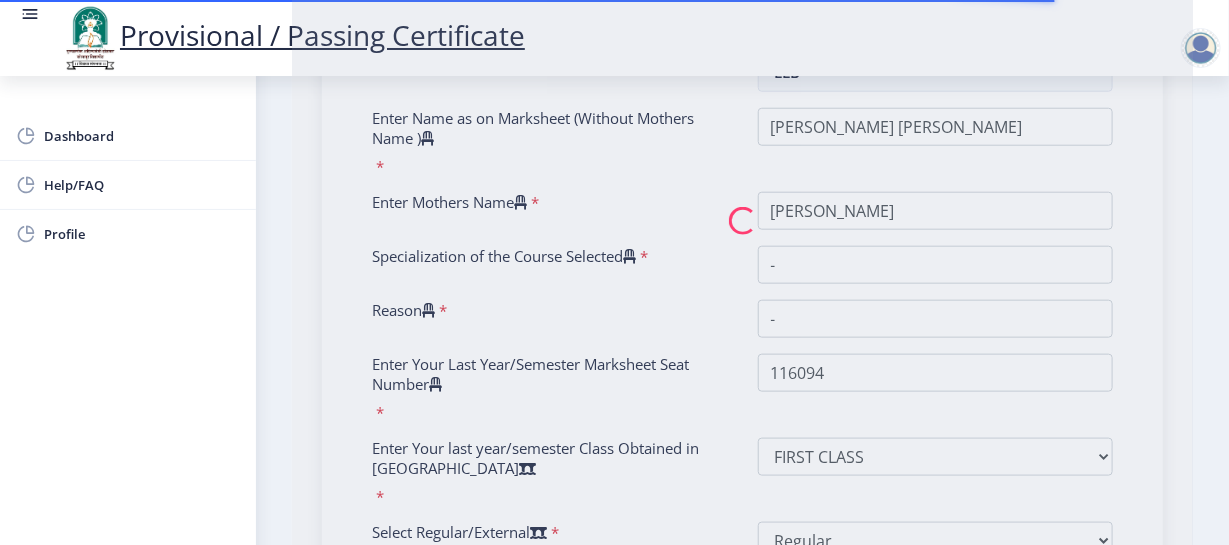 scroll, scrollTop: 1166, scrollLeft: 0, axis: vertical 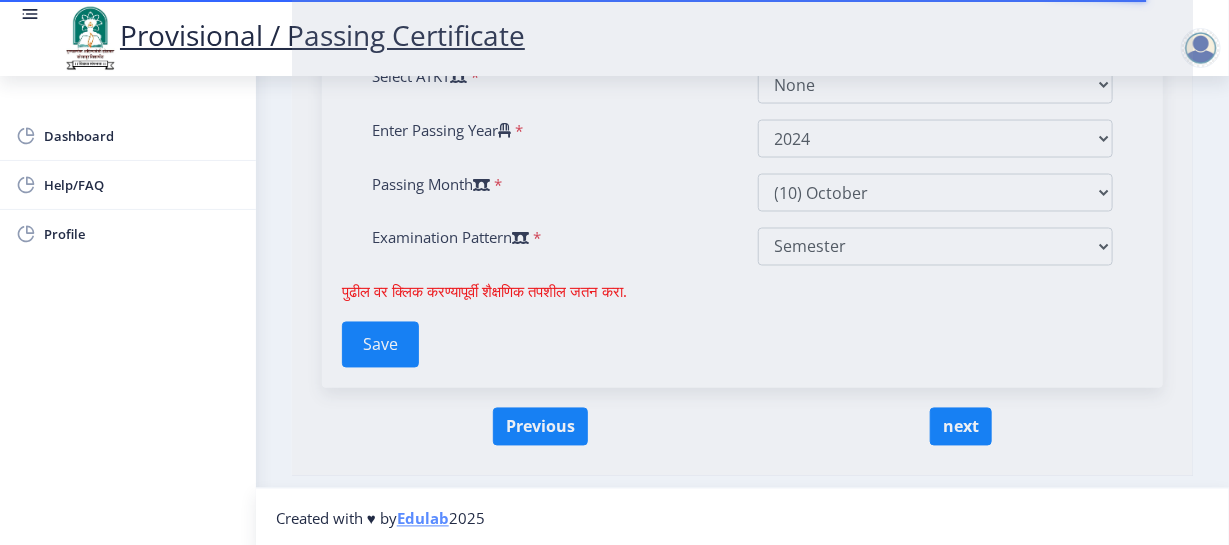 click 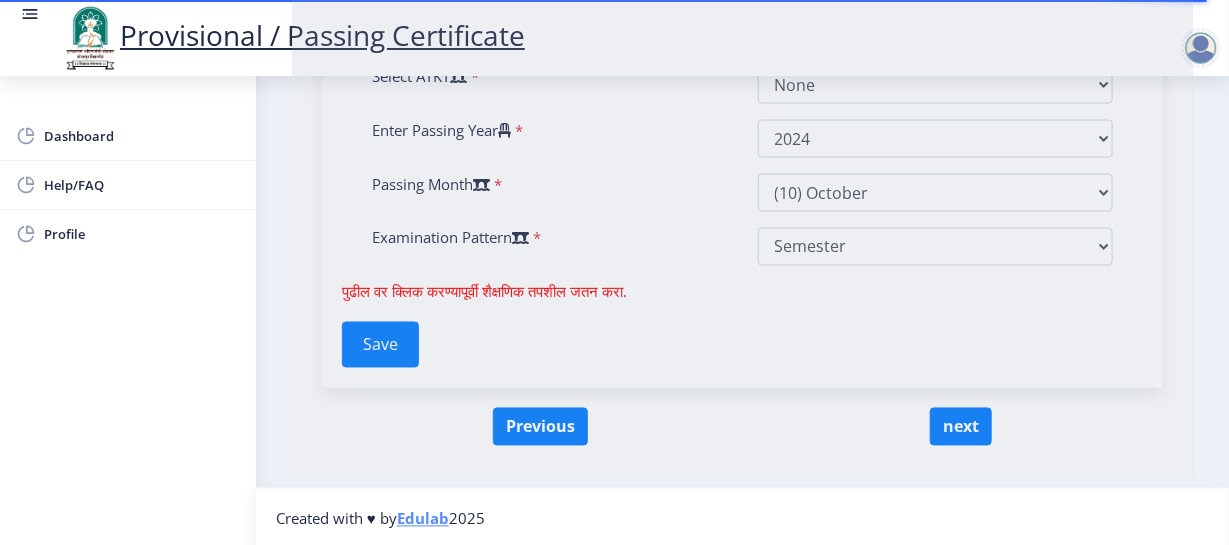 click 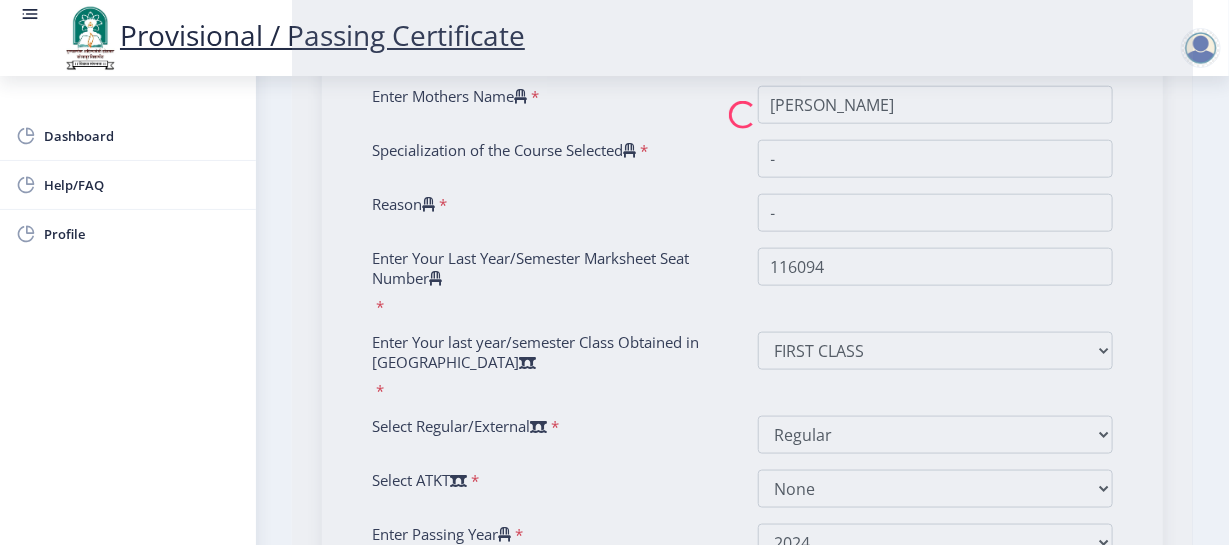 scroll, scrollTop: 725, scrollLeft: 0, axis: vertical 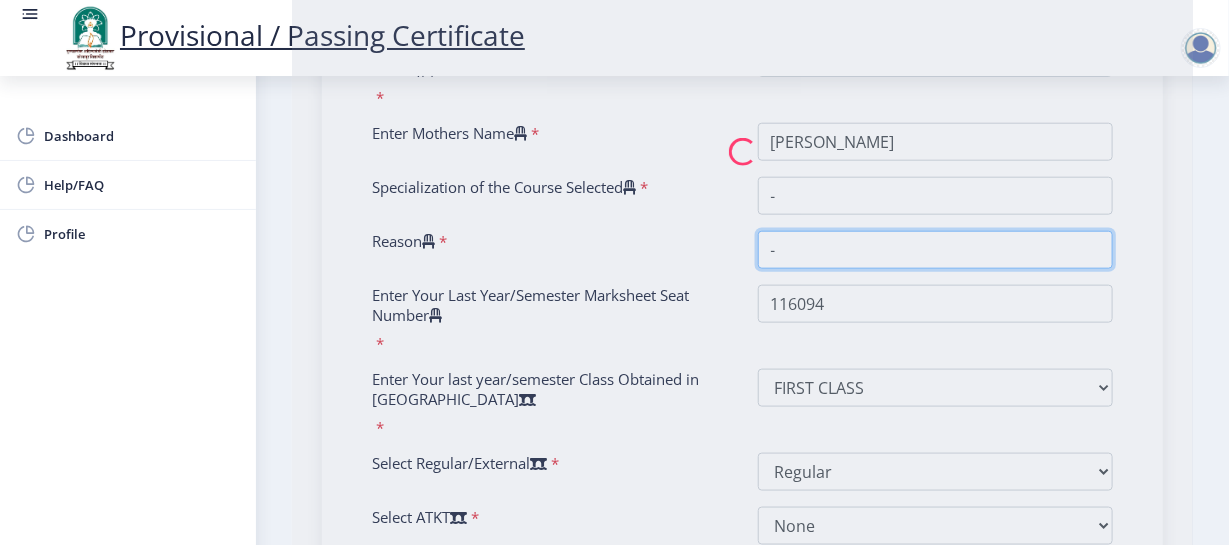 click on "Reason" at bounding box center (936, 250) 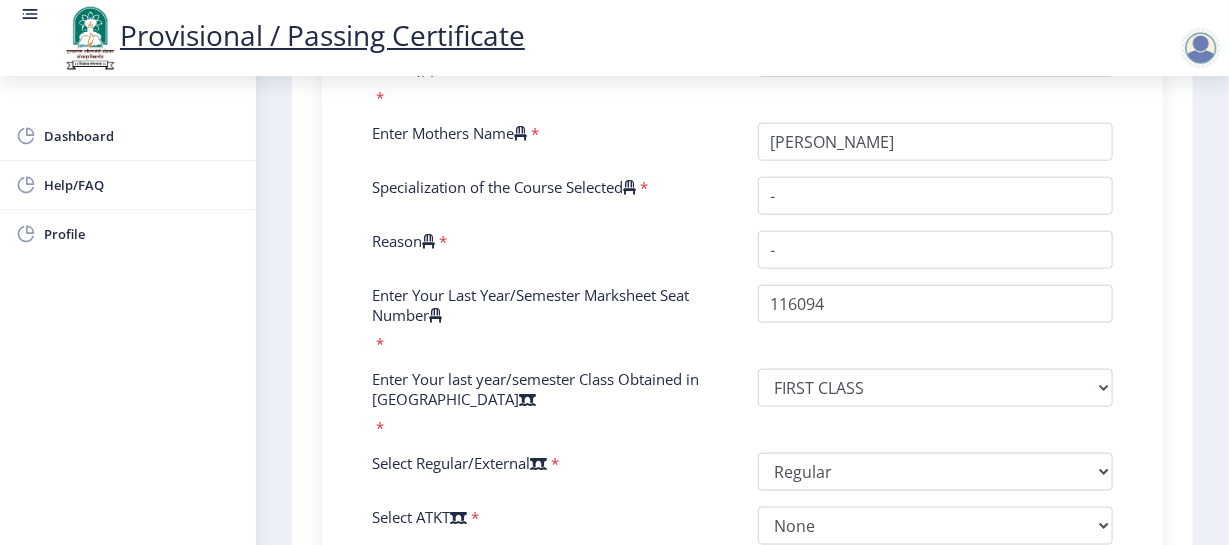 scroll, scrollTop: 654, scrollLeft: 0, axis: vertical 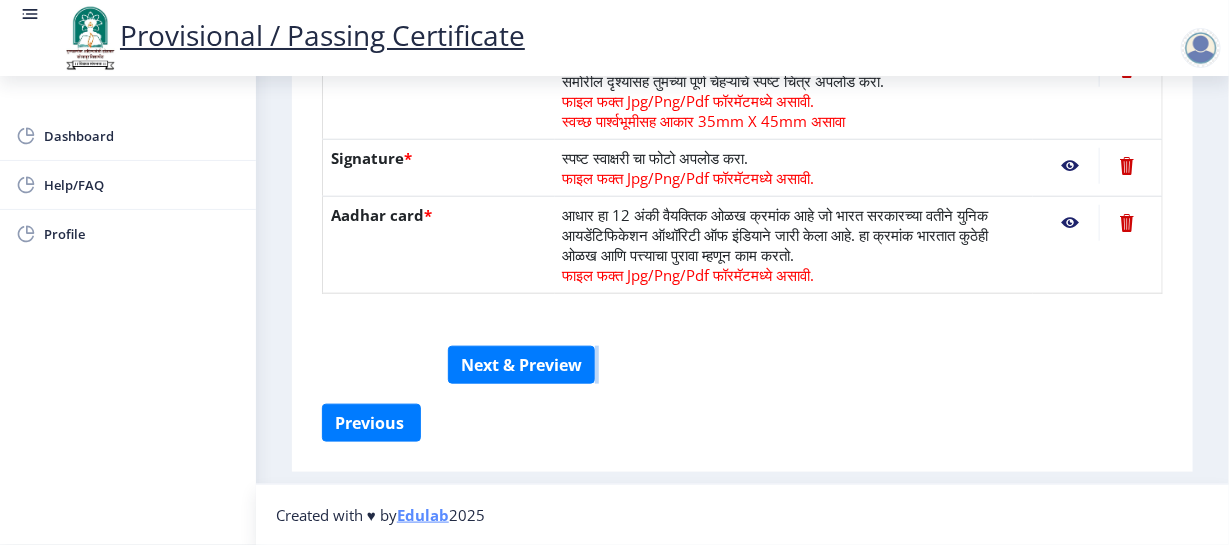 drag, startPoint x: 789, startPoint y: 360, endPoint x: 719, endPoint y: 398, distance: 79.64923 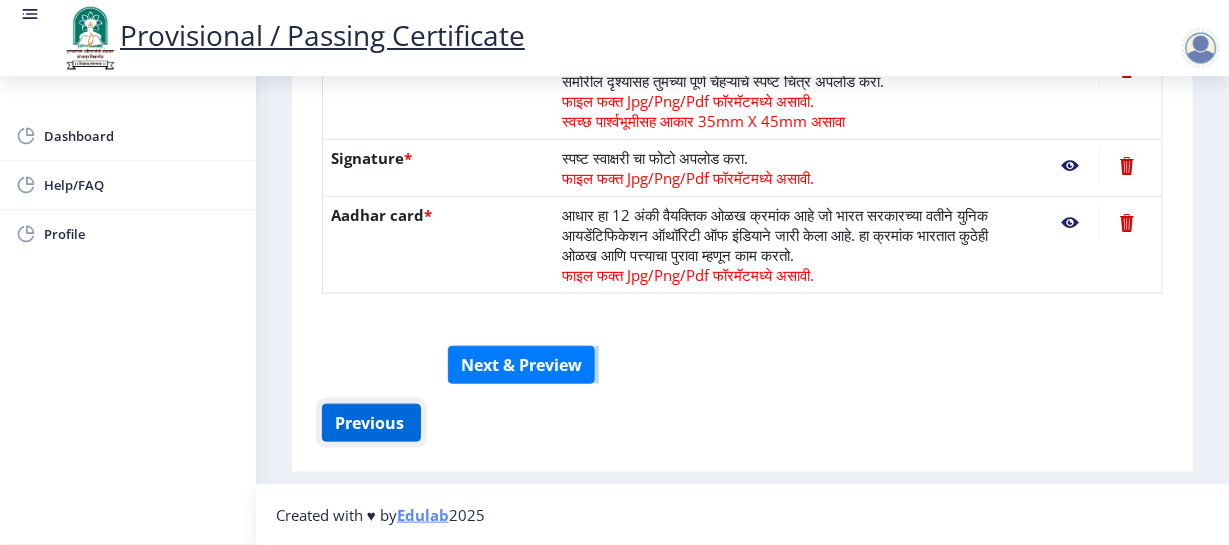click on "Previous ‍" 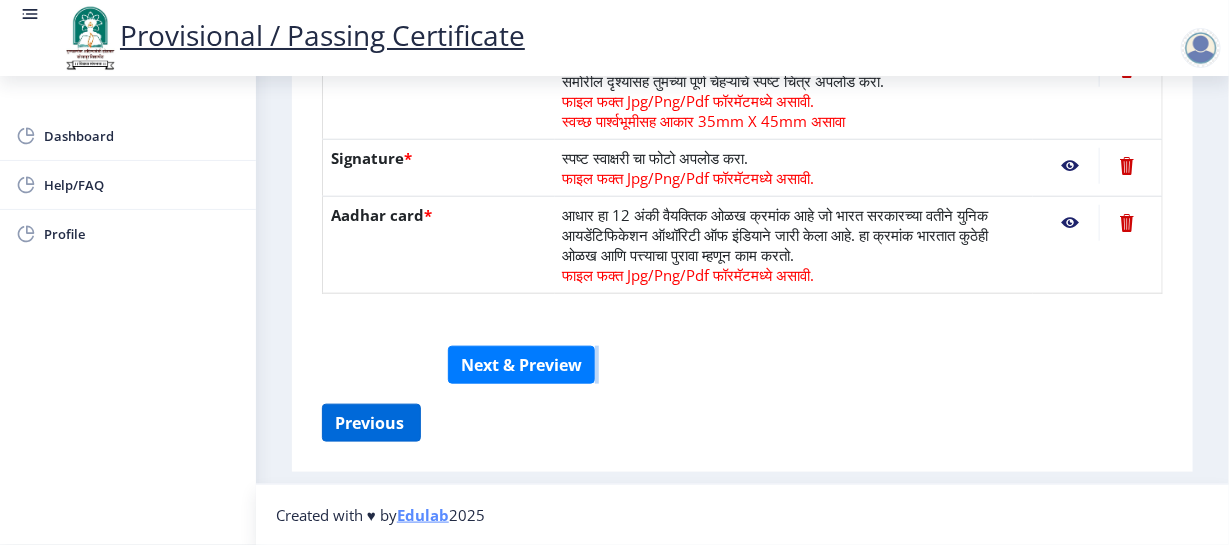 select on "FIRST CLASS" 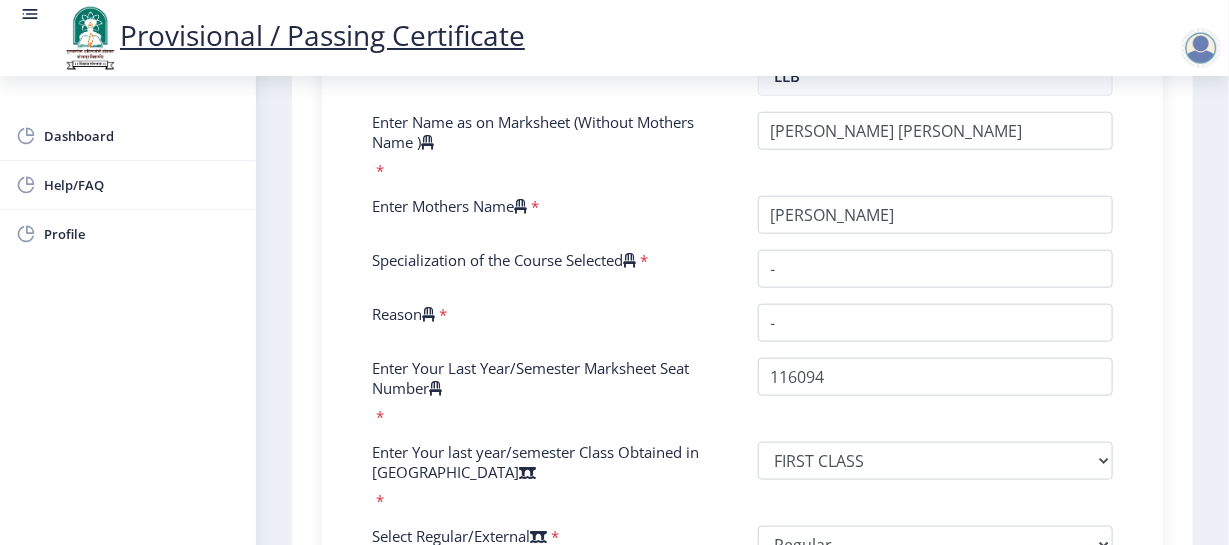 scroll, scrollTop: 652, scrollLeft: 0, axis: vertical 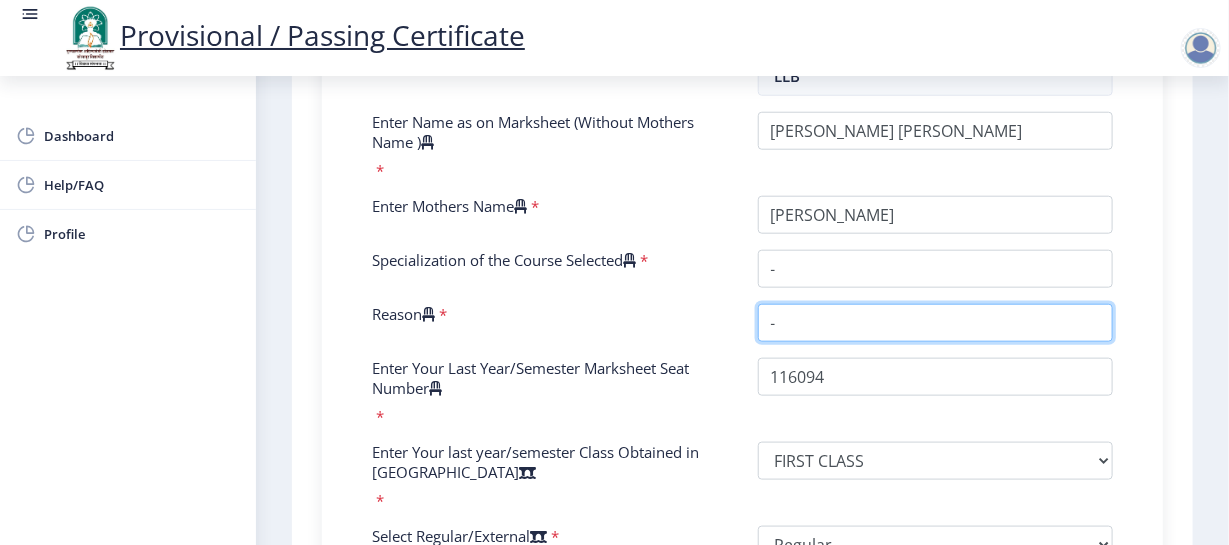click on "Reason" at bounding box center (936, 323) 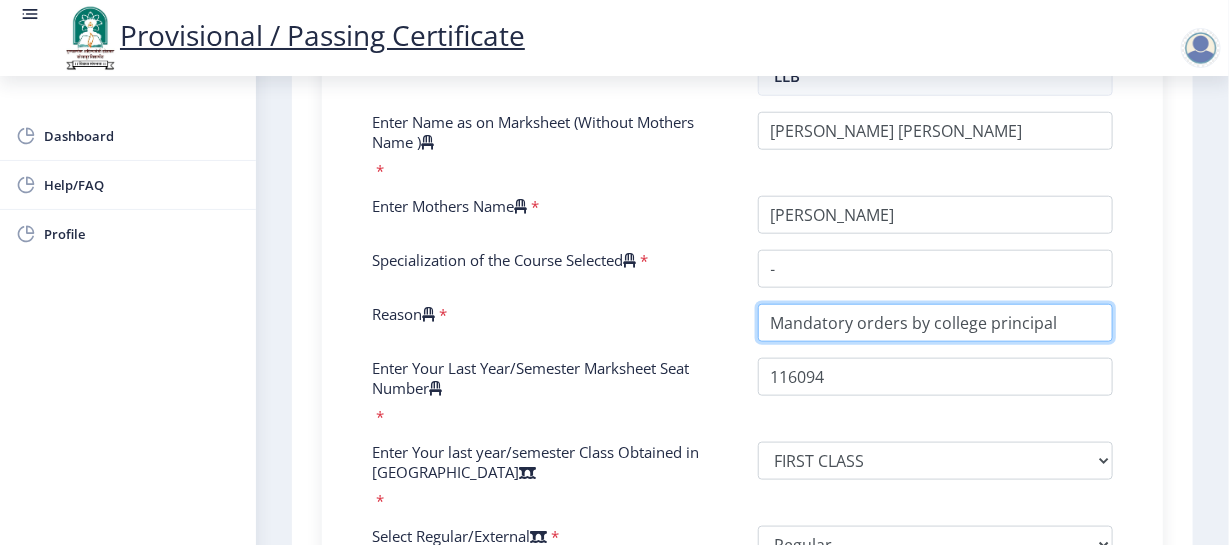 type on "Mandatory orders by college principal" 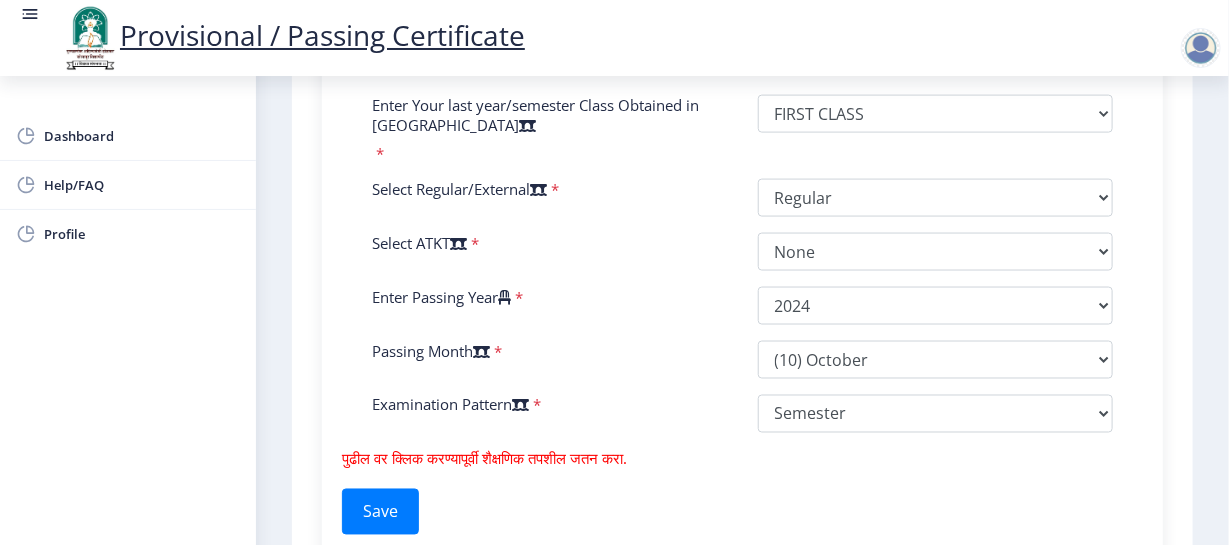 scroll, scrollTop: 1166, scrollLeft: 0, axis: vertical 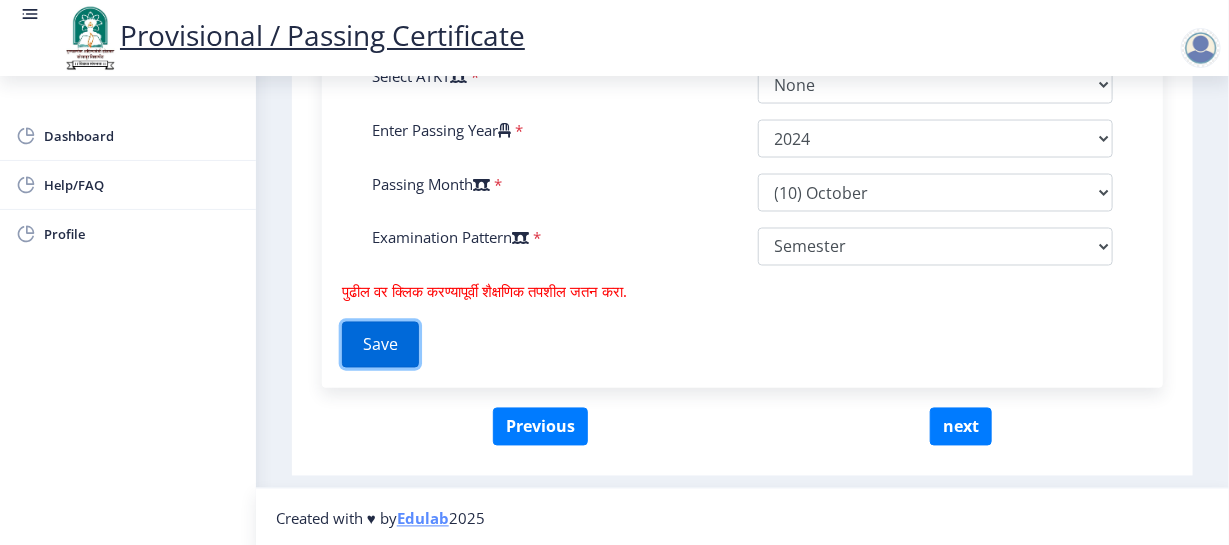 click on "Save" at bounding box center [380, 345] 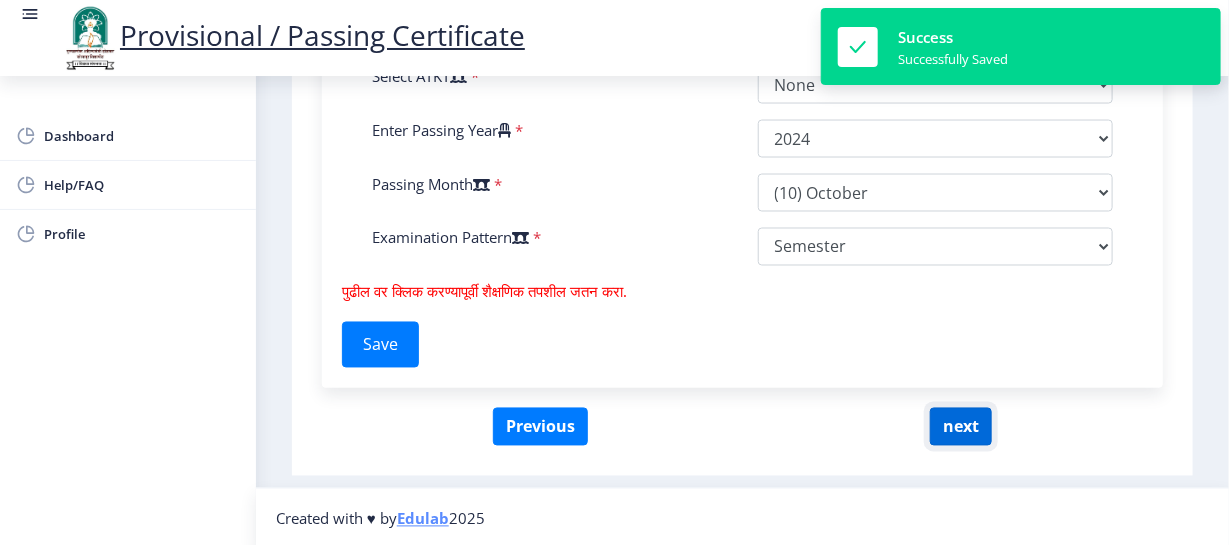 click on "next" 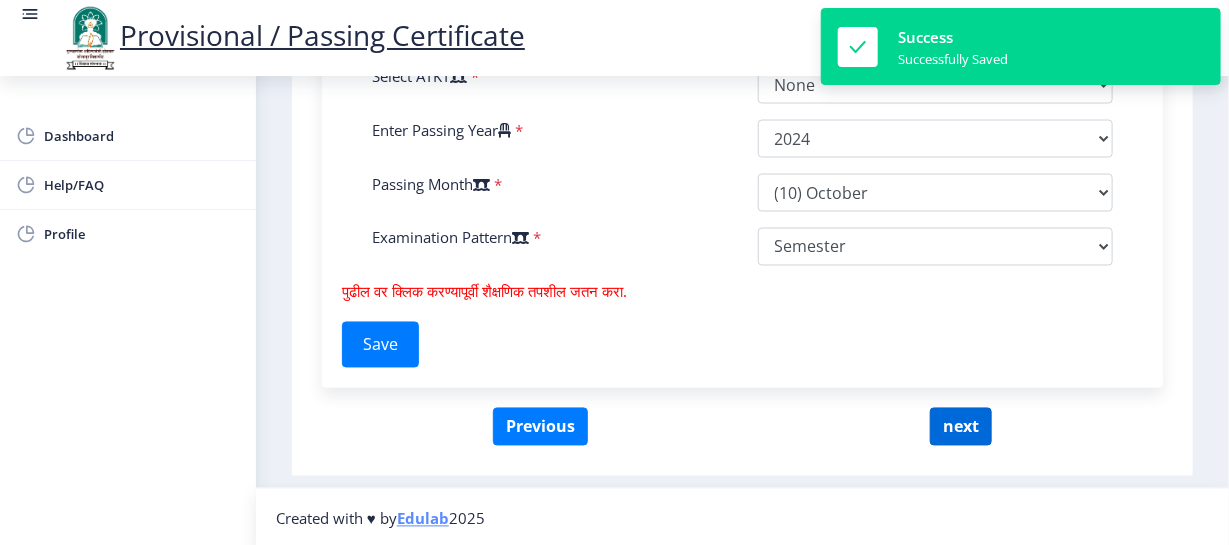 select 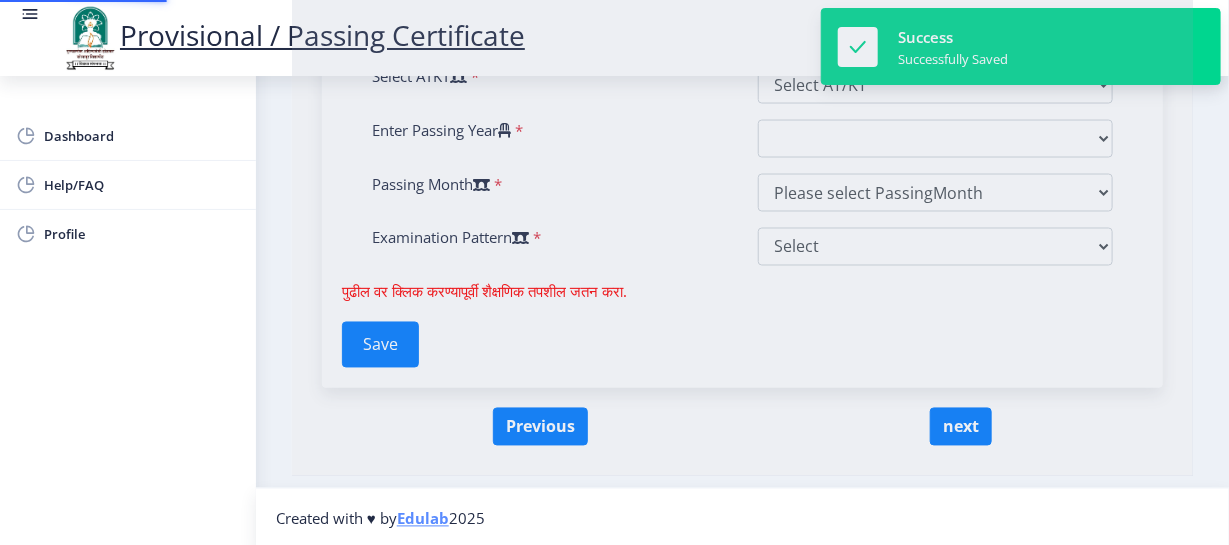 scroll, scrollTop: 0, scrollLeft: 0, axis: both 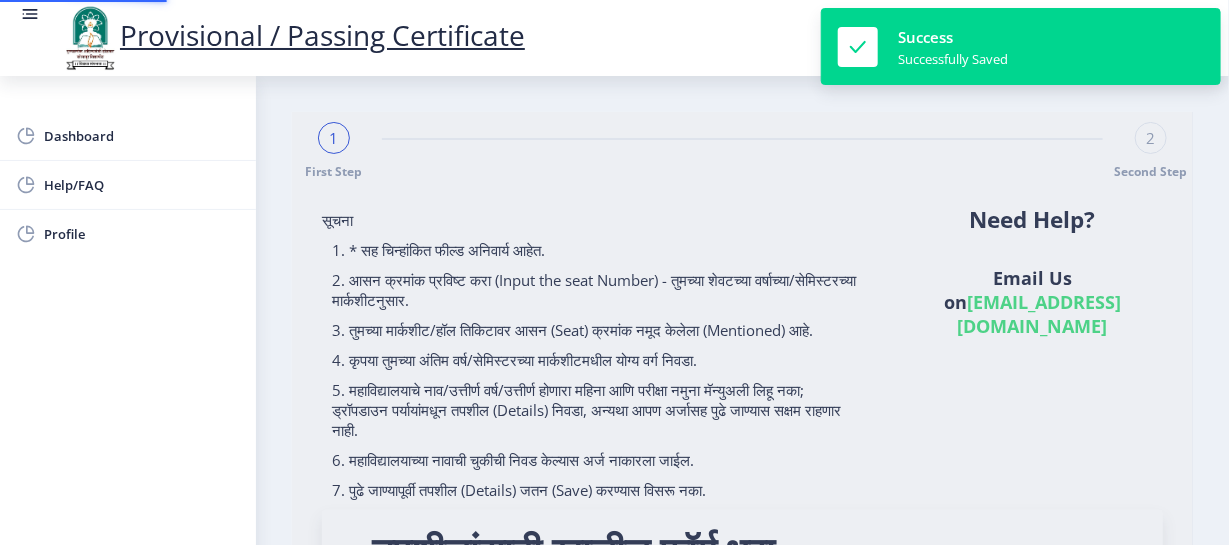 type on "202101024020571" 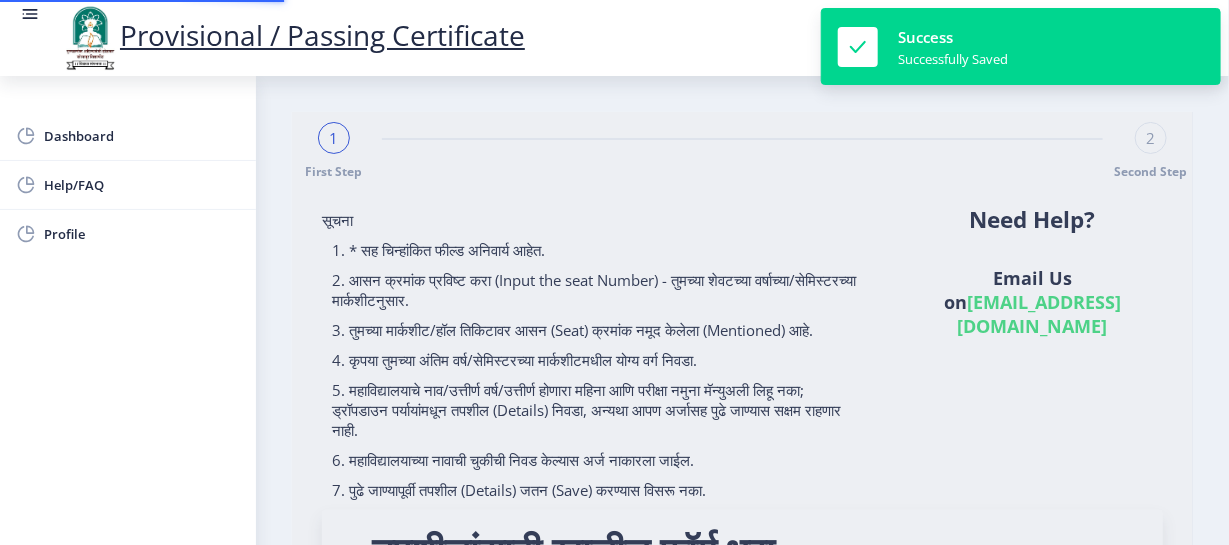 scroll, scrollTop: 453, scrollLeft: 0, axis: vertical 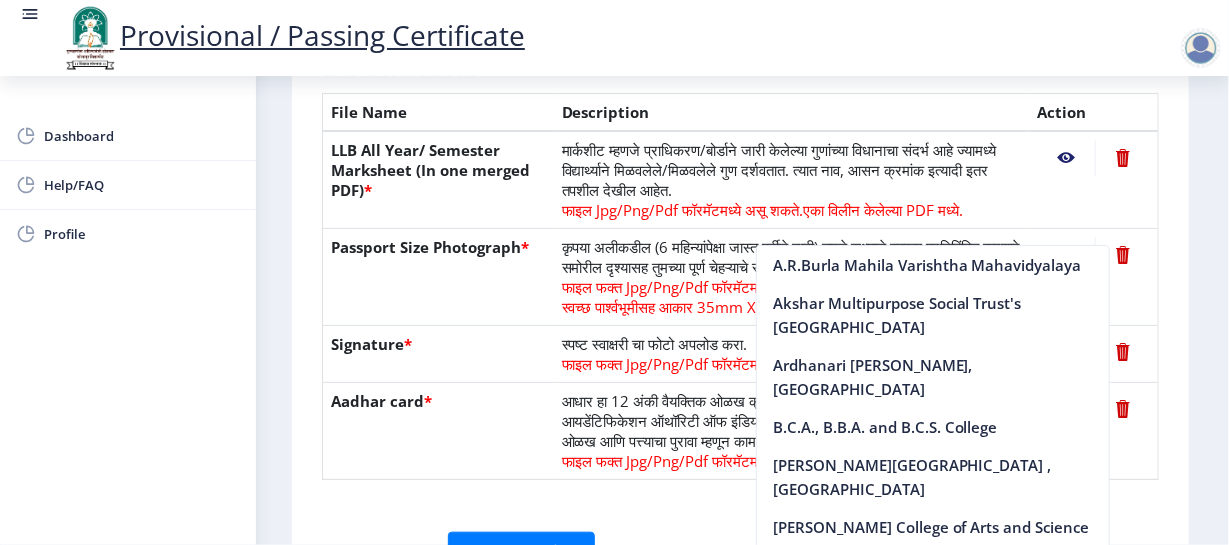 drag, startPoint x: 1228, startPoint y: 141, endPoint x: 1176, endPoint y: 251, distance: 121.67169 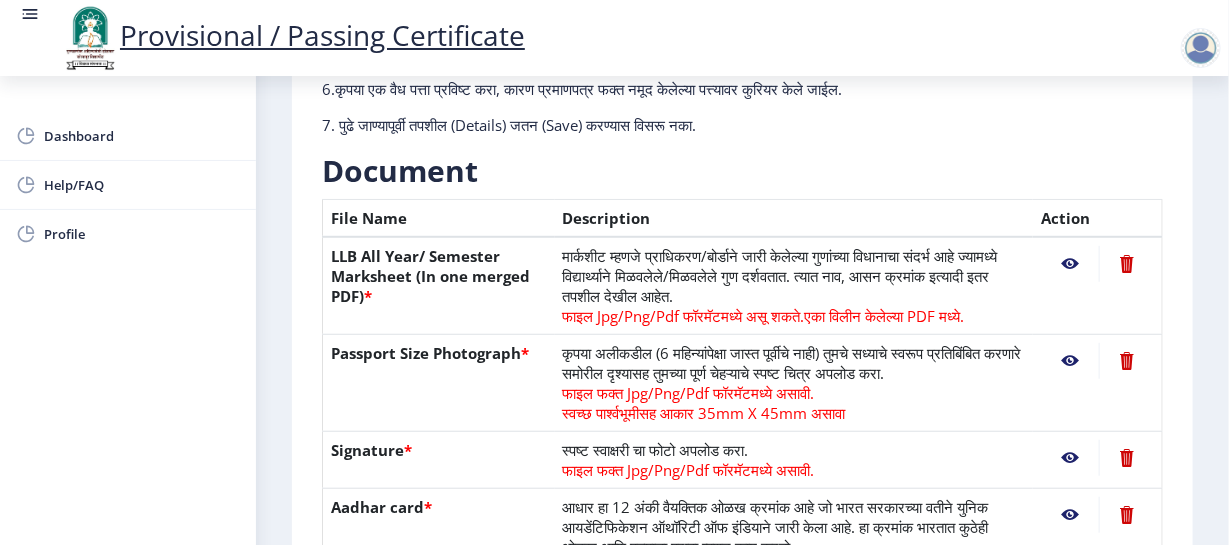 scroll, scrollTop: 654, scrollLeft: 0, axis: vertical 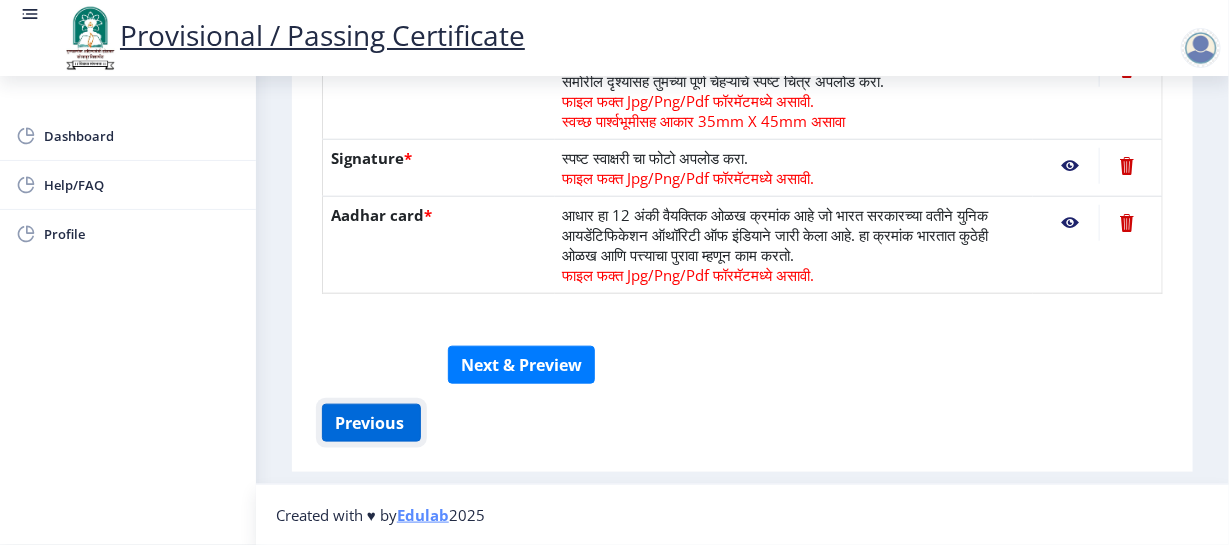click on "Previous ‍" 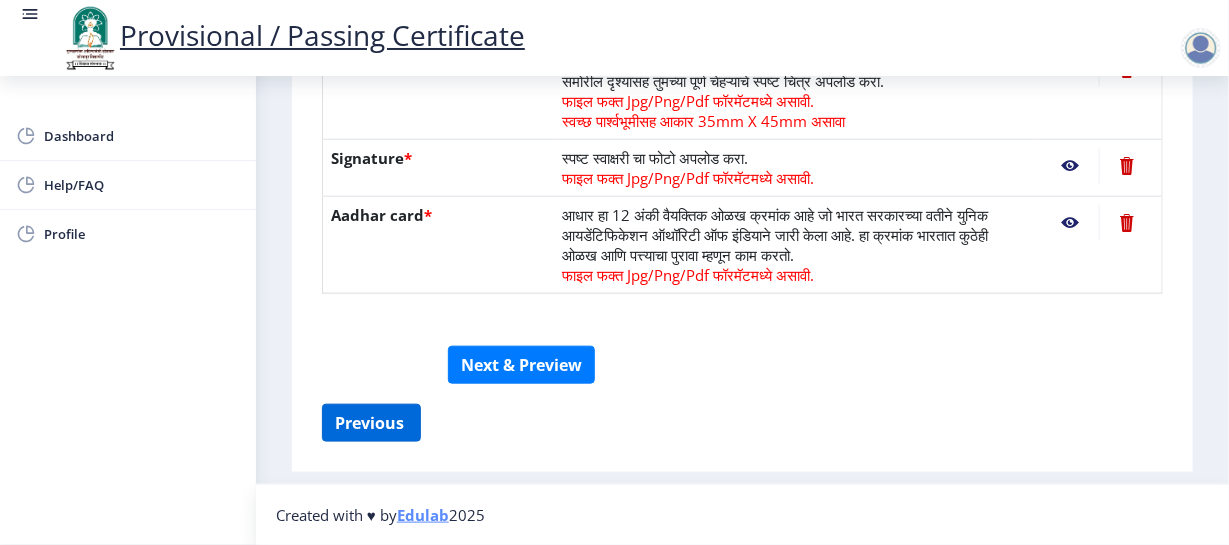 select on "FIRST CLASS" 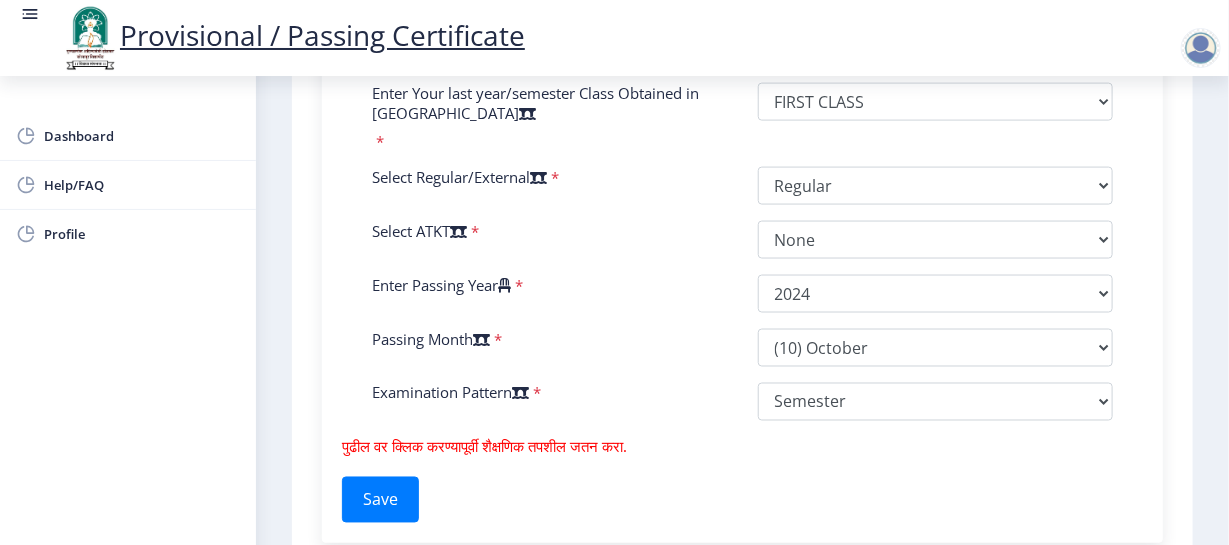scroll, scrollTop: 1047, scrollLeft: 0, axis: vertical 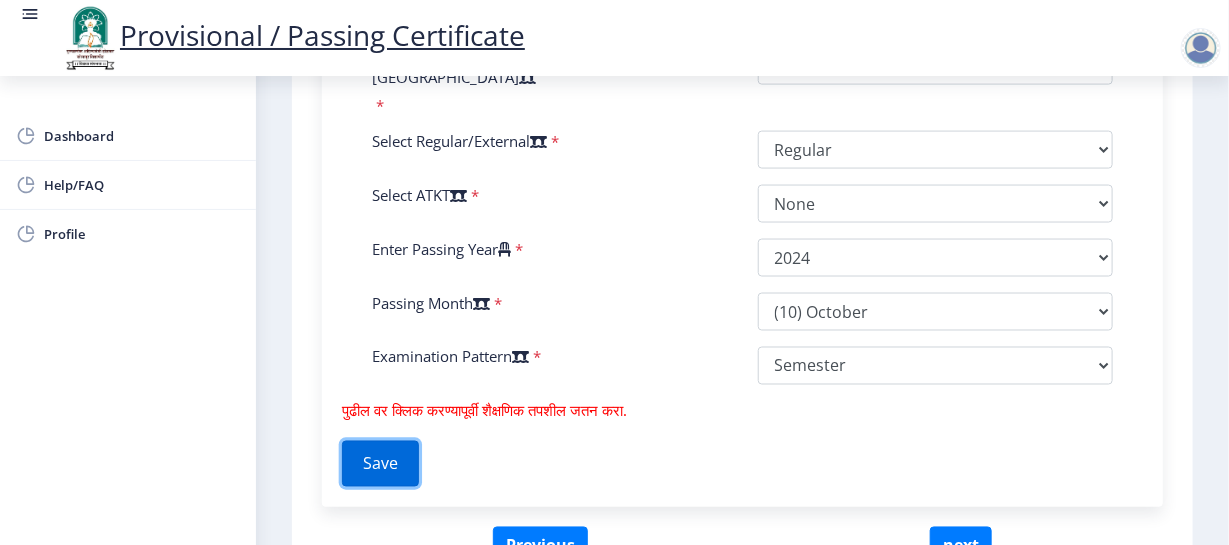 click on "Save" at bounding box center (380, 464) 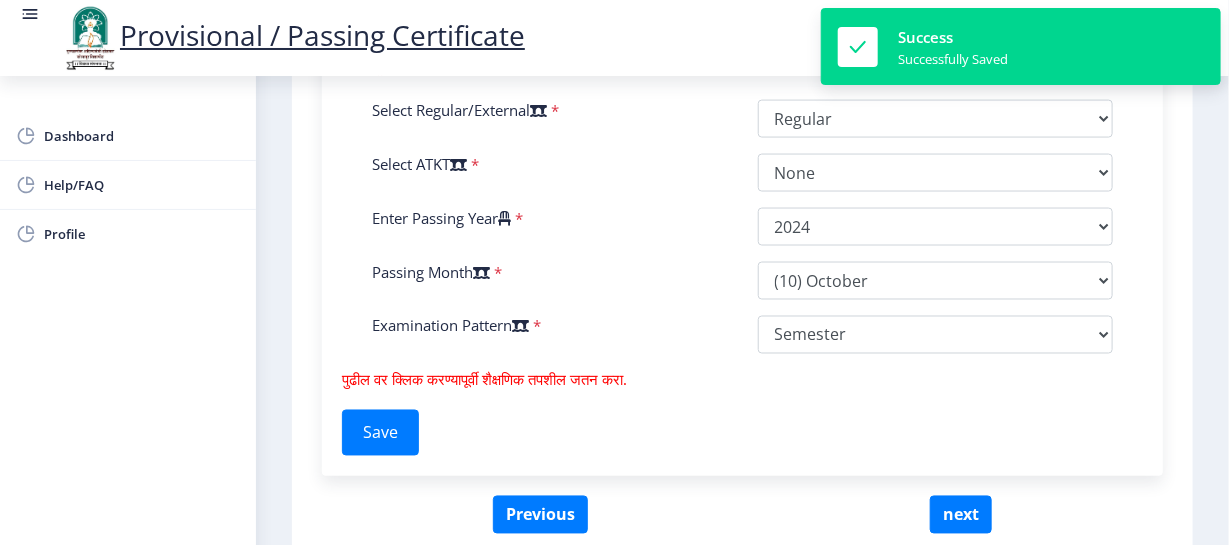 scroll, scrollTop: 1105, scrollLeft: 0, axis: vertical 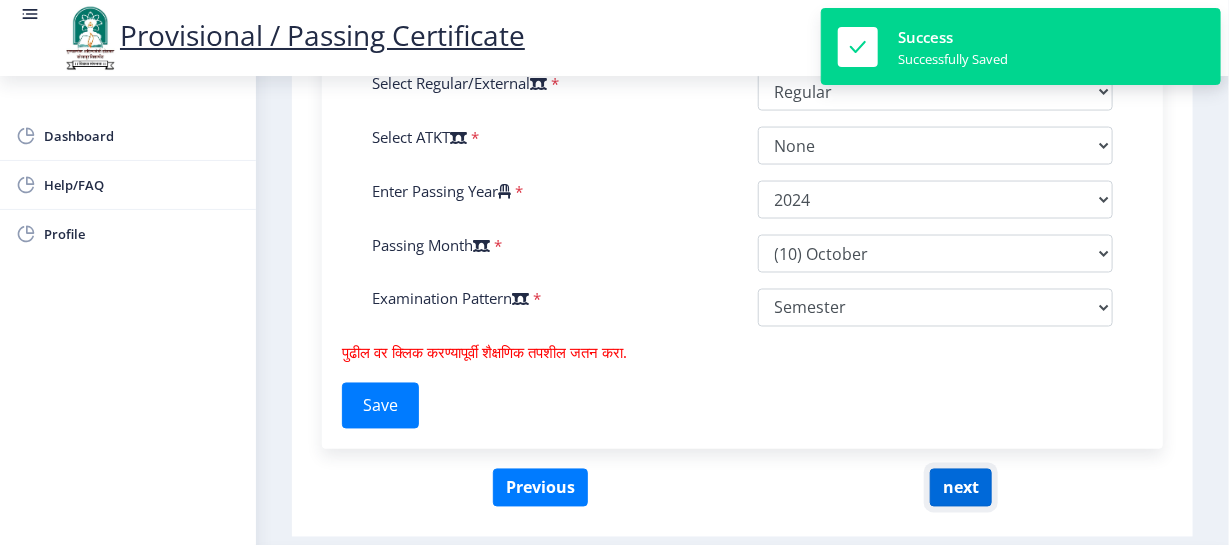 click on "next" 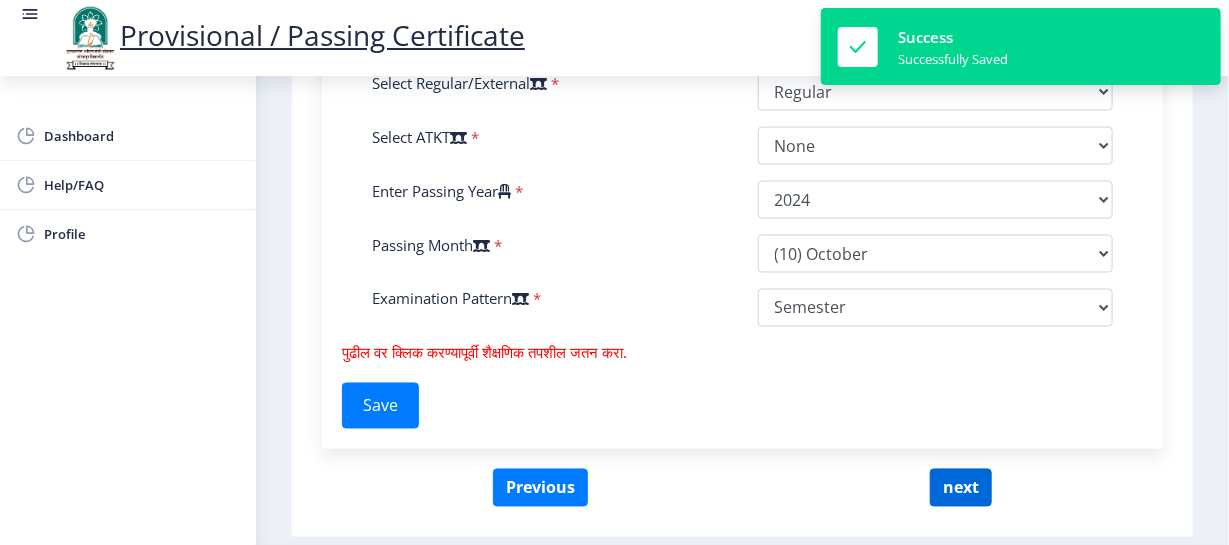 select 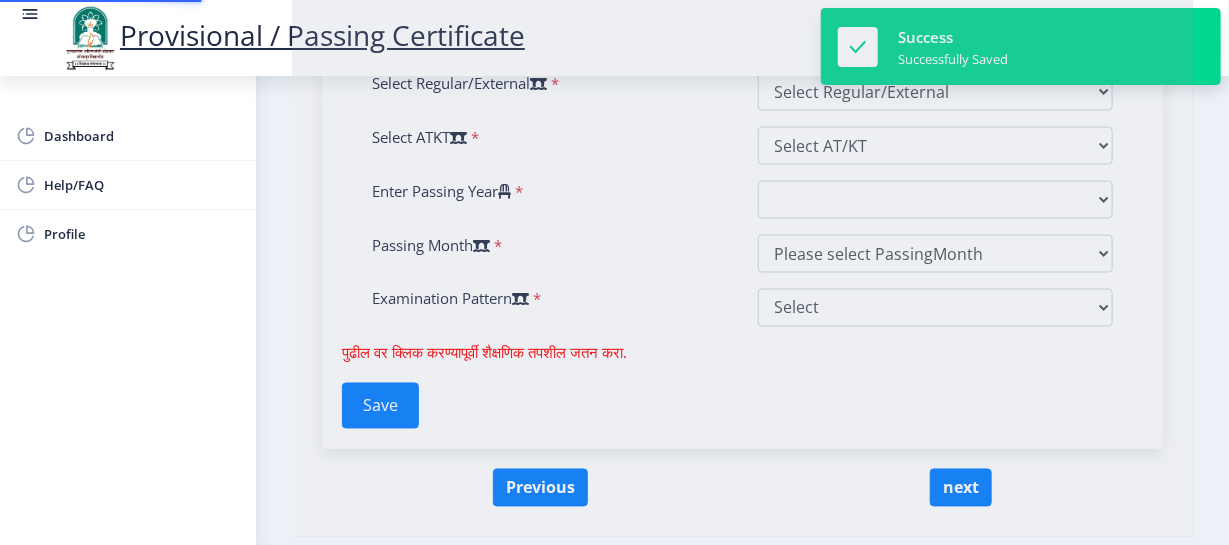 scroll, scrollTop: 0, scrollLeft: 0, axis: both 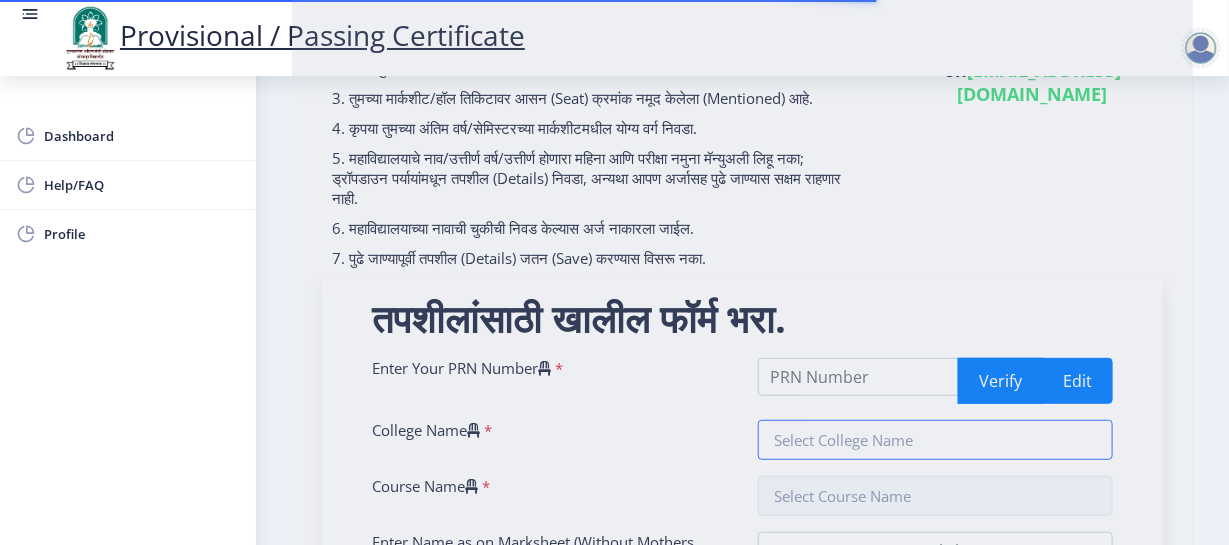type on "202101024020571" 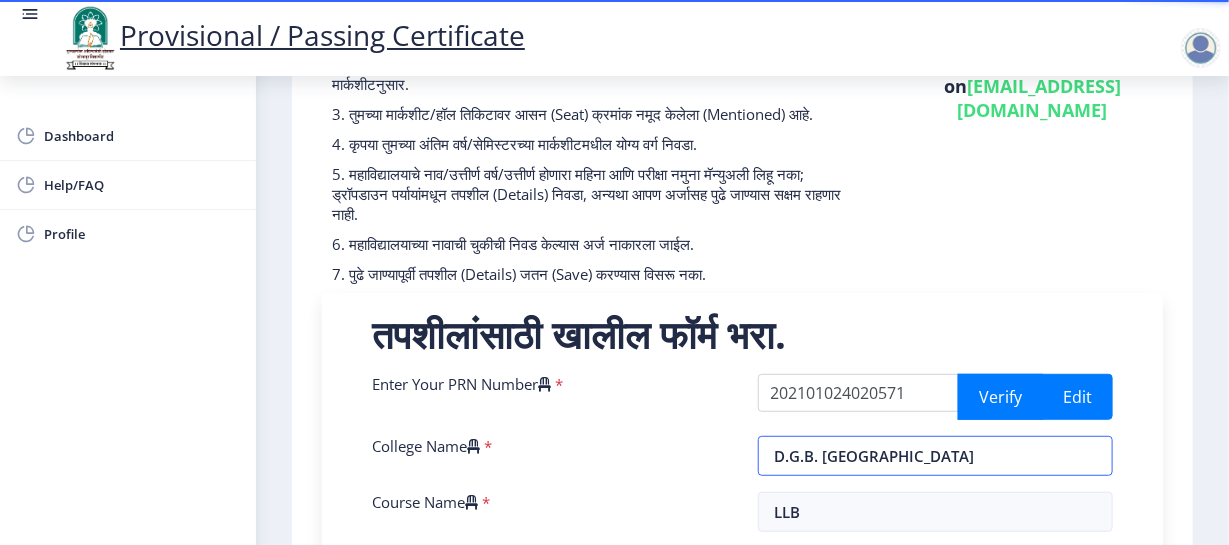 scroll, scrollTop: 226, scrollLeft: 0, axis: vertical 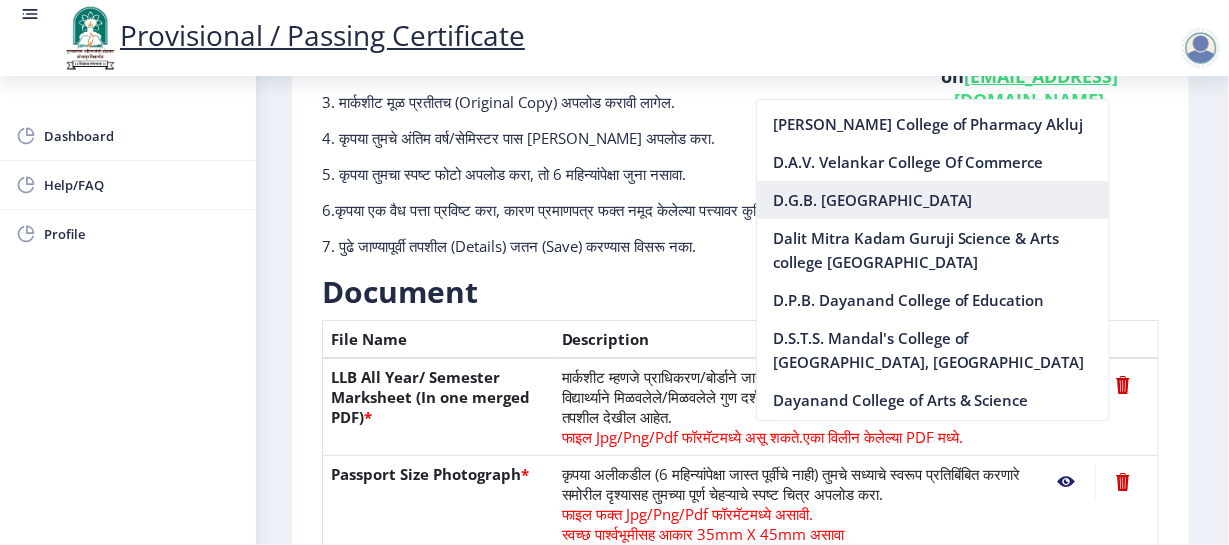 click on "D.G.B. [GEOGRAPHIC_DATA]" at bounding box center [933, 200] 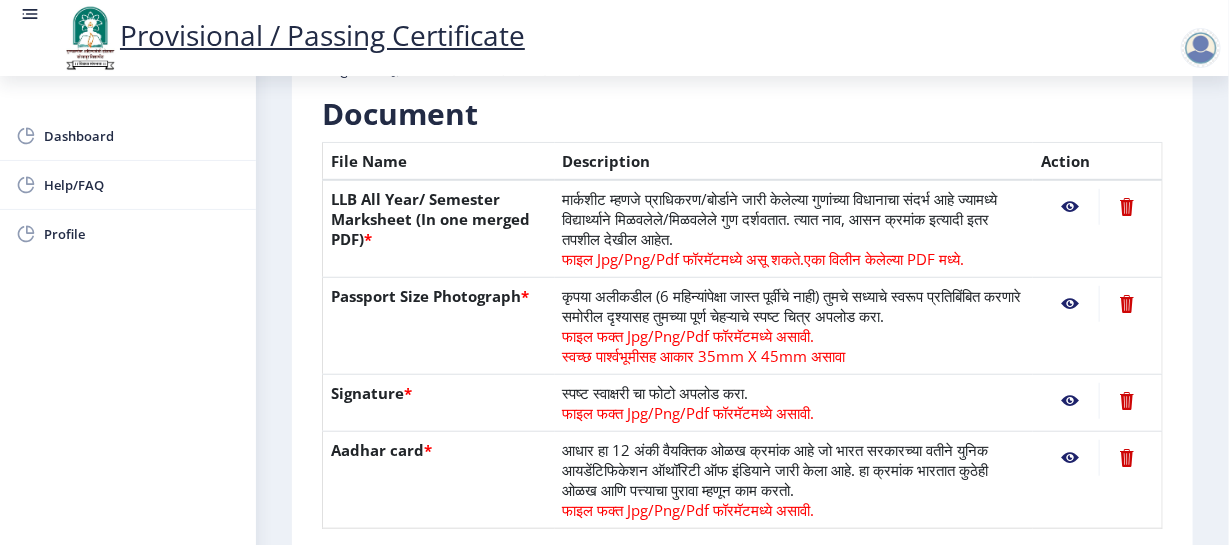 scroll, scrollTop: 654, scrollLeft: 0, axis: vertical 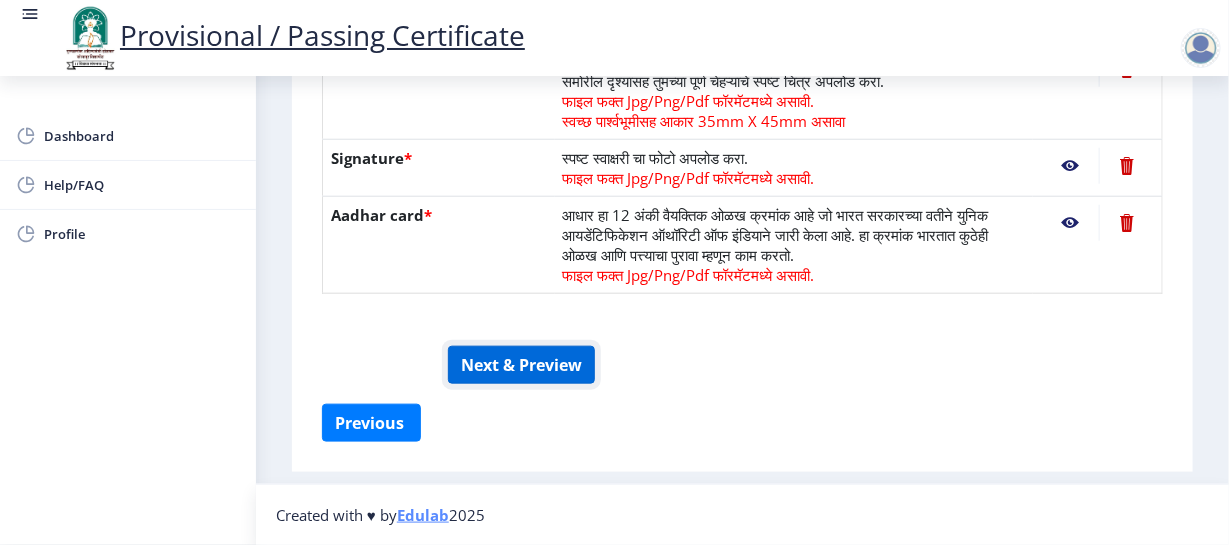 click on "Next & Preview" 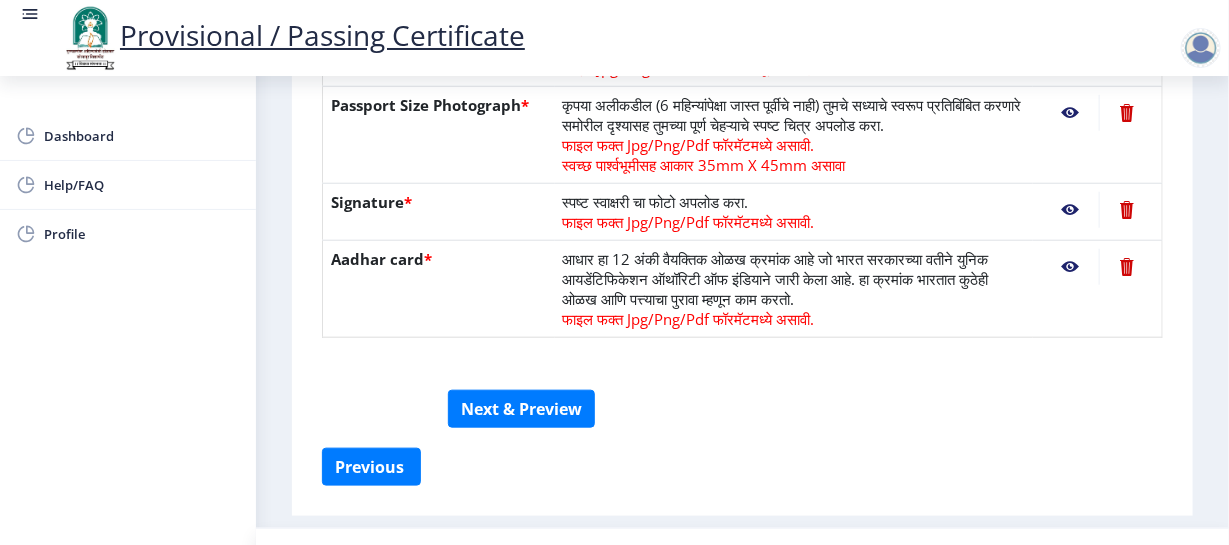 scroll, scrollTop: 654, scrollLeft: 0, axis: vertical 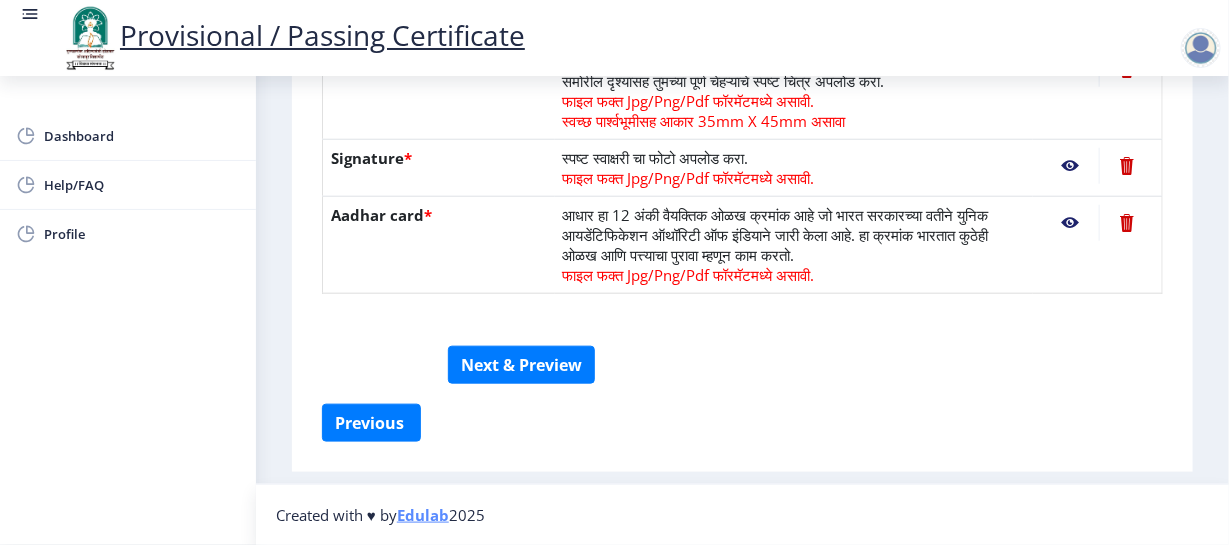 click 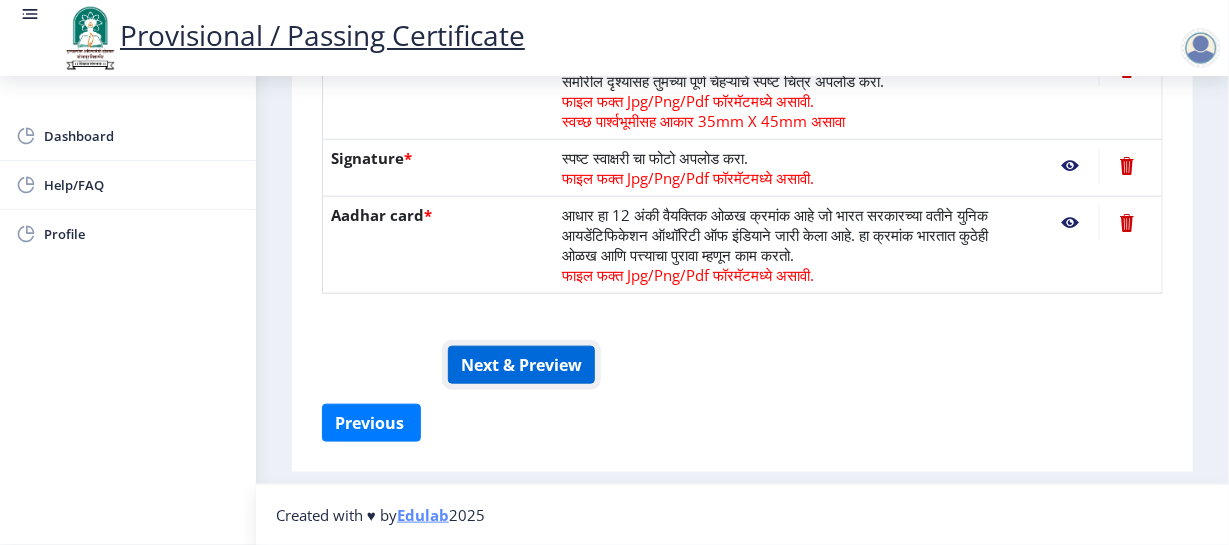 click on "Next & Preview" 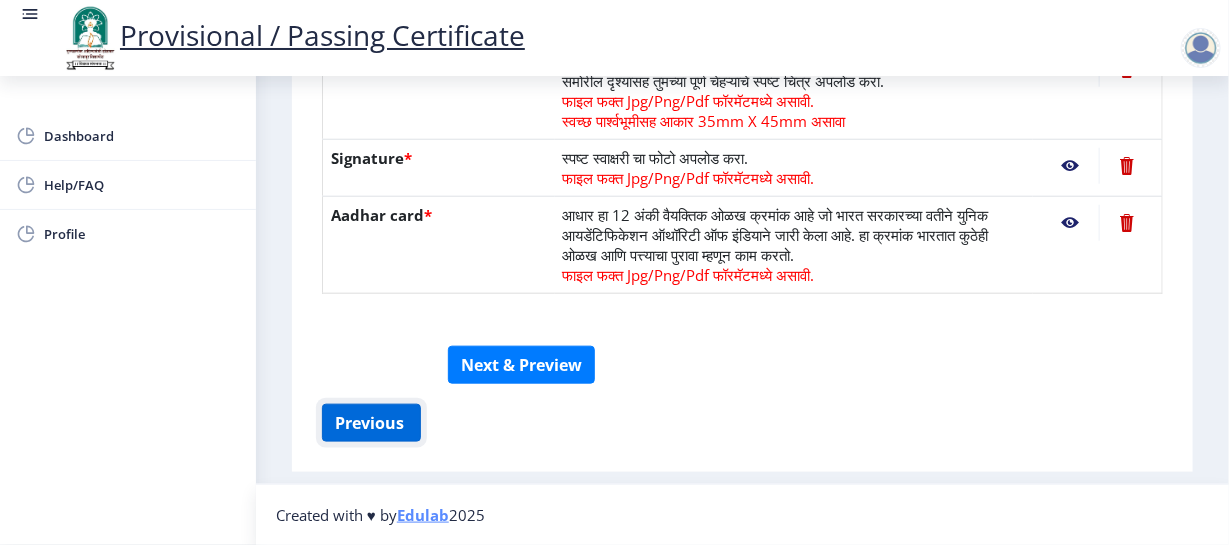 click on "Previous ‍" 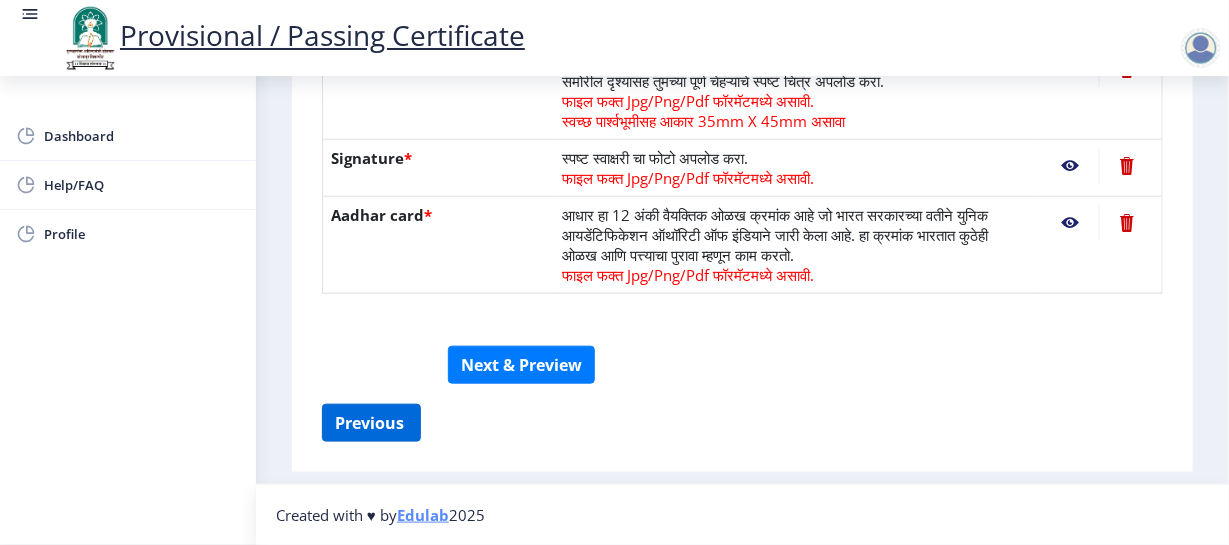 select on "FIRST CLASS" 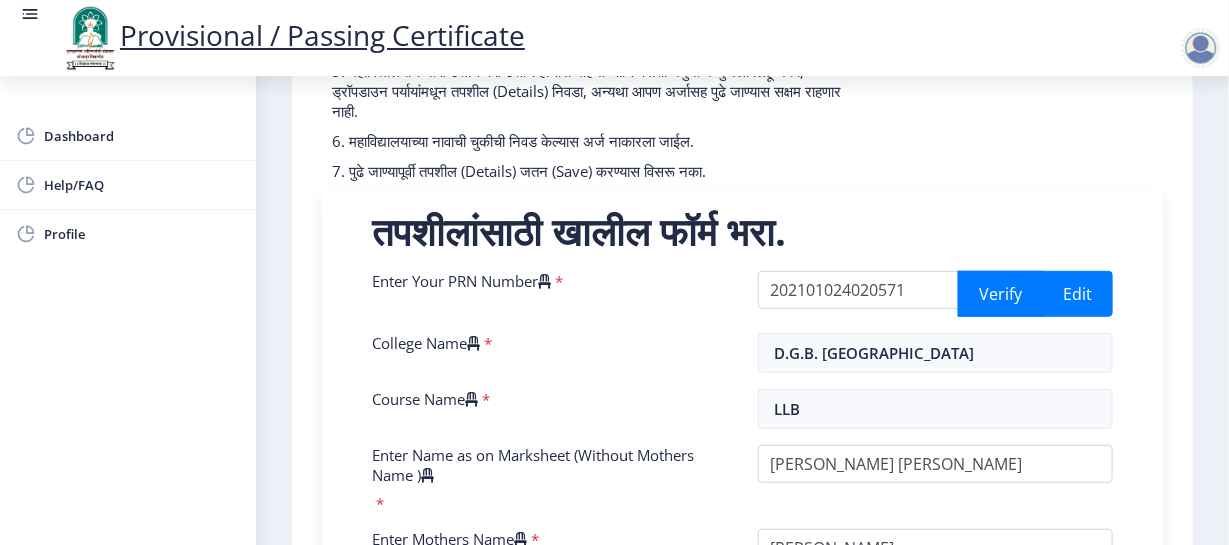 scroll, scrollTop: 361, scrollLeft: 0, axis: vertical 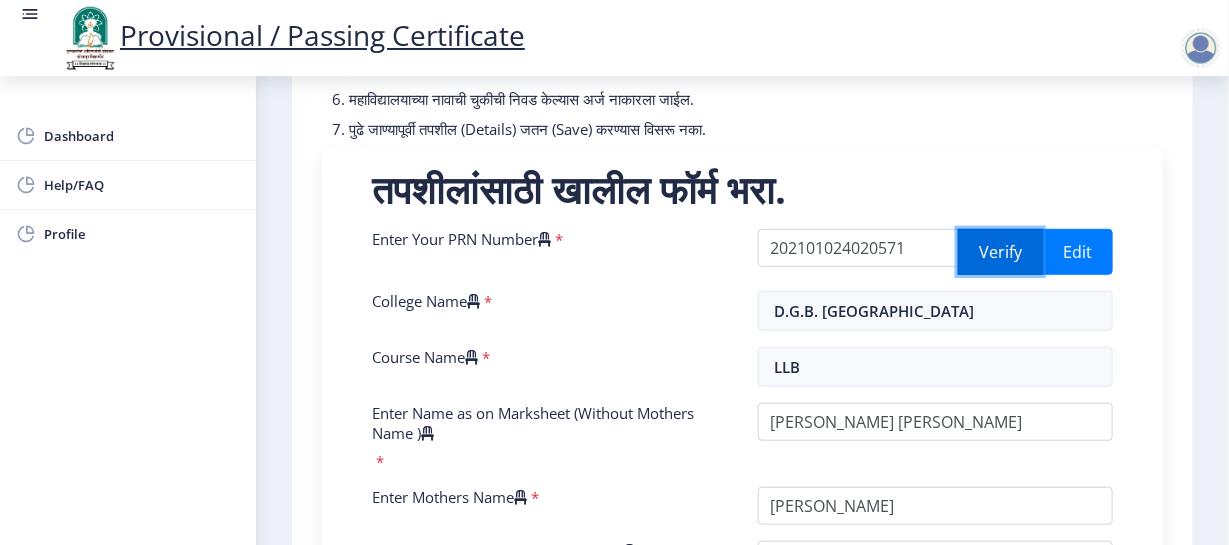 click on "Verify" at bounding box center (1000, 252) 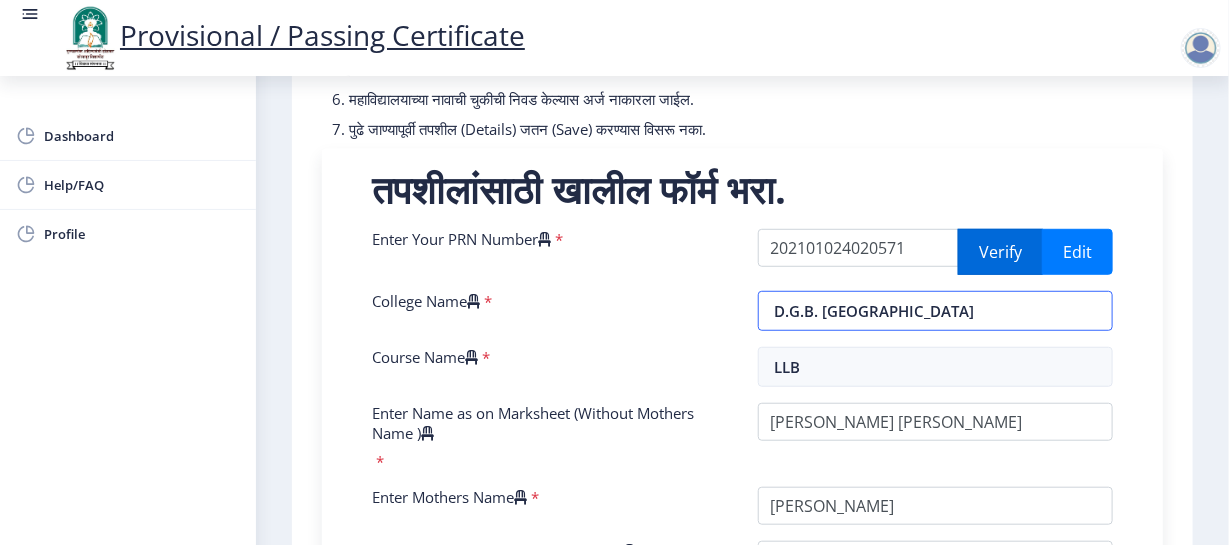 select on "FIRST CLASS" 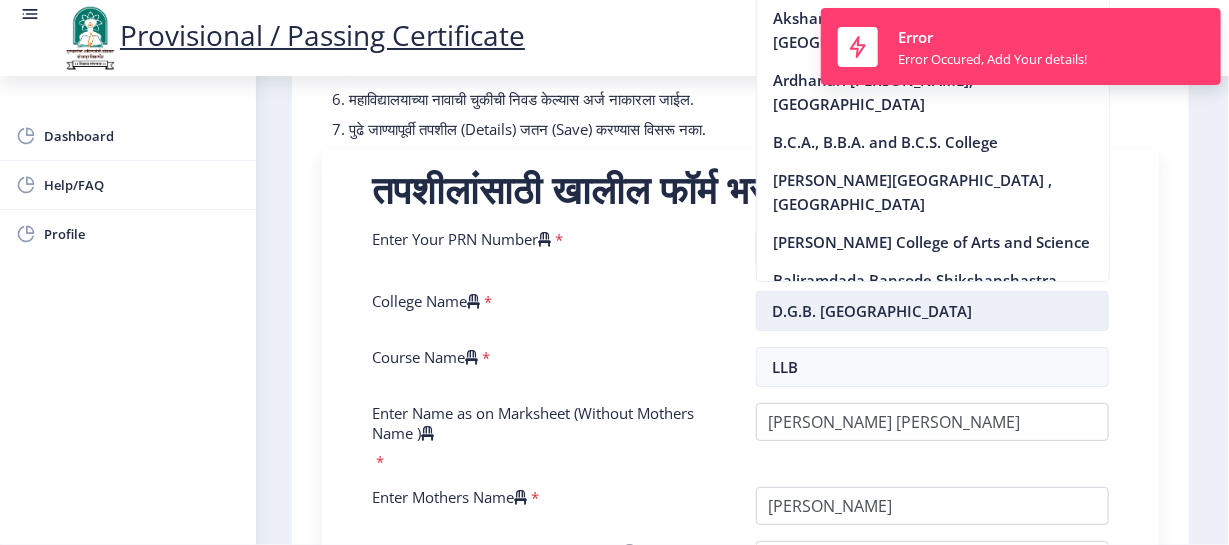 click on "D.G.B. [GEOGRAPHIC_DATA]" at bounding box center [933, 311] 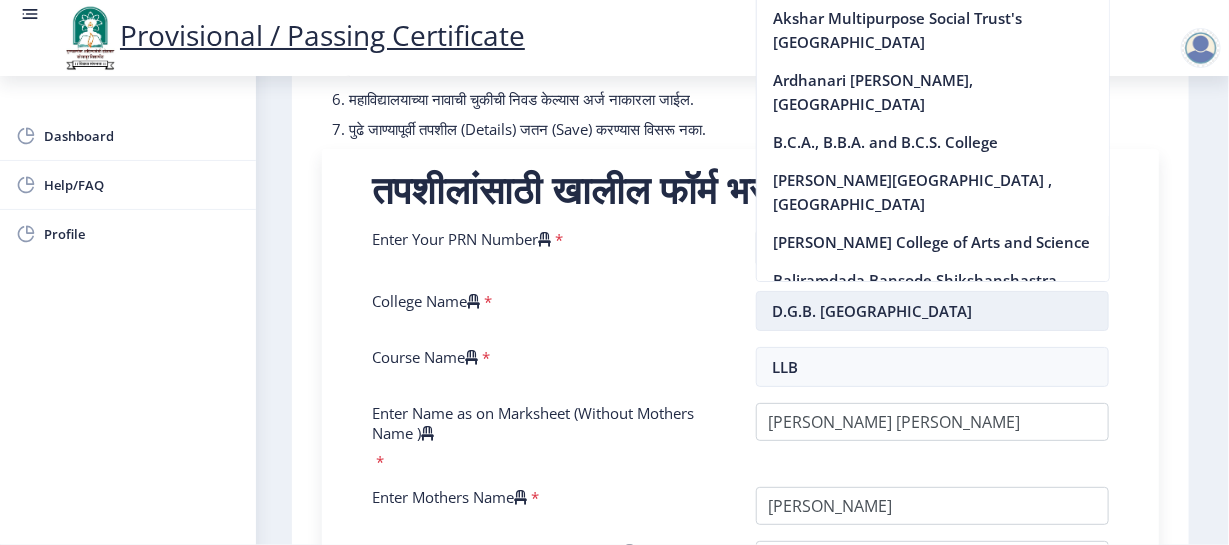 click on "D.G.B. [GEOGRAPHIC_DATA]" at bounding box center (933, 311) 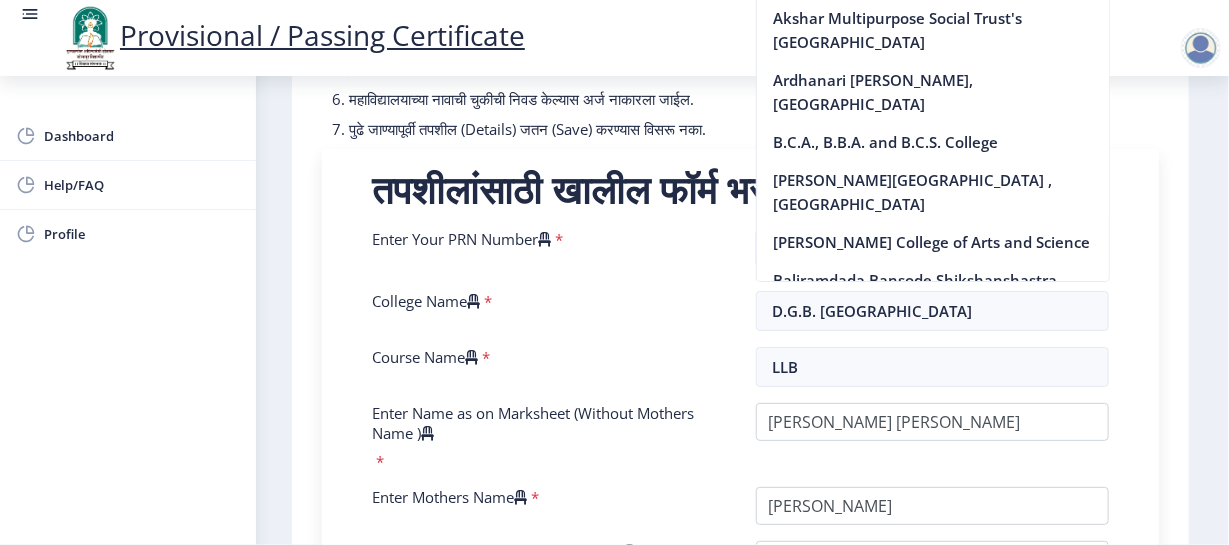 click on "सूचना  1. * सह चिन्हांकित फील्ड अनिवार्य आहेत. 2. आसन क्रमांक प्रविष्ट करा (Input the seat Number) - तुमच्या शेवटच्या वर्षाच्या/सेमिस्टरच्या मार्कशीटनुसार.  3. तुमच्या मार्कशीट/हॉल तिकिटावर आसन (Seat) क्रमांक नमूद केलेला (Mentioned) आहे.  4. कृपया तुमच्या अंतिम वर्ष/सेमिस्टरच्या मार्कशीटमधील योग्य वर्ग निवडा.  6. महाविद्यालयाच्या नावाची चुकीची निवड केल्यास अर्ज नाकारला जाईल.  Need Help? Email Us on   [EMAIL_ADDRESS][DOMAIN_NAME]  Enter Your PRN Number    * 202101024020571 Verify Edit * * *" 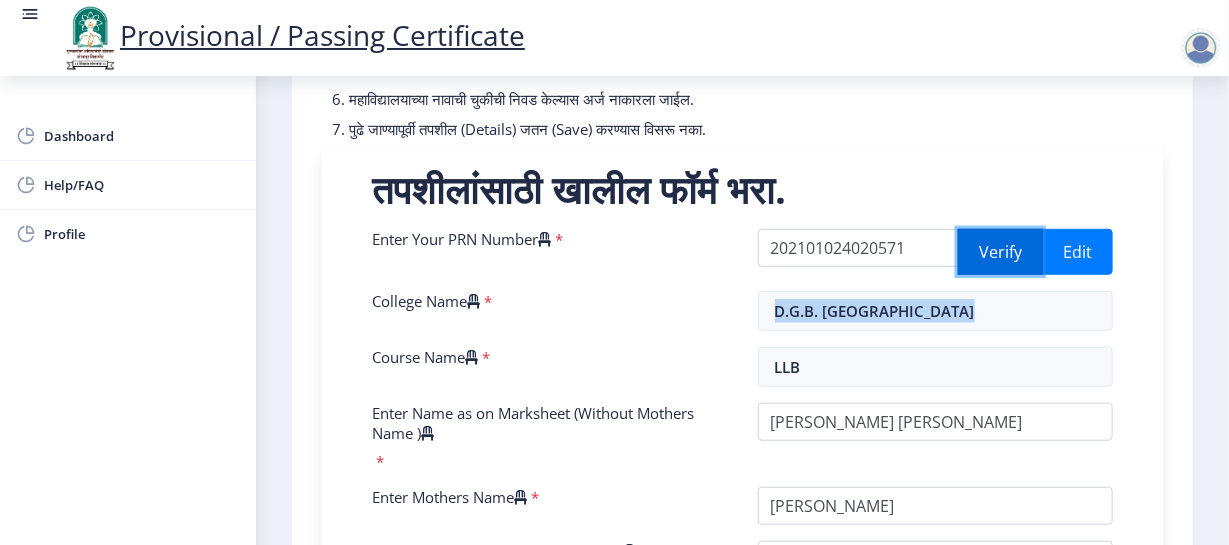 click on "Verify" at bounding box center (1000, 252) 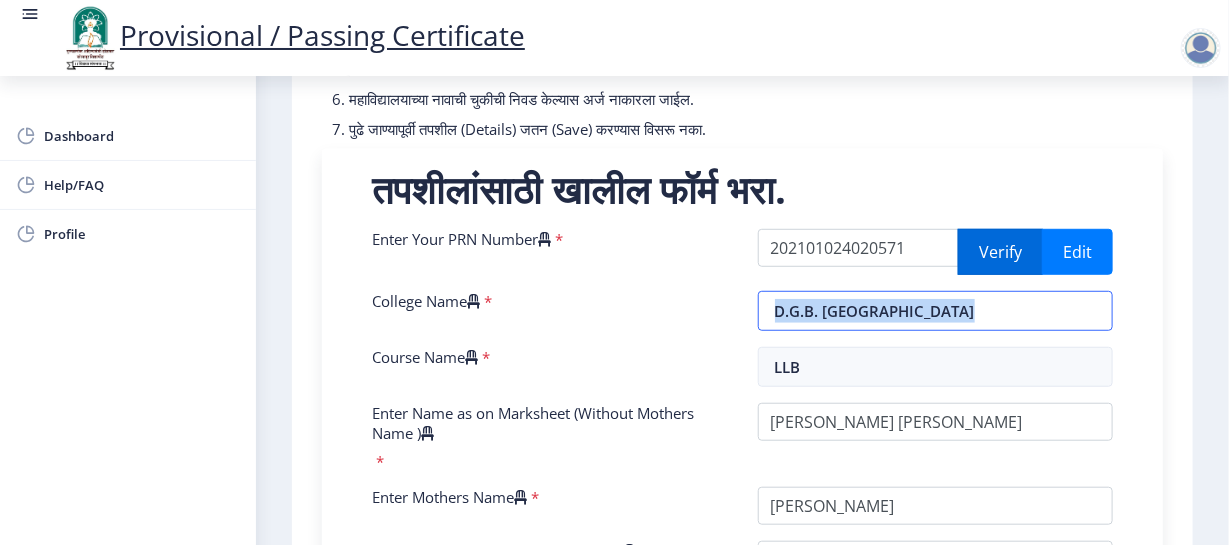select on "FIRST CLASS" 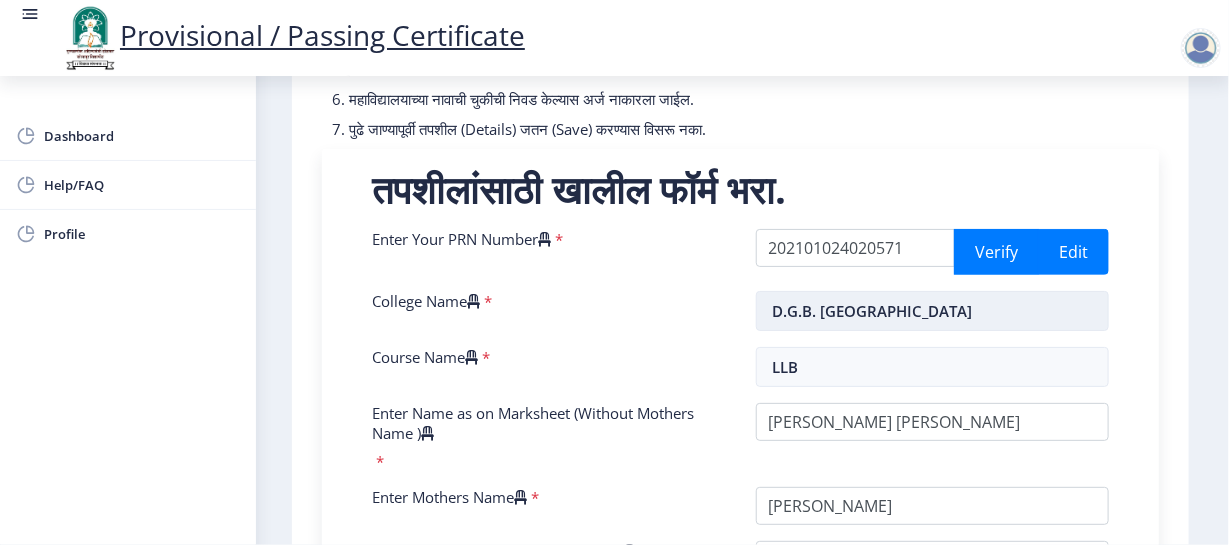 type on "D.G.B. [GEOGRAPHIC_DATA]" 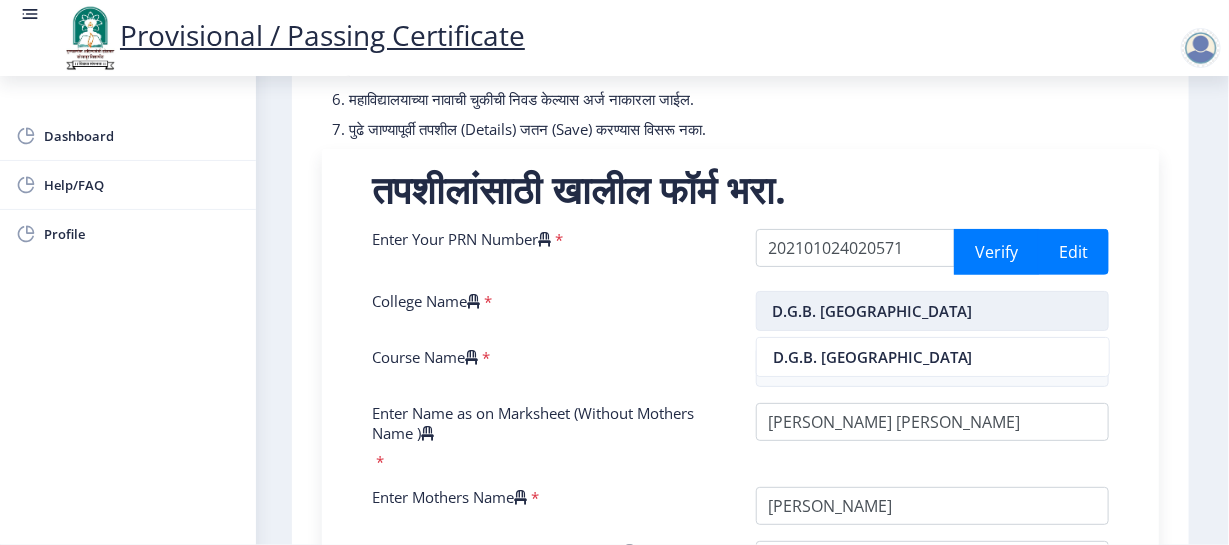 click on "D.G.B. [GEOGRAPHIC_DATA]" at bounding box center (933, 311) 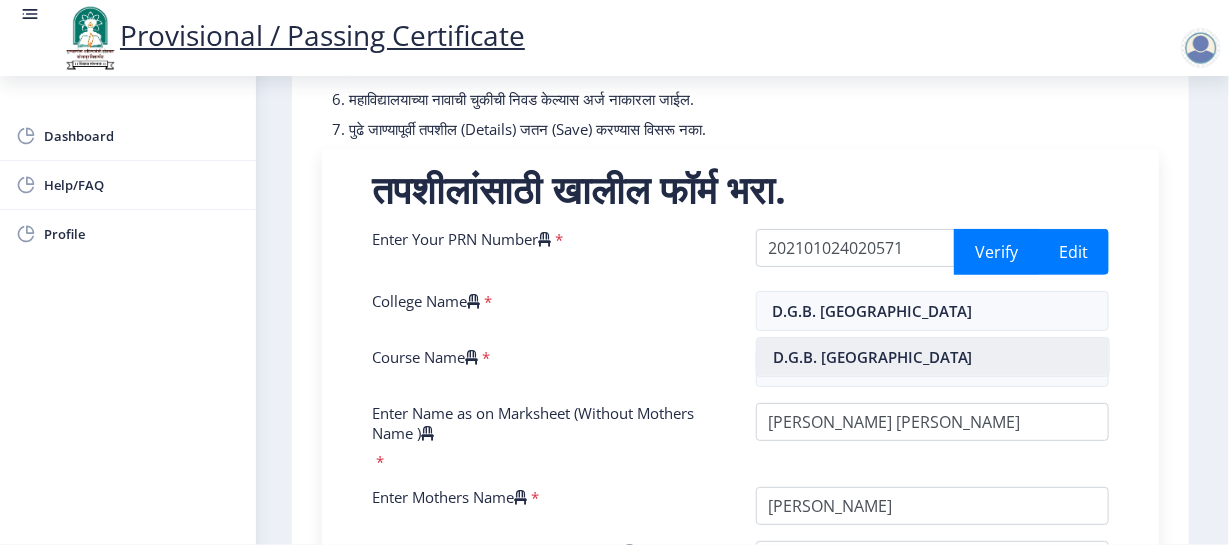 click on "D.G.B. [GEOGRAPHIC_DATA]" at bounding box center [933, 357] 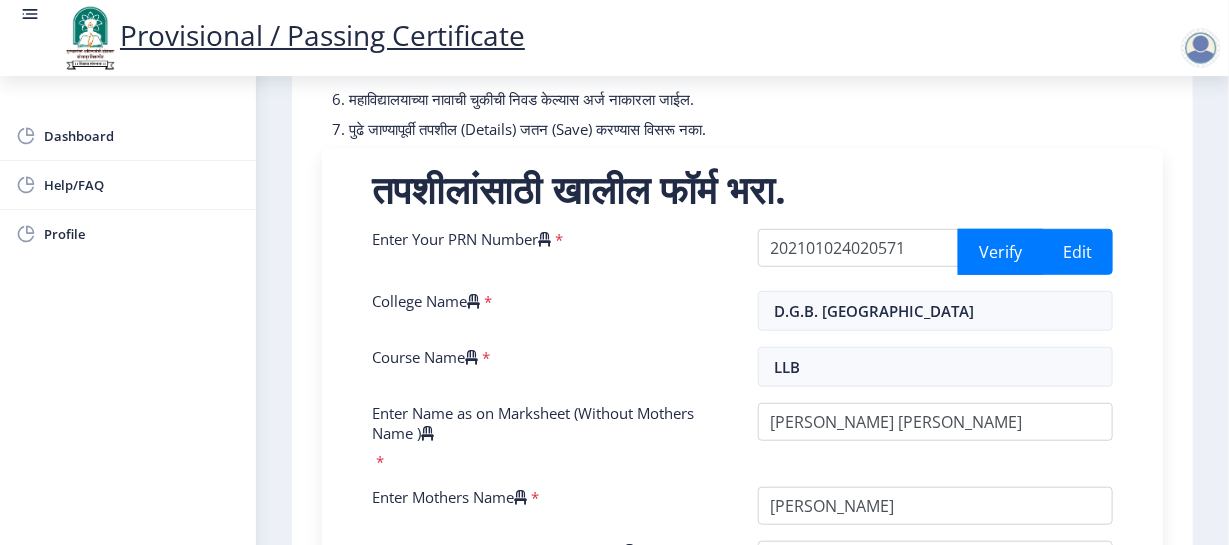 click on "सूचना  1. * सह चिन्हांकित फील्ड अनिवार्य आहेत. 2. आसन क्रमांक प्रविष्ट करा (Input the seat Number) - तुमच्या शेवटच्या वर्षाच्या/सेमिस्टरच्या मार्कशीटनुसार.  3. तुमच्या मार्कशीट/हॉल तिकिटावर आसन (Seat) क्रमांक नमूद केलेला (Mentioned) आहे.  4. कृपया तुमच्या अंतिम वर्ष/सेमिस्टरच्या मार्कशीटमधील योग्य वर्ग निवडा.  6. महाविद्यालयाच्या नावाची चुकीची निवड केल्यास अर्ज नाकारला जाईल.  Need Help? Email Us on   [EMAIL_ADDRESS][DOMAIN_NAME]  Enter Your PRN Number    * 202101024020571 Verify Edit * * *" 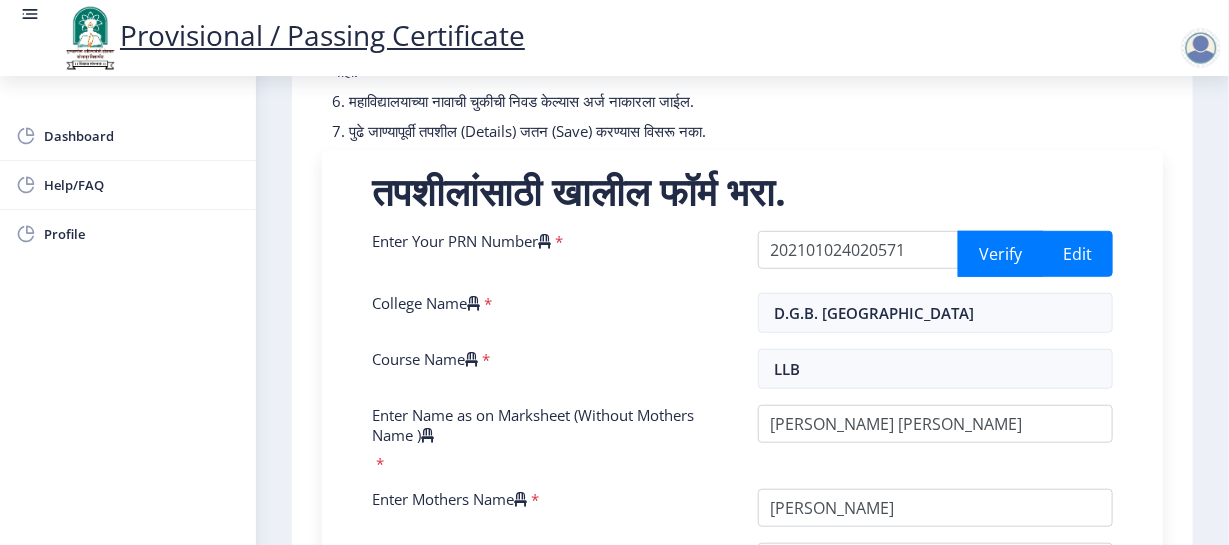 click on "सूचना  1. * सह चिन्हांकित फील्ड अनिवार्य आहेत. 2. आसन क्रमांक प्रविष्ट करा (Input the seat Number) - तुमच्या शेवटच्या वर्षाच्या/सेमिस्टरच्या मार्कशीटनुसार.  3. तुमच्या मार्कशीट/हॉल तिकिटावर आसन (Seat) क्रमांक नमूद केलेला (Mentioned) आहे.  4. कृपया तुमच्या अंतिम वर्ष/सेमिस्टरच्या मार्कशीटमधील योग्य वर्ग निवडा.  6. महाविद्यालयाच्या नावाची चुकीची निवड केल्यास अर्ज नाकारला जाईल.  Need Help? Email Us on   [EMAIL_ADDRESS][DOMAIN_NAME]  Enter Your PRN Number    * 202101024020571 Verify Edit * * *" 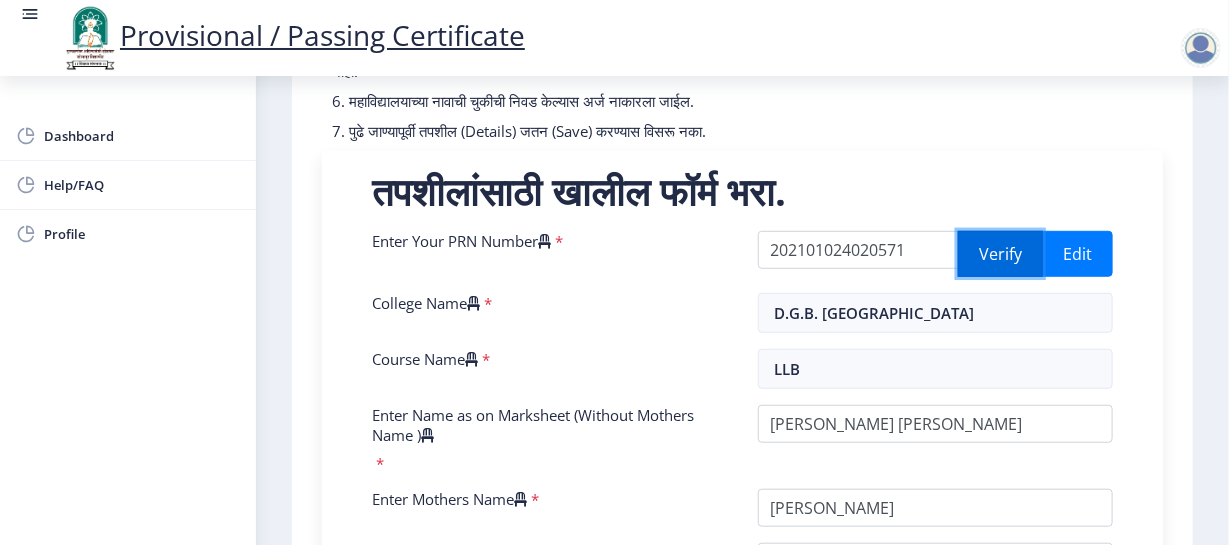 click on "Verify" at bounding box center (1000, 254) 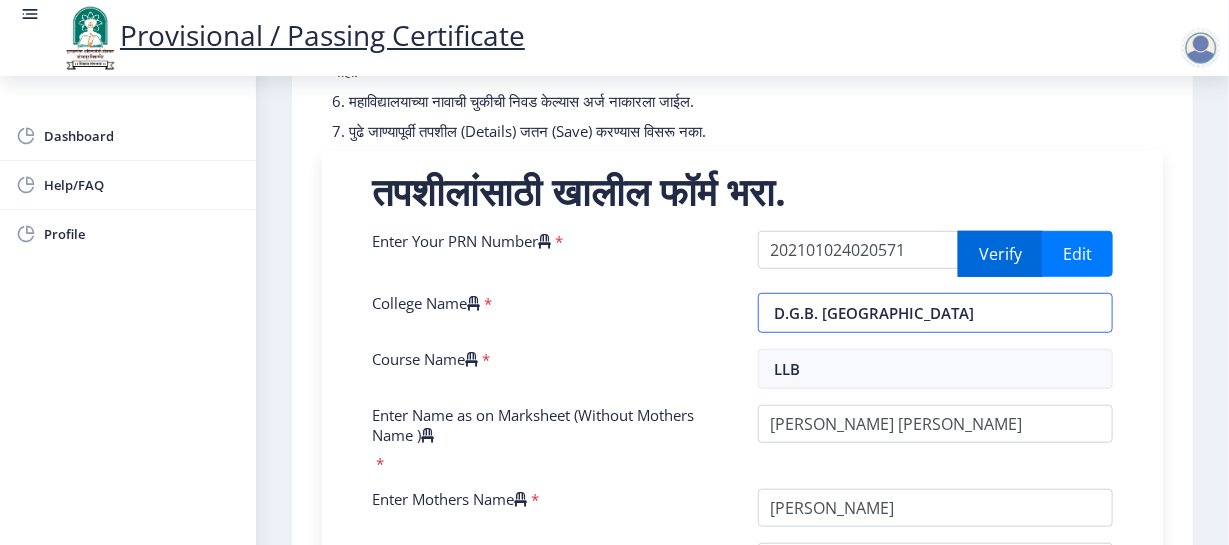select on "FIRST CLASS" 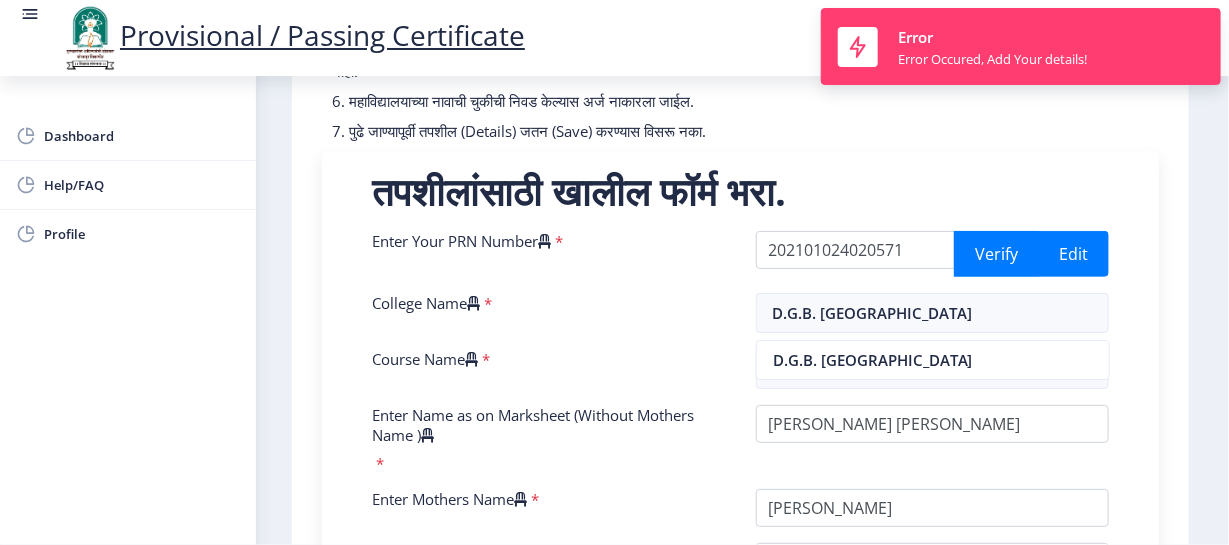 click on "तपशीलांसाठी खालील फॉर्म भरा.   Enter Your PRN Number    * 202101024020571 Verify Edit College Name   * D.G.B. Dayanand Law College Course Name   * LLB  Enter Name as on Marksheet (Without Mothers Name )   *  Enter Mothers Name    *  Specialization of the Course Selected    *  Reason    *  Enter Your Last Year/Semester Marksheet Seat Number   * Enter Your last year/semester Class Obtained in Exam   * Select result/class  DISTINCTION   FIRST CLASS   HIGHER SECOND CLASS   SECOND CLASS   PASS CLASS   SUCCESSFUL   OUTSTANDING - EXEMPLARY  Grade O Grade A+ Grade A Grade B+ Grade B Grade C+ Grade C Grade F/FC Grade F Grade D Grade E FIRST CLASS WITH DISTINCTION Select Regular/External   *  Select Regular/External   Regular  External  Special Select ATKT   *  Select AT/KT   None ATKT  Enter Passing Year   *  2025   2024   2023   2022   2021   2020   2019   2018   2017   2016   2015   2014   2013   2012   2011   2010   2009   2008   2007  * *" at bounding box center [740, 673] 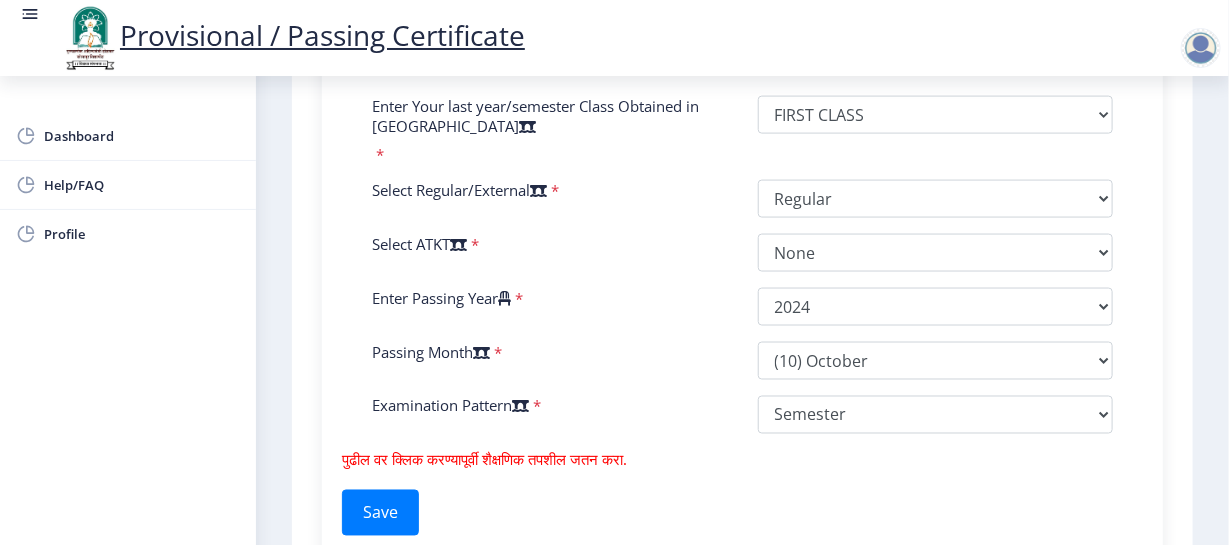 scroll, scrollTop: 997, scrollLeft: 0, axis: vertical 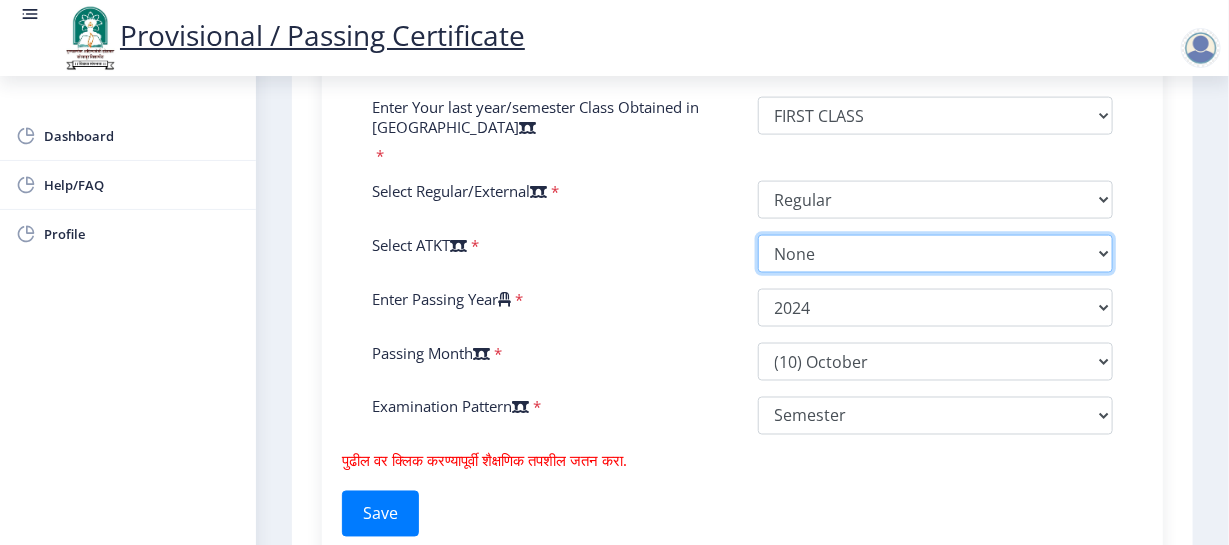 click on "Select AT/KT   None ATKT" at bounding box center (936, 254) 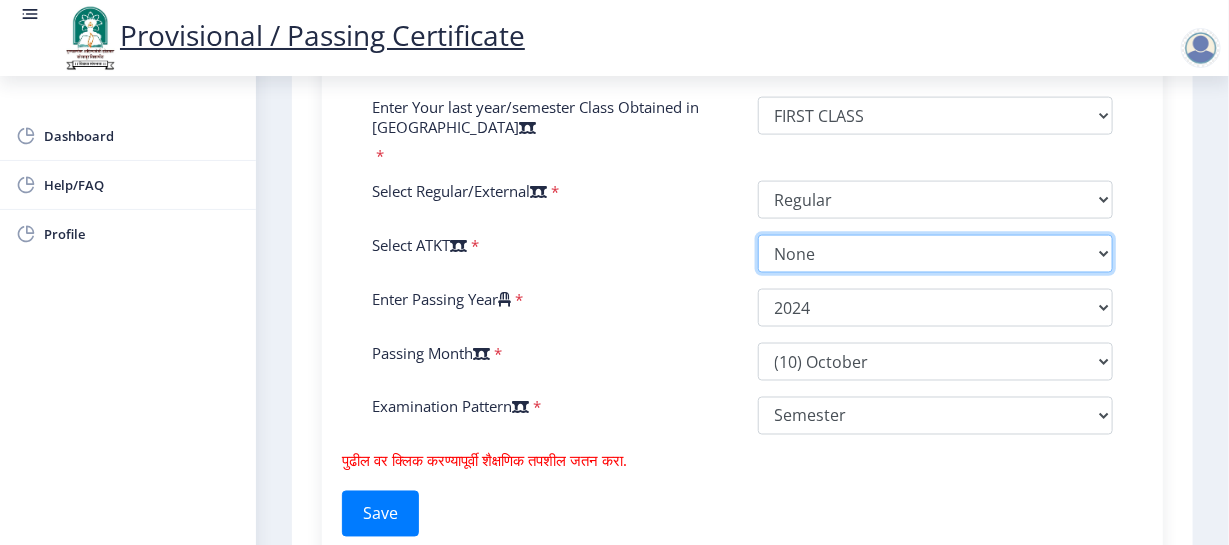 click on "Select AT/KT   None ATKT" at bounding box center [936, 254] 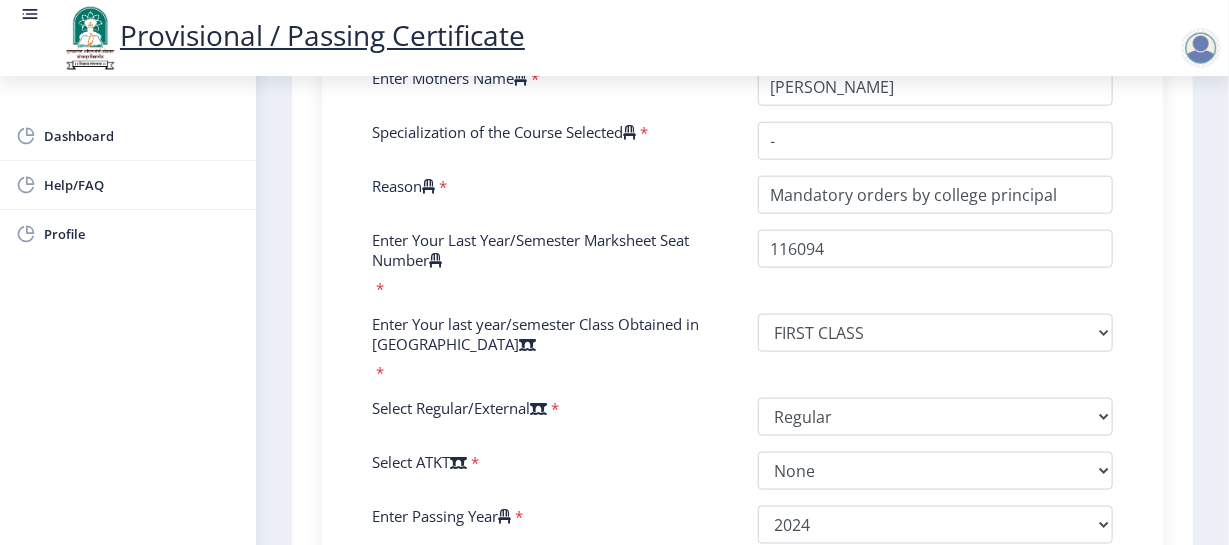 scroll, scrollTop: 779, scrollLeft: 0, axis: vertical 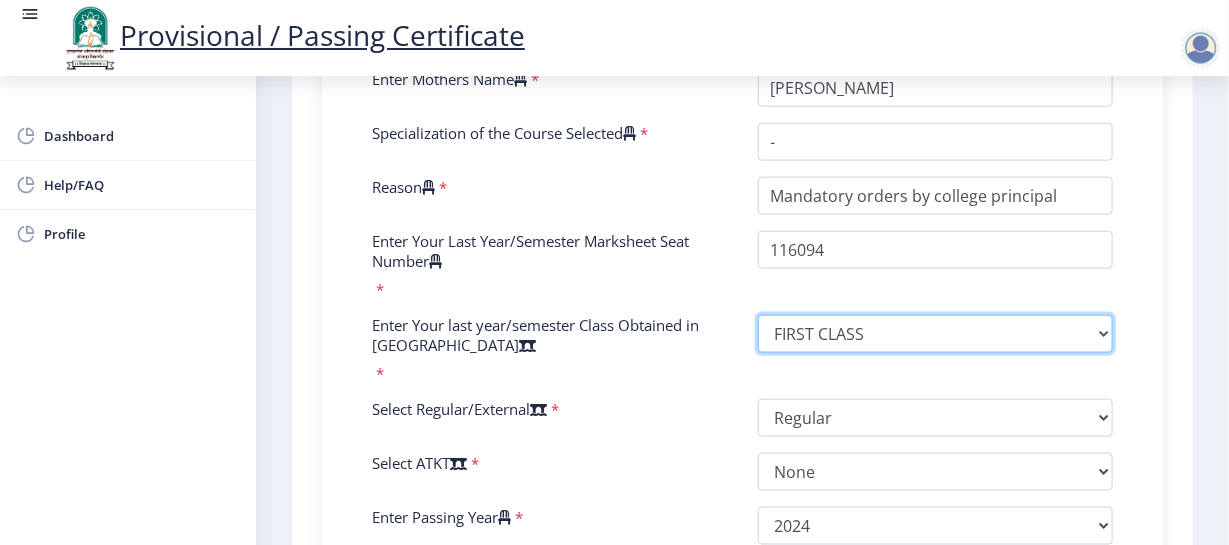 click on "Select result/class  DISTINCTION   FIRST CLASS   HIGHER SECOND CLASS   SECOND CLASS   PASS CLASS   SUCCESSFUL   OUTSTANDING - EXEMPLARY  Grade O Grade A+ Grade A Grade B+ Grade B Grade C+ Grade C Grade F/FC Grade F Grade D Grade E FIRST CLASS WITH DISTINCTION" at bounding box center (936, 334) 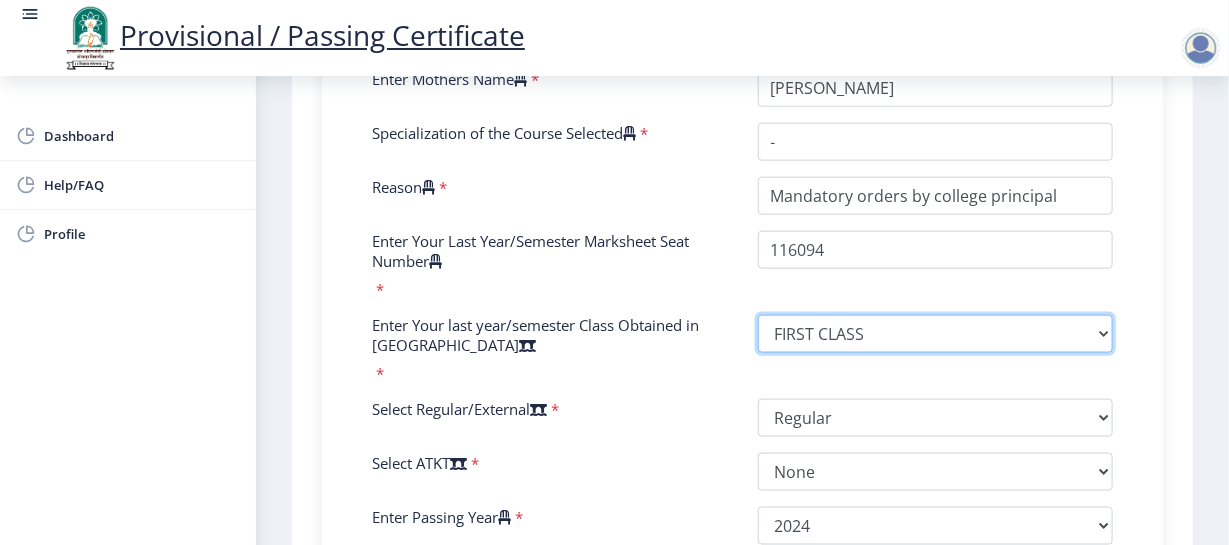 click on "Select result/class  DISTINCTION   FIRST CLASS   HIGHER SECOND CLASS   SECOND CLASS   PASS CLASS   SUCCESSFUL   OUTSTANDING - EXEMPLARY  Grade O Grade A+ Grade A Grade B+ Grade B Grade C+ Grade C Grade F/FC Grade F Grade D Grade E FIRST CLASS WITH DISTINCTION" at bounding box center (936, 334) 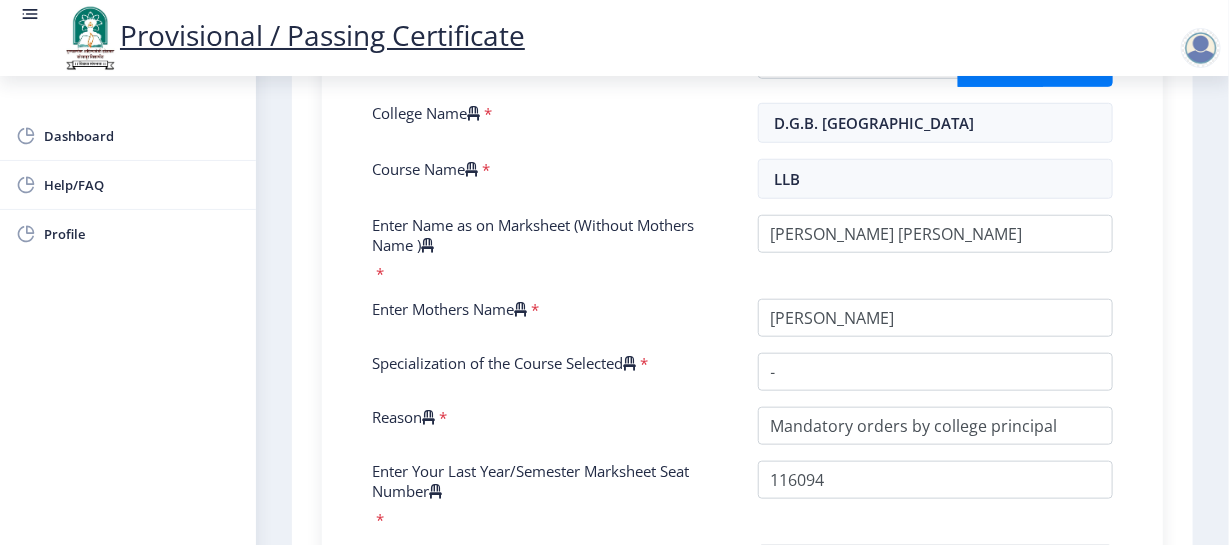 scroll, scrollTop: 547, scrollLeft: 0, axis: vertical 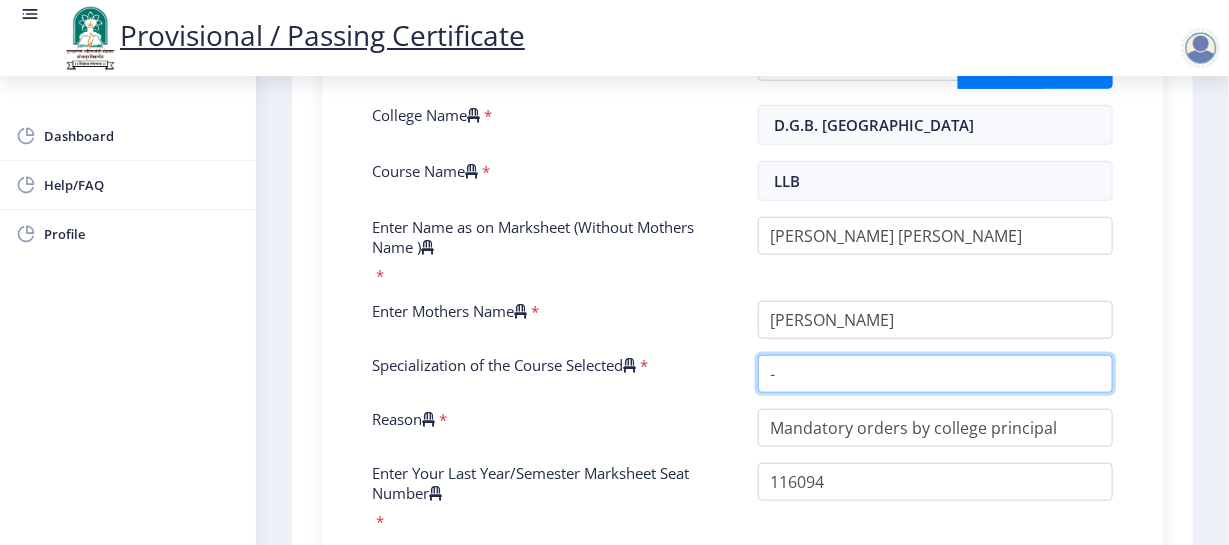 click on "Specialization of the Course Selected" at bounding box center (936, 374) 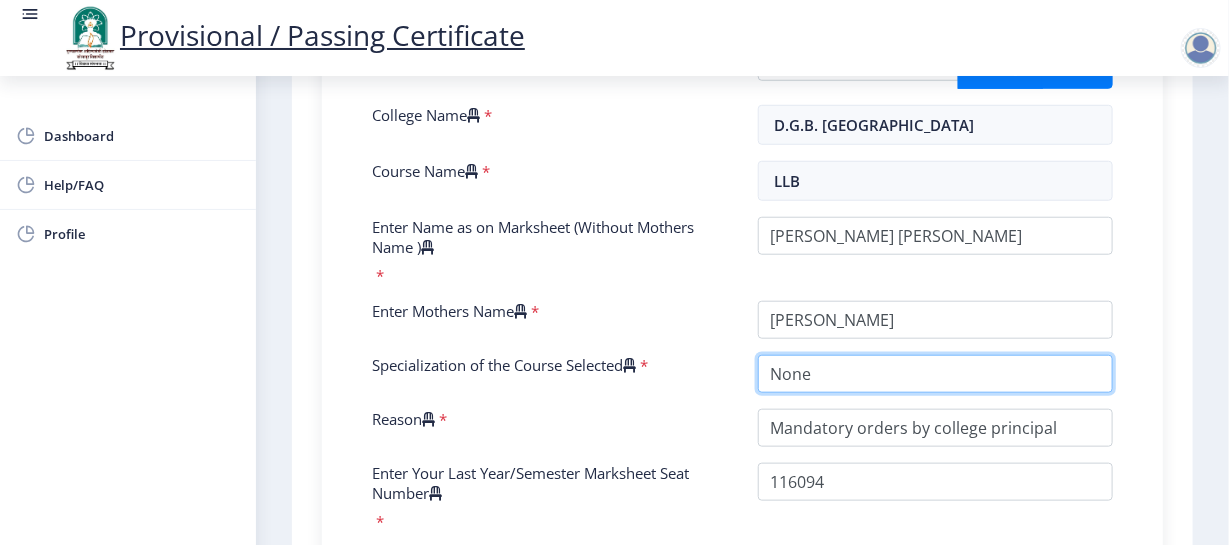 type on "None" 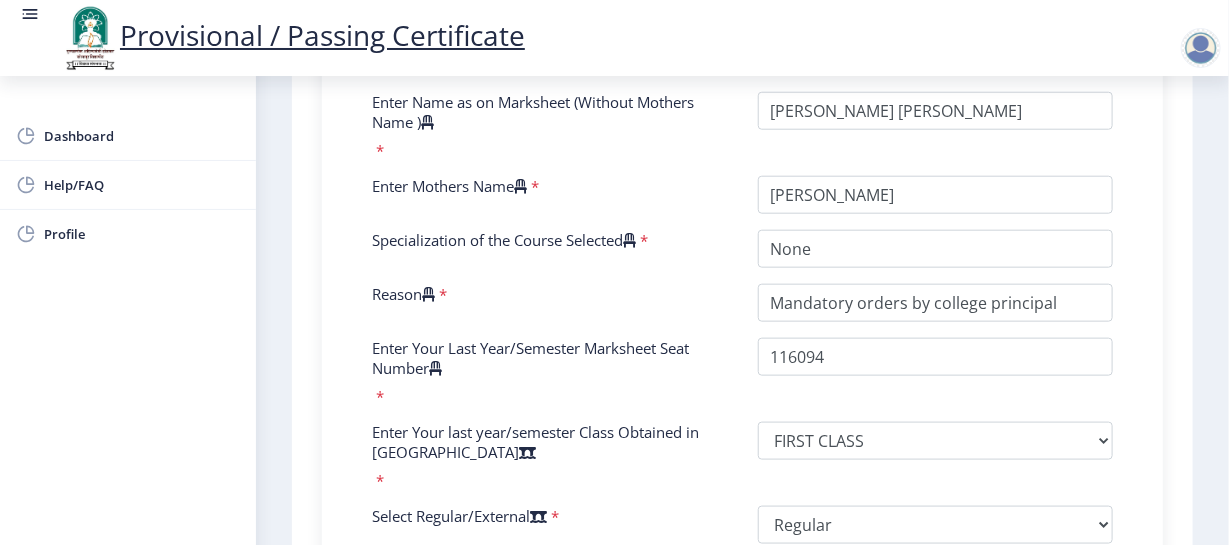 scroll, scrollTop: 1166, scrollLeft: 0, axis: vertical 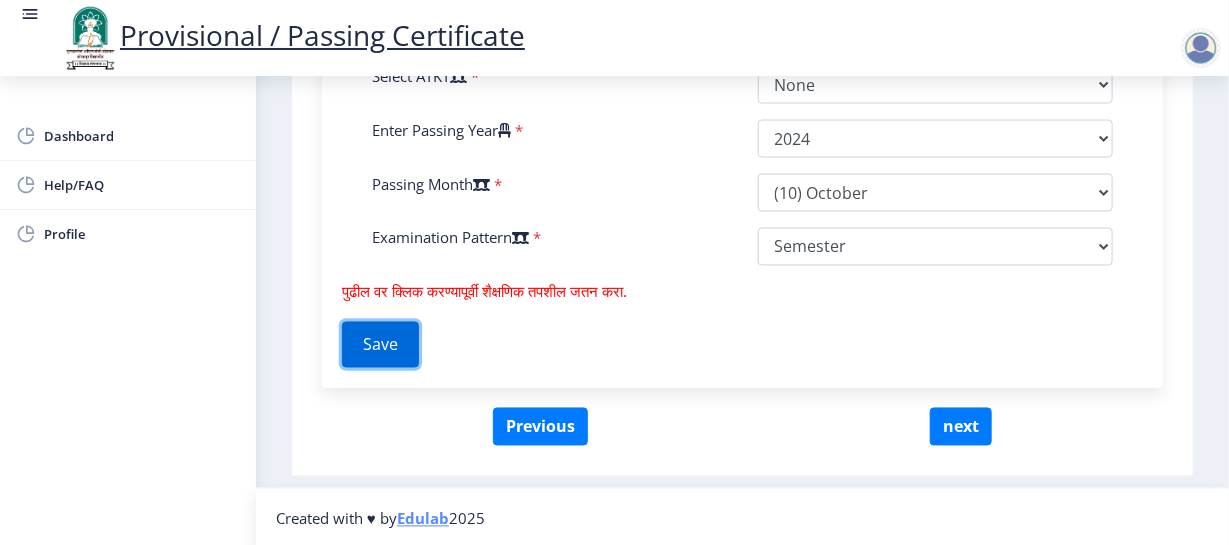 click on "Save" at bounding box center (380, 345) 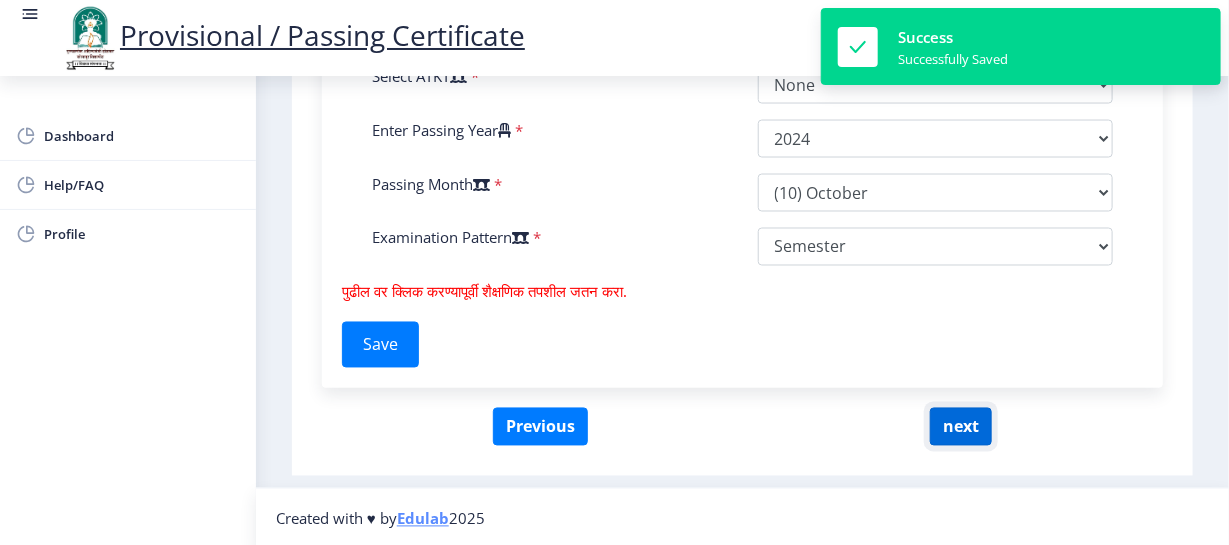 click on "next" 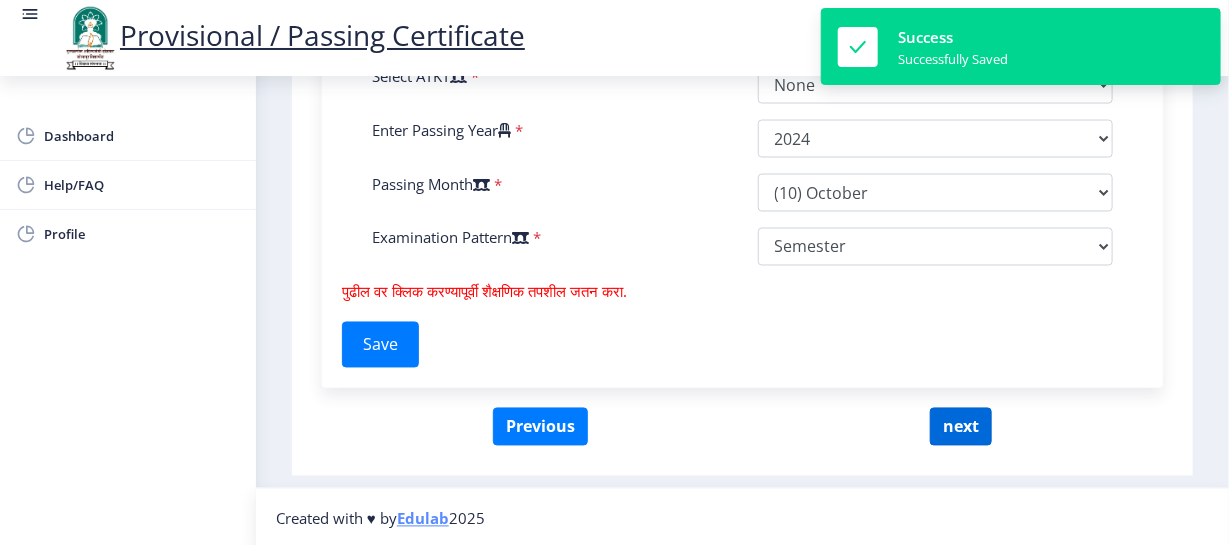 select 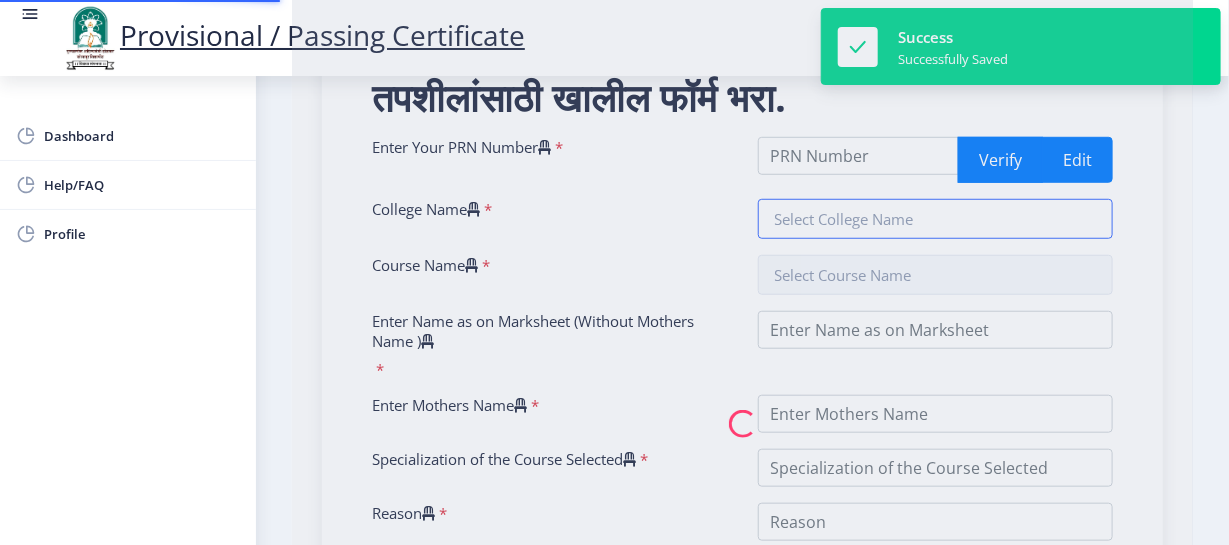 type on "202101024020571" 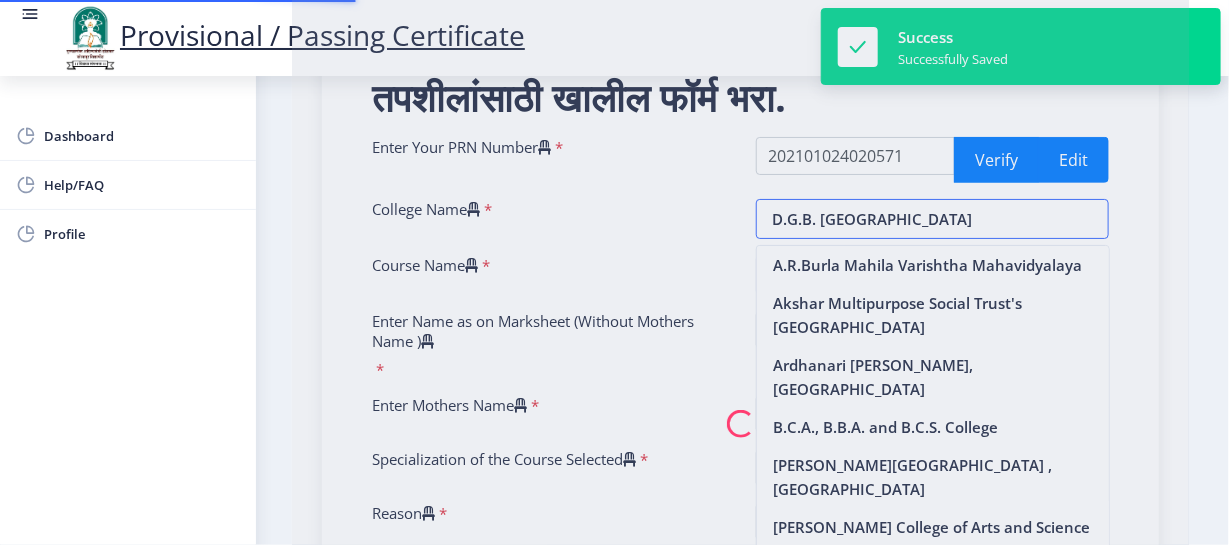 scroll, scrollTop: 453, scrollLeft: 0, axis: vertical 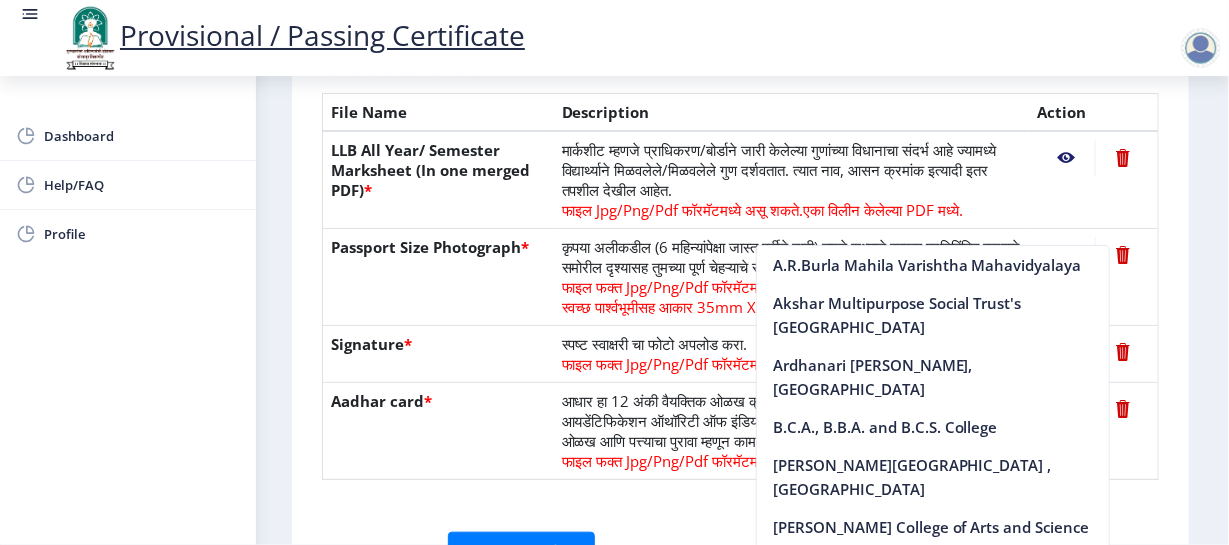 click on "First Step 2 Second Step सूचना 1. कागदपत्रे फक्त jpg/jpeg/png किंवा pdf फॉरमॅटमध्ये अपलोड करा.  2. फाइल आकार 5 MB पेक्षा जास्त नसावा.  3. मार्कशीट मूळ प्रतीतच (Original Copy) अपलोड करावी लागेल.  4. कृपया तुमचे अंतिम वर्ष/सेमिस्टर पास [PERSON_NAME] अपलोड करा.  5. कृपया तुमचा स्पष्ट फोटो अपलोड करा, तो 6 महिन्यांपेक्षा जुना नसावा. 6.कृपया एक वैध पत्ता प्रविष्ट करा, कारण प्रमाणपत्र फक्त नमूद केलेल्या पत्त्यावर कुरियर केले जाईल.  Need Help? Email Us on   Document  File Name *" 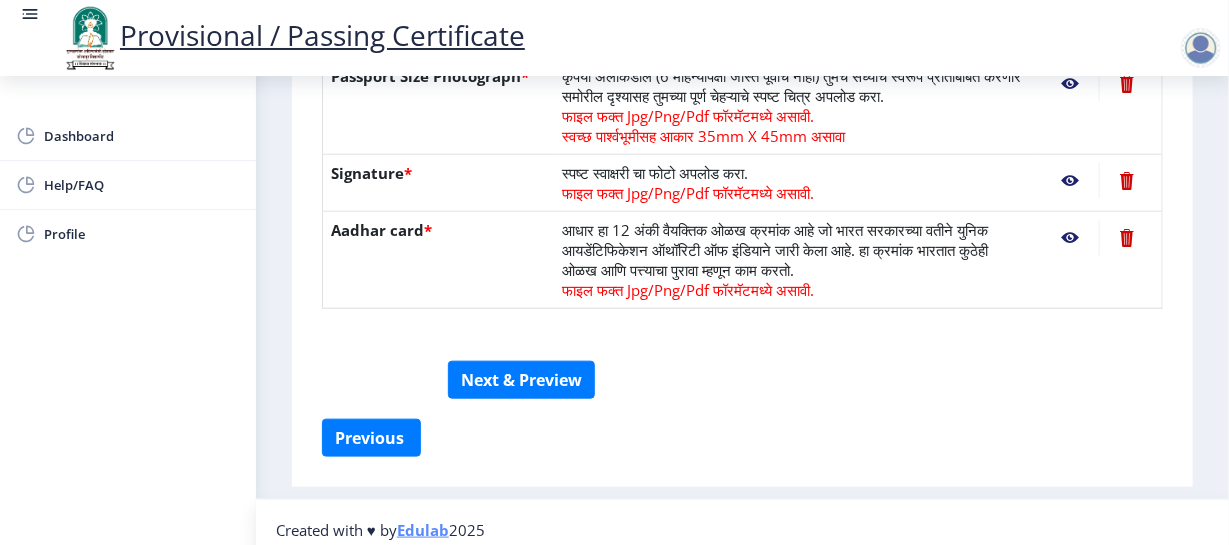 click on "सूचना 1. कागदपत्रे फक्त jpg/jpeg/png किंवा pdf फॉरमॅटमध्ये अपलोड करा.  2. फाइल आकार 5 MB पेक्षा जास्त नसावा.  3. मार्कशीट मूळ प्रतीतच (Original Copy) अपलोड करावी लागेल.  4. कृपया तुमचे अंतिम वर्ष/सेमिस्टर पास [PERSON_NAME] अपलोड करा.  5. कृपया तुमचा स्पष्ट फोटो अपलोड करा, तो 6 महिन्यांपेक्षा जुना नसावा. 6.कृपया एक वैध पत्ता प्रविष्ट करा, कारण प्रमाणपत्र फक्त नमूद केलेल्या पत्त्यावर कुरियर केले जाईल.  Need Help? Email Us on   [EMAIL_ADDRESS][DOMAIN_NAME]  Document  File Name" 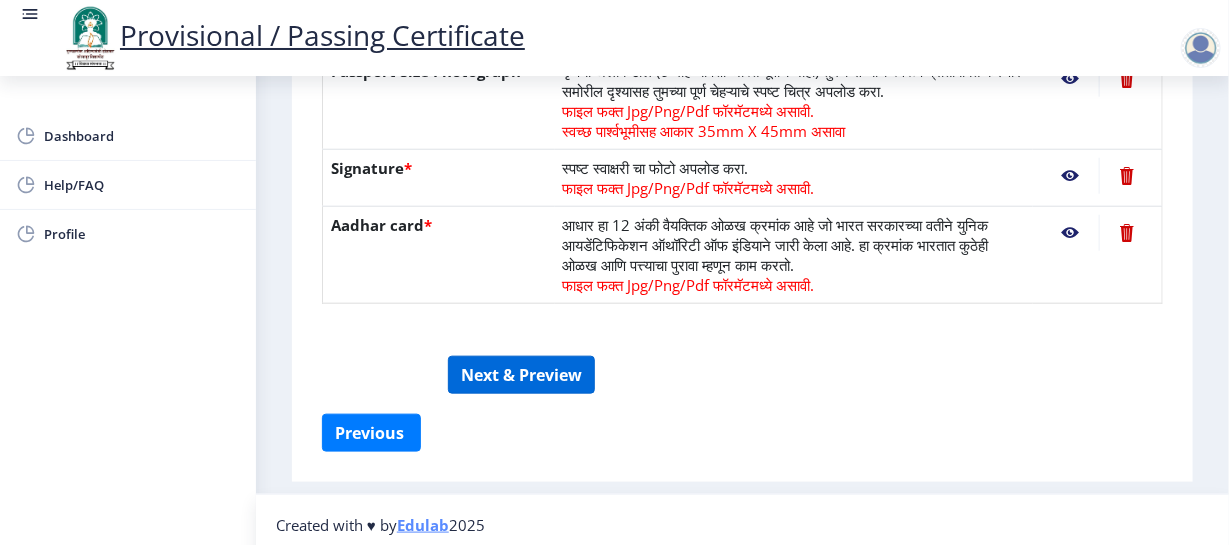 scroll, scrollTop: 654, scrollLeft: 0, axis: vertical 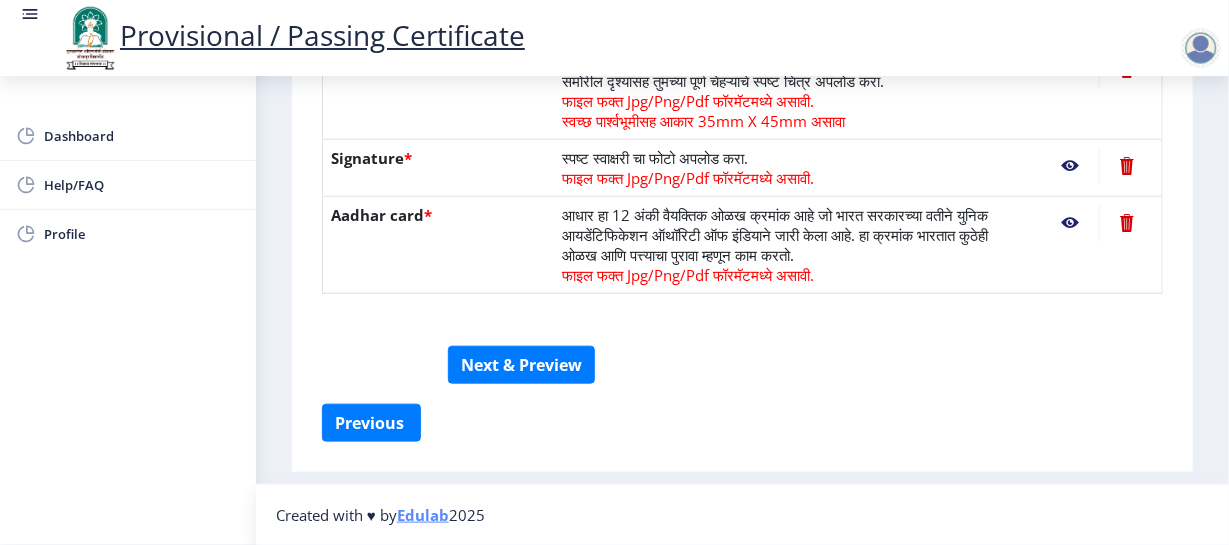 click on "सूचना 1. कागदपत्रे फक्त jpg/jpeg/png किंवा pdf फॉरमॅटमध्ये अपलोड करा.  2. फाइल आकार 5 MB पेक्षा जास्त नसावा.  3. मार्कशीट मूळ प्रतीतच (Original Copy) अपलोड करावी लागेल.  4. कृपया तुमचे अंतिम वर्ष/सेमिस्टर पास [PERSON_NAME] अपलोड करा.  5. कृपया तुमचा स्पष्ट फोटो अपलोड करा, तो 6 महिन्यांपेक्षा जुना नसावा. 6.कृपया एक वैध पत्ता प्रविष्ट करा, कारण प्रमाणपत्र फक्त नमूद केलेल्या पत्त्यावर कुरियर केले जाईल.  Need Help? Email Us on   [EMAIL_ADDRESS][DOMAIN_NAME]  Document  File Name" 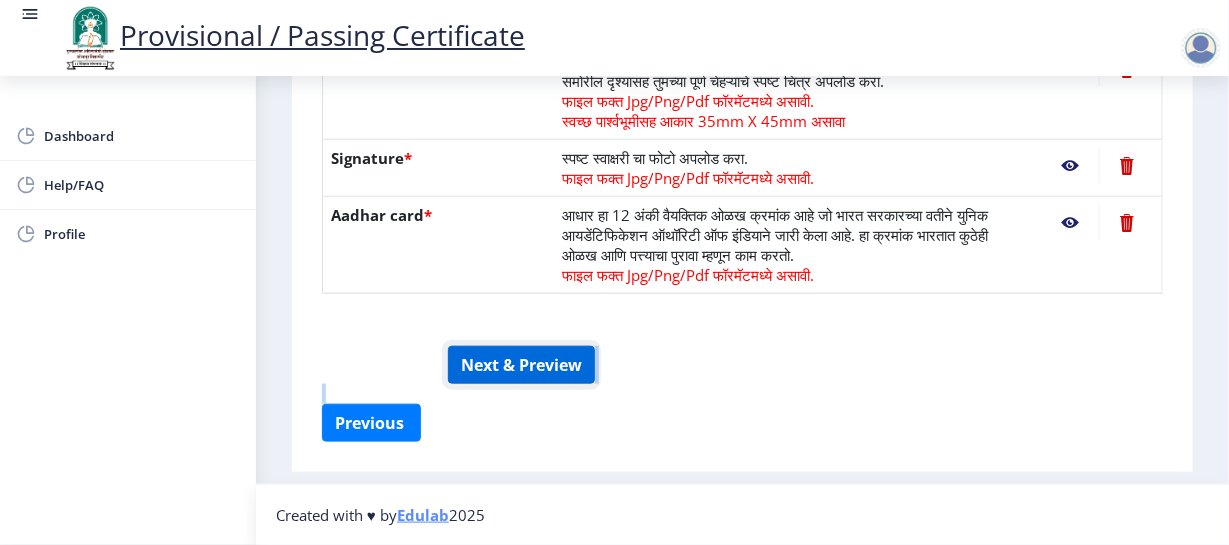 click on "Next & Preview" 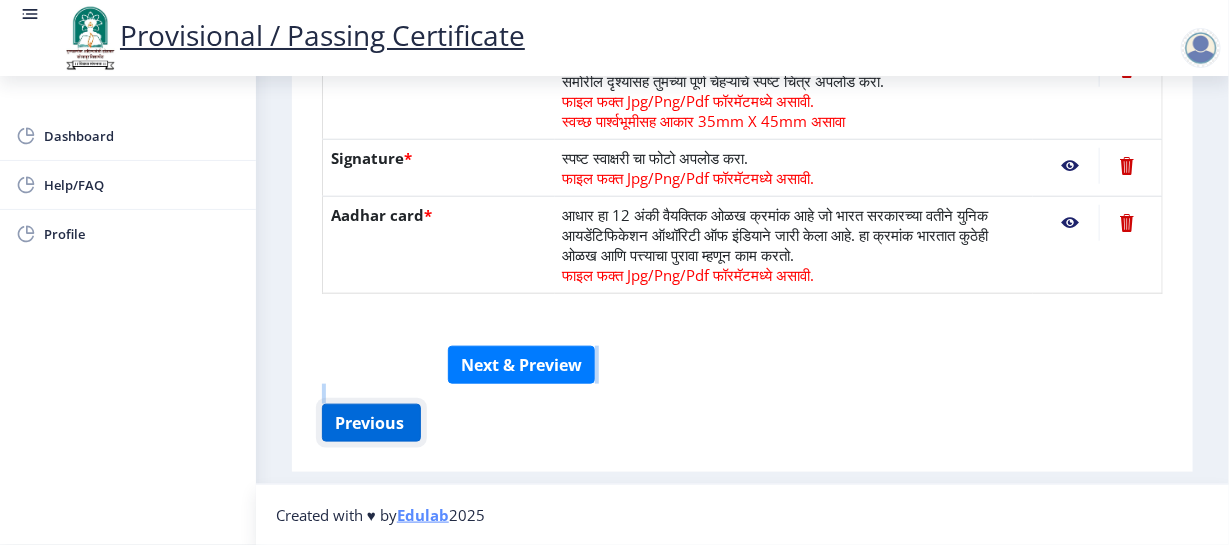 click on "Previous ‍" 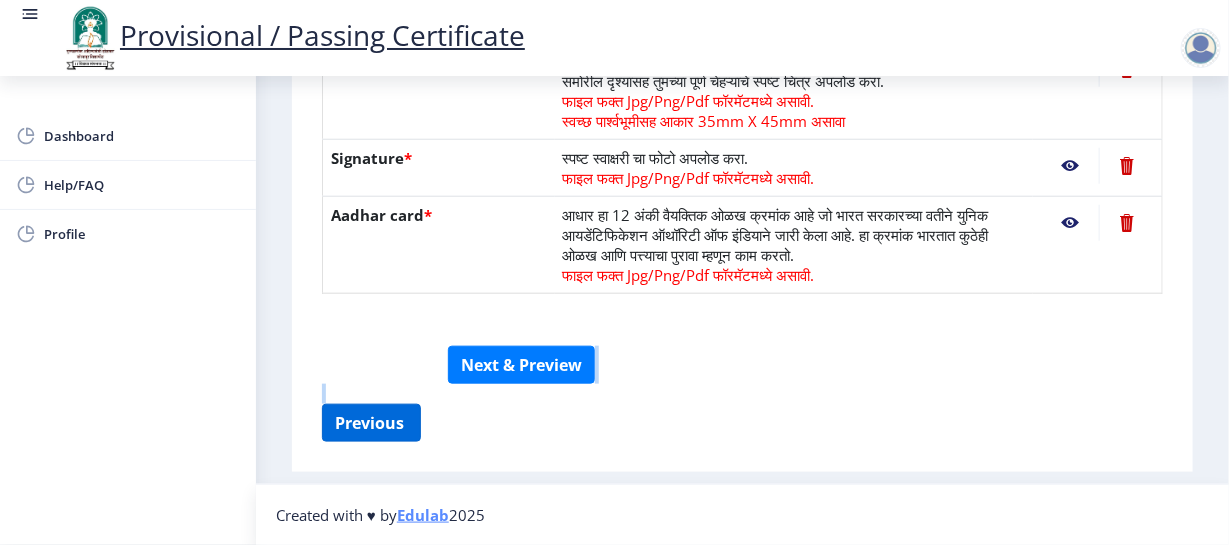 select on "FIRST CLASS" 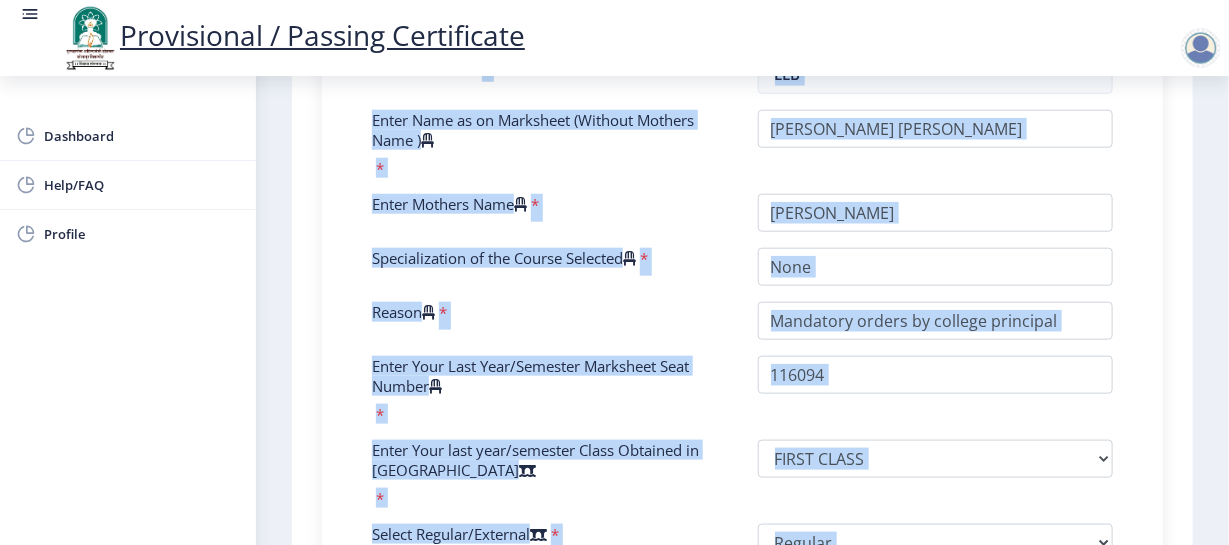 click on "Enter Your Last Year/Semester Marksheet Seat Number   *" at bounding box center (550, 390) 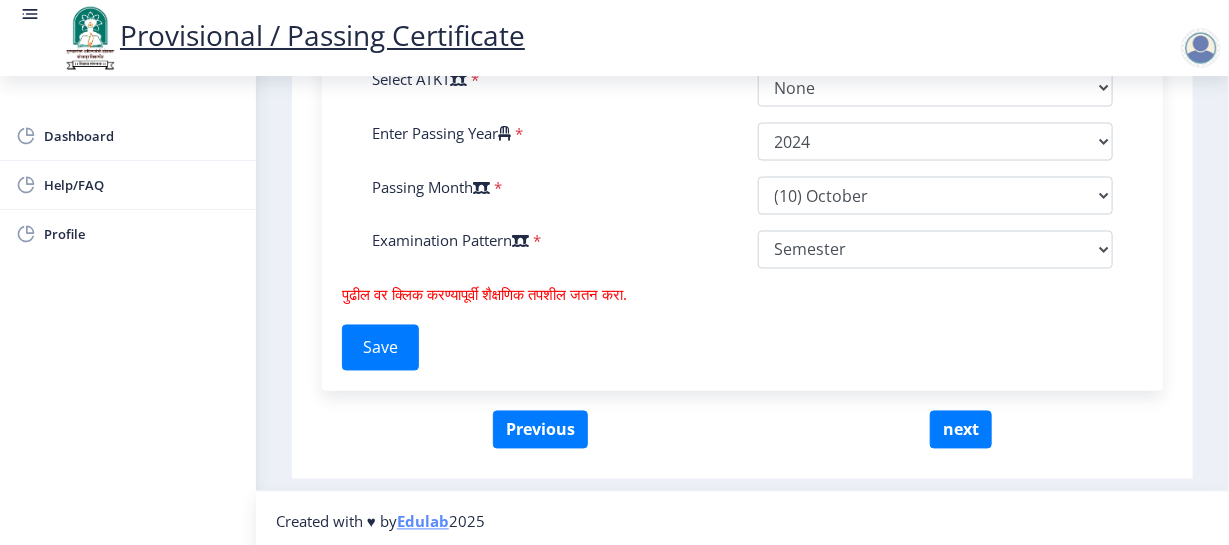 scroll, scrollTop: 1161, scrollLeft: 0, axis: vertical 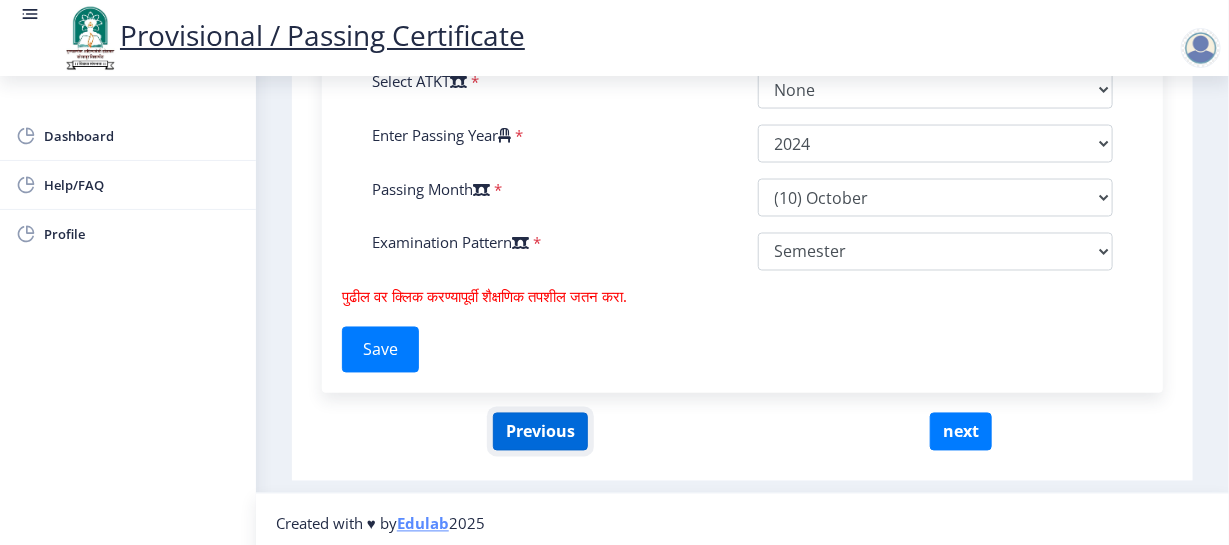 click on "Previous" 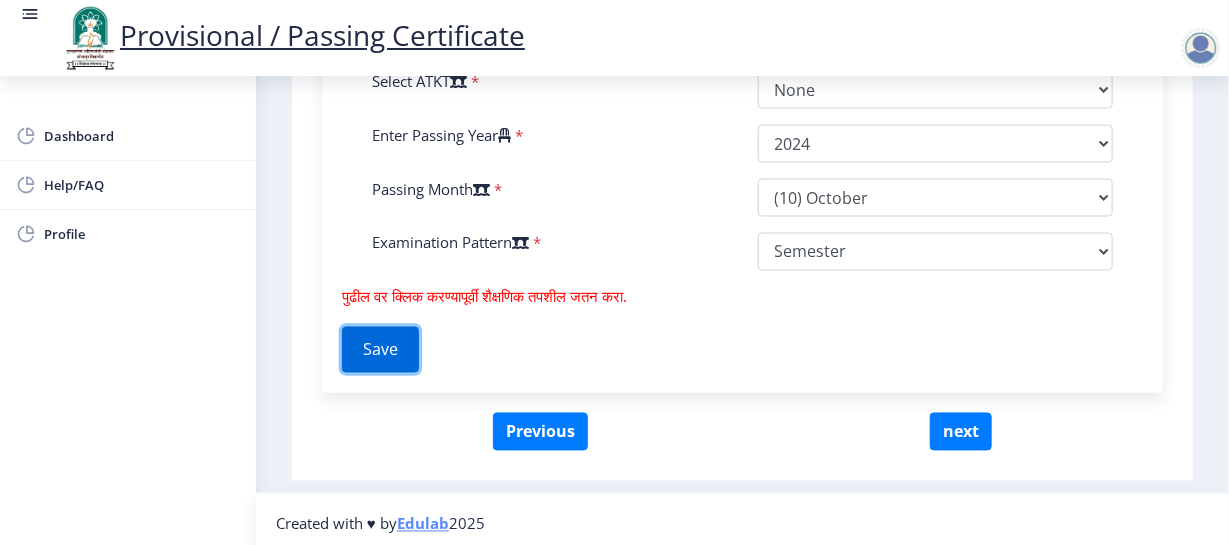 click on "Save" at bounding box center (380, 350) 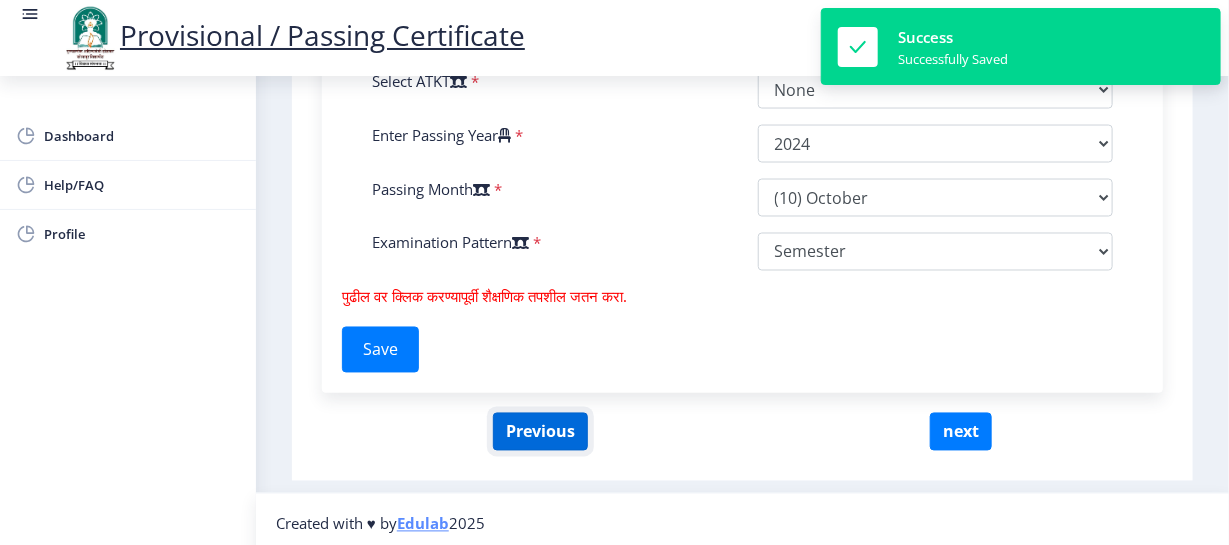 click on "Previous" 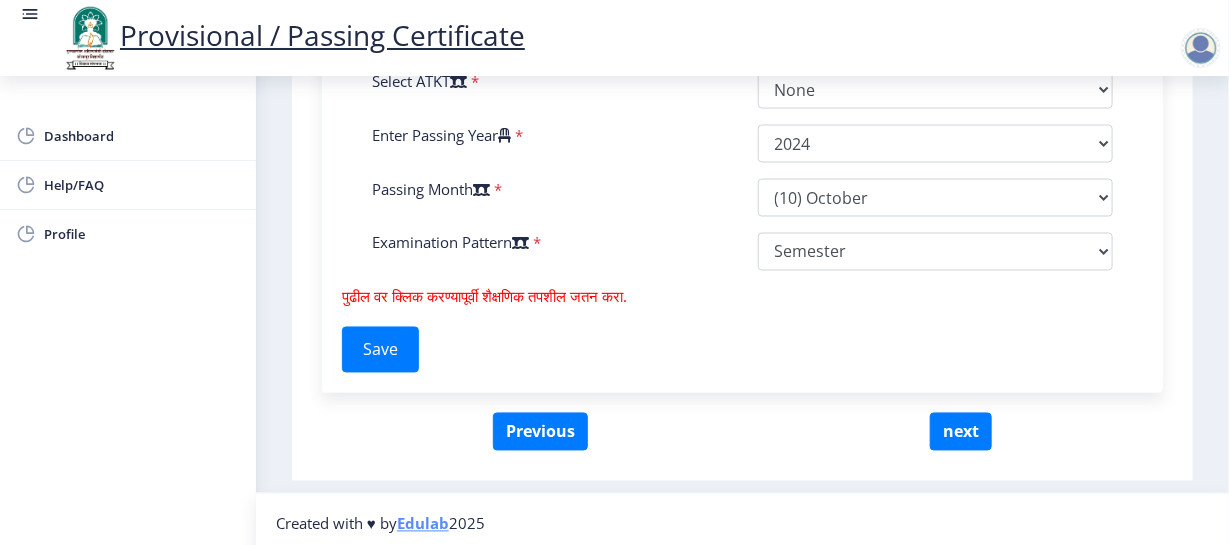 click on "Previous next" 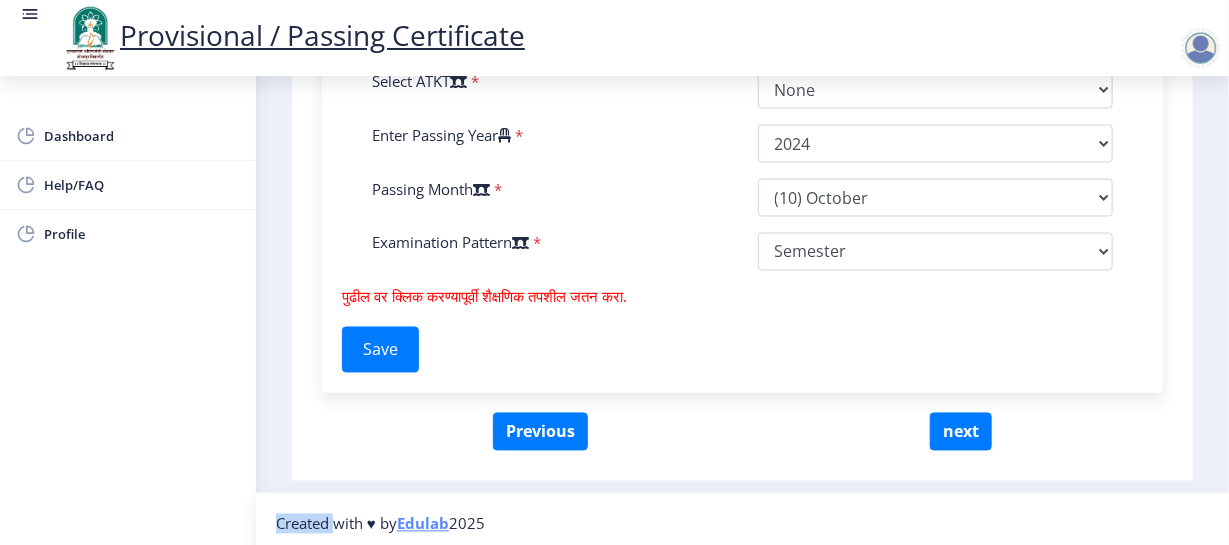 click on "Previous next" 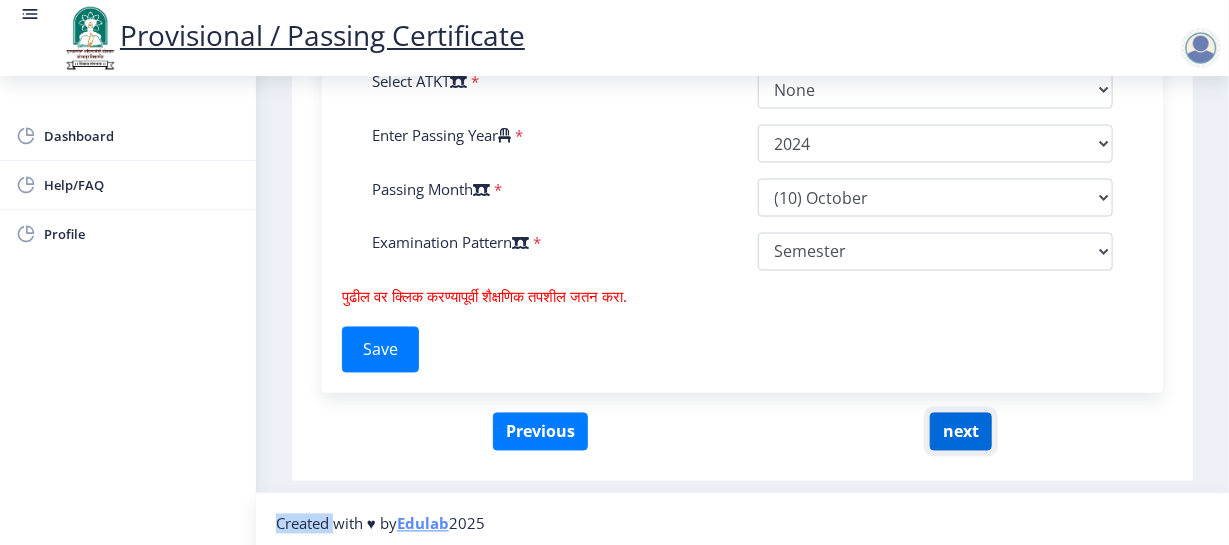 click on "next" 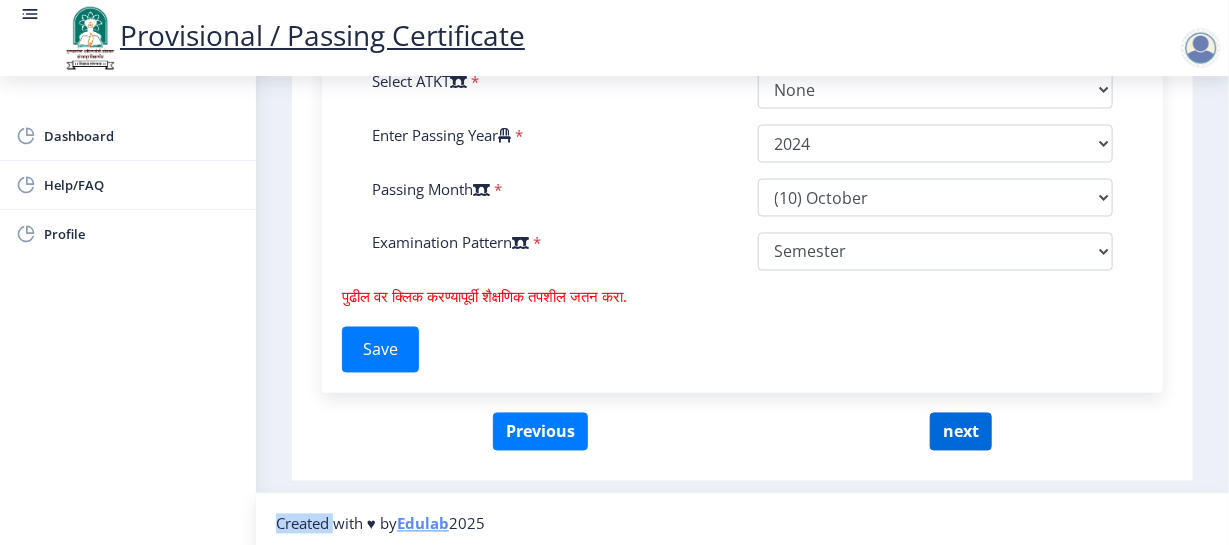 select 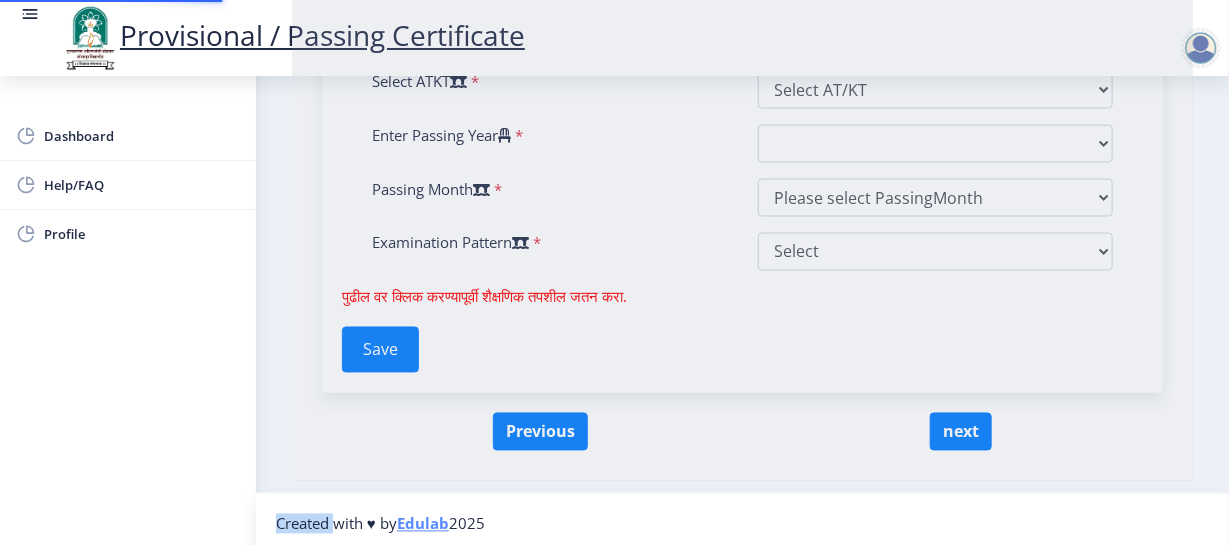 scroll, scrollTop: 0, scrollLeft: 0, axis: both 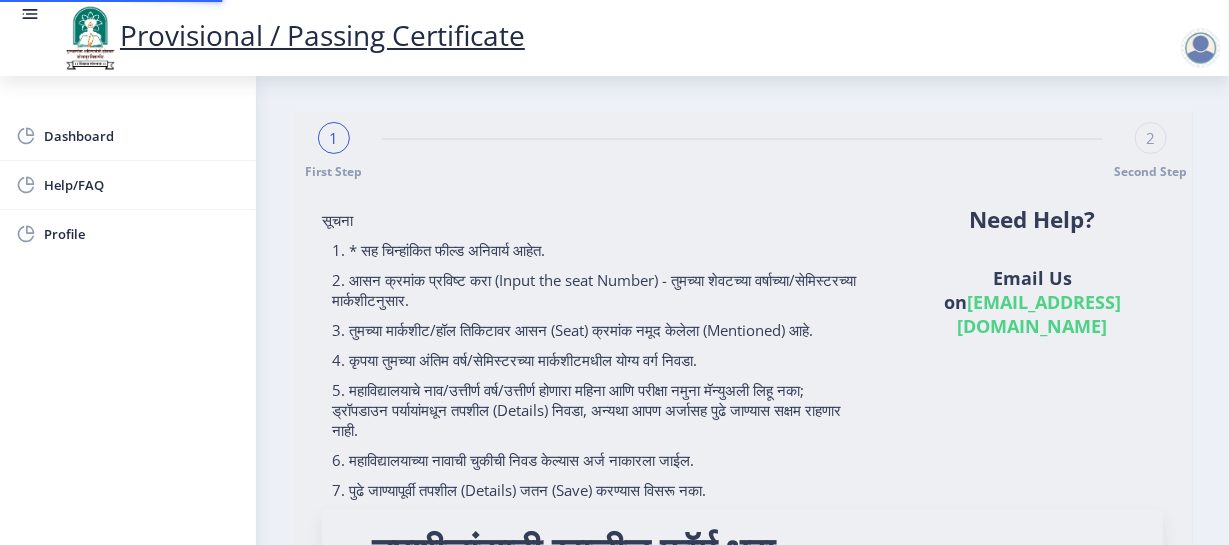 type on "202101024020571" 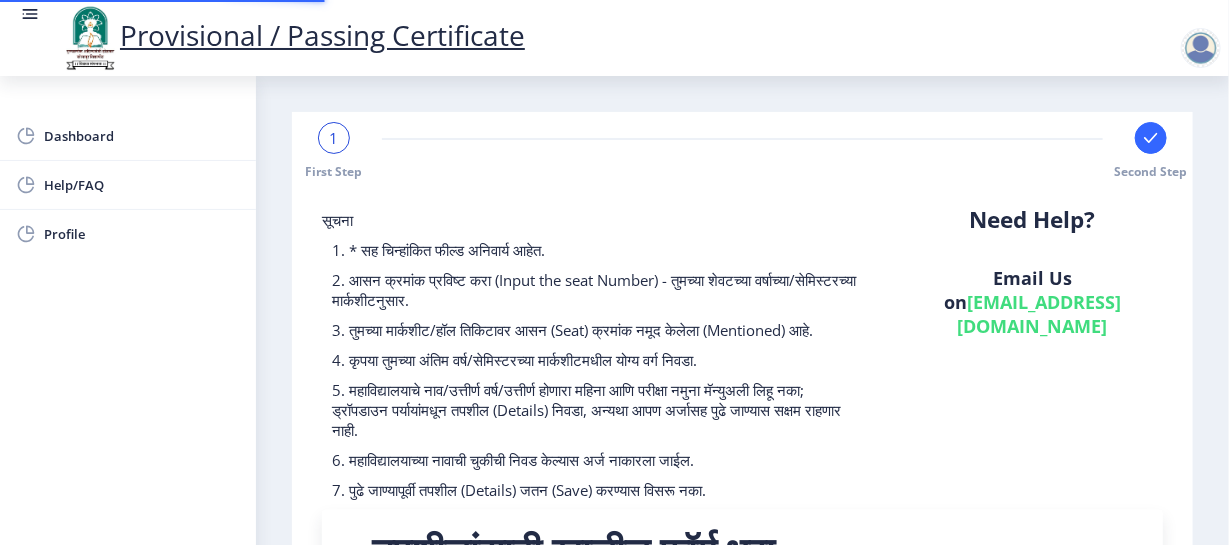 scroll, scrollTop: 453, scrollLeft: 0, axis: vertical 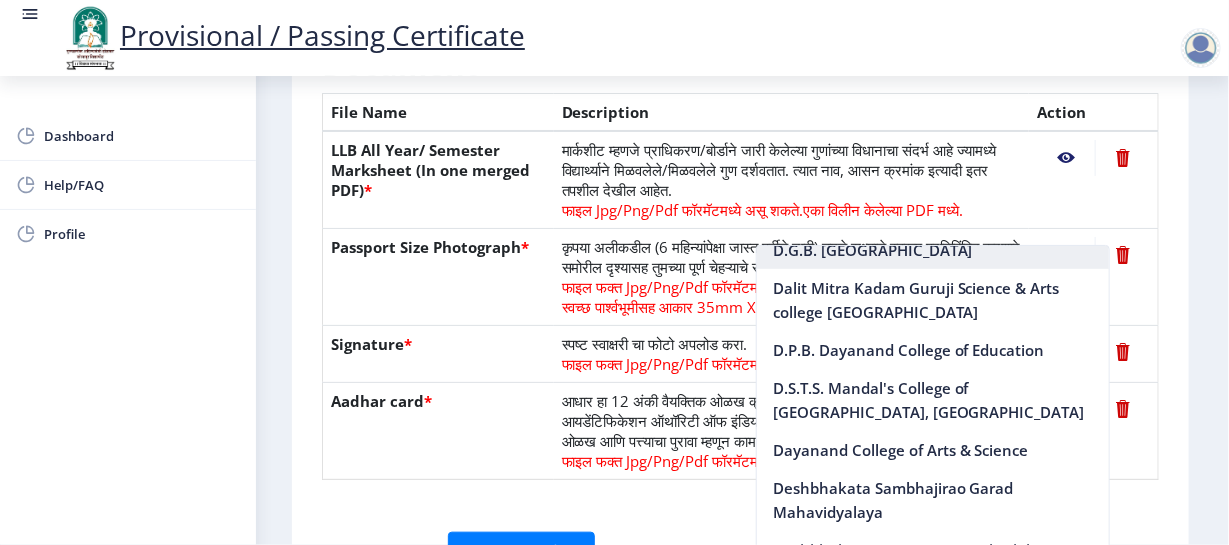 click on "D.G.B. [GEOGRAPHIC_DATA]" at bounding box center [933, 250] 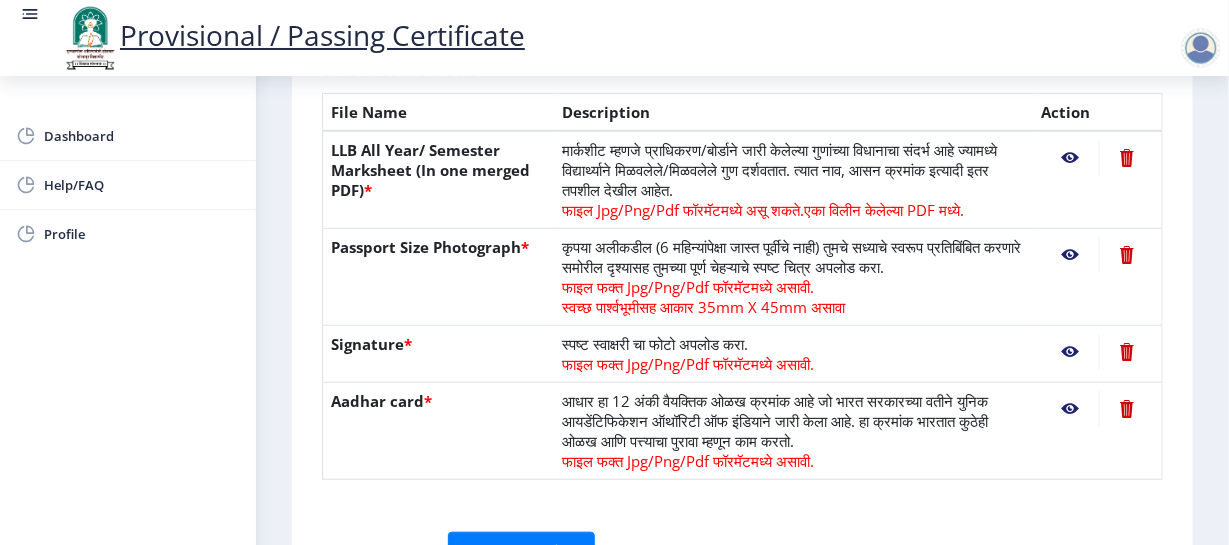 scroll, scrollTop: 654, scrollLeft: 0, axis: vertical 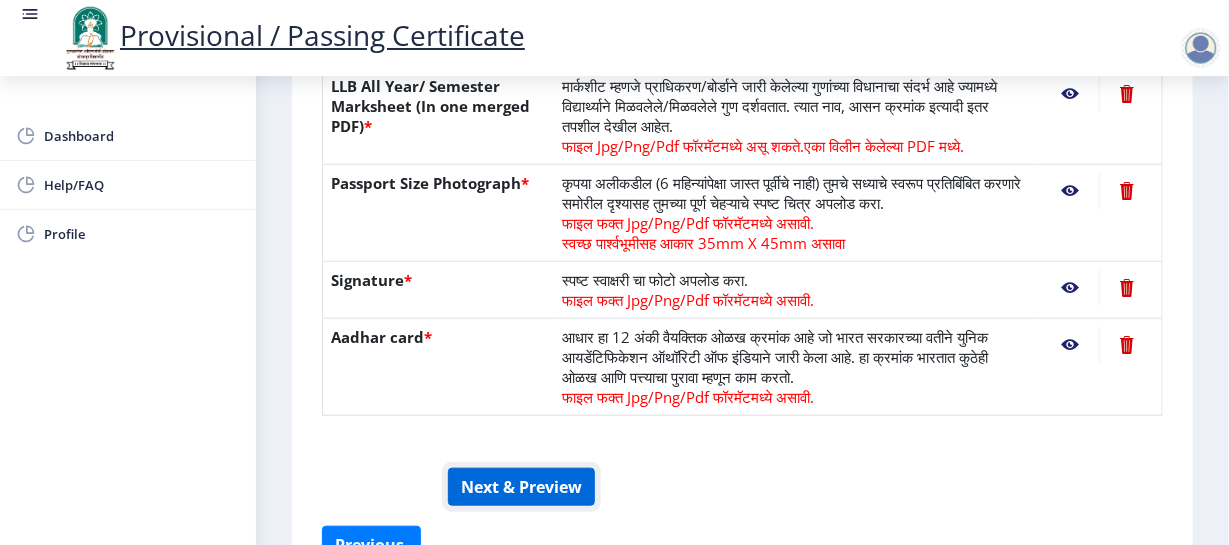 click on "Next & Preview" 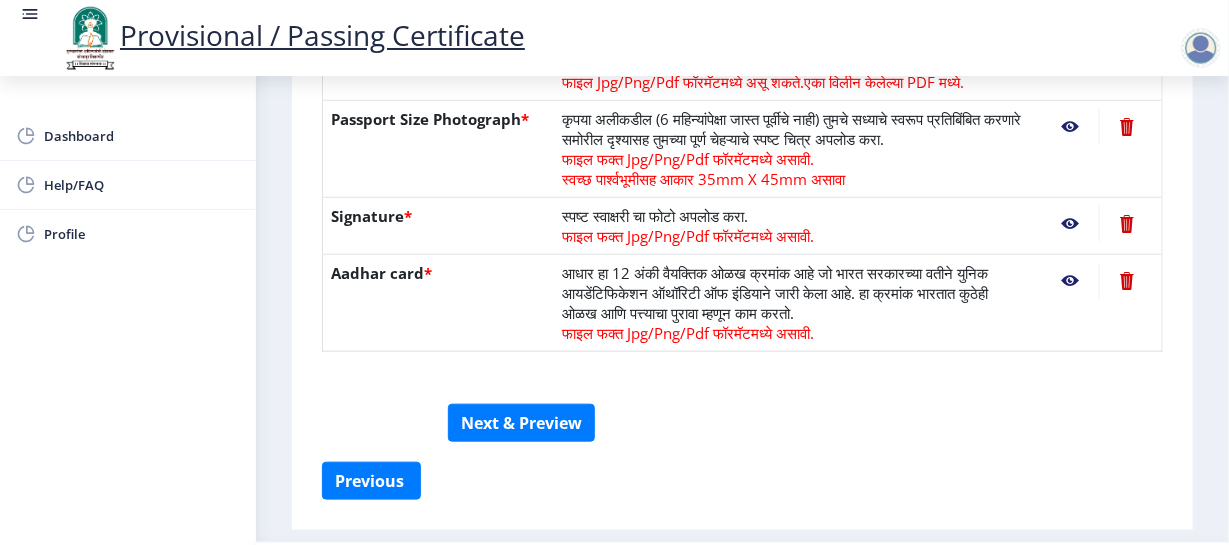 scroll, scrollTop: 654, scrollLeft: 0, axis: vertical 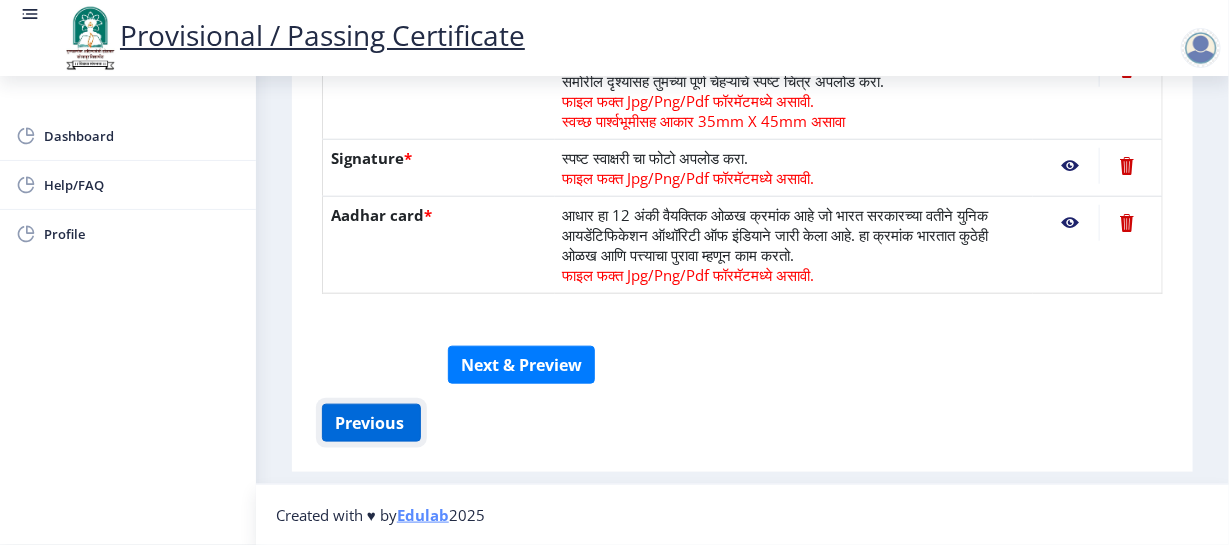 click on "Previous ‍" 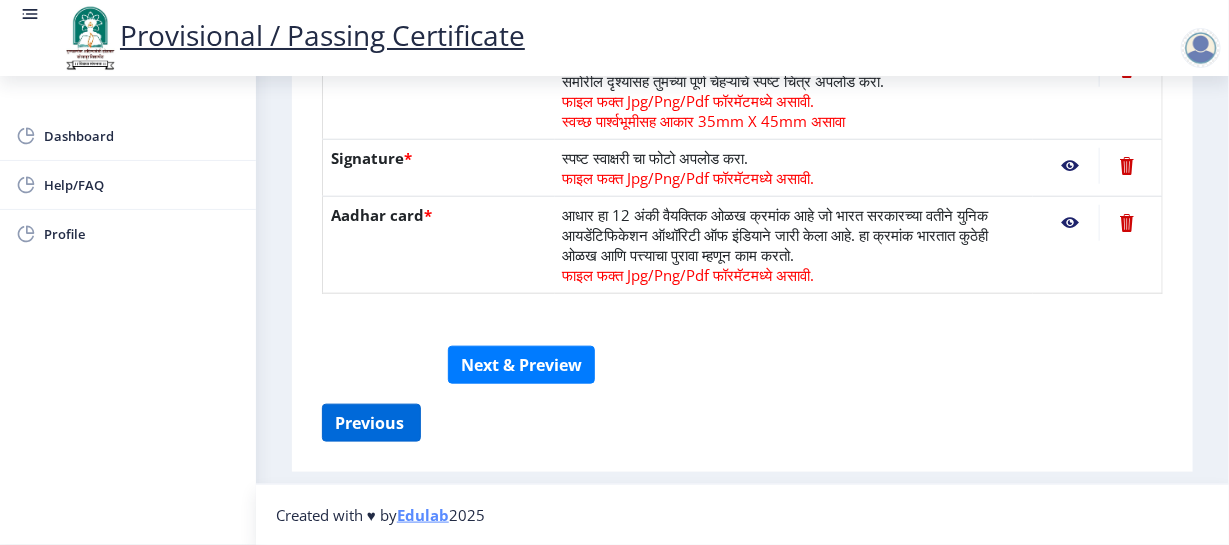 select on "FIRST CLASS" 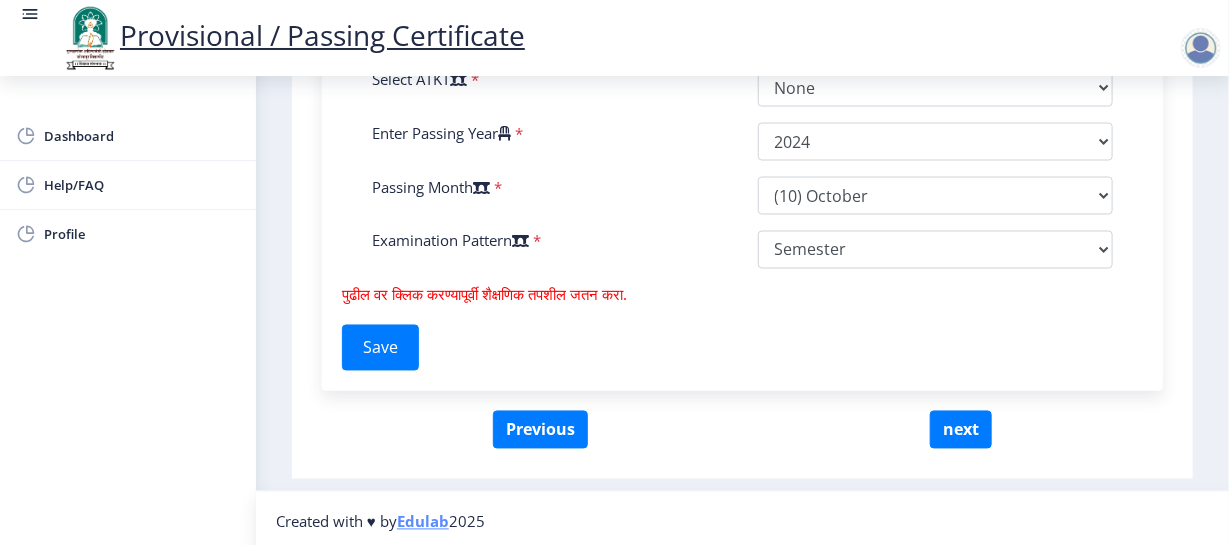 scroll, scrollTop: 1166, scrollLeft: 0, axis: vertical 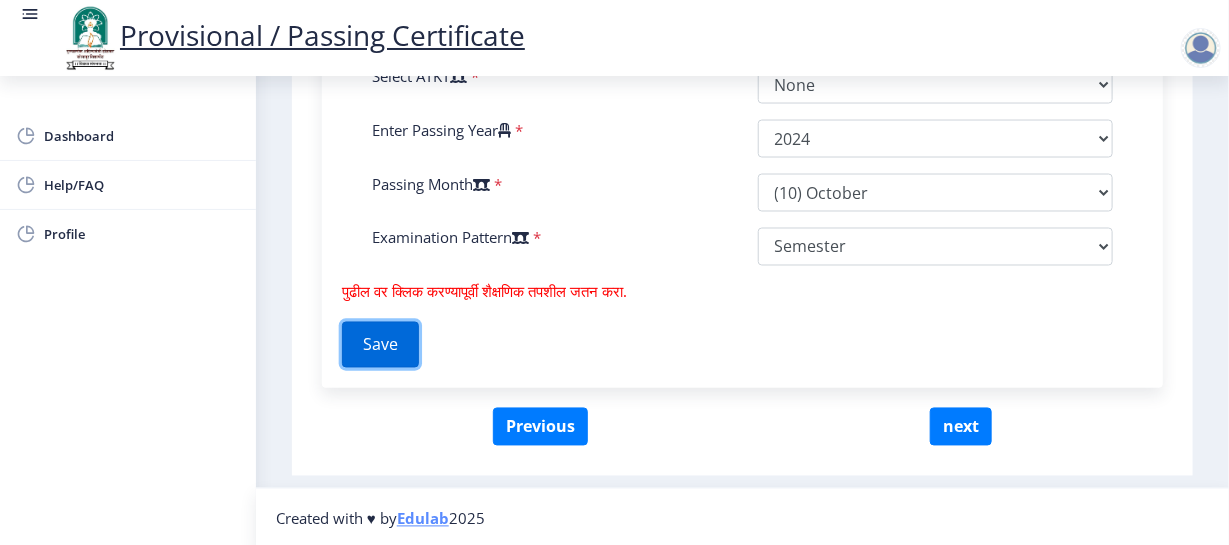 click on "Save" at bounding box center [380, 345] 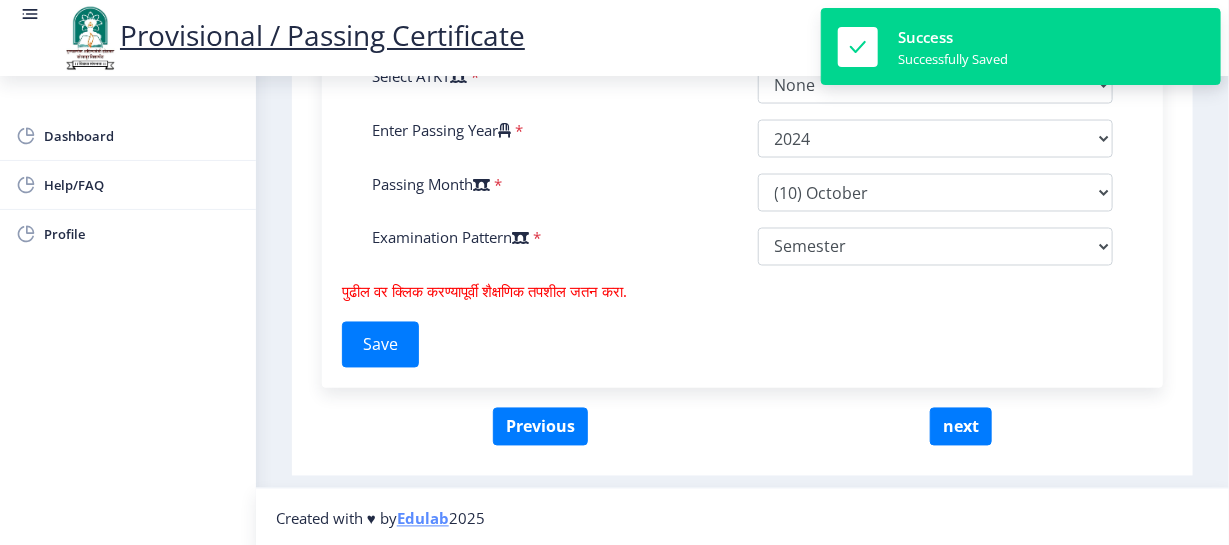 scroll, scrollTop: 1164, scrollLeft: 0, axis: vertical 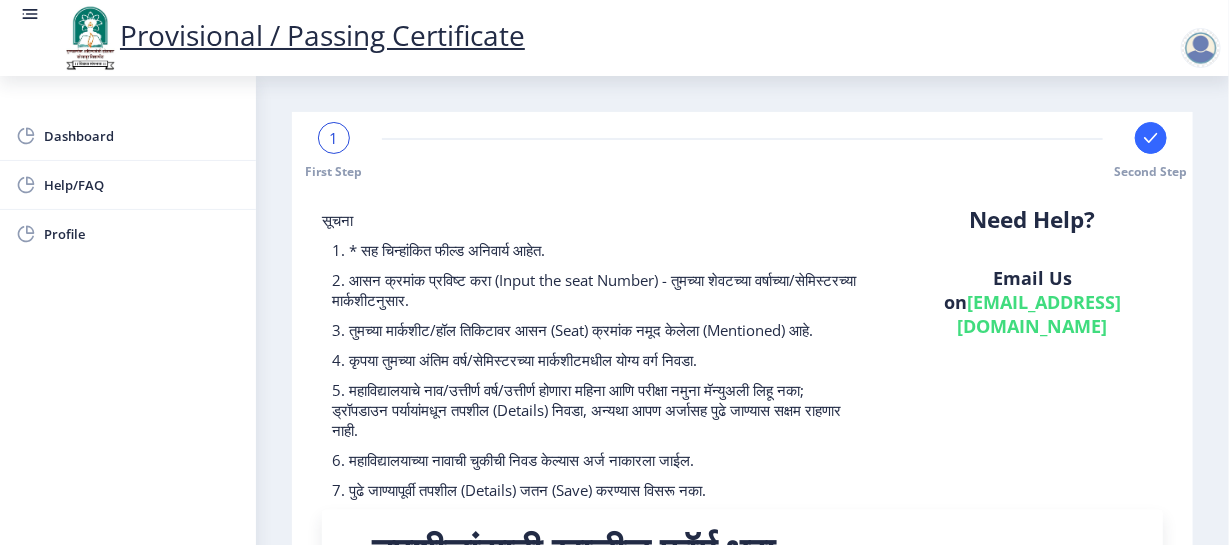 click 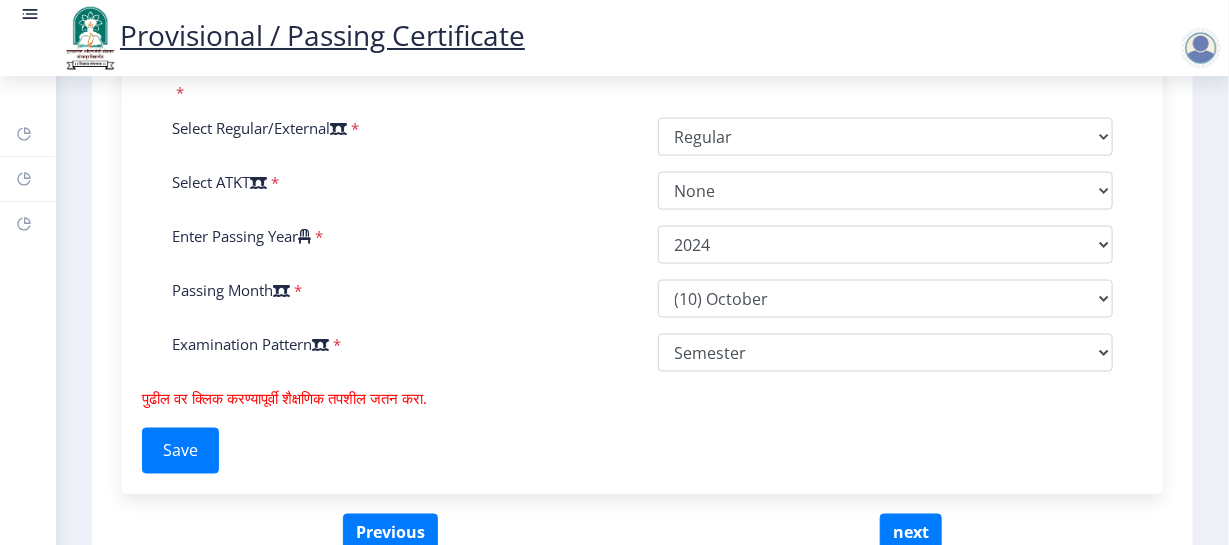 scroll, scrollTop: 1035, scrollLeft: 0, axis: vertical 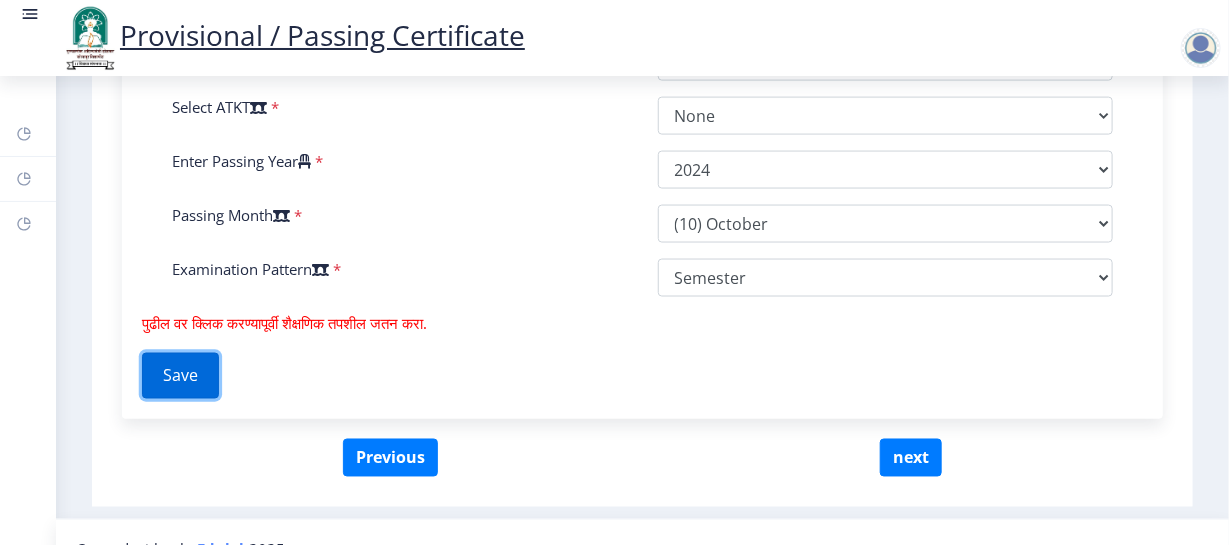 click on "Save" at bounding box center [180, 376] 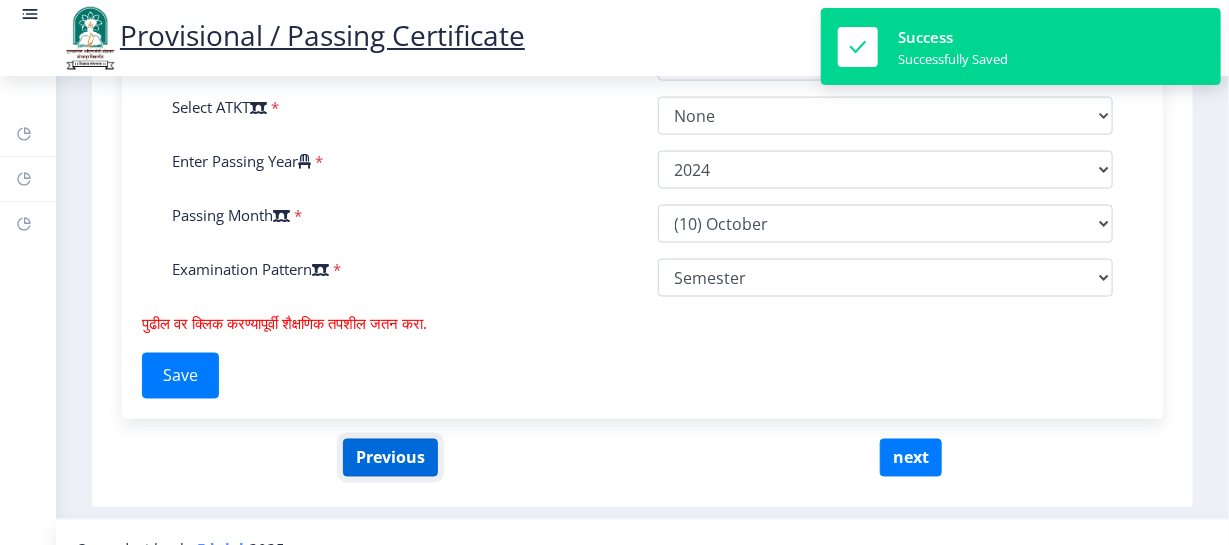 click on "Previous" 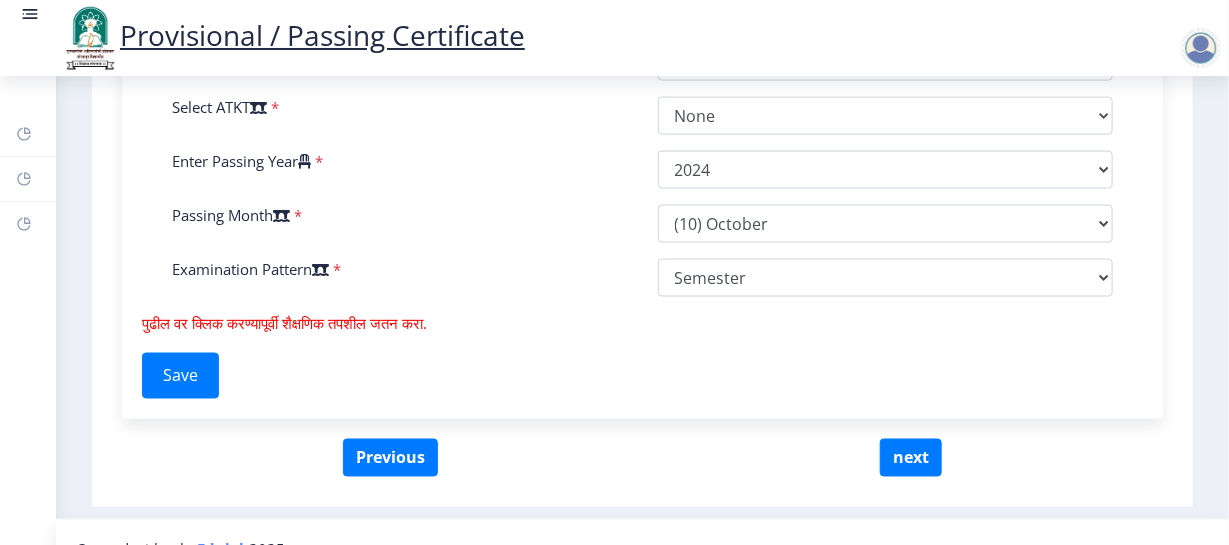 click on "सूचना  1. * सह चिन्हांकित फील्ड अनिवार्य आहेत. 2. आसन क्रमांक प्रविष्ट करा (Input the seat Number) - तुमच्या शेवटच्या वर्षाच्या/सेमिस्टरच्या मार्कशीटनुसार.  3. तुमच्या मार्कशीट/हॉल तिकिटावर आसन (Seat) क्रमांक नमूद केलेला (Mentioned) आहे.  4. कृपया तुमच्या अंतिम वर्ष/सेमिस्टरच्या मार्कशीटमधील योग्य वर्ग निवडा.  6. महाविद्यालयाच्या नावाची चुकीची निवड केल्यास अर्ज नाकारला जाईल.  Need Help? Email Us on   [EMAIL_ADDRESS][DOMAIN_NAME]  Enter Your PRN Number    * 202101024020571 Verify Edit * * *" 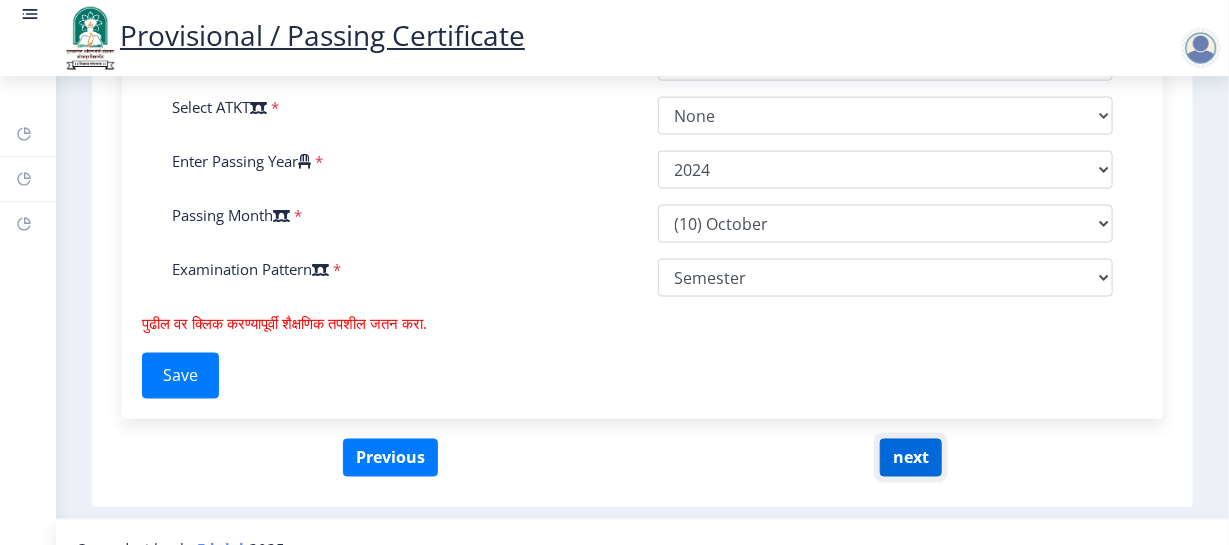 click on "next" 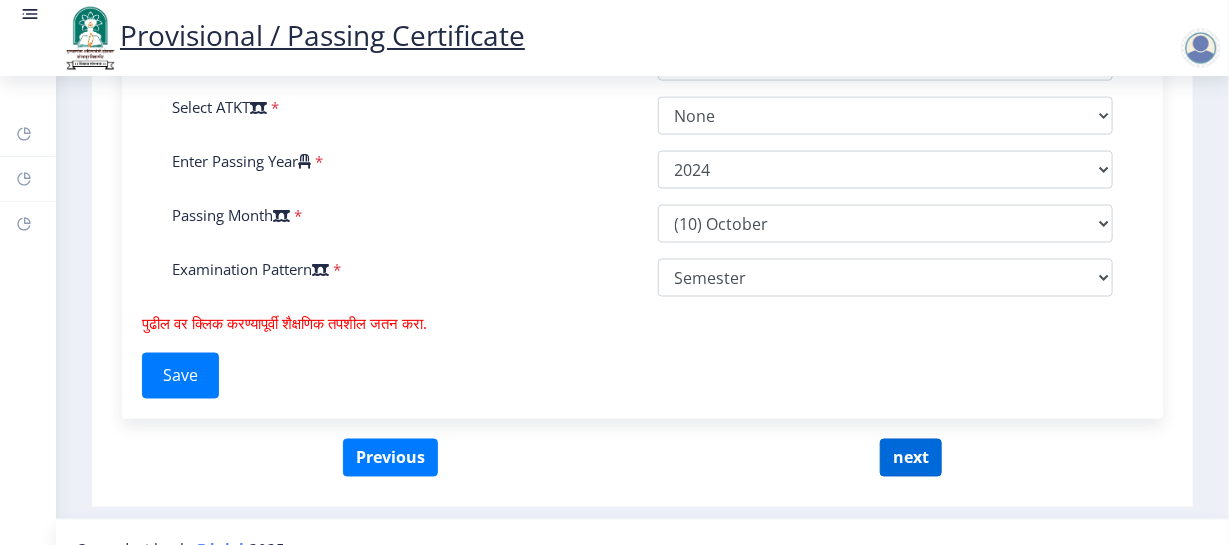 select 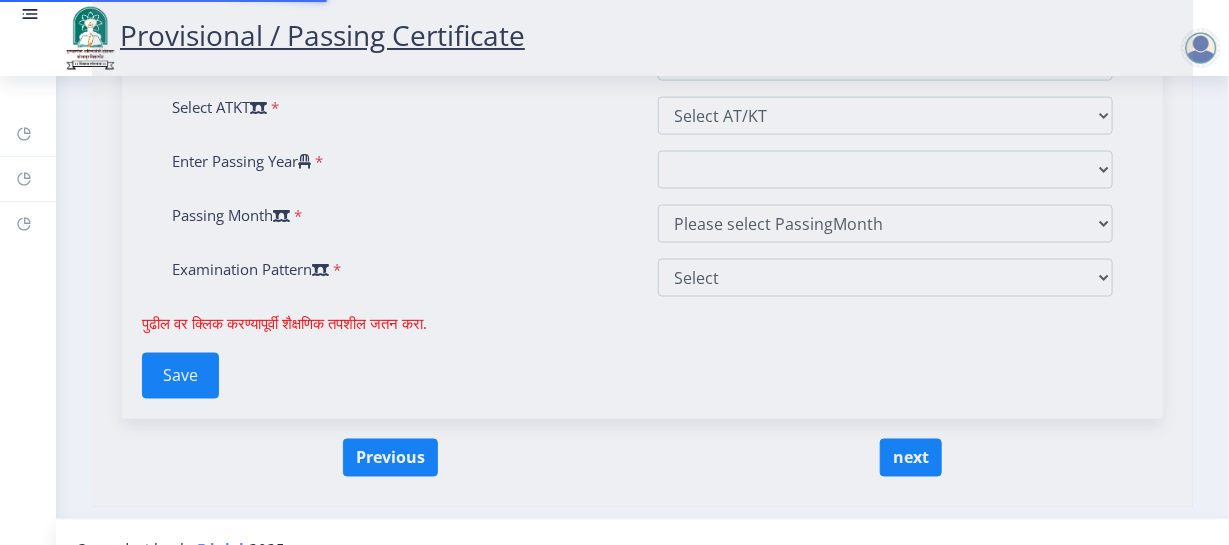 scroll, scrollTop: 0, scrollLeft: 0, axis: both 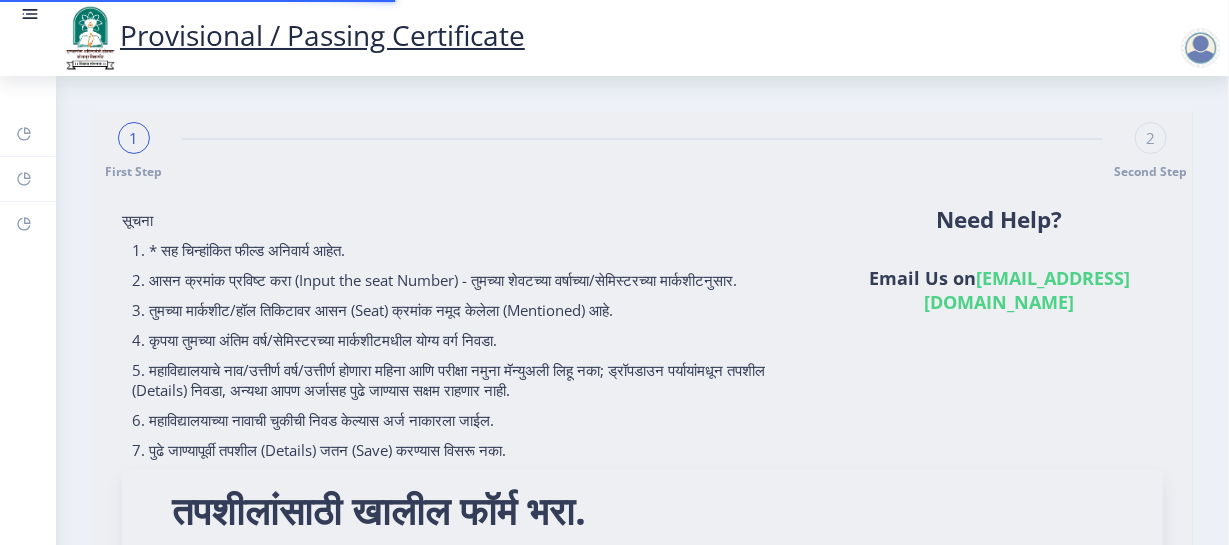 type on "202101024020571" 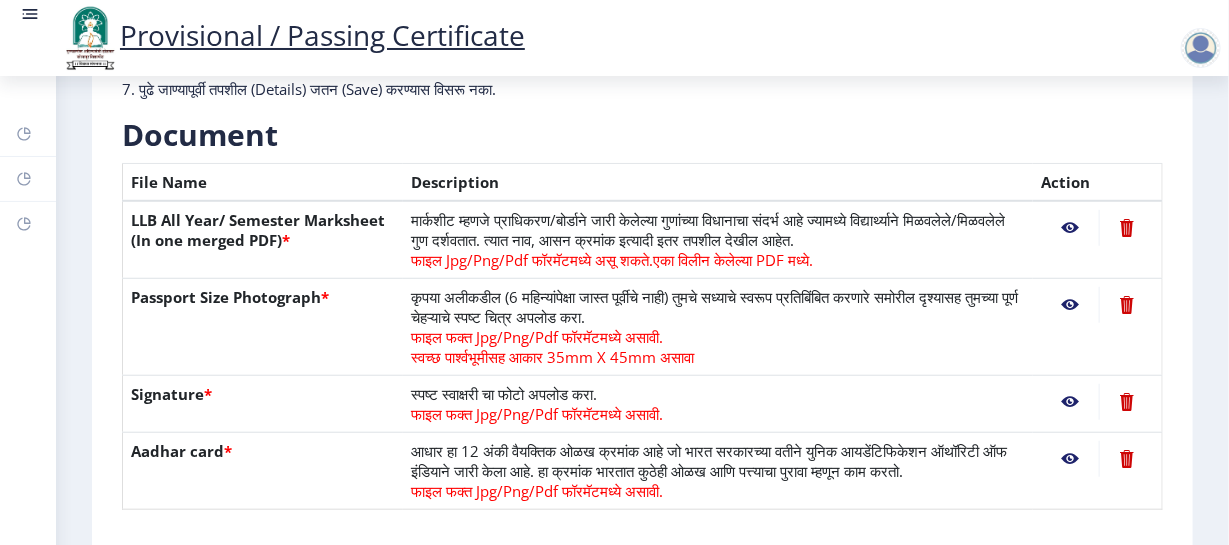 scroll, scrollTop: 615, scrollLeft: 0, axis: vertical 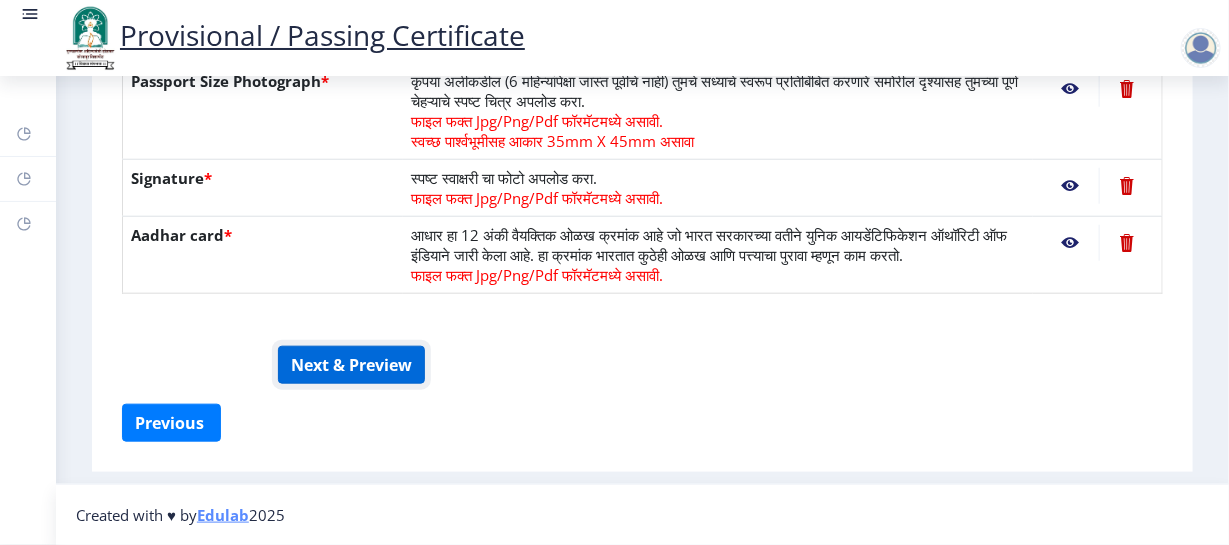 click on "Next & Preview" 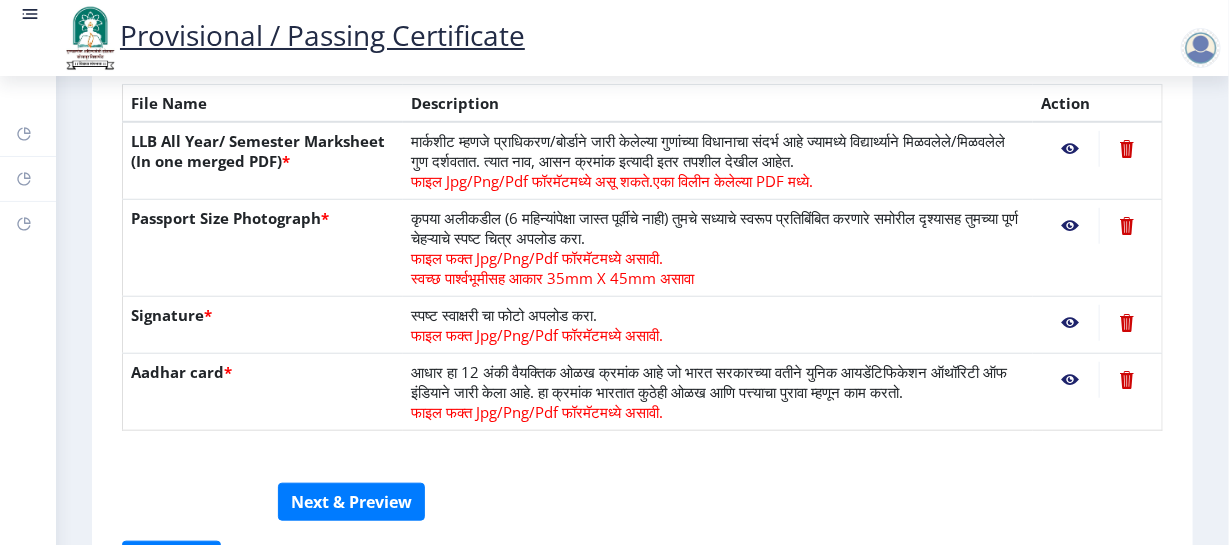 scroll, scrollTop: 0, scrollLeft: 0, axis: both 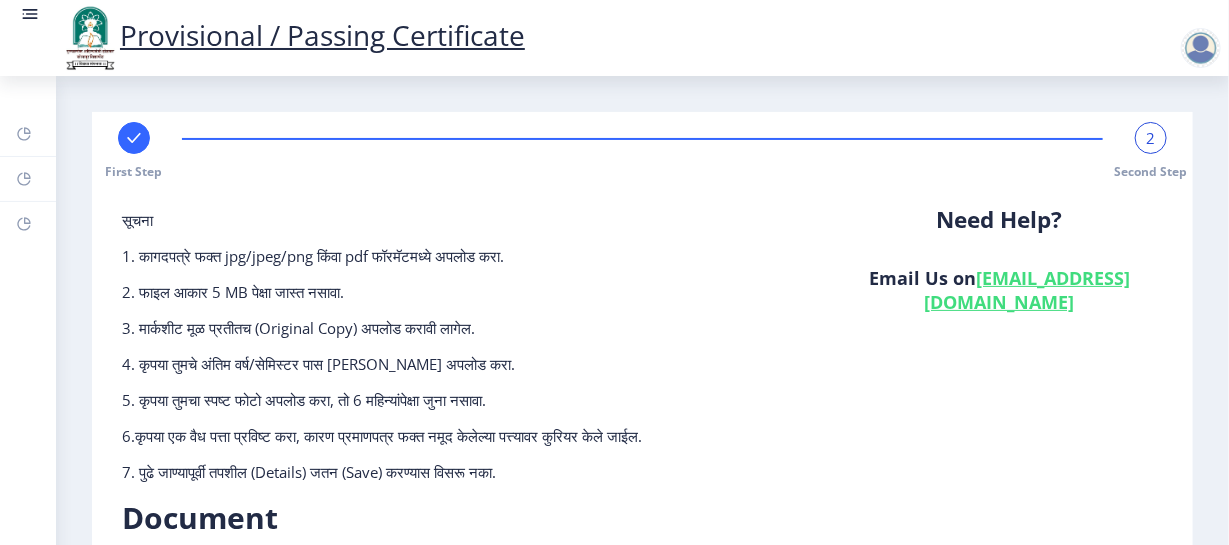 click 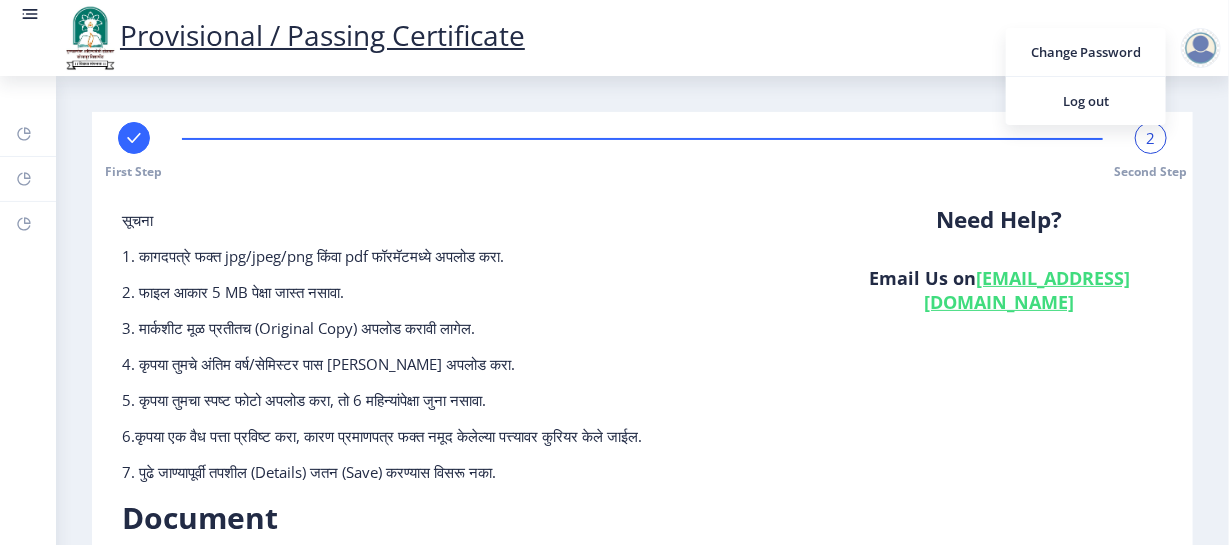 click on "2 Second Step" 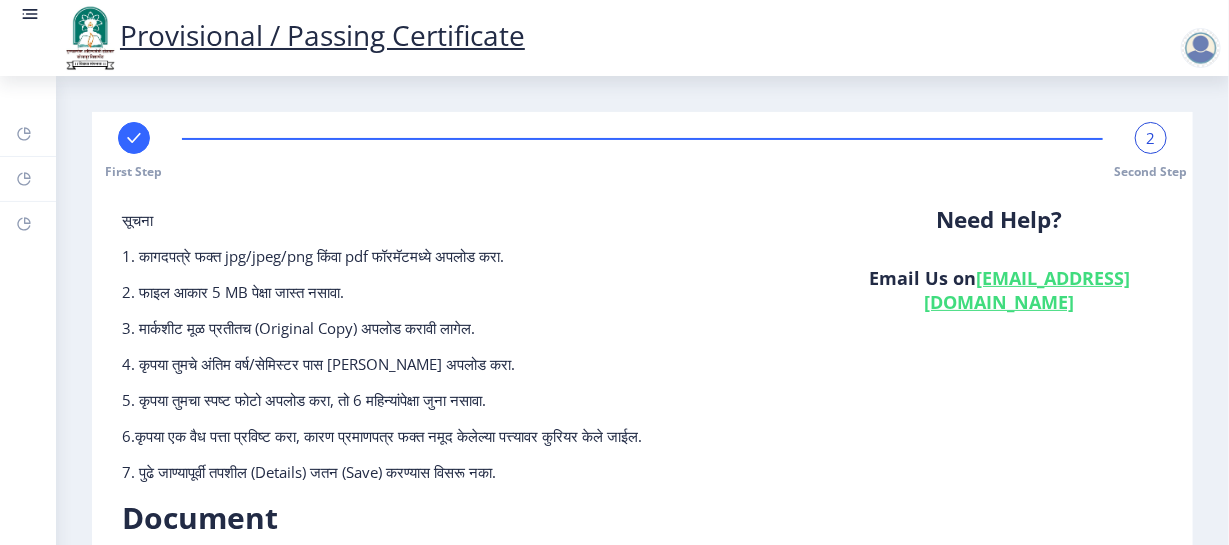click on "2 Second Step" 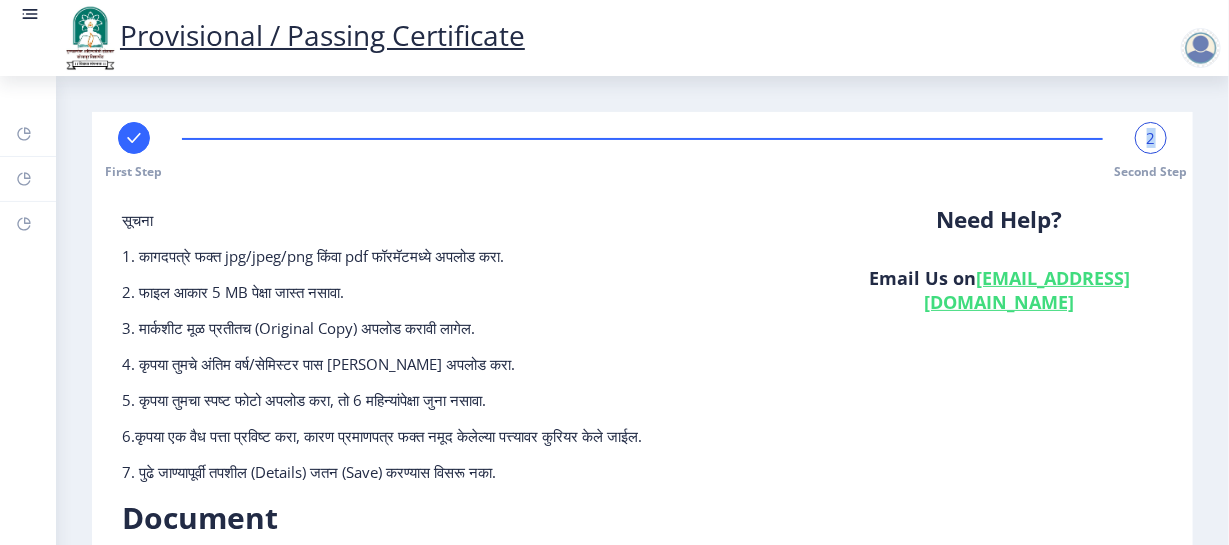 drag, startPoint x: 1153, startPoint y: 144, endPoint x: 1168, endPoint y: 131, distance: 19.849434 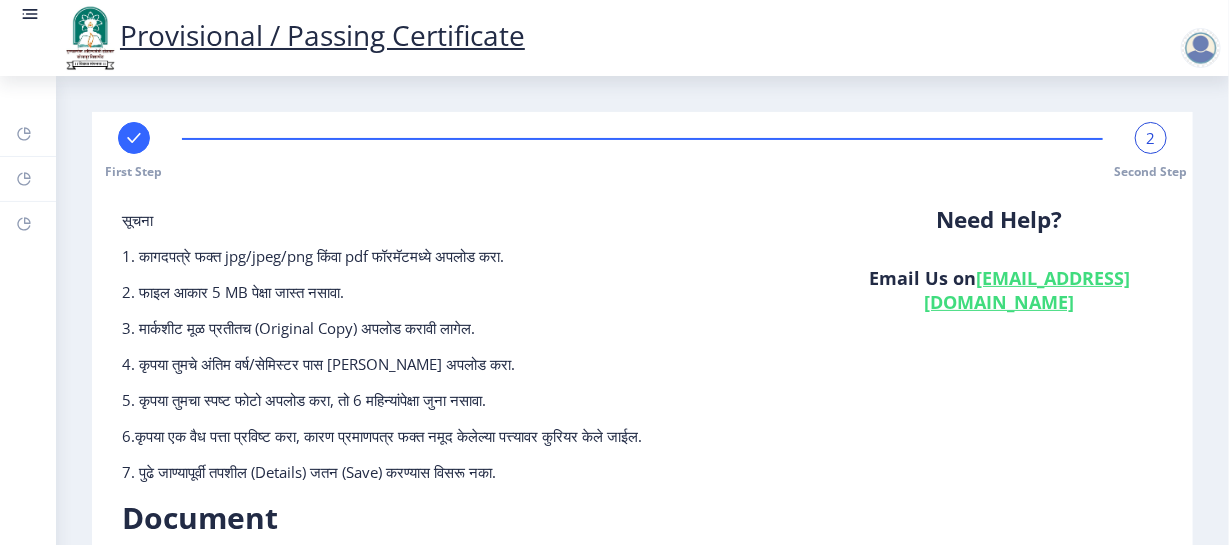 click 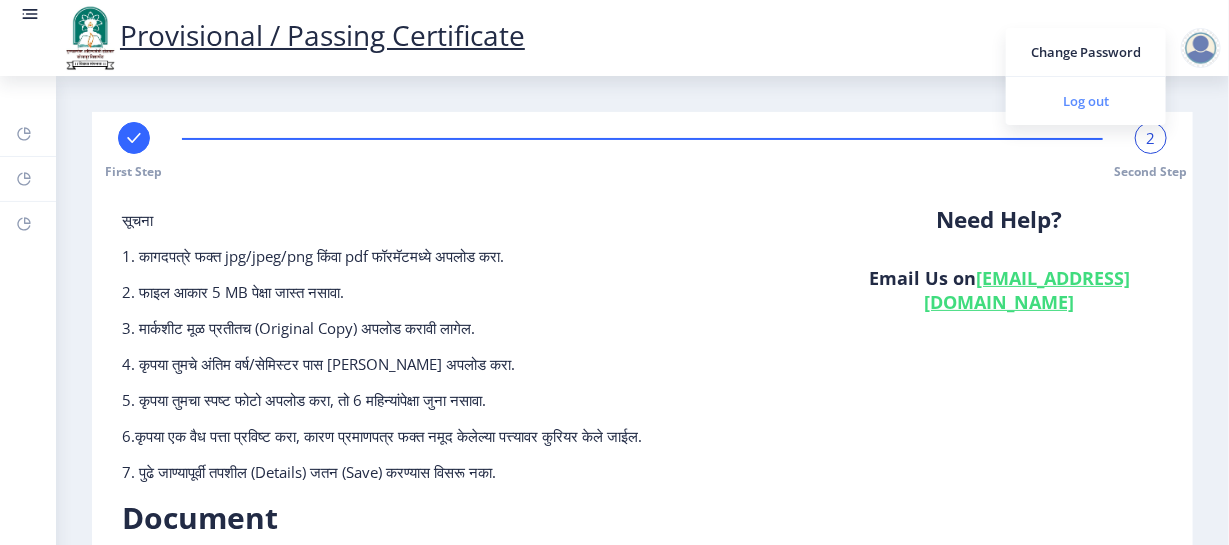click on "Log out" at bounding box center [1086, 101] 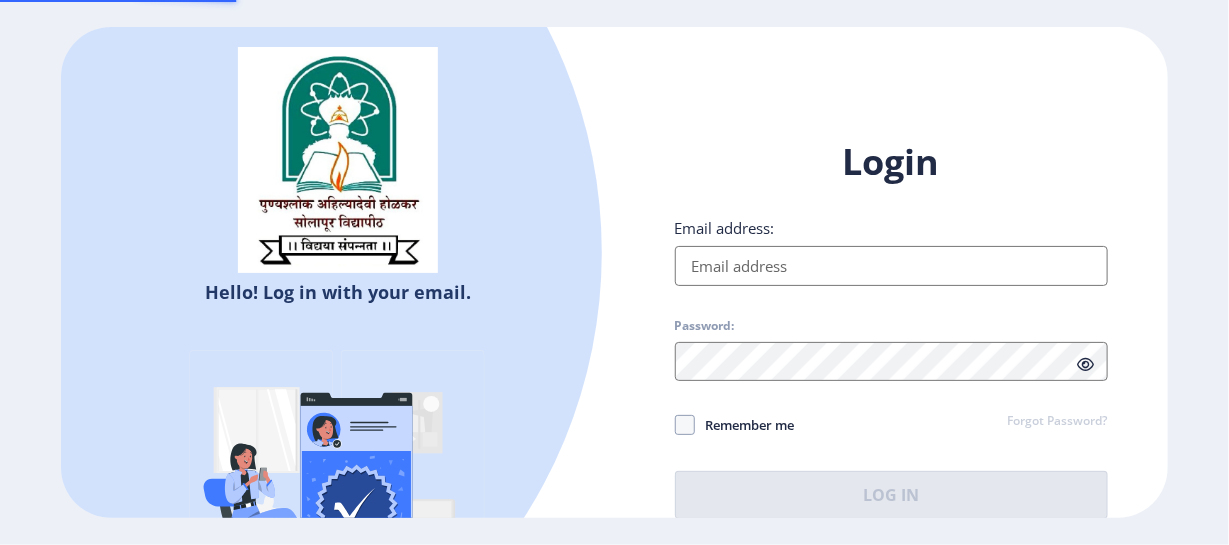 type on "[EMAIL_ADDRESS][DOMAIN_NAME]" 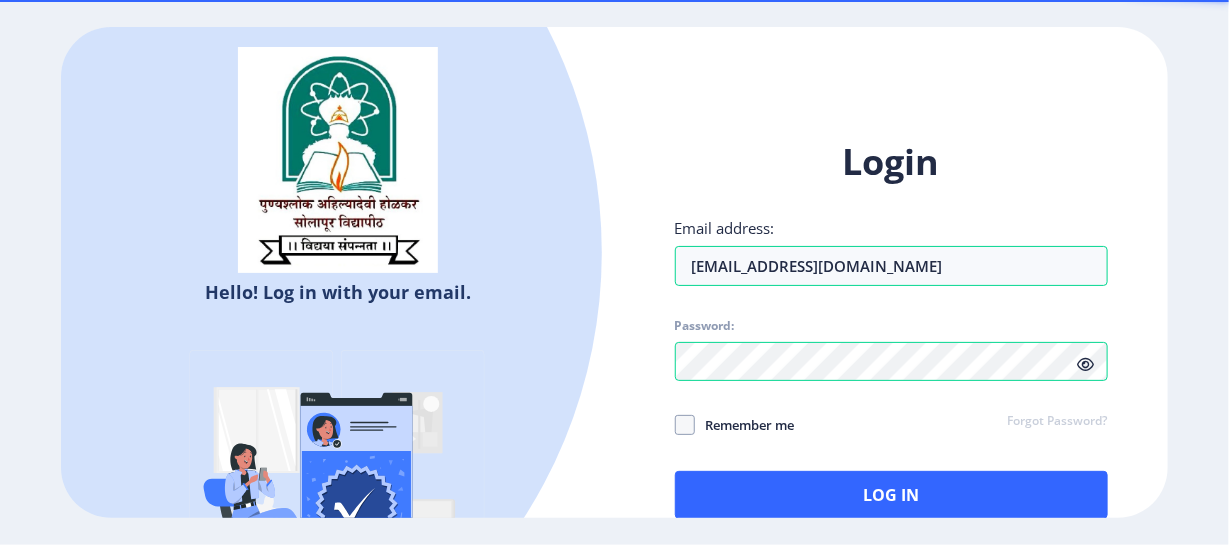 click on "Remember me" 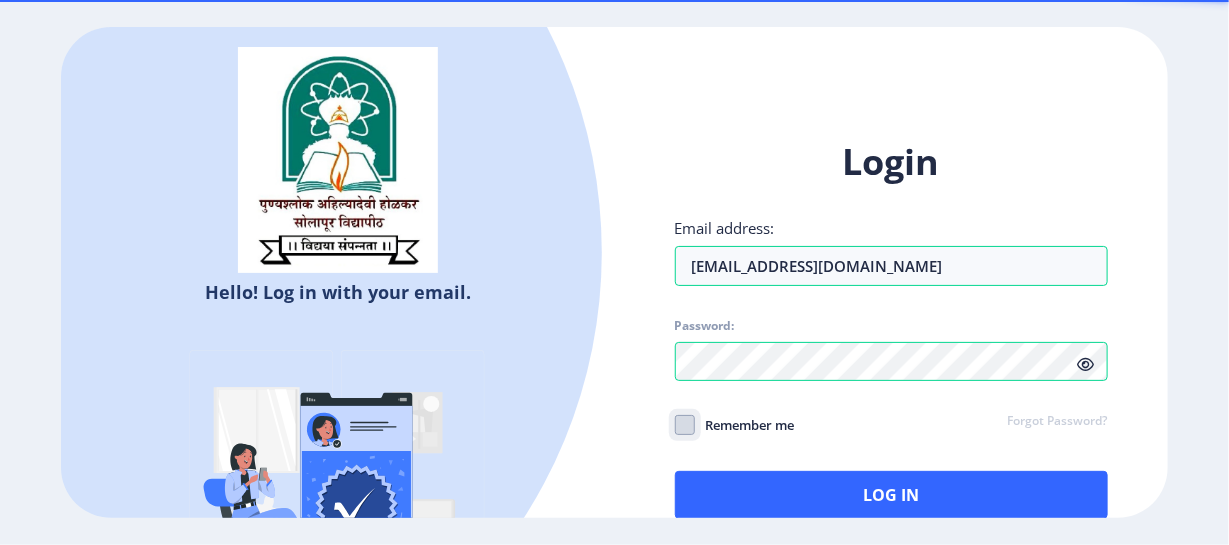 click on "Remember me" 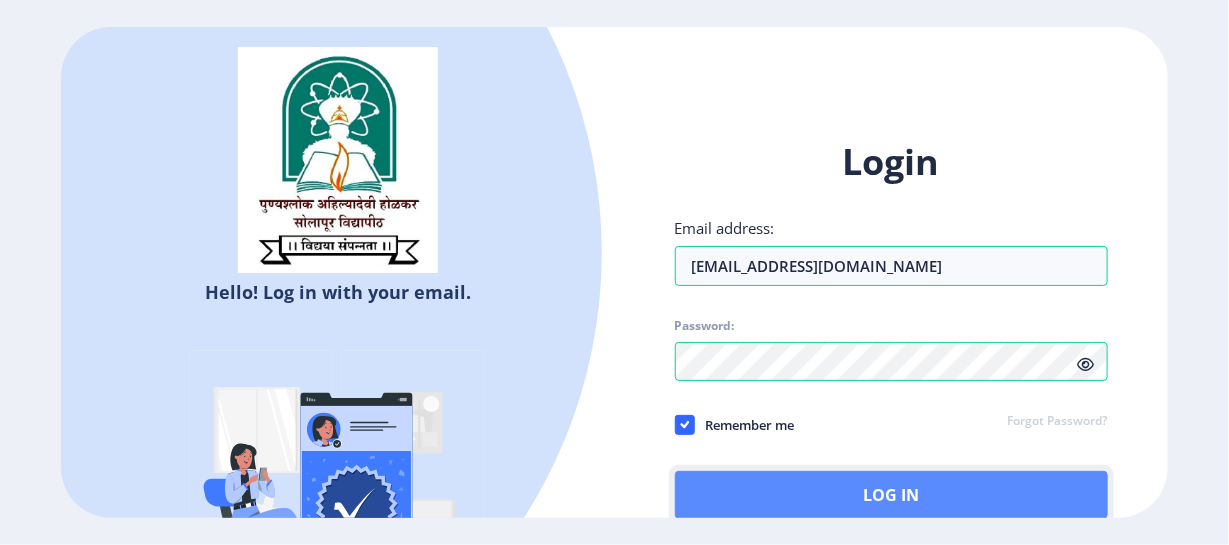 click on "Log In" 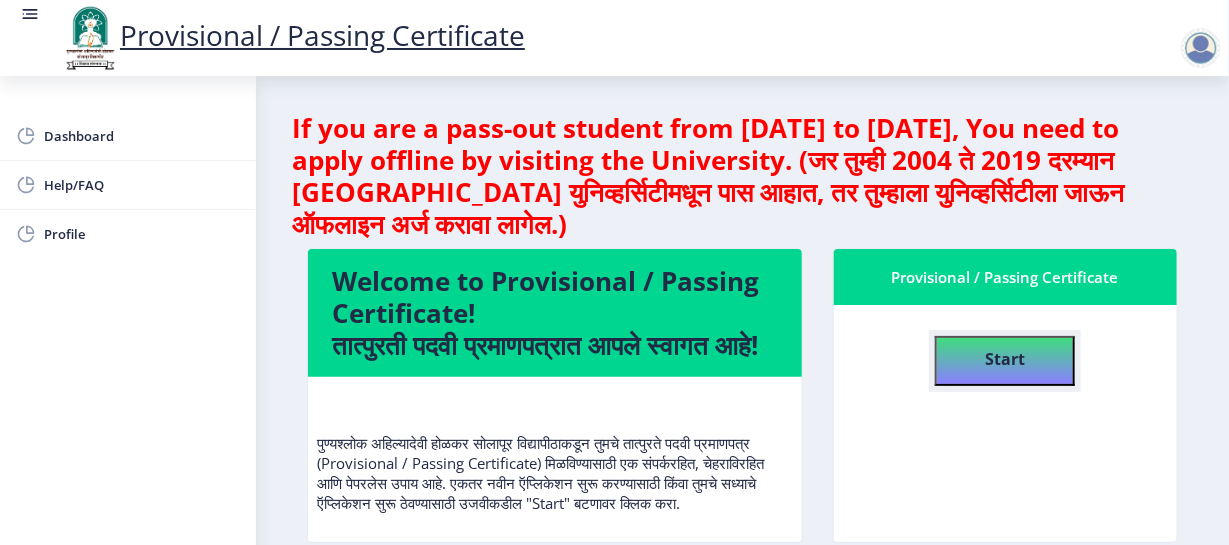 click on "Start" 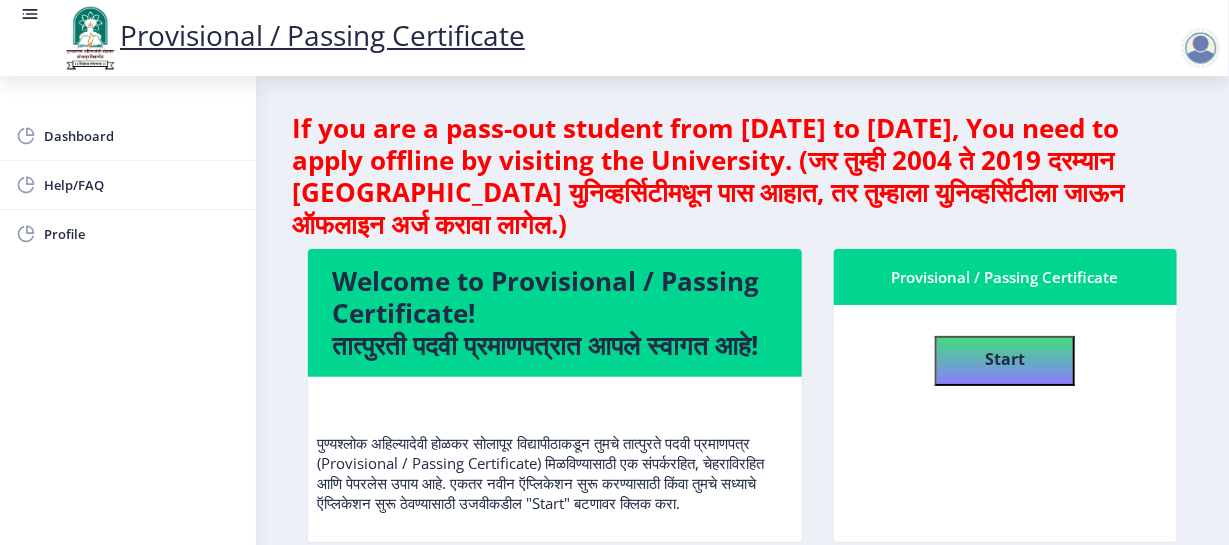 select 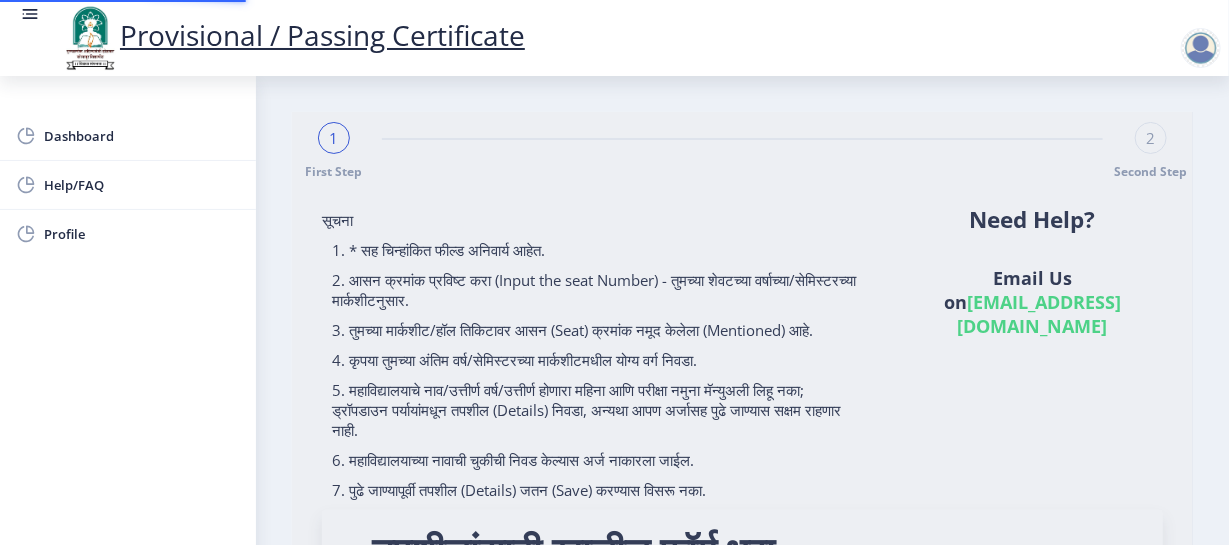 type on "202101024020571" 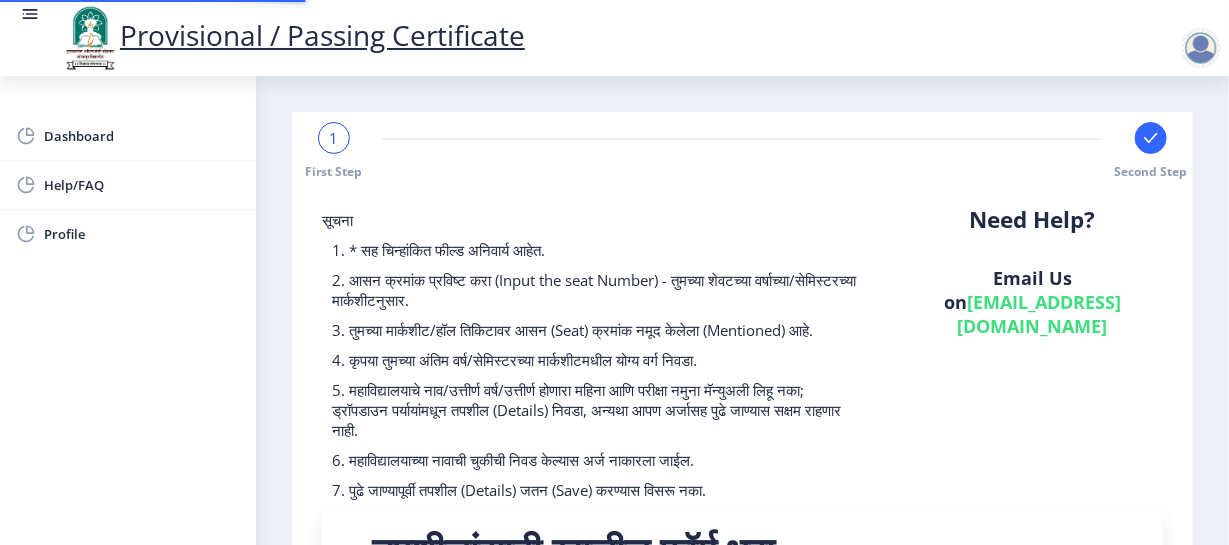 scroll, scrollTop: 453, scrollLeft: 0, axis: vertical 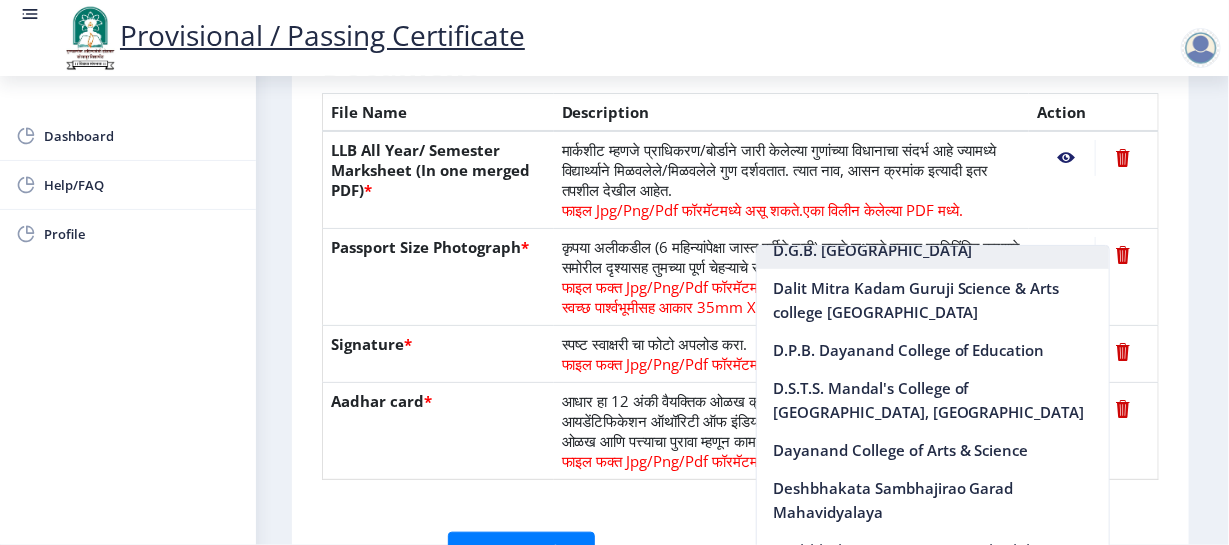 click on "D.G.B. [GEOGRAPHIC_DATA]" at bounding box center [933, 250] 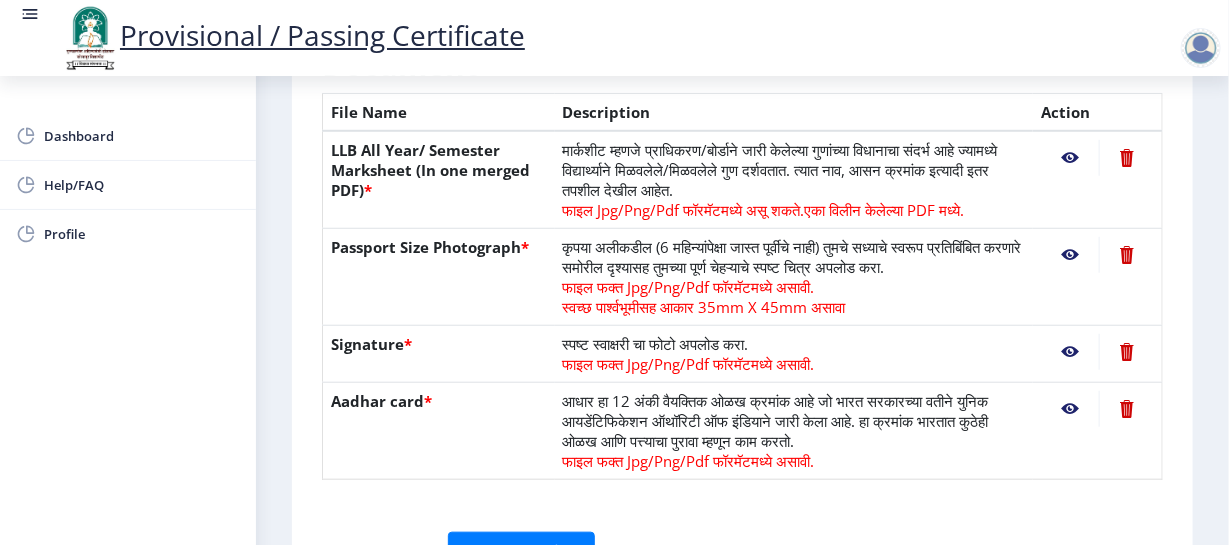 click on "कृपया अलीकडील (6 महिन्यांपेक्षा जास्त पूर्वीचे नाही) तुमचे सध्याचे स्वरूप प्रतिबिंबित करणारे समोरील दृश्यासह तुमच्या पूर्ण चेहऱ्याचे स्पष्ट चित्र अपलोड करा.  फाइल फक्त Jpg/Png/Pdf फॉरमॅटमध्ये असावी.  स्वच्छ पार्श्वभूमीसह आकार 35mm X 45mm असावा" 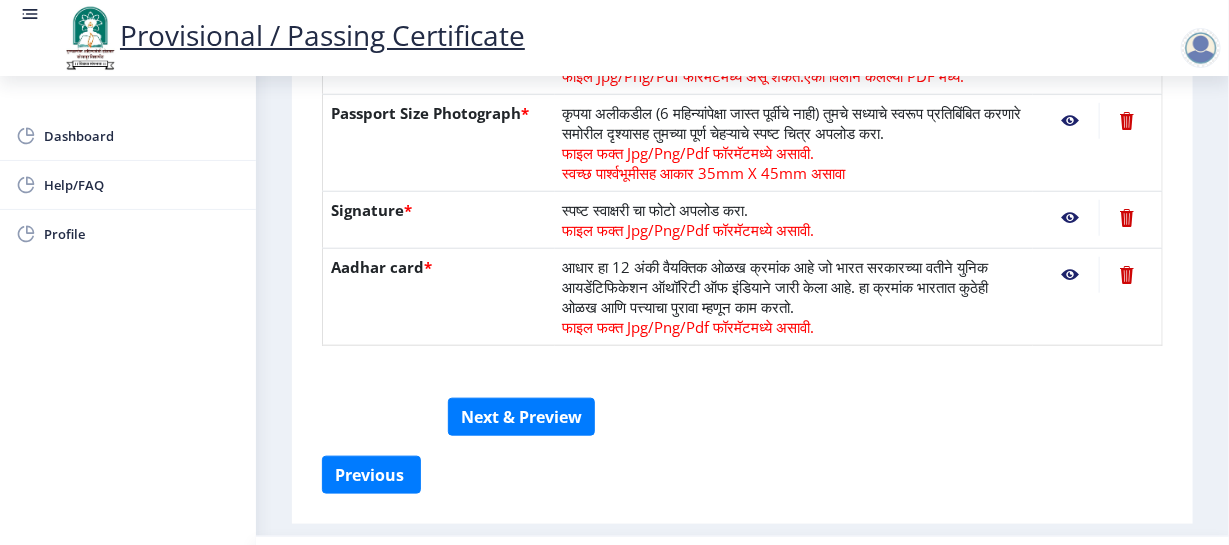 scroll, scrollTop: 654, scrollLeft: 0, axis: vertical 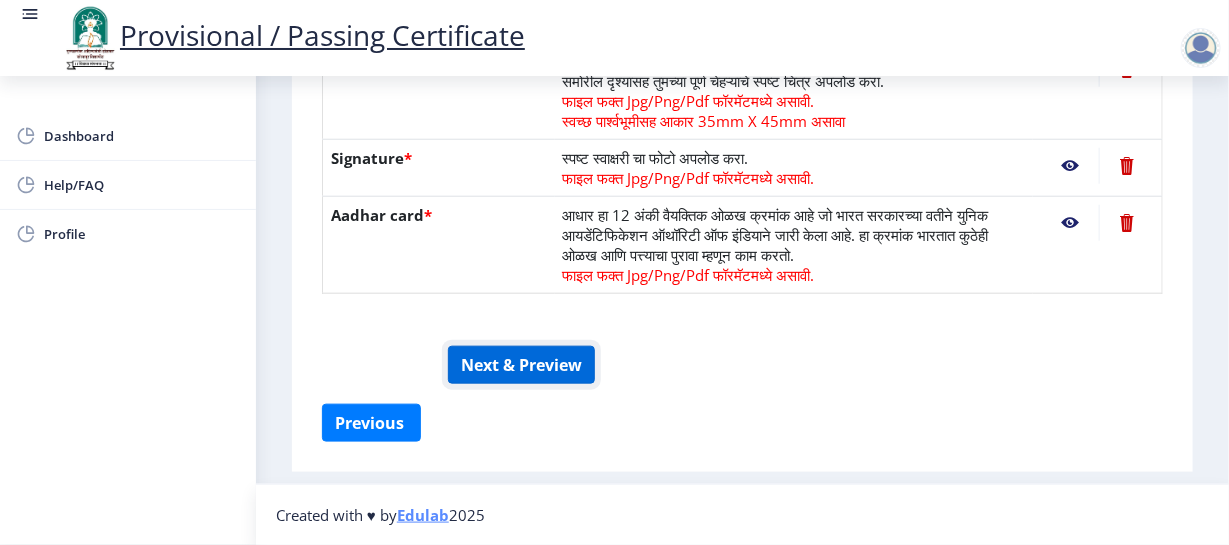 click on "Next & Preview" 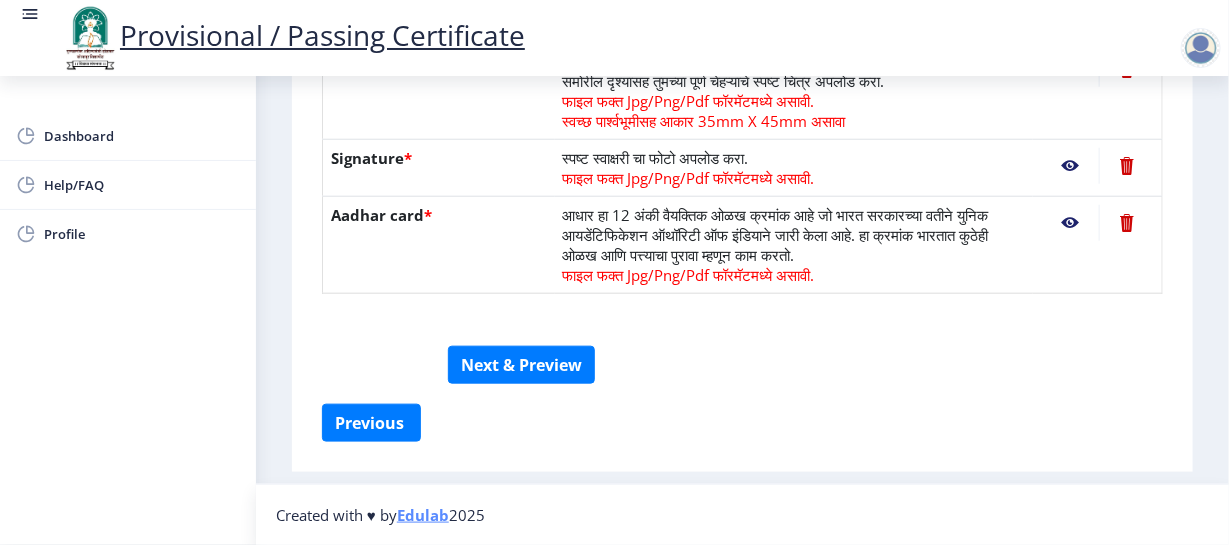 drag, startPoint x: 760, startPoint y: 344, endPoint x: 711, endPoint y: 254, distance: 102.47439 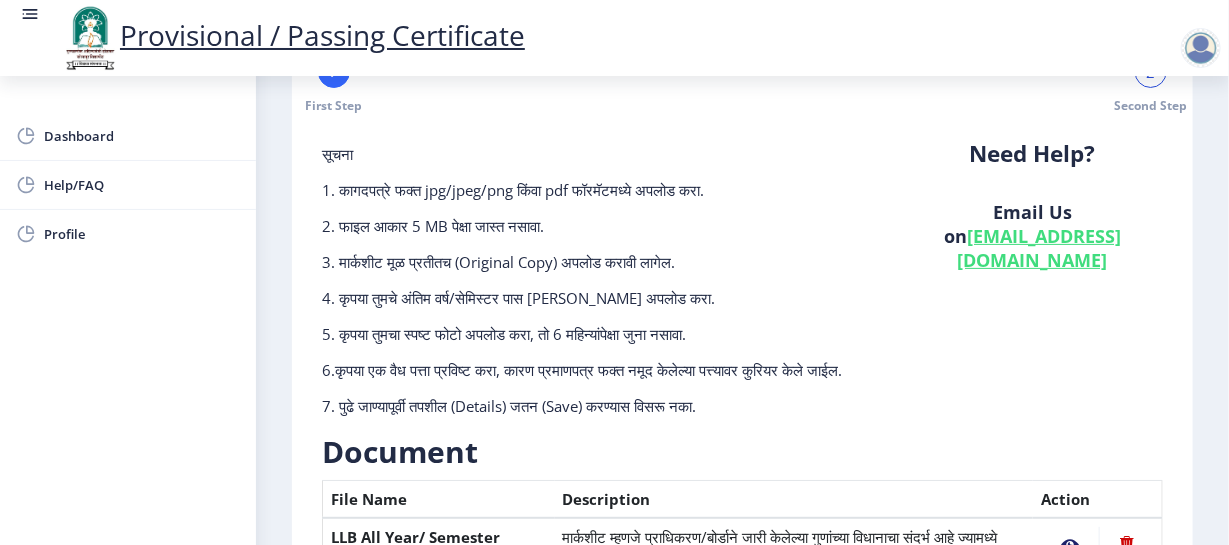 scroll, scrollTop: 0, scrollLeft: 0, axis: both 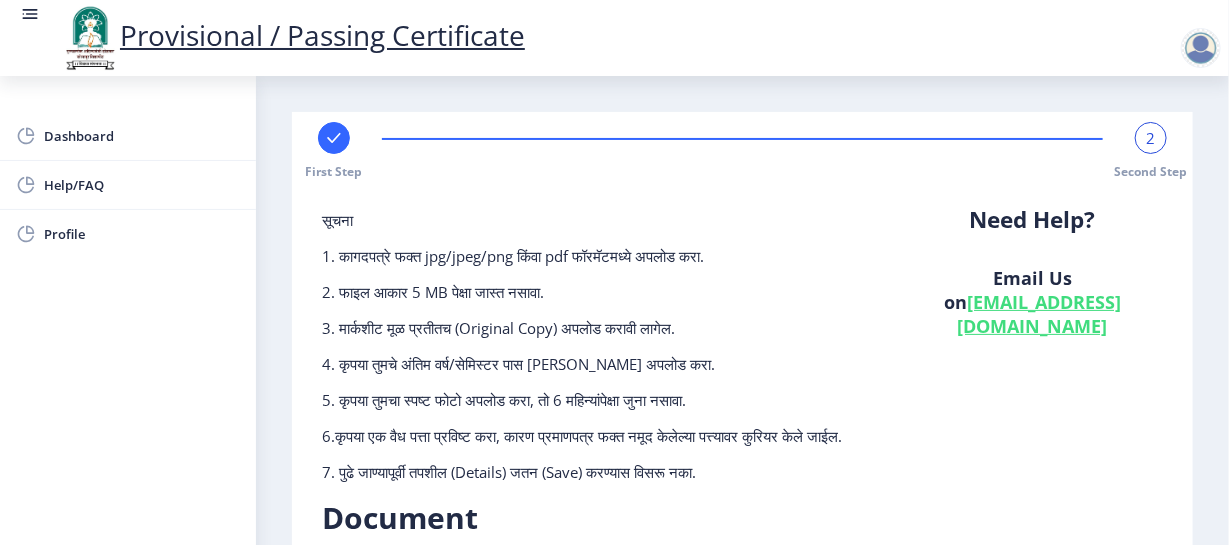 click on "Provisional / Passing Certificate" 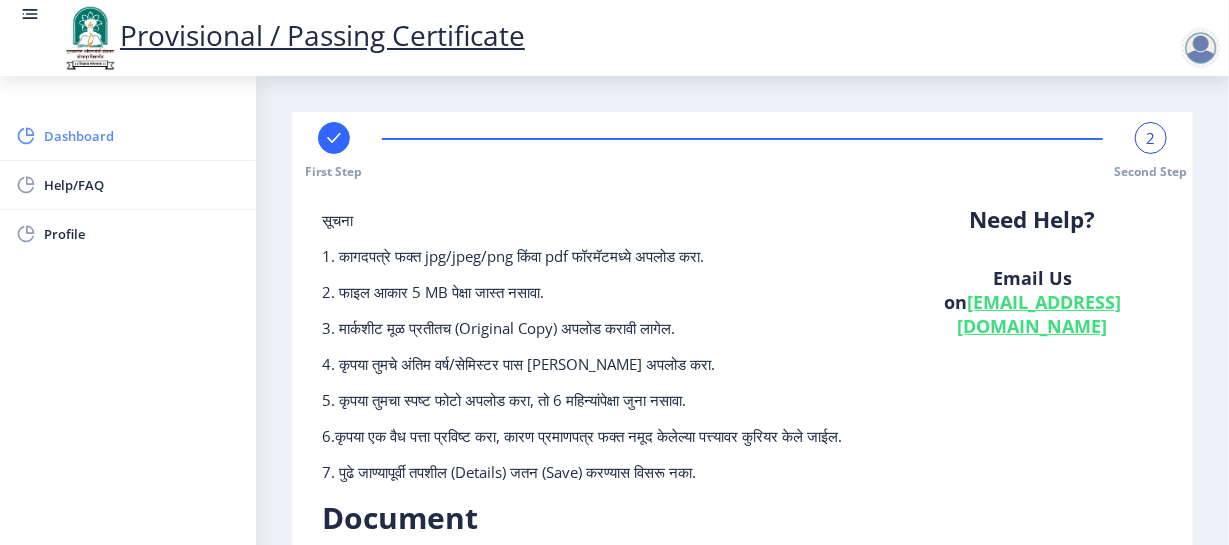 click on "Dashboard" 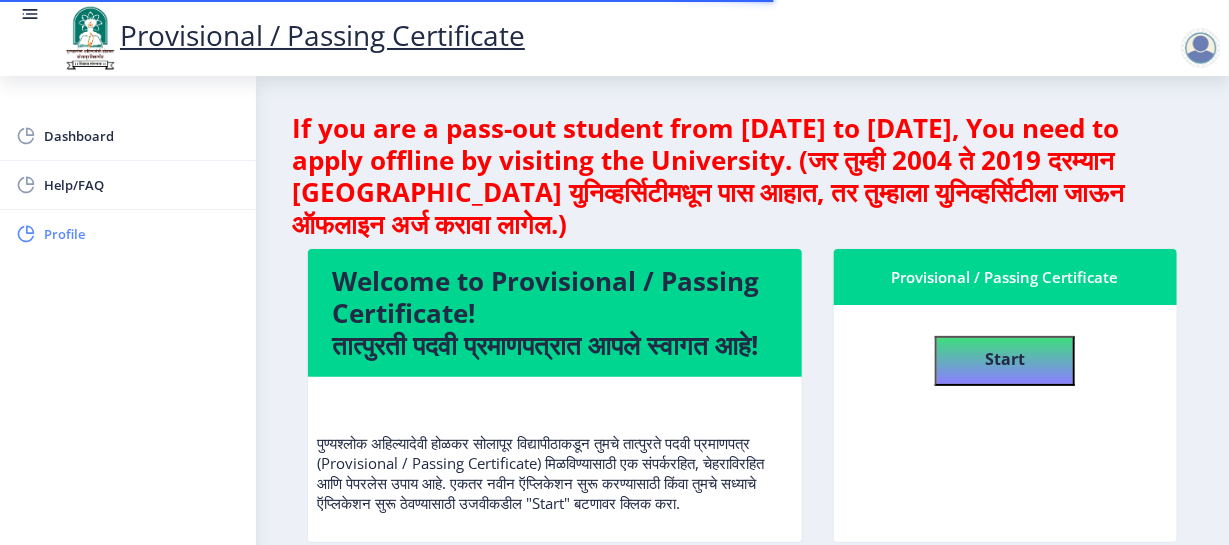 click on "Profile" 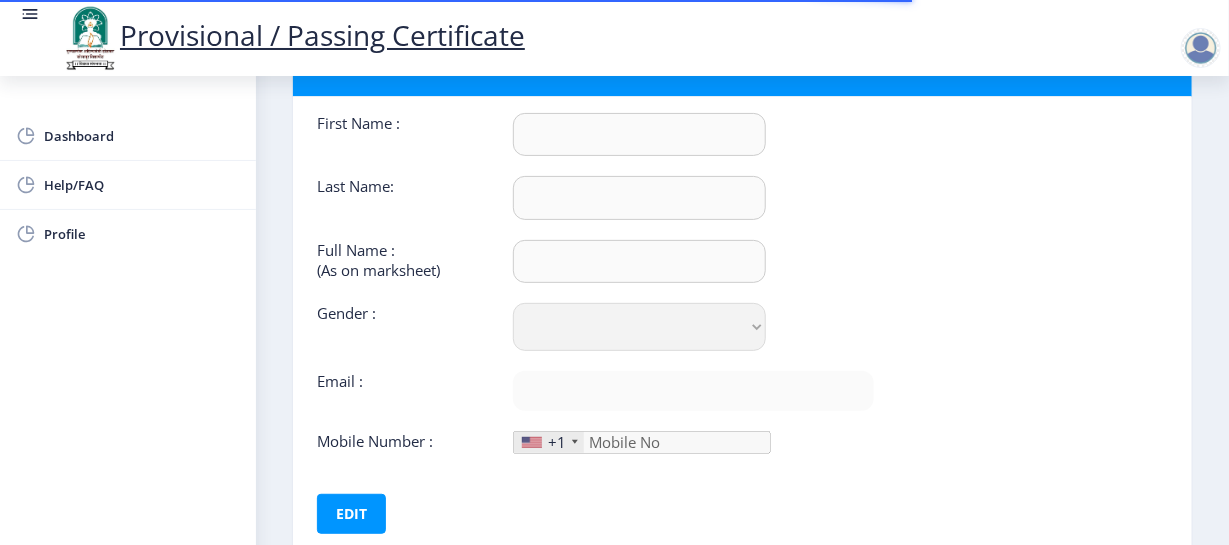 type on "Harsh" 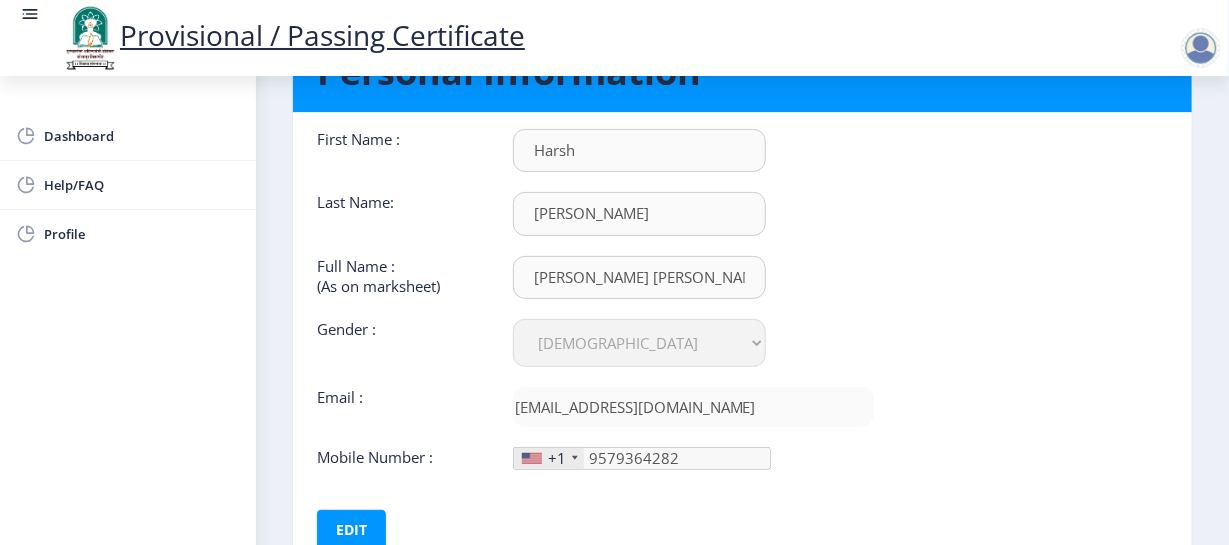 scroll, scrollTop: 173, scrollLeft: 0, axis: vertical 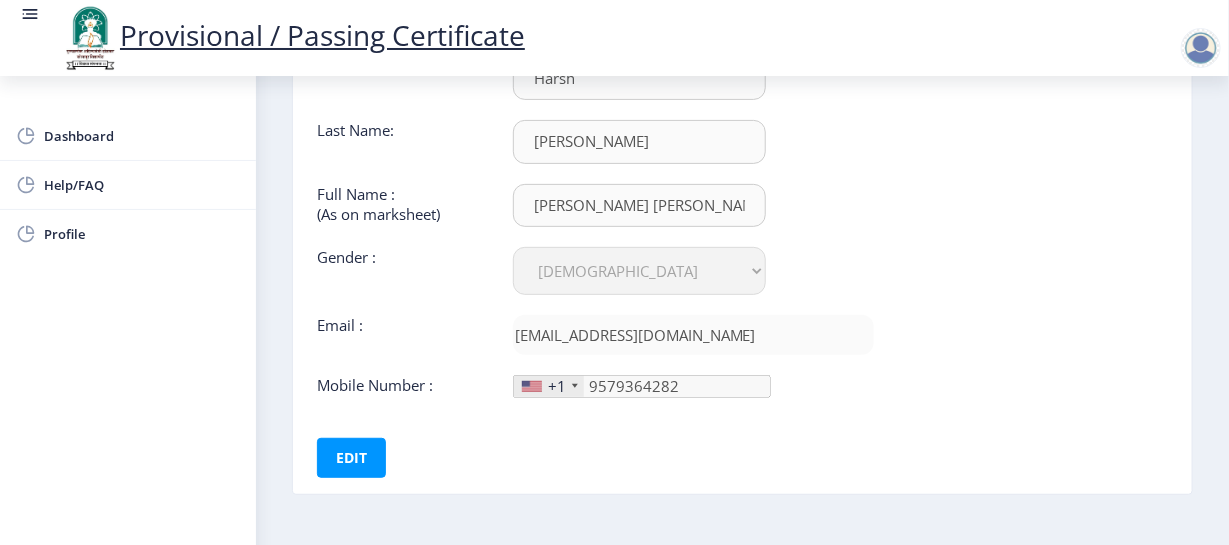 click on "+1" 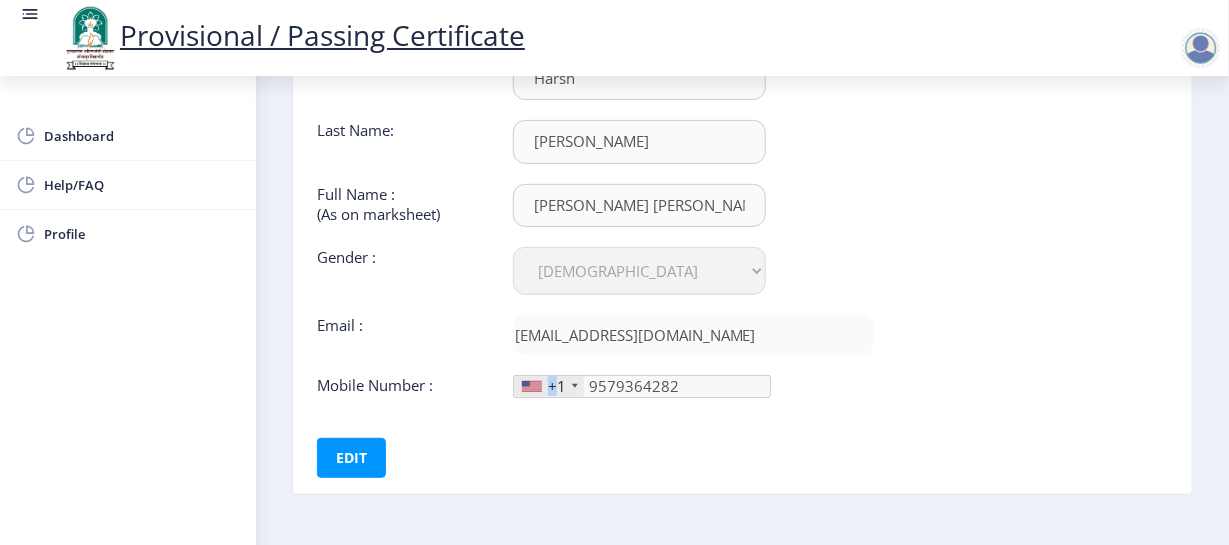 click on "+1" 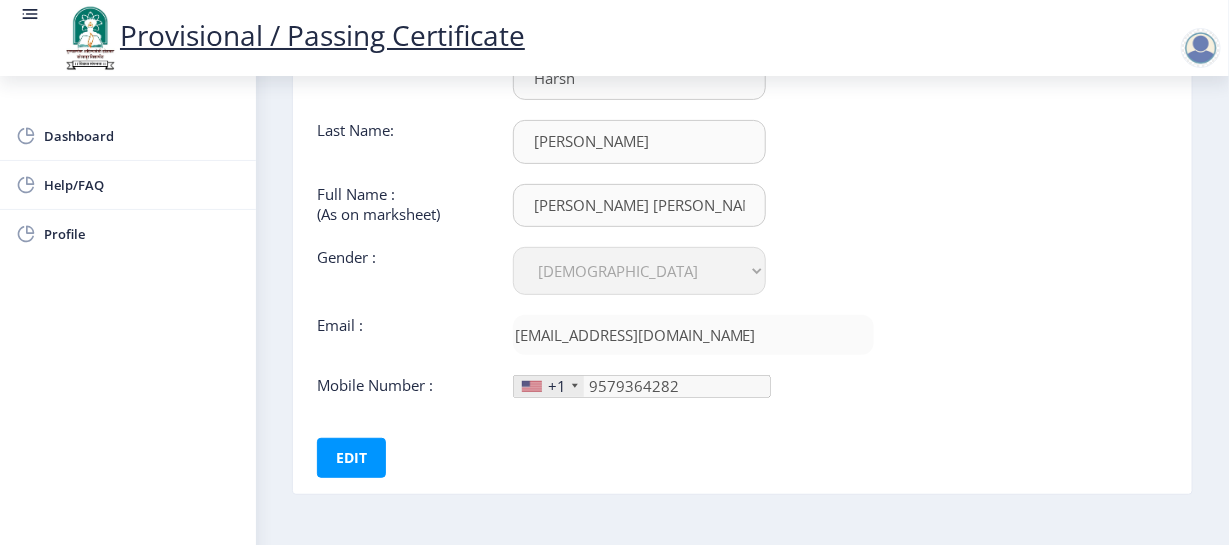 click on "+1" 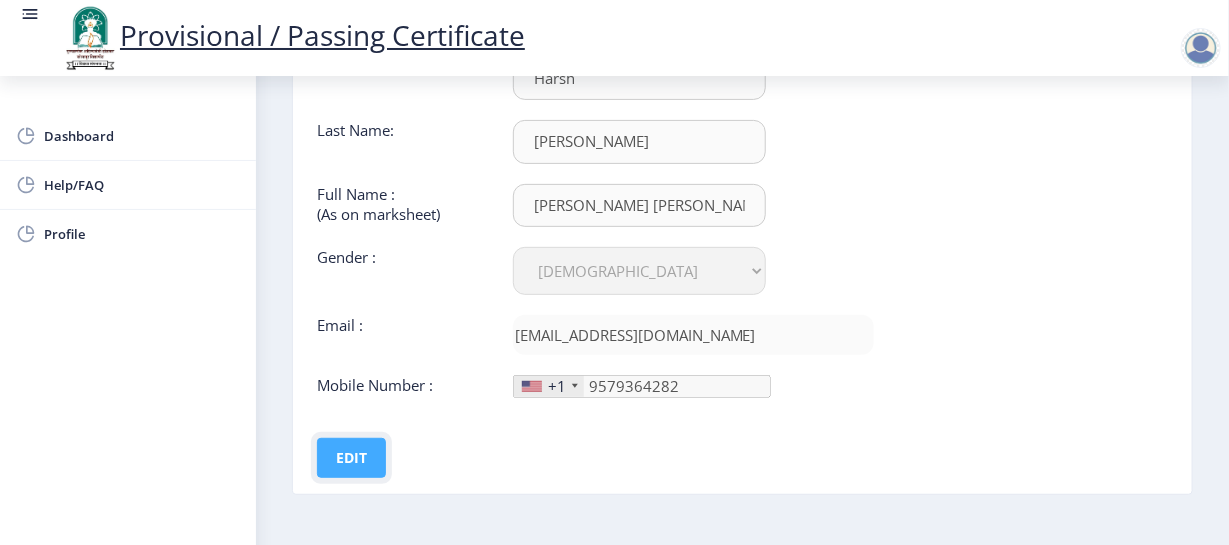 click on "Edit" 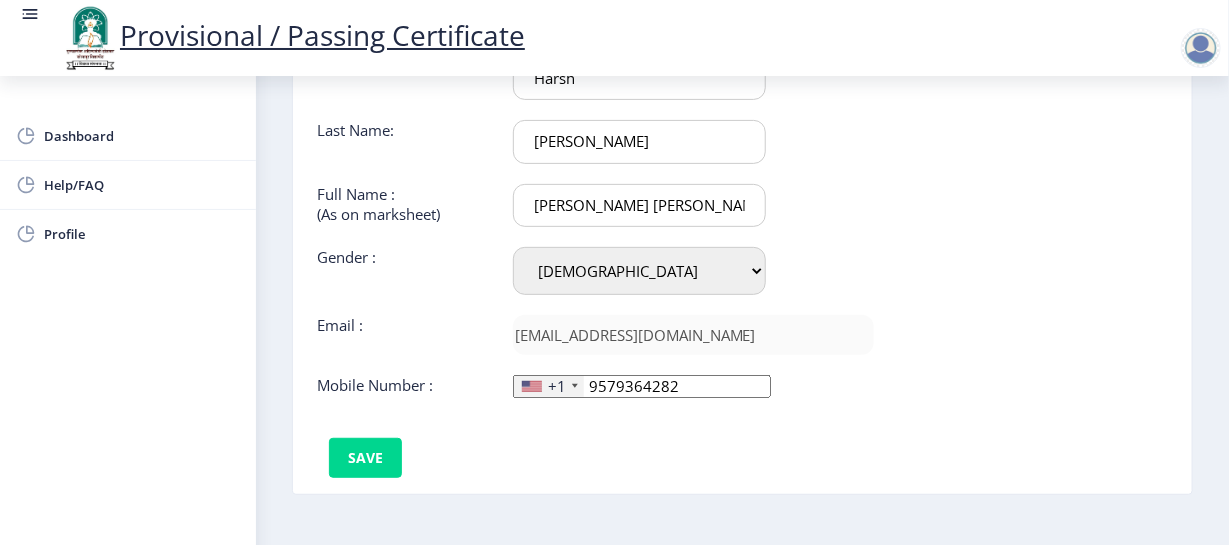 click on "First Name :  Harsh Last Name:  [PERSON_NAME] Full Name : (As on marksheet) [PERSON_NAME] [PERSON_NAME] Gender : Select Gender [DEMOGRAPHIC_DATA] [DEMOGRAPHIC_DATA] Other  Email :  [EMAIL_ADDRESS][DOMAIN_NAME]  Mobile Number :  +1 [GEOGRAPHIC_DATA] +1 [GEOGRAPHIC_DATA] +44 [GEOGRAPHIC_DATA] (‫[GEOGRAPHIC_DATA]‬‎) +93 [GEOGRAPHIC_DATA] ([GEOGRAPHIC_DATA]) +355 [GEOGRAPHIC_DATA] (‫[GEOGRAPHIC_DATA]‬‎) +213 [US_STATE] +1 [GEOGRAPHIC_DATA] +376 [GEOGRAPHIC_DATA] +244 [GEOGRAPHIC_DATA] +1 [GEOGRAPHIC_DATA] +1 [GEOGRAPHIC_DATA] +54 [GEOGRAPHIC_DATA] ([GEOGRAPHIC_DATA]) +374 [GEOGRAPHIC_DATA] +297 [GEOGRAPHIC_DATA] +61 [GEOGRAPHIC_DATA] ([GEOGRAPHIC_DATA]) +43 [GEOGRAPHIC_DATA] ([GEOGRAPHIC_DATA]) +994 [GEOGRAPHIC_DATA] +1 [GEOGRAPHIC_DATA] ([GEOGRAPHIC_DATA][GEOGRAPHIC_DATA]‬‎) +973 [GEOGRAPHIC_DATA] ([GEOGRAPHIC_DATA]) +880 [GEOGRAPHIC_DATA] +1 [GEOGRAPHIC_DATA] ([GEOGRAPHIC_DATA]) +375 [GEOGRAPHIC_DATA] ([GEOGRAPHIC_DATA]) +32 [GEOGRAPHIC_DATA] +501 [GEOGRAPHIC_DATA] ([GEOGRAPHIC_DATA]) +229 [GEOGRAPHIC_DATA] +1 [GEOGRAPHIC_DATA] (འབྲུག) +975 [GEOGRAPHIC_DATA] +591 [GEOGRAPHIC_DATA] ([GEOGRAPHIC_DATA]) +387 [GEOGRAPHIC_DATA] +267 [GEOGRAPHIC_DATA] ([GEOGRAPHIC_DATA]) +55 [GEOGRAPHIC_DATA] +246 [GEOGRAPHIC_DATA] +1 [GEOGRAPHIC_DATA] +673 [GEOGRAPHIC_DATA] ([GEOGRAPHIC_DATA]) +359 [GEOGRAPHIC_DATA] +226 +257 +855 +237" 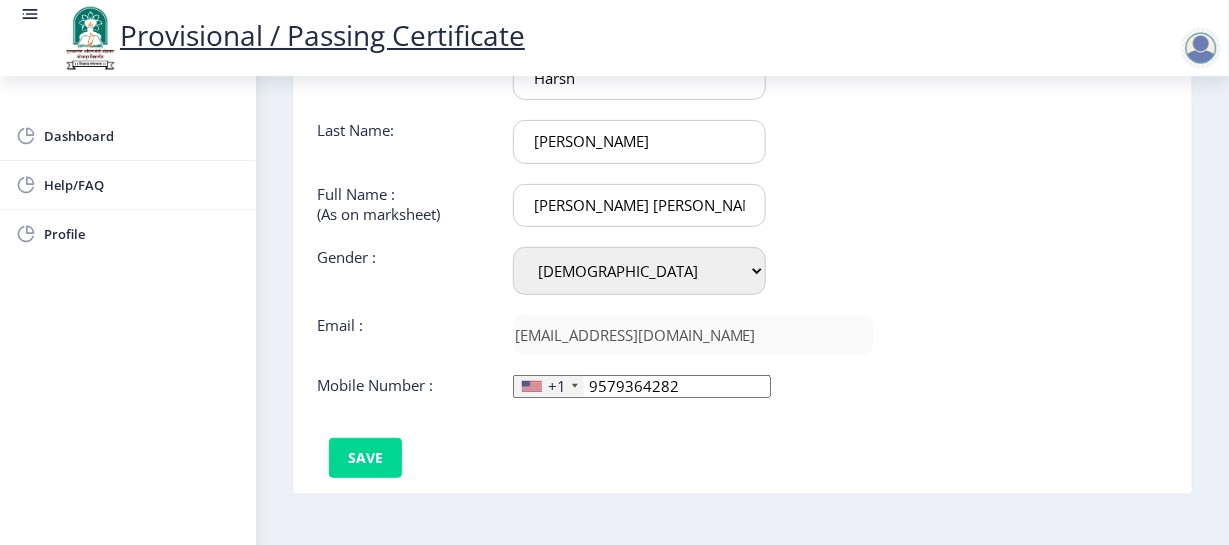 click on "9579364282" 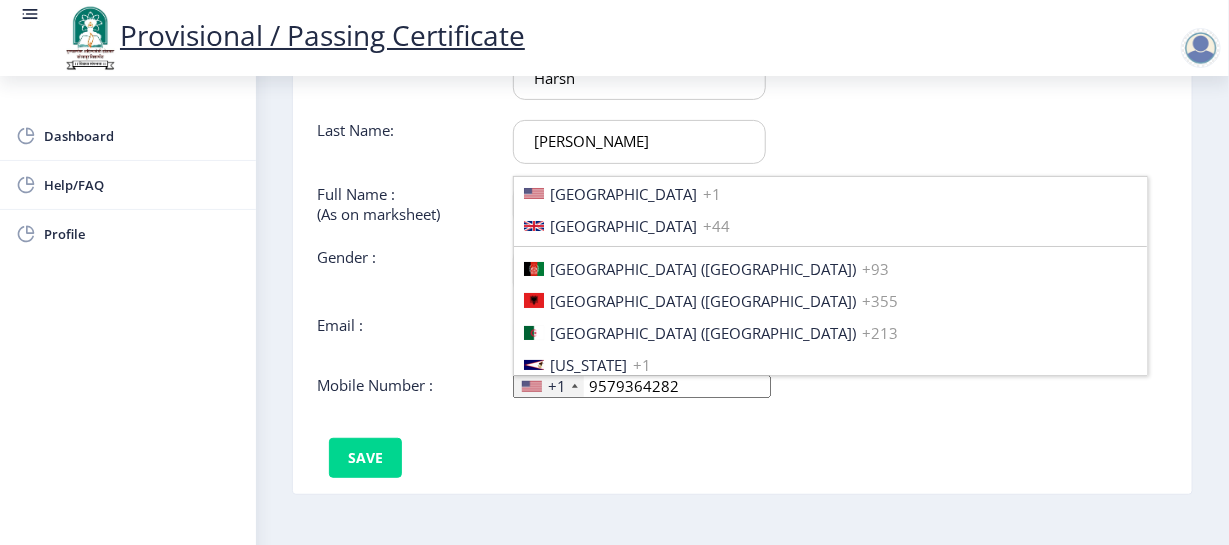 scroll, scrollTop: 2999, scrollLeft: 0, axis: vertical 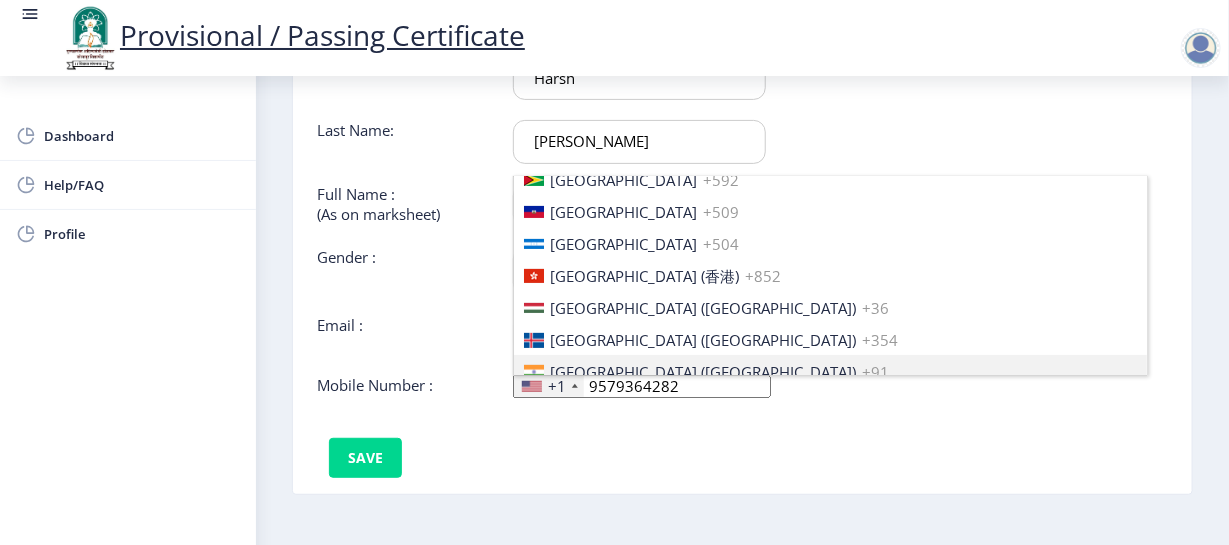 click on "[GEOGRAPHIC_DATA] ([GEOGRAPHIC_DATA])" at bounding box center [703, 372] 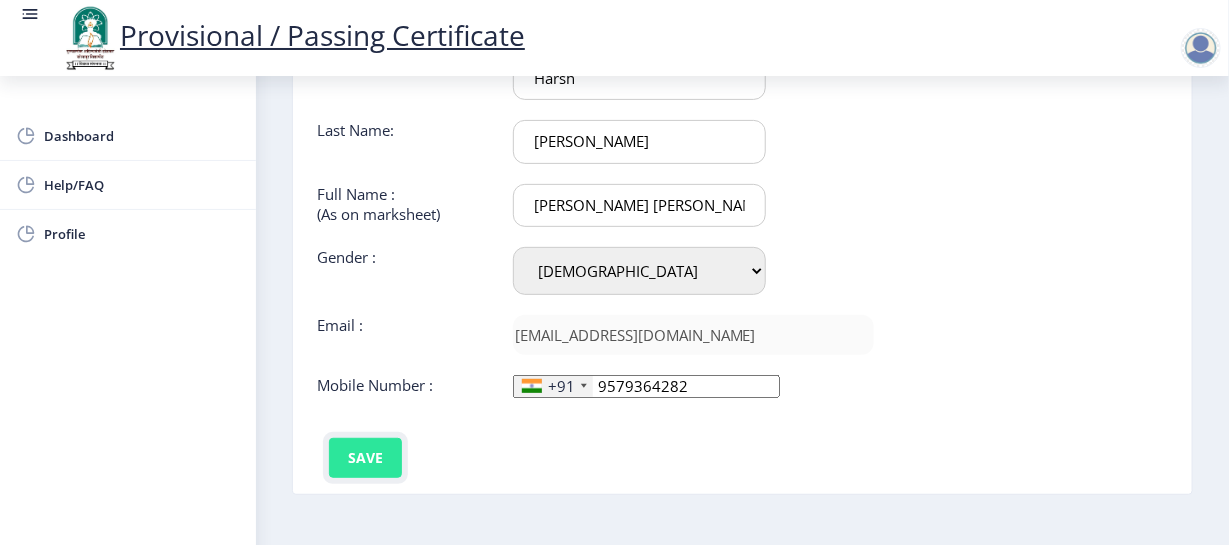 click on "Save" 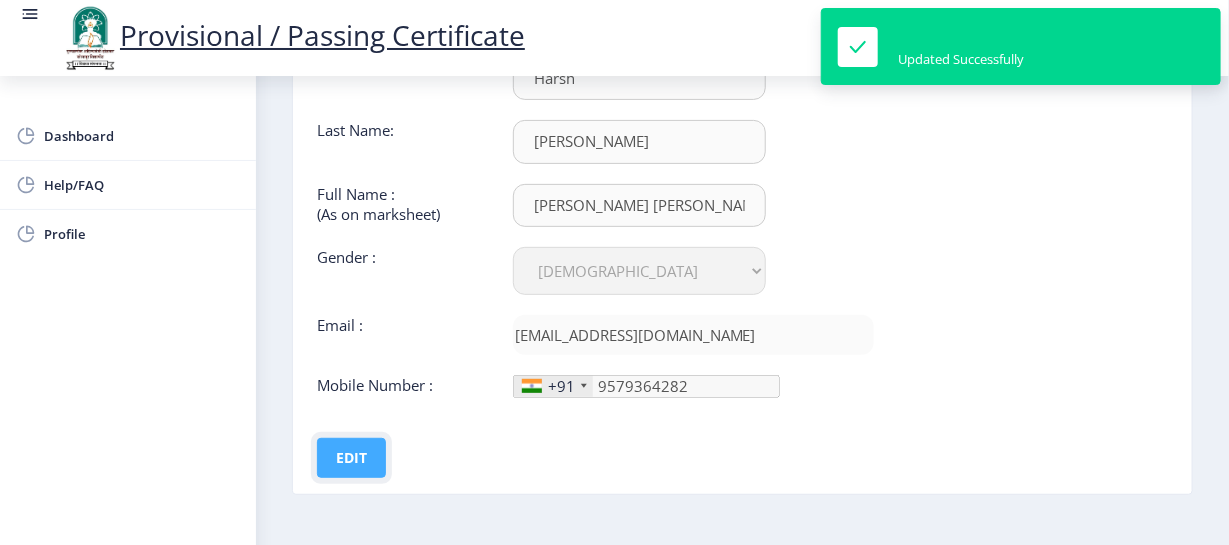 click on "Edit" 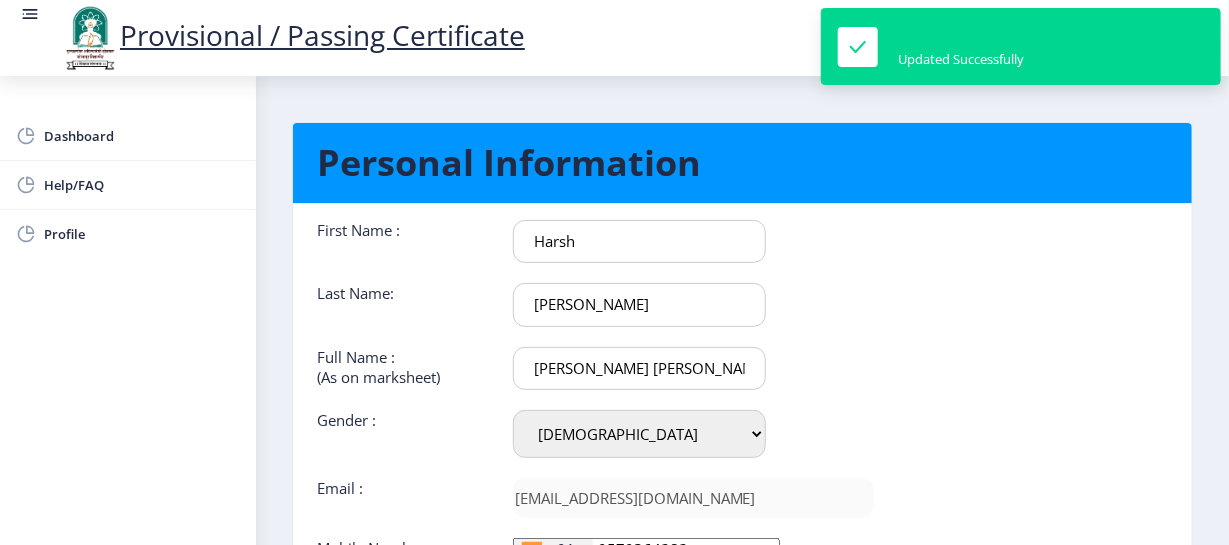 scroll, scrollTop: 0, scrollLeft: 0, axis: both 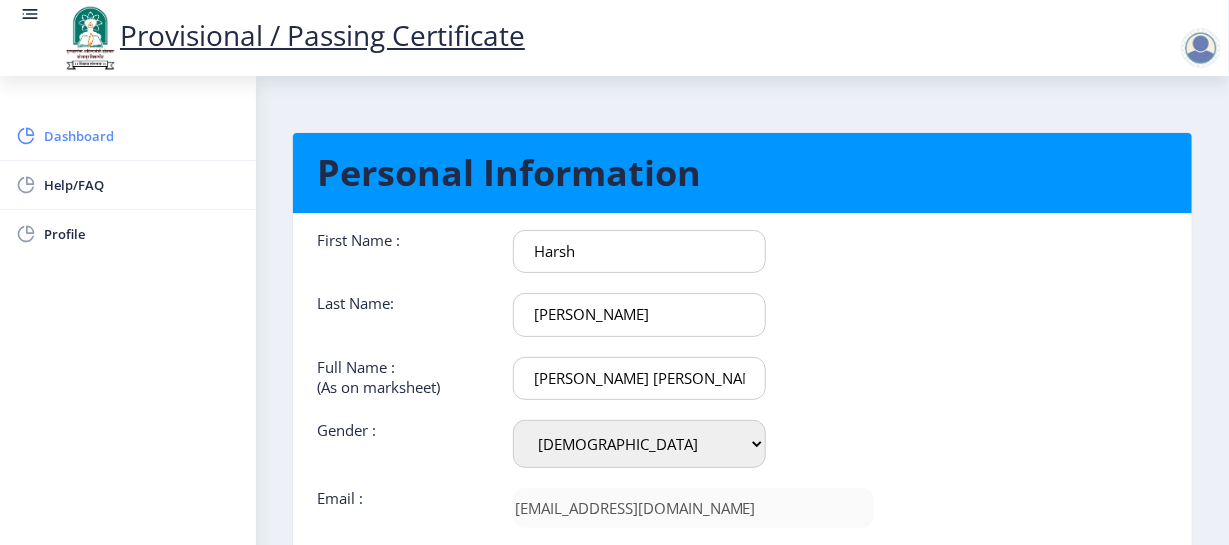 click on "Dashboard" 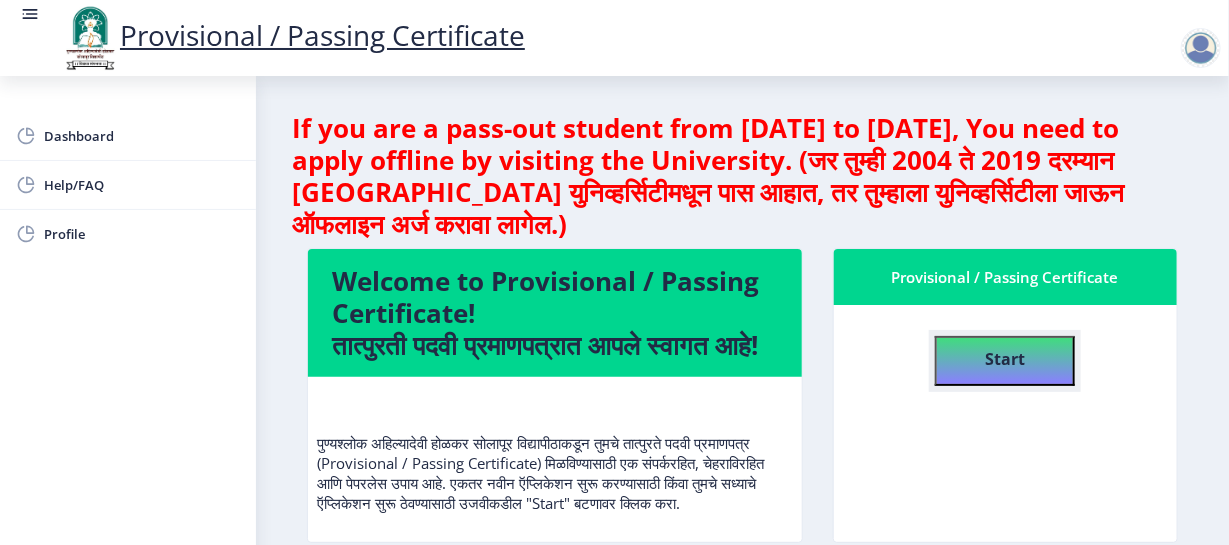 click on "Start" 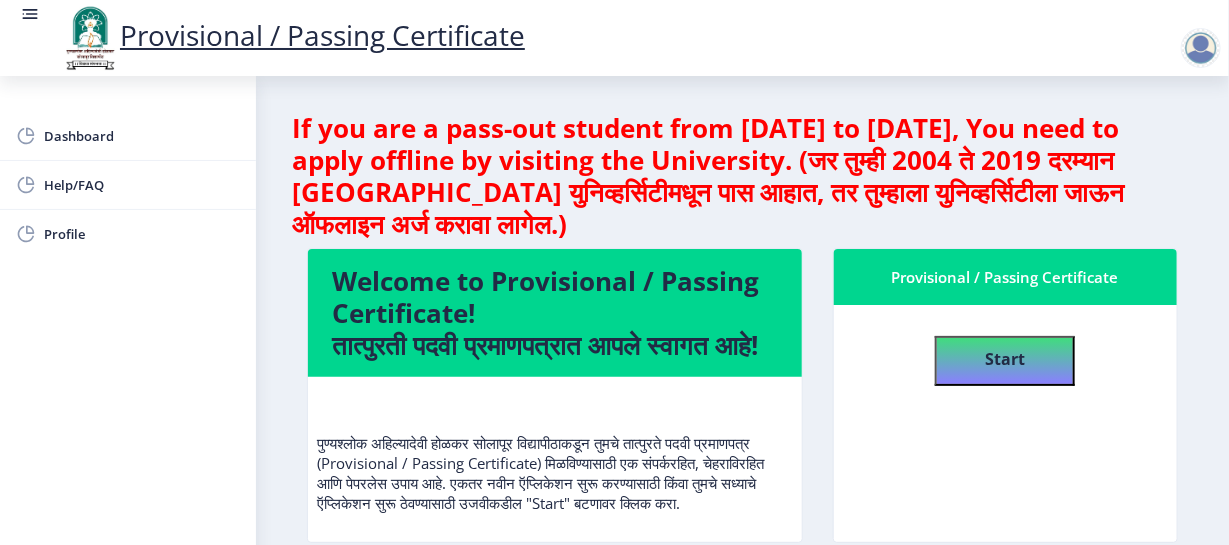 select 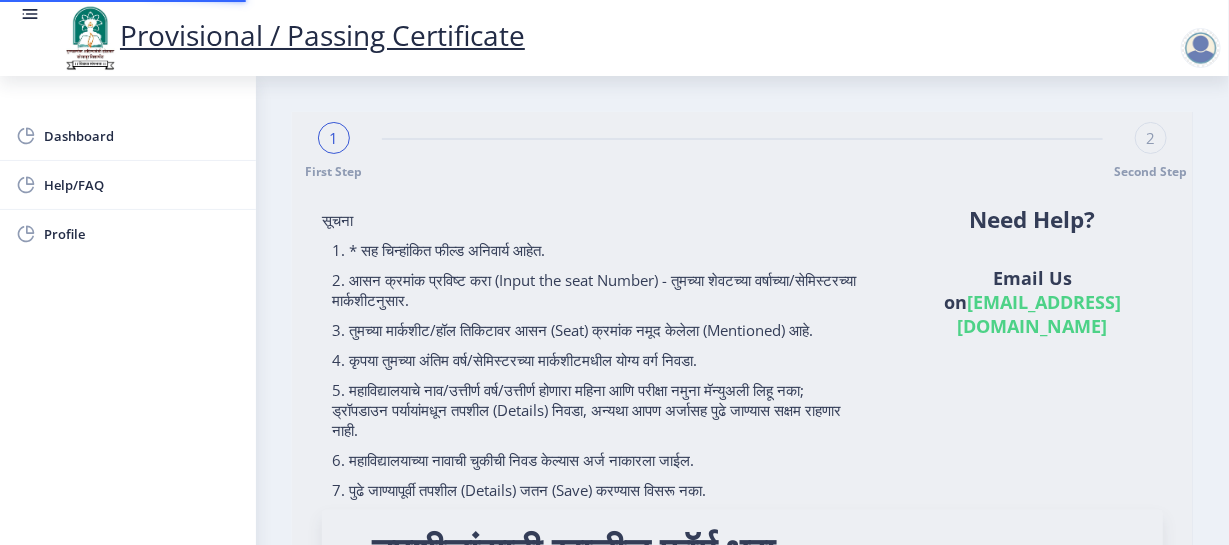 type on "202101024020571" 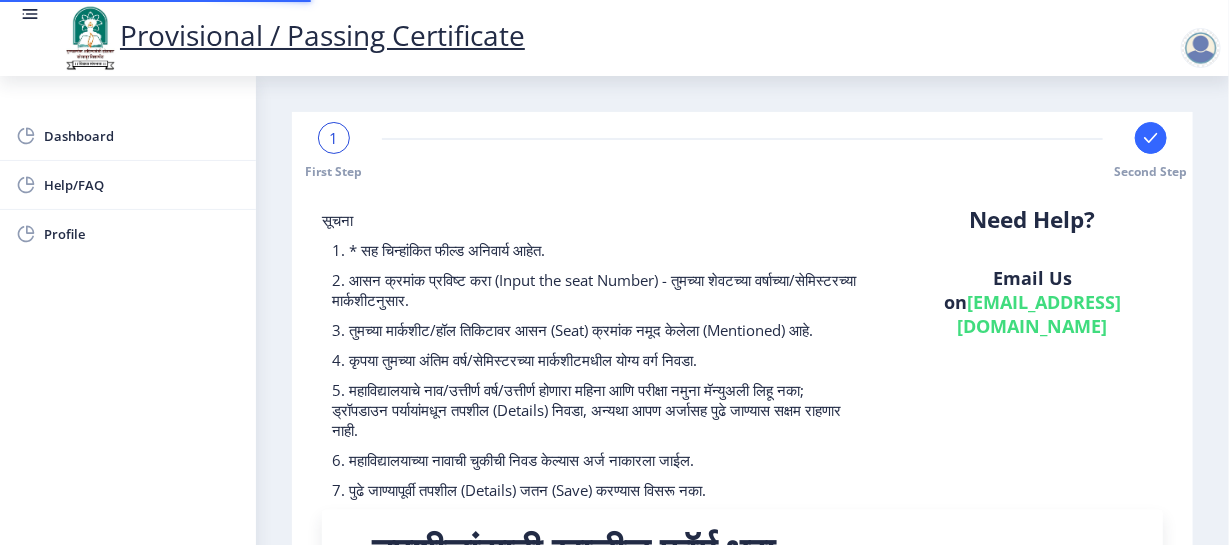 scroll, scrollTop: 453, scrollLeft: 0, axis: vertical 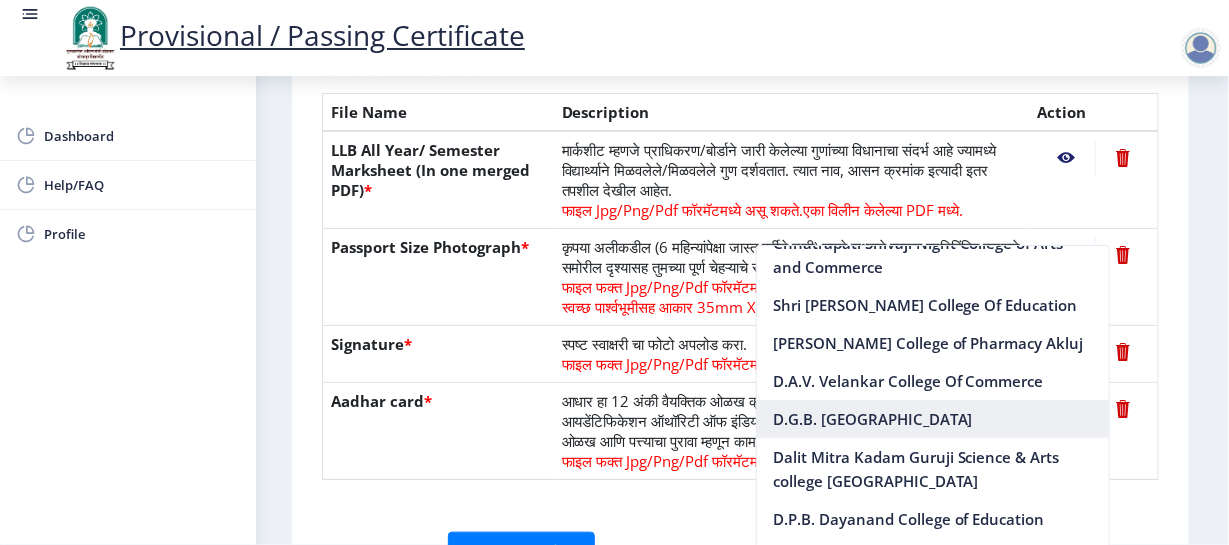 click on "D.G.B. [GEOGRAPHIC_DATA]" at bounding box center [933, 419] 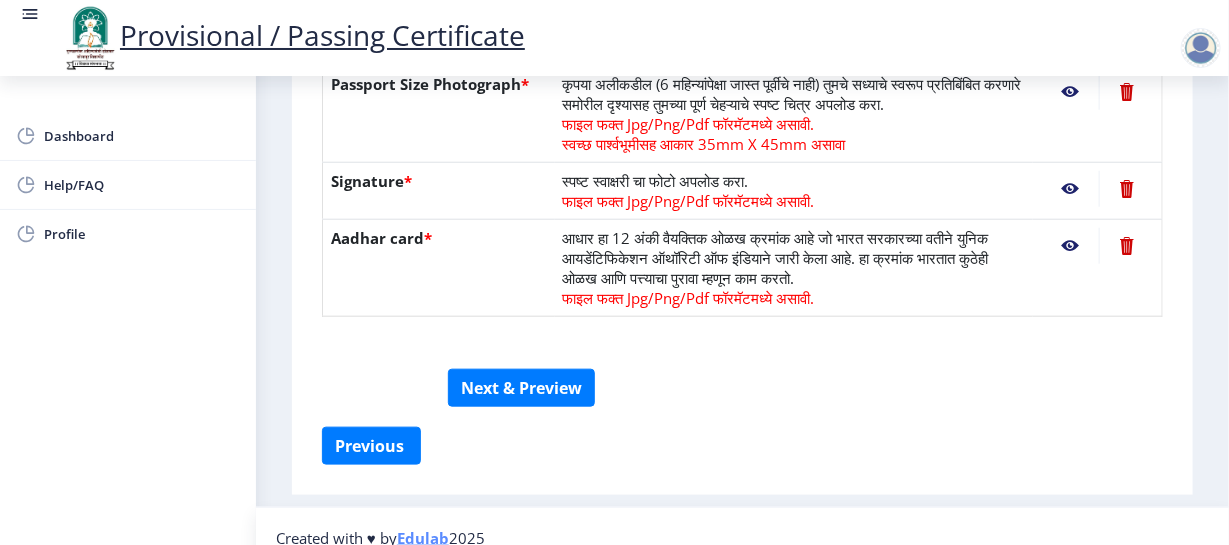 scroll, scrollTop: 654, scrollLeft: 0, axis: vertical 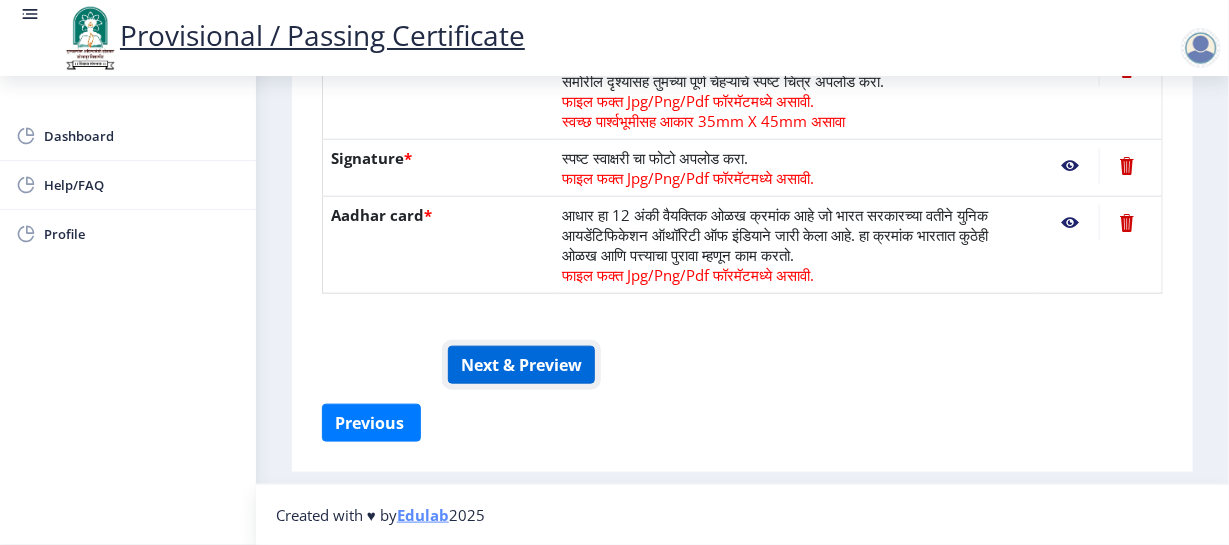 click on "Next & Preview" 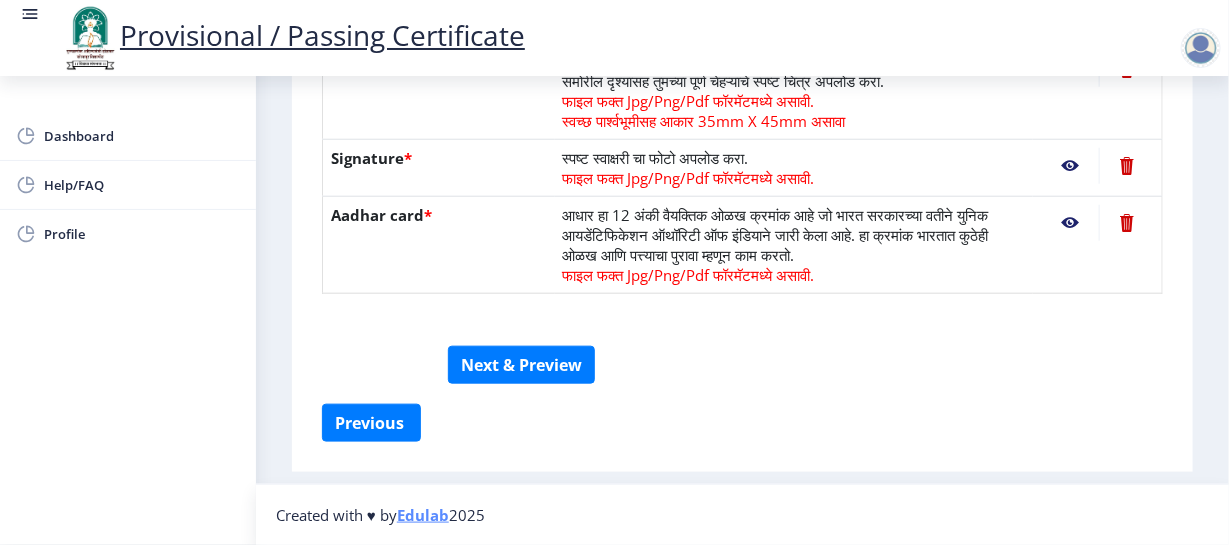 scroll, scrollTop: 653, scrollLeft: 0, axis: vertical 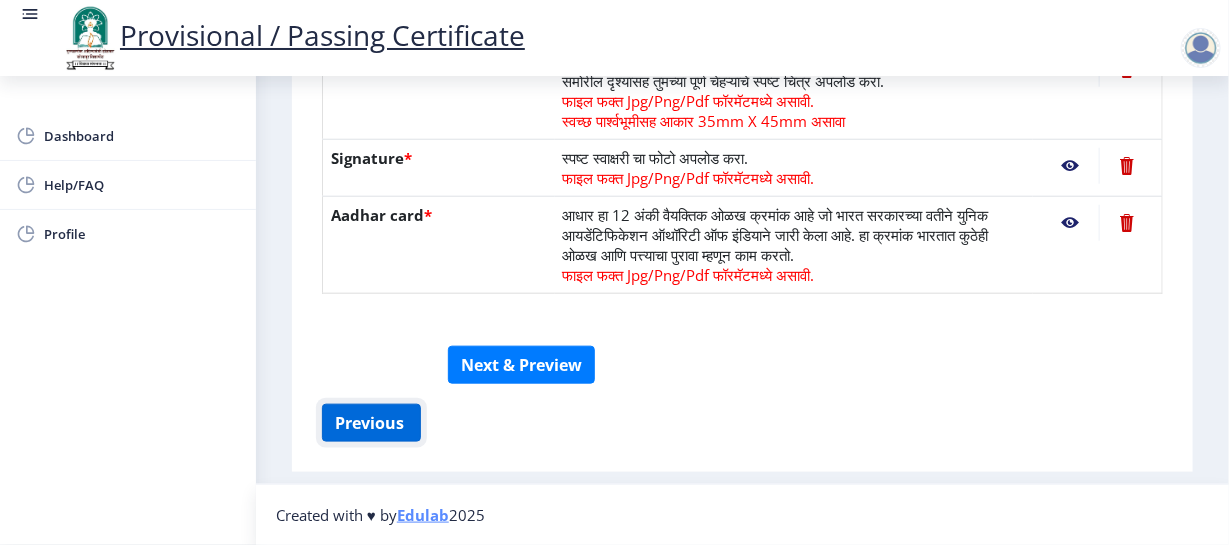 click on "Previous ‍" 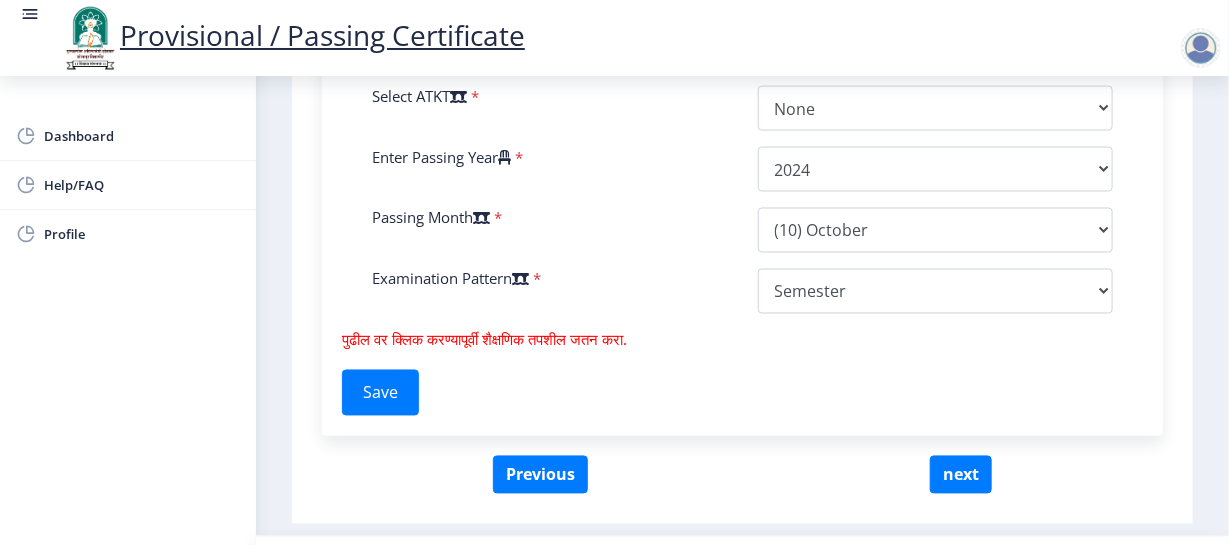 scroll, scrollTop: 1176, scrollLeft: 0, axis: vertical 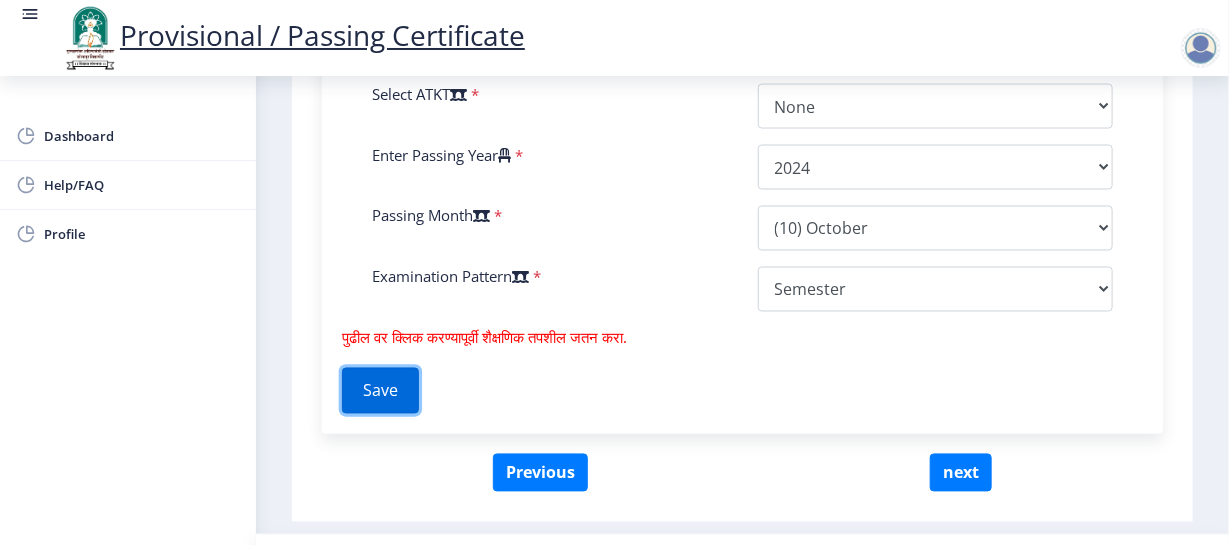 click on "Save" at bounding box center (380, 391) 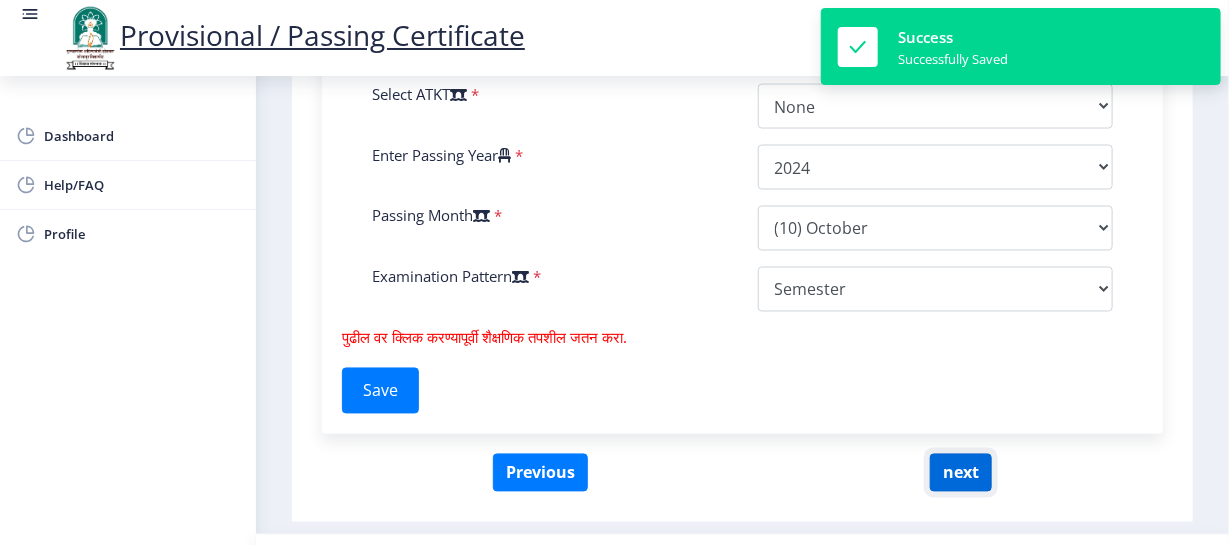 click on "next" 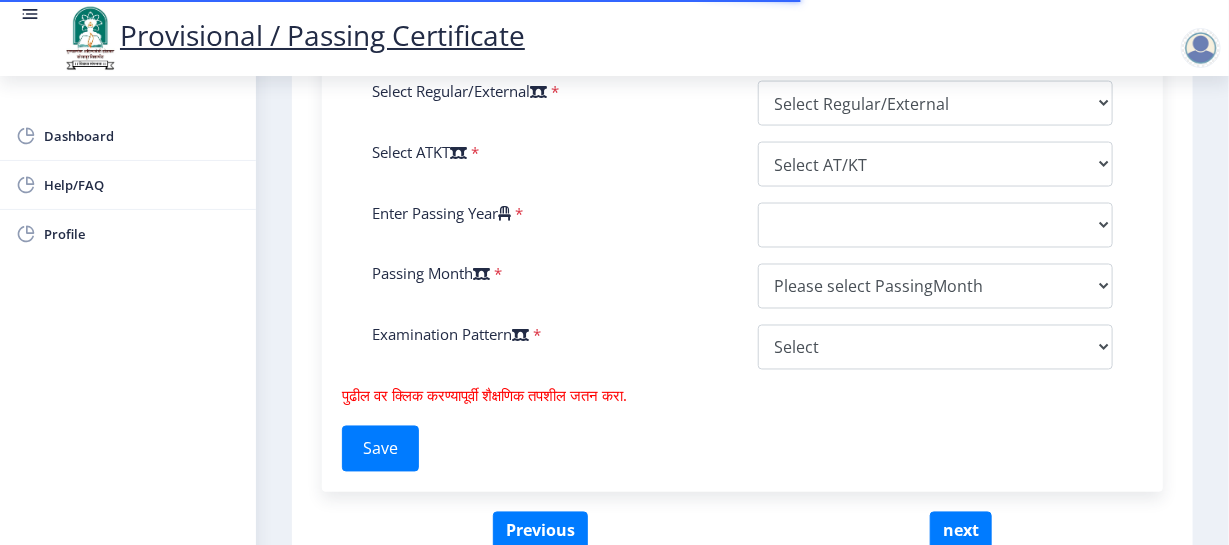 scroll, scrollTop: 654, scrollLeft: 0, axis: vertical 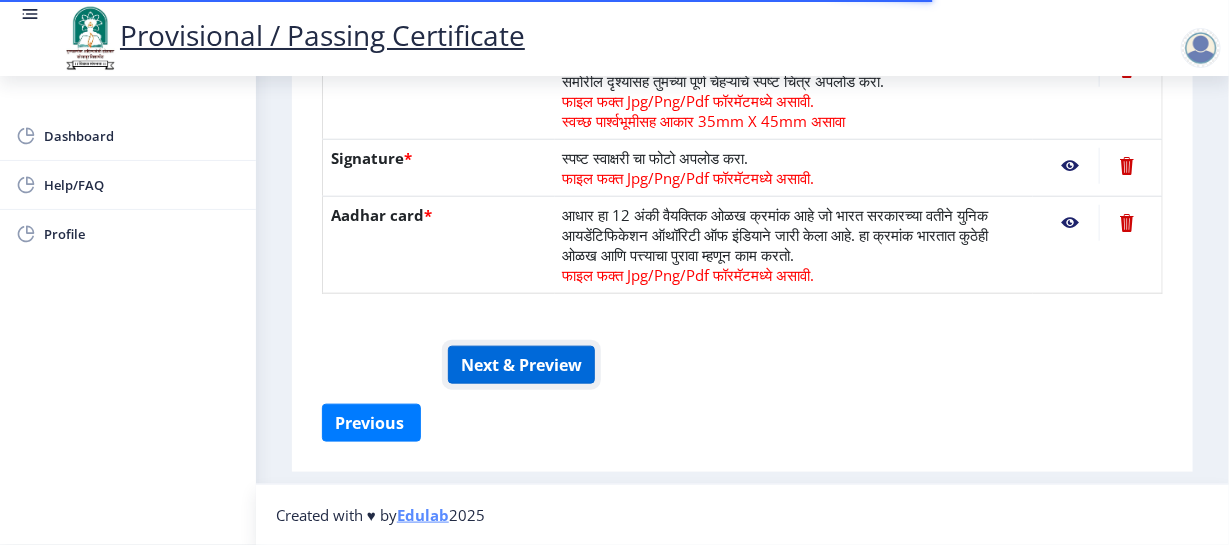 click on "Next & Preview" 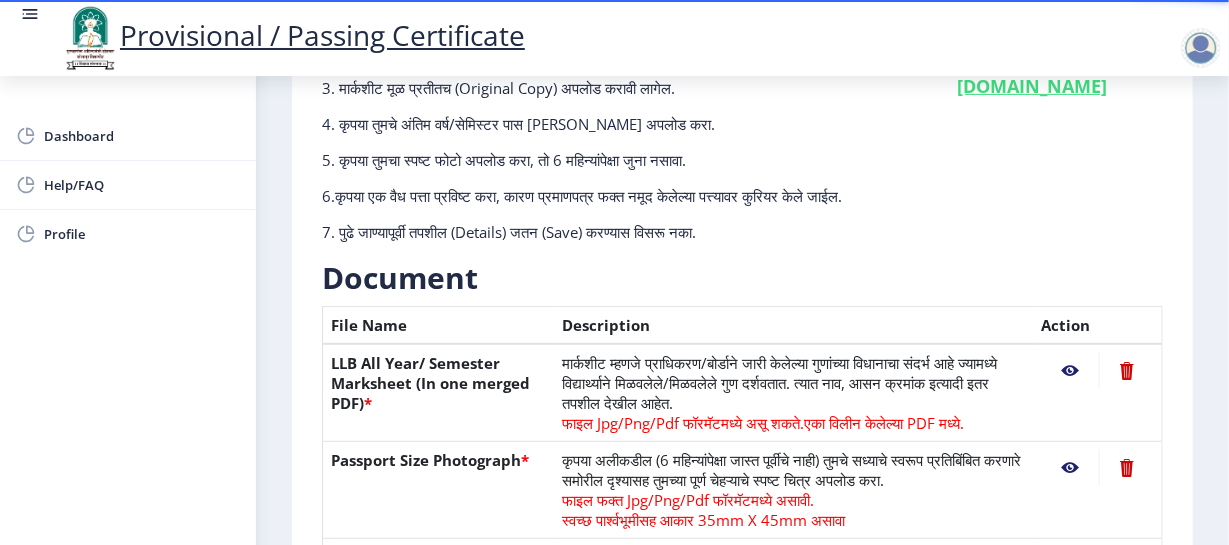 scroll, scrollTop: 235, scrollLeft: 0, axis: vertical 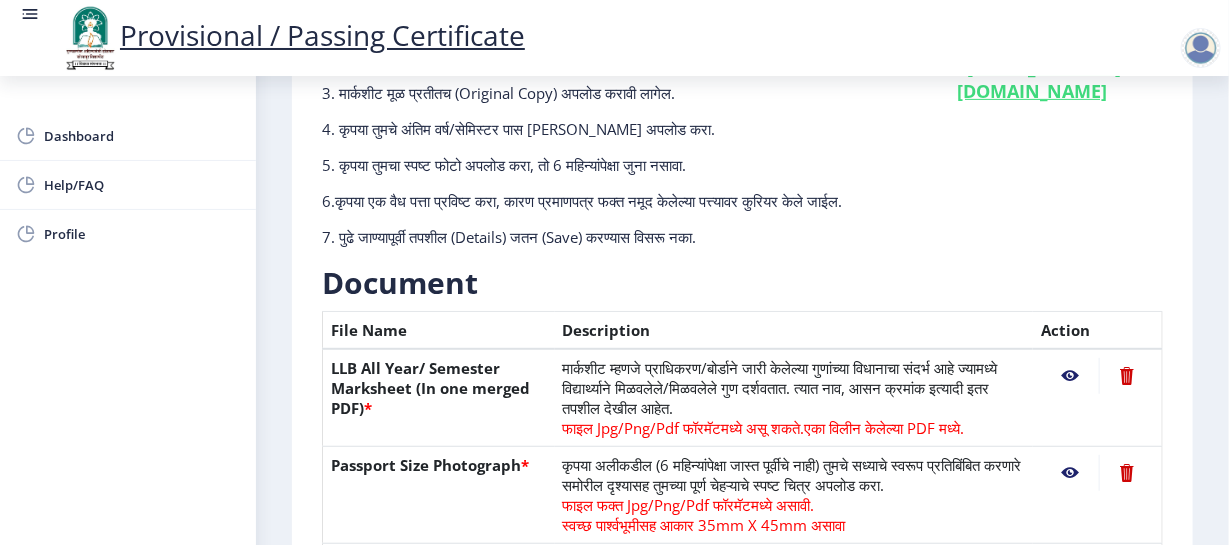 click 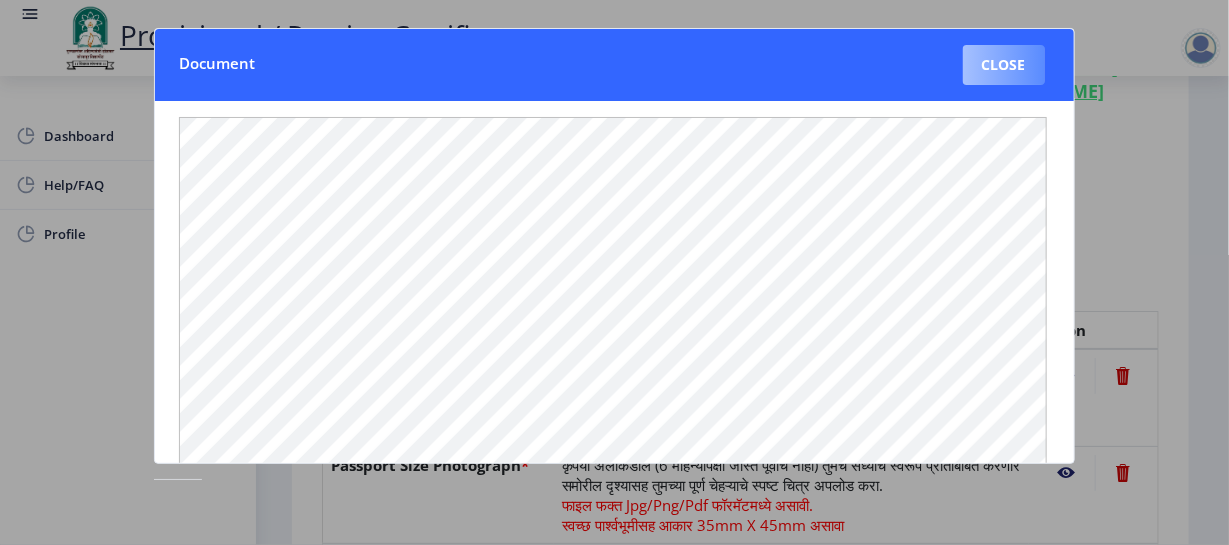 click on "Close" at bounding box center [1004, 65] 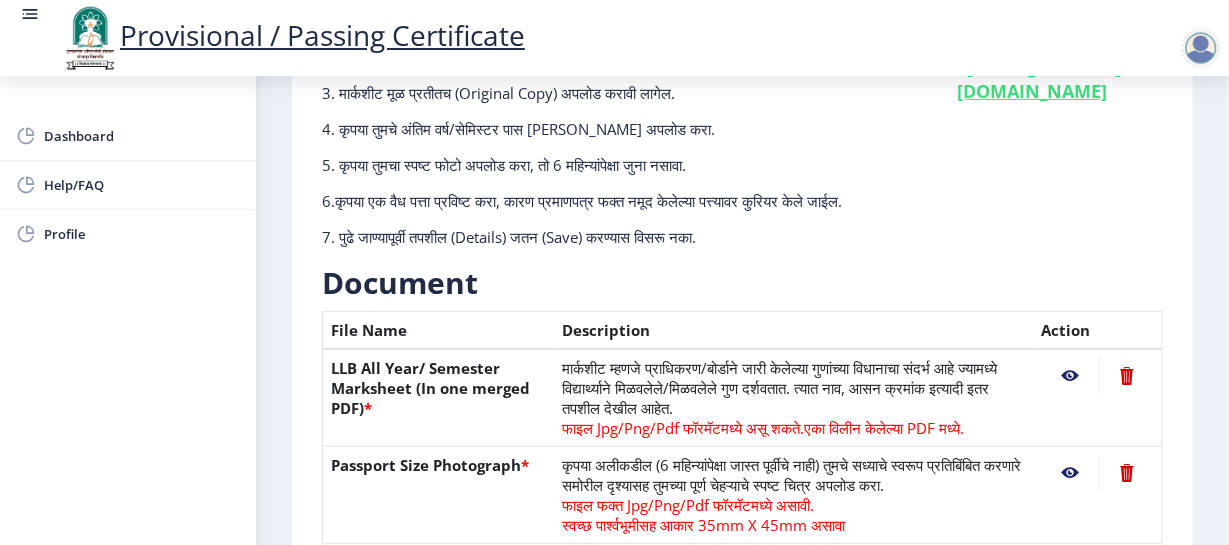 scroll, scrollTop: 446, scrollLeft: 0, axis: vertical 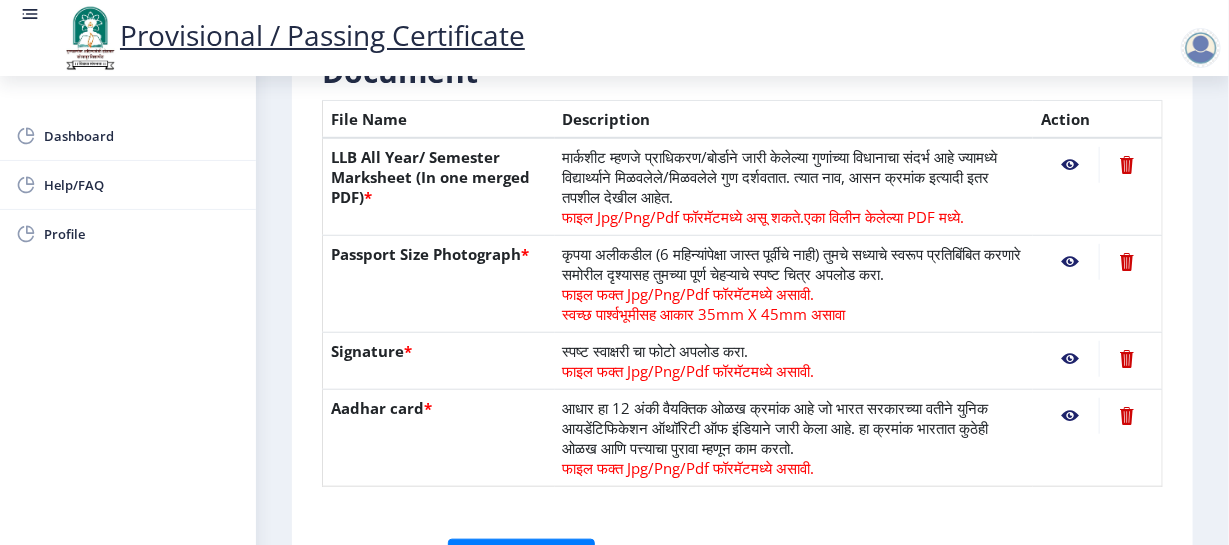 click 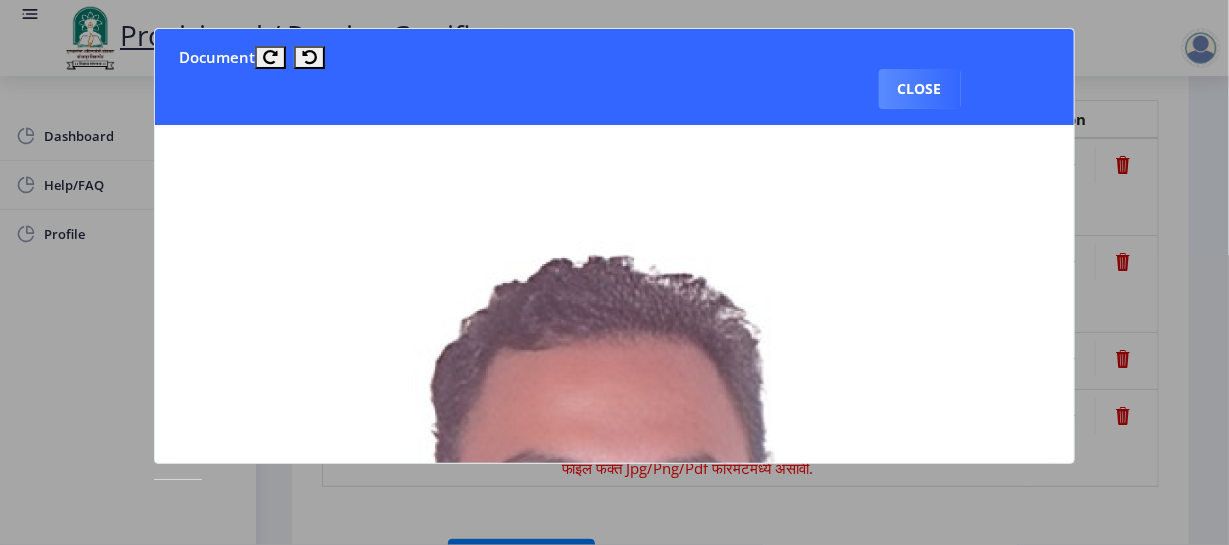 drag, startPoint x: 777, startPoint y: 205, endPoint x: 780, endPoint y: 238, distance: 33.13608 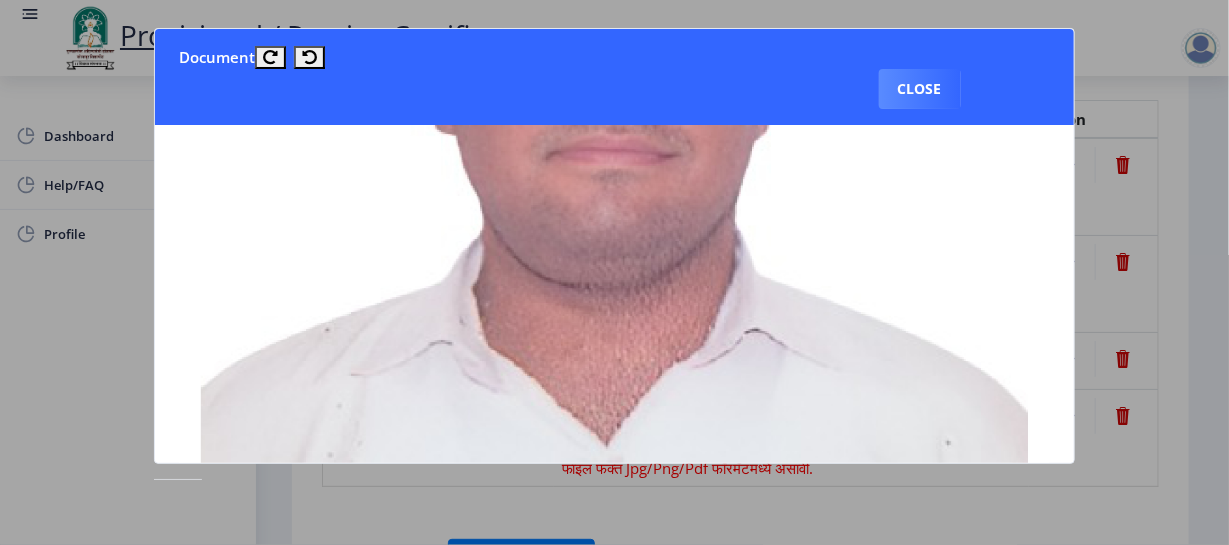 scroll, scrollTop: 921, scrollLeft: 0, axis: vertical 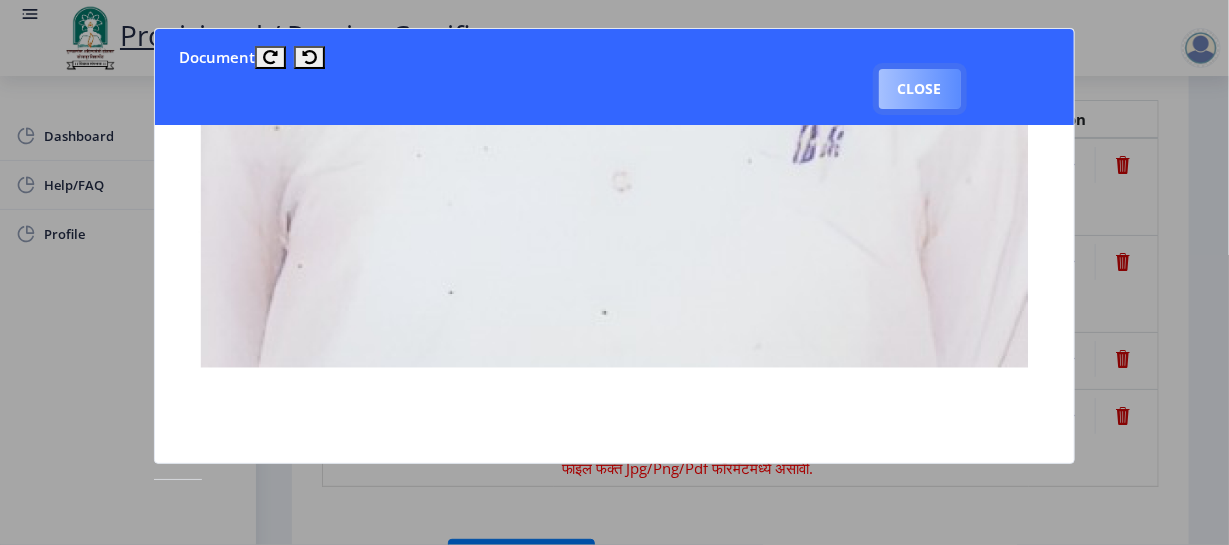 click on "Close" at bounding box center [920, 89] 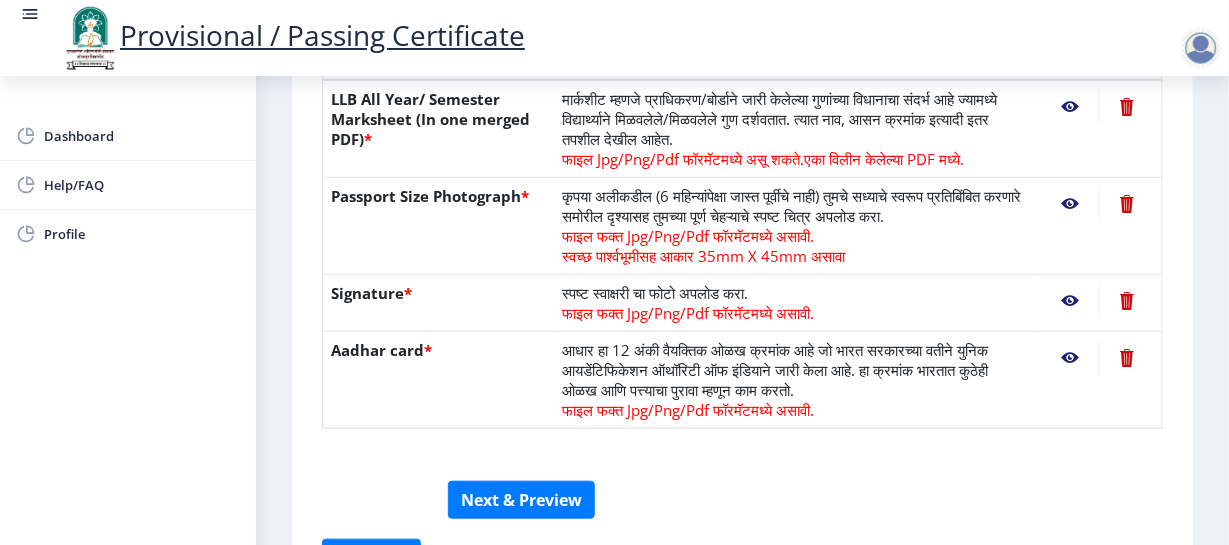 scroll, scrollTop: 542, scrollLeft: 0, axis: vertical 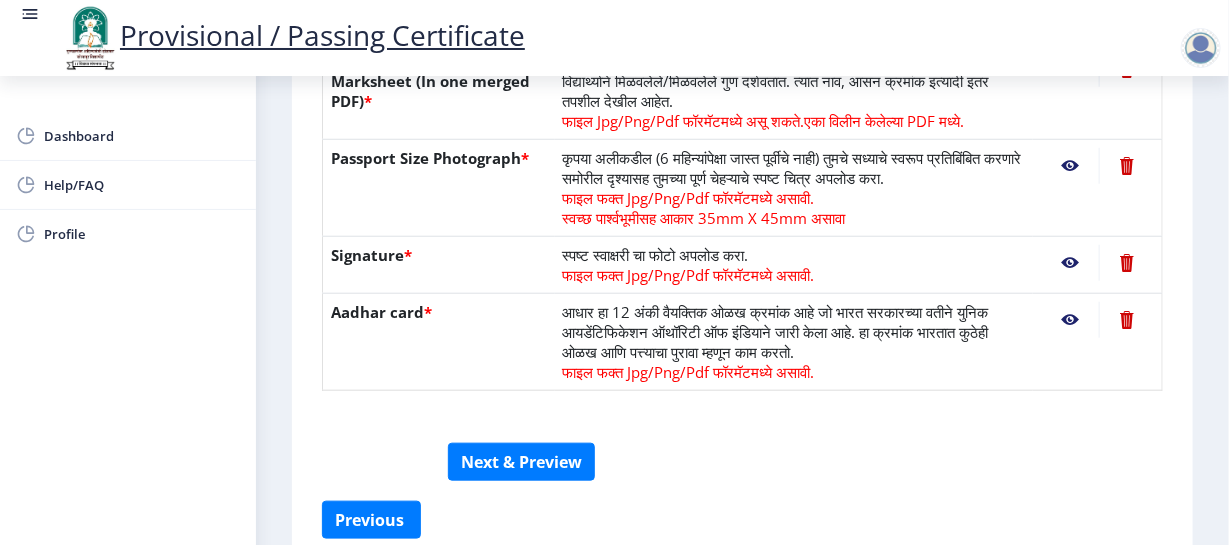 click 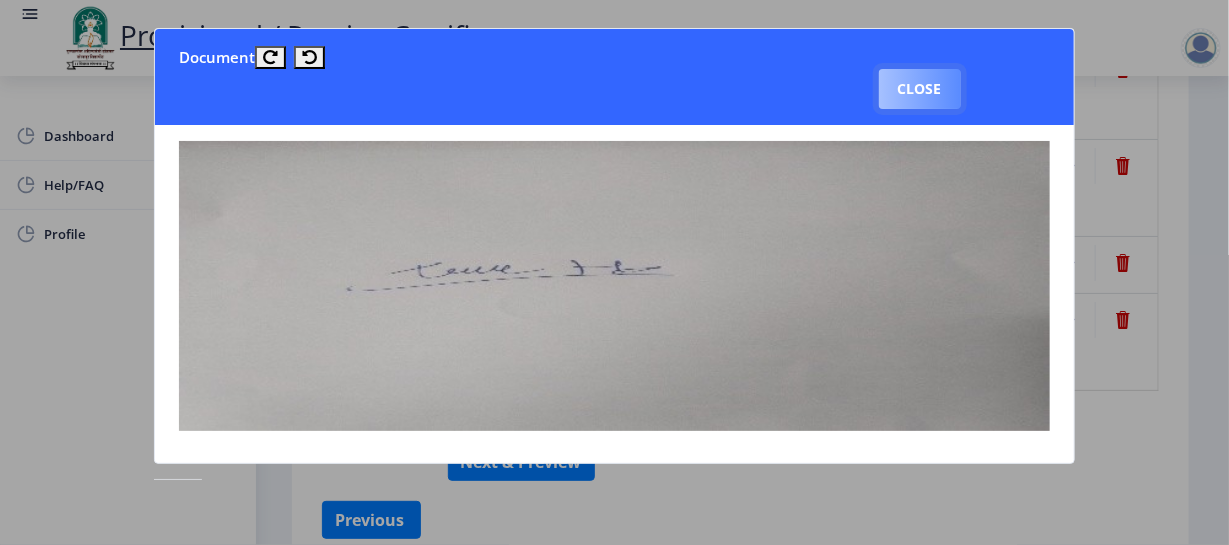 click on "Close" at bounding box center (920, 89) 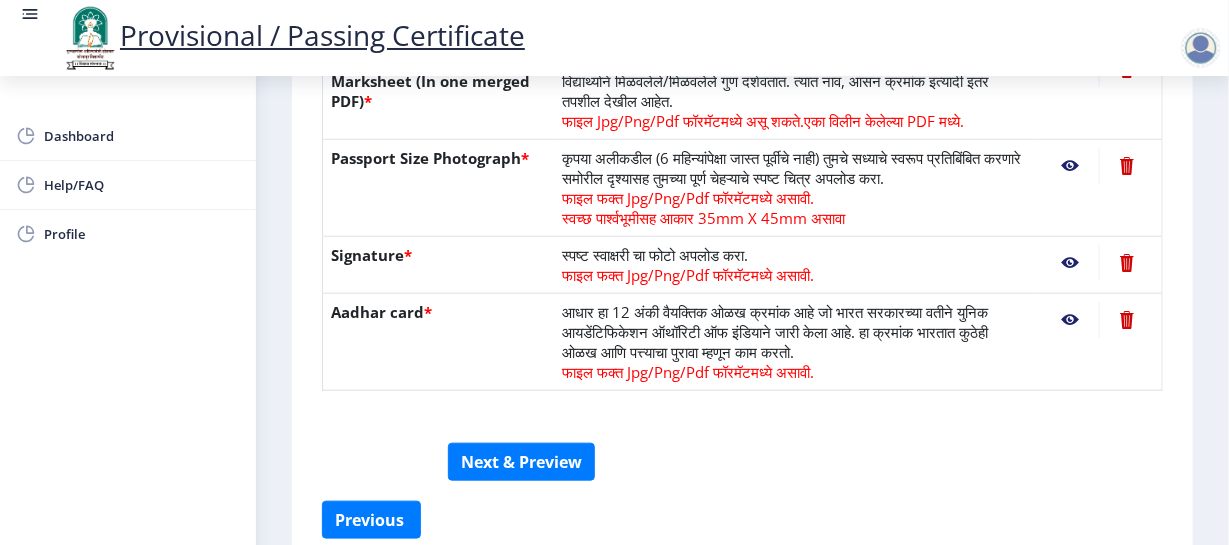 click 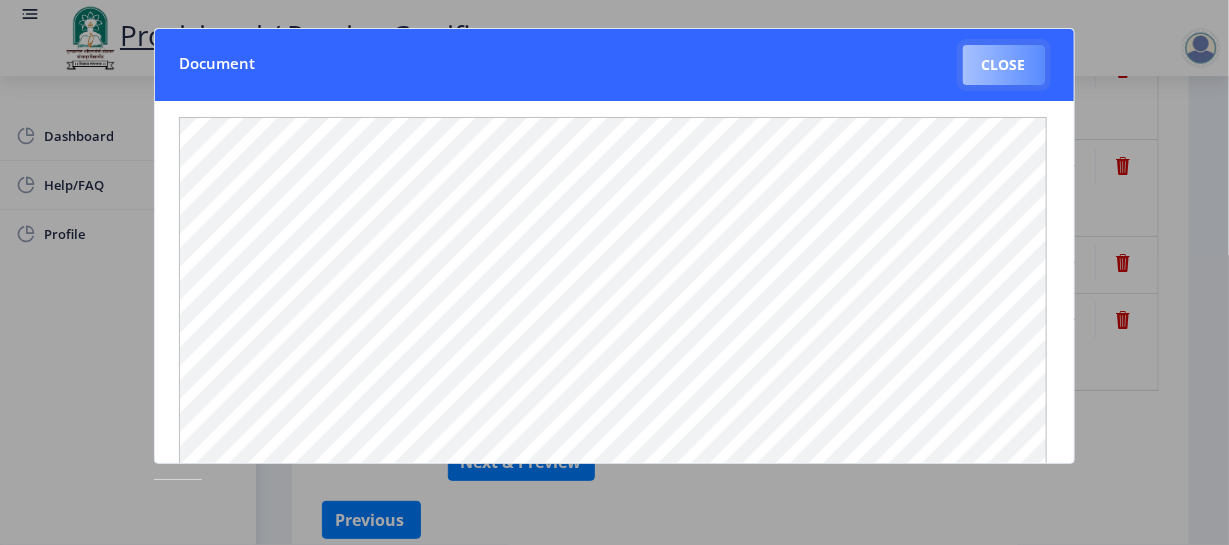 click on "Close" at bounding box center (1004, 65) 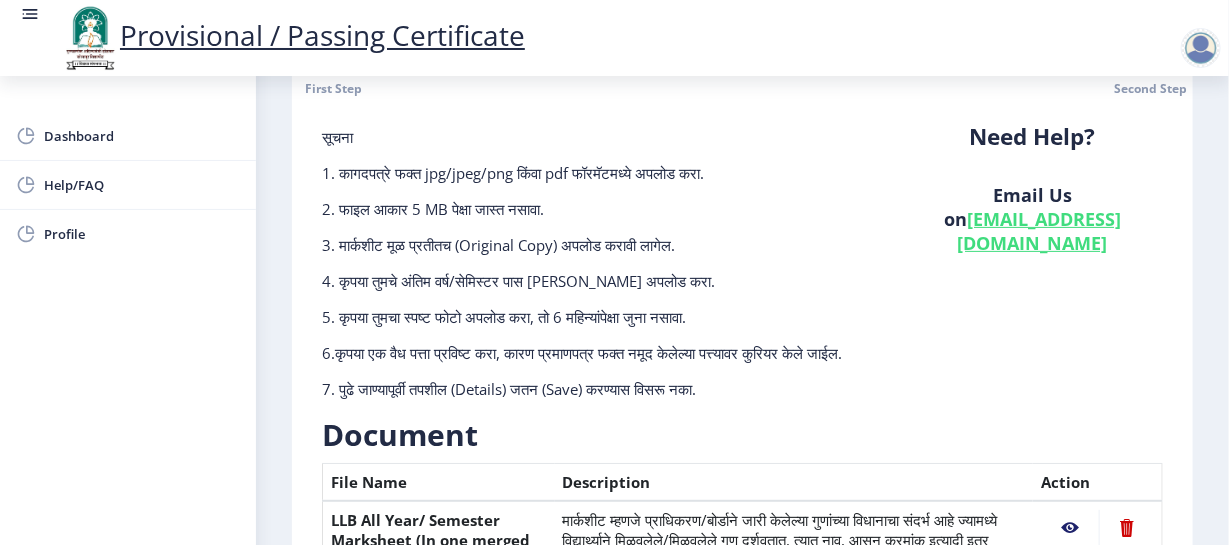 scroll, scrollTop: 0, scrollLeft: 0, axis: both 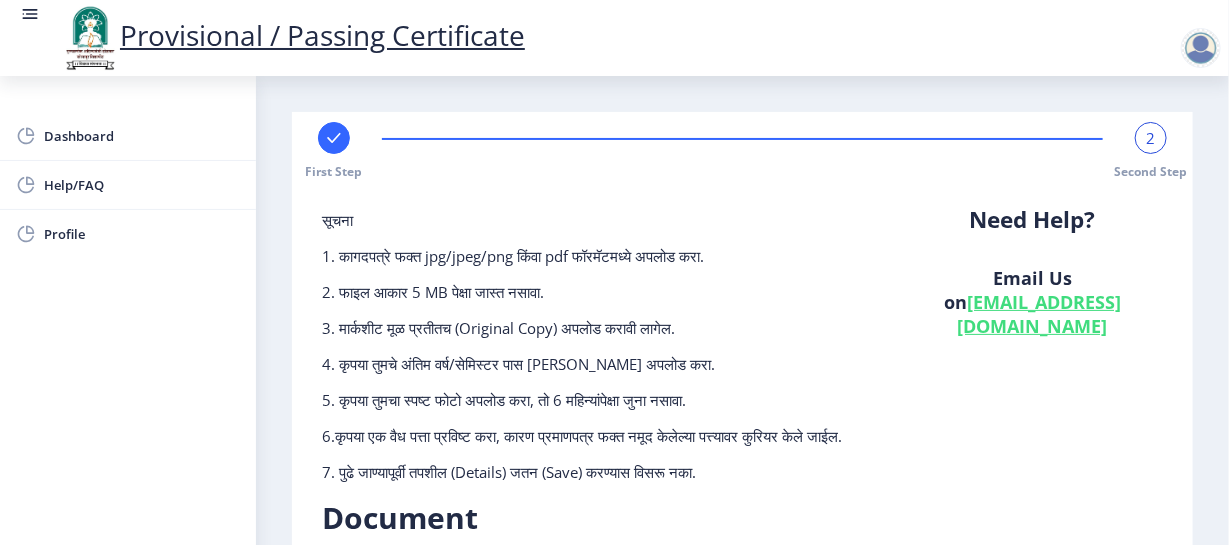 click on "1. कागदपत्रे फक्त jpg/jpeg/png किंवा pdf फॉरमॅटमध्ये अपलोड करा." 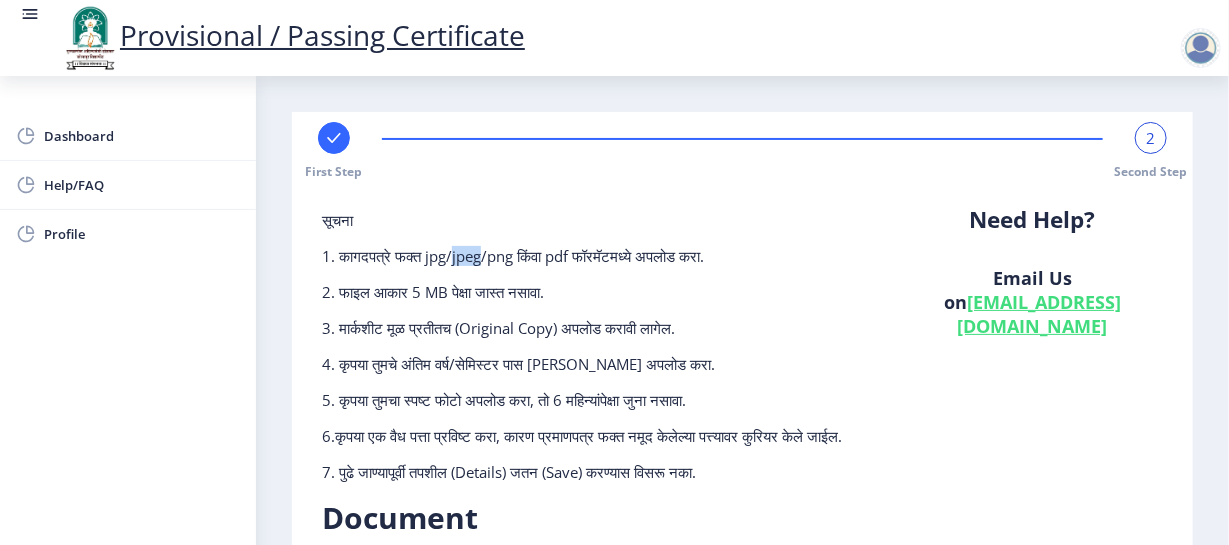 click on "1. कागदपत्रे फक्त jpg/jpeg/png किंवा pdf फॉरमॅटमध्ये अपलोड करा." 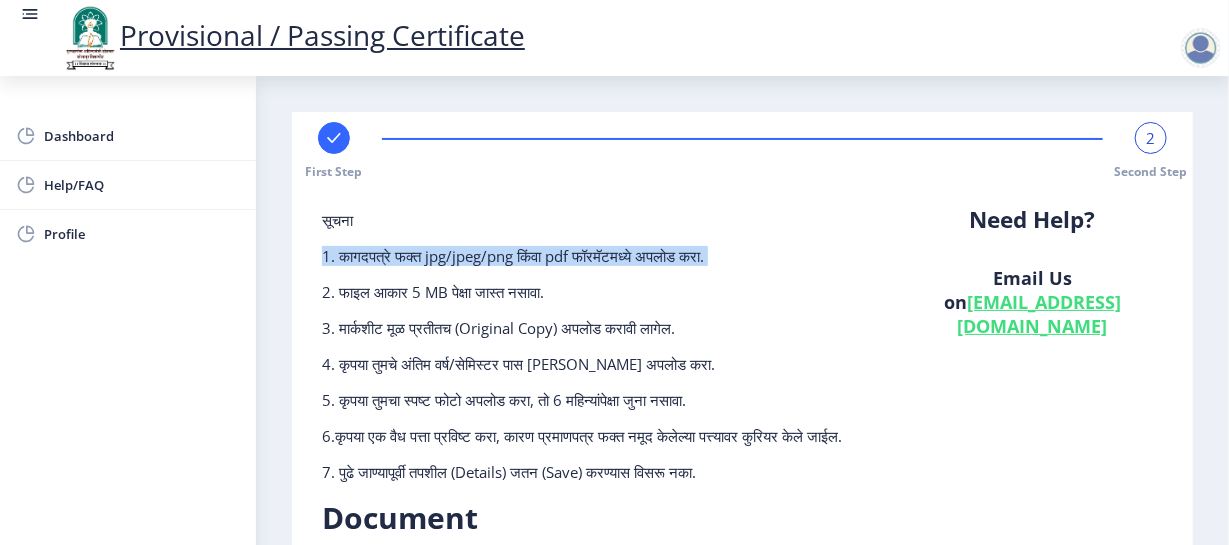 click on "1. कागदपत्रे फक्त jpg/jpeg/png किंवा pdf फॉरमॅटमध्ये अपलोड करा." 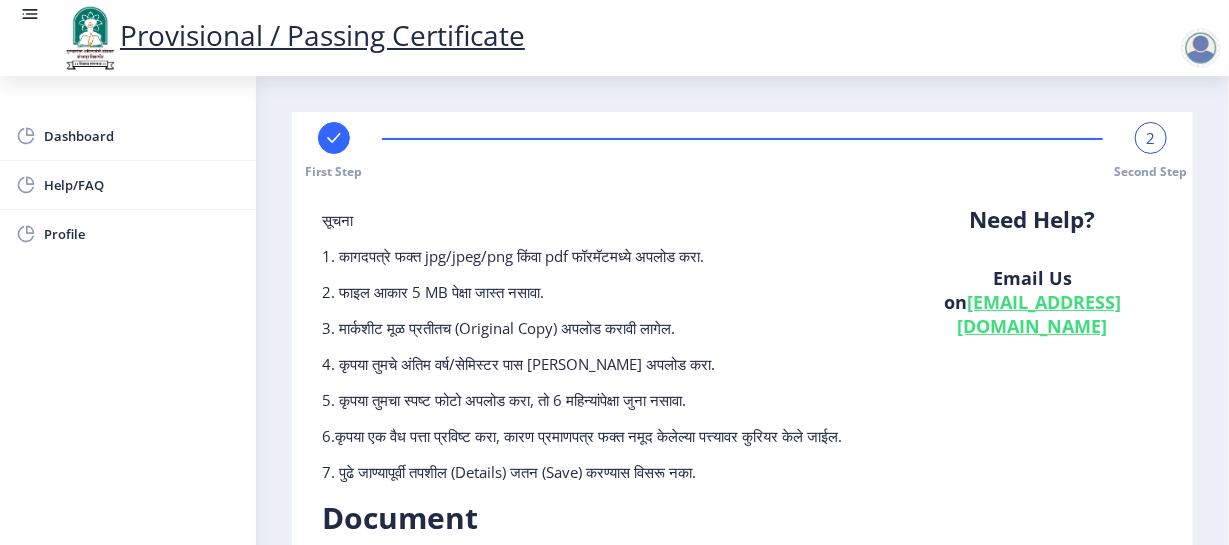 click on "सूचना 1. कागदपत्रे फक्त jpg/jpeg/png किंवा pdf फॉरमॅटमध्ये अपलोड करा.  2. फाइल आकार 5 MB पेक्षा जास्त नसावा.  3. मार्कशीट मूळ प्रतीतच (Original Copy) अपलोड करावी लागेल.  4. कृपया तुमचे अंतिम वर्ष/सेमिस्टर पास [PERSON_NAME] अपलोड करा.  5. कृपया तुमचा स्पष्ट फोटो अपलोड करा, तो 6 महिन्यांपेक्षा जुना नसावा. 6.कृपया एक वैध पत्ता प्रविष्ट करा, कारण प्रमाणपत्र फक्त नमूद केलेल्या पत्त्यावर कुरियर केले जाईल." 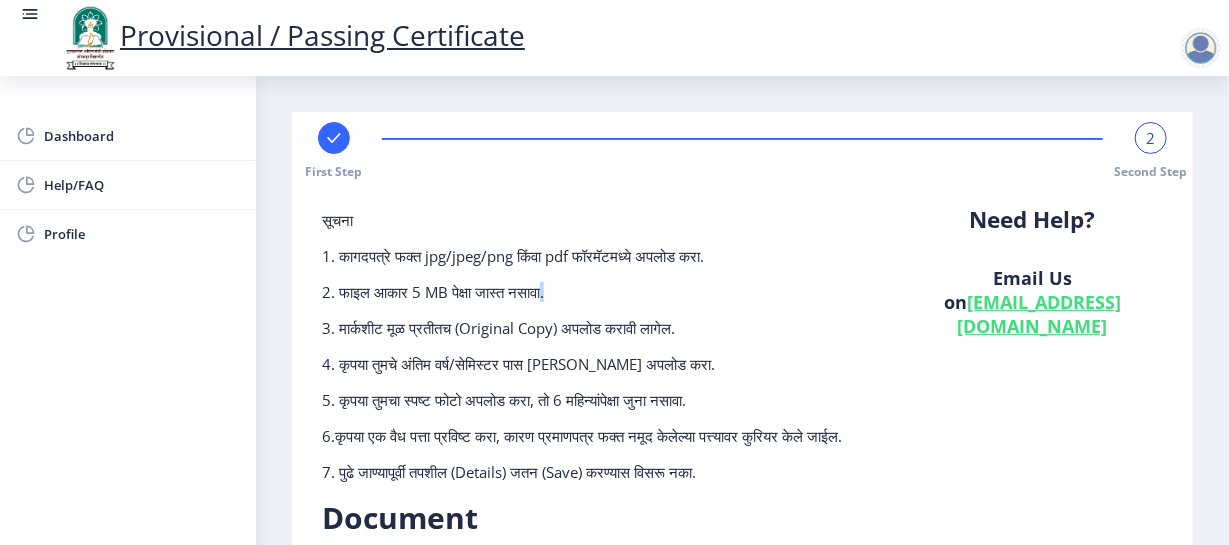click on "सूचना 1. कागदपत्रे फक्त jpg/jpeg/png किंवा pdf फॉरमॅटमध्ये अपलोड करा.  2. फाइल आकार 5 MB पेक्षा जास्त नसावा.  3. मार्कशीट मूळ प्रतीतच (Original Copy) अपलोड करावी लागेल.  4. कृपया तुमचे अंतिम वर्ष/सेमिस्टर पास [PERSON_NAME] अपलोड करा.  5. कृपया तुमचा स्पष्ट फोटो अपलोड करा, तो 6 महिन्यांपेक्षा जुना नसावा. 6.कृपया एक वैध पत्ता प्रविष्ट करा, कारण प्रमाणपत्र फक्त नमूद केलेल्या पत्त्यावर कुरियर केले जाईल." 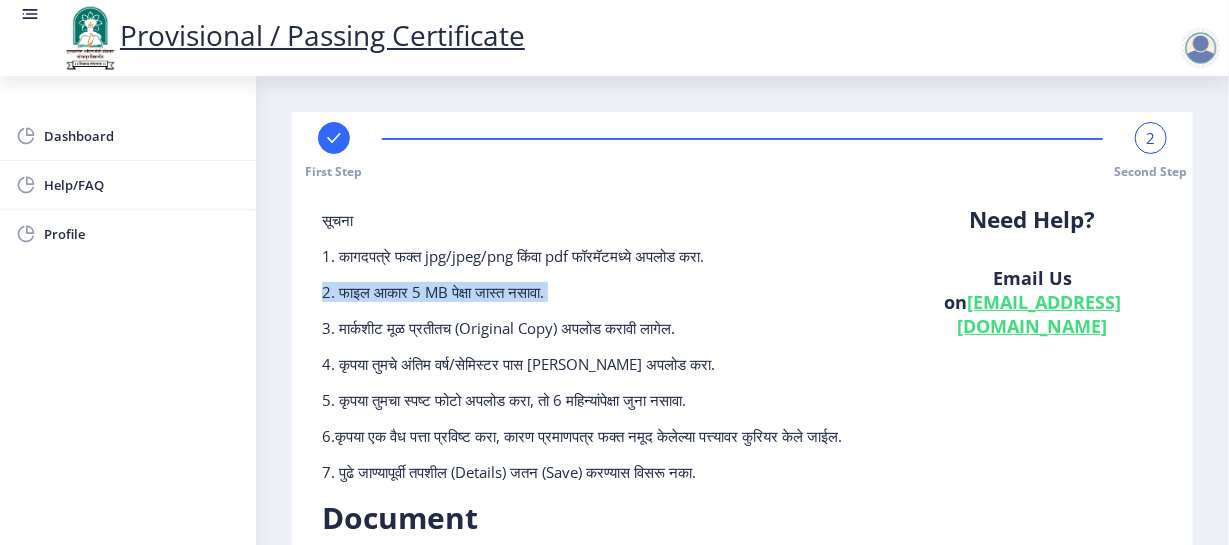 click on "सूचना 1. कागदपत्रे फक्त jpg/jpeg/png किंवा pdf फॉरमॅटमध्ये अपलोड करा.  2. फाइल आकार 5 MB पेक्षा जास्त नसावा.  3. मार्कशीट मूळ प्रतीतच (Original Copy) अपलोड करावी लागेल.  4. कृपया तुमचे अंतिम वर्ष/सेमिस्टर पास [PERSON_NAME] अपलोड करा.  5. कृपया तुमचा स्पष्ट फोटो अपलोड करा, तो 6 महिन्यांपेक्षा जुना नसावा. 6.कृपया एक वैध पत्ता प्रविष्ट करा, कारण प्रमाणपत्र फक्त नमूद केलेल्या पत्त्यावर कुरियर केले जाईल." 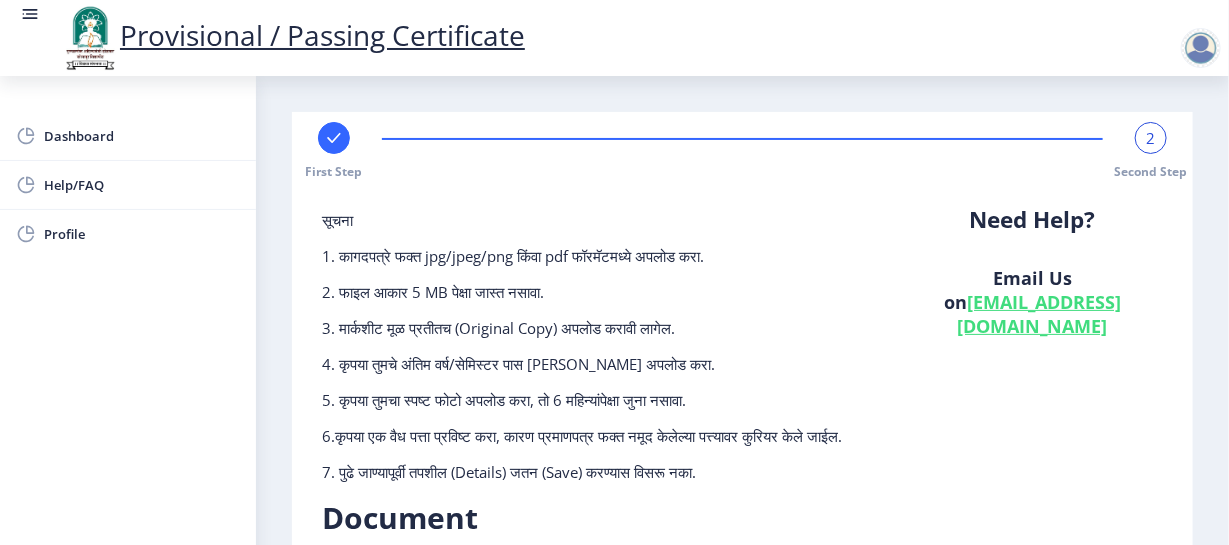 click on "1. कागदपत्रे फक्त jpg/jpeg/png किंवा pdf फॉरमॅटमध्ये अपलोड करा." 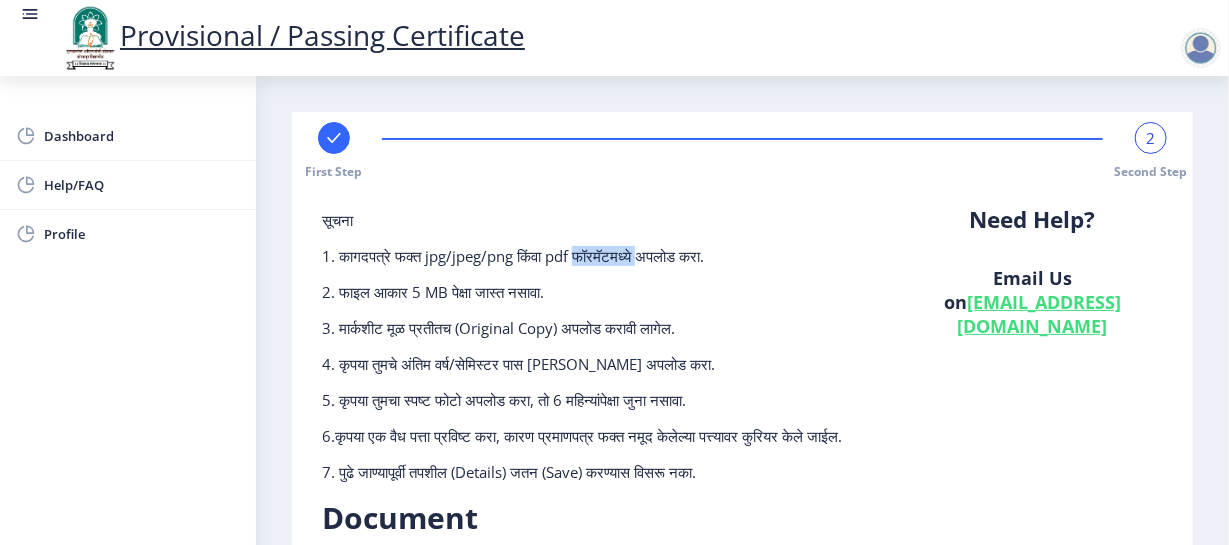 click on "1. कागदपत्रे फक्त jpg/jpeg/png किंवा pdf फॉरमॅटमध्ये अपलोड करा." 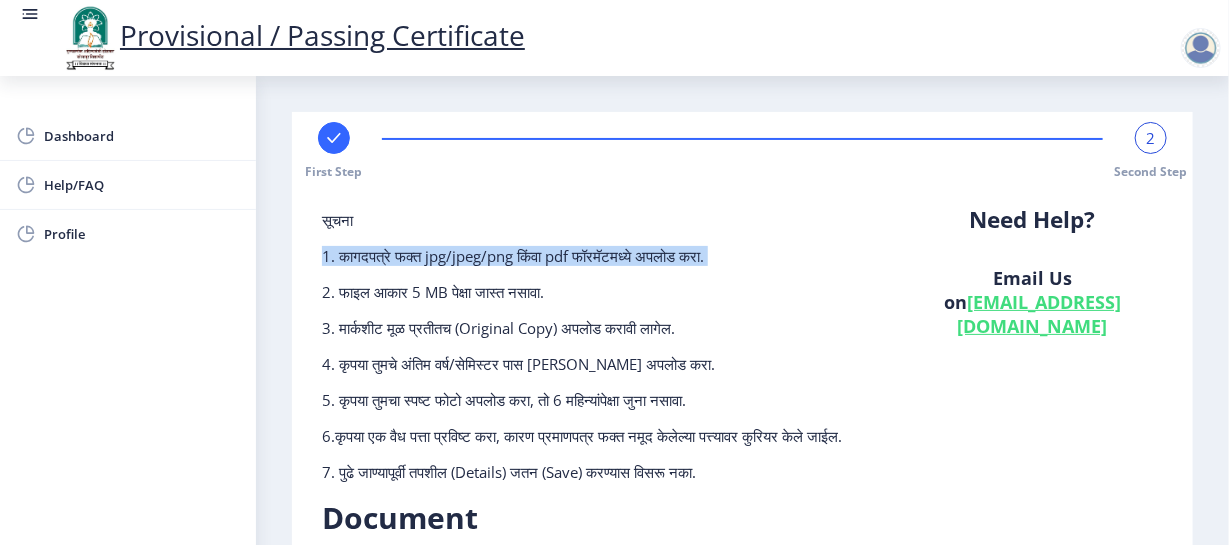 click on "1. कागदपत्रे फक्त jpg/jpeg/png किंवा pdf फॉरमॅटमध्ये अपलोड करा." 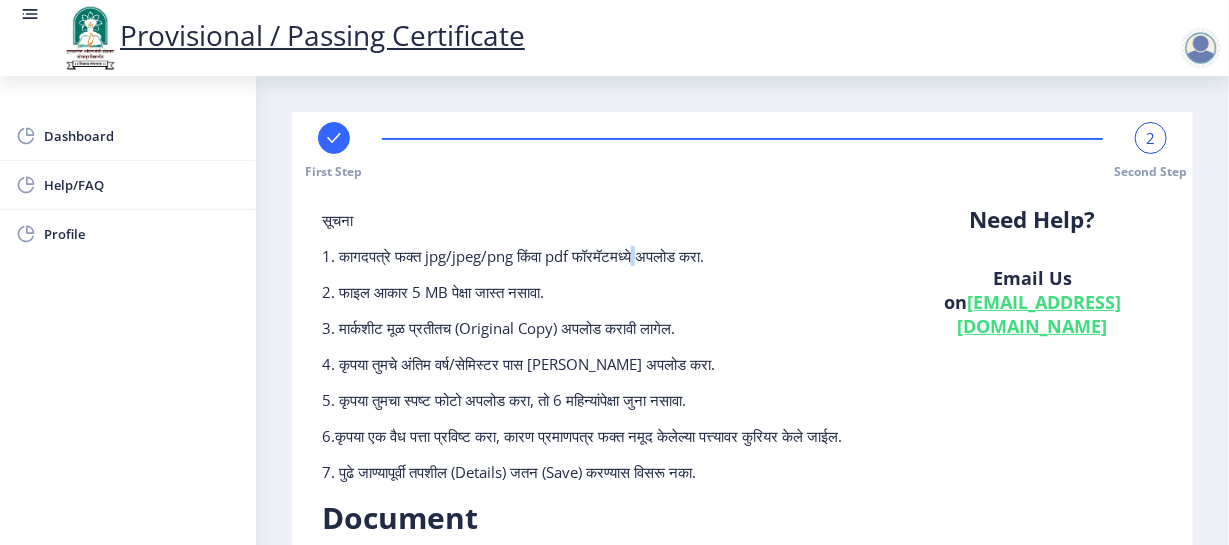 click on "1. कागदपत्रे फक्त jpg/jpeg/png किंवा pdf फॉरमॅटमध्ये अपलोड करा." 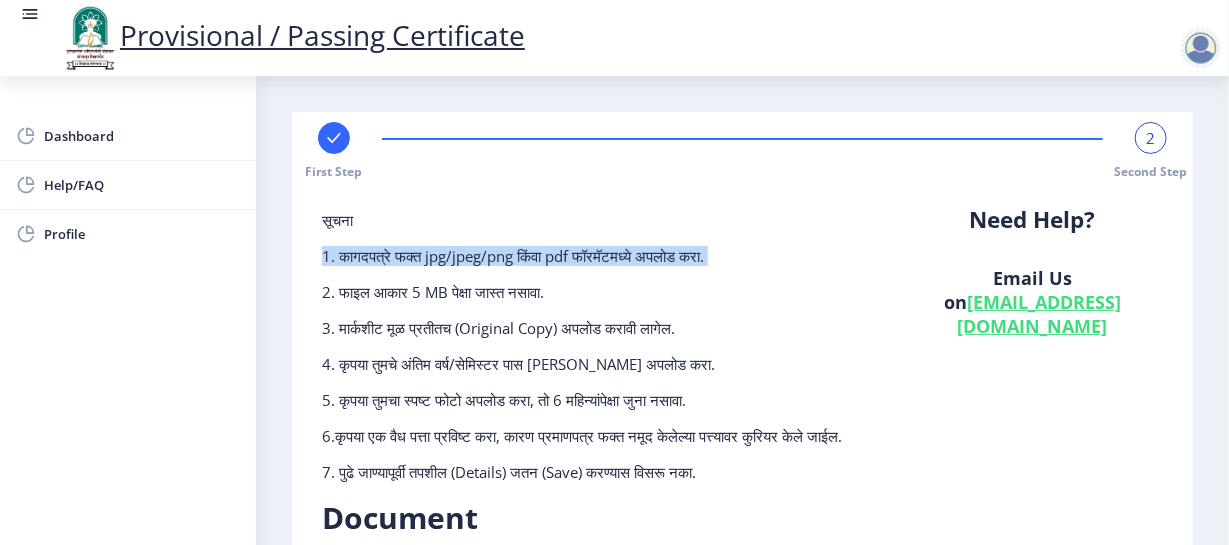 click on "1. कागदपत्रे फक्त jpg/jpeg/png किंवा pdf फॉरमॅटमध्ये अपलोड करा." 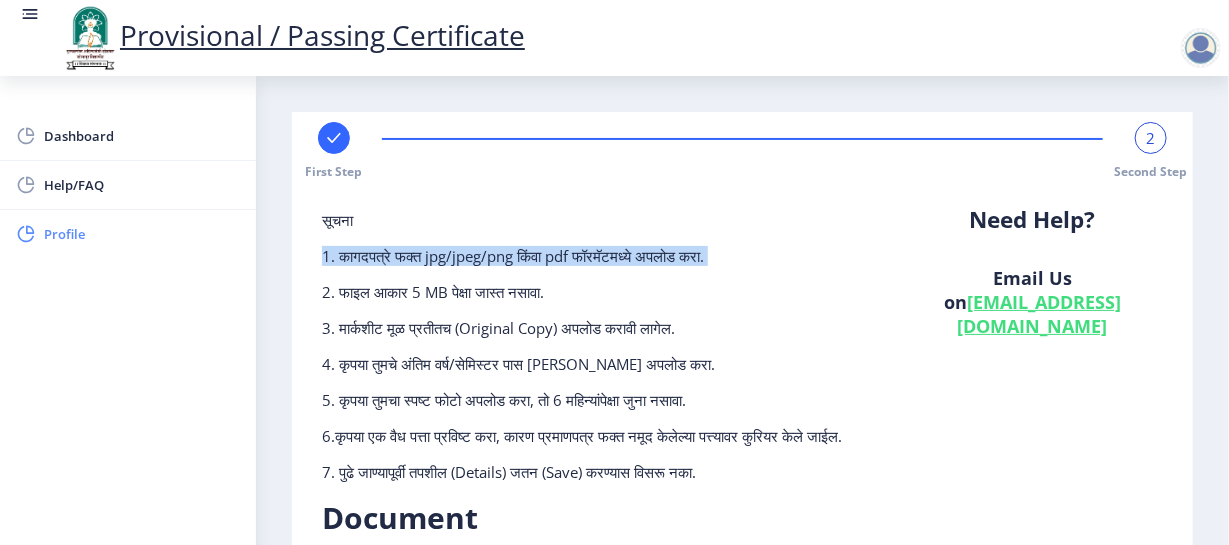 click on "Profile" 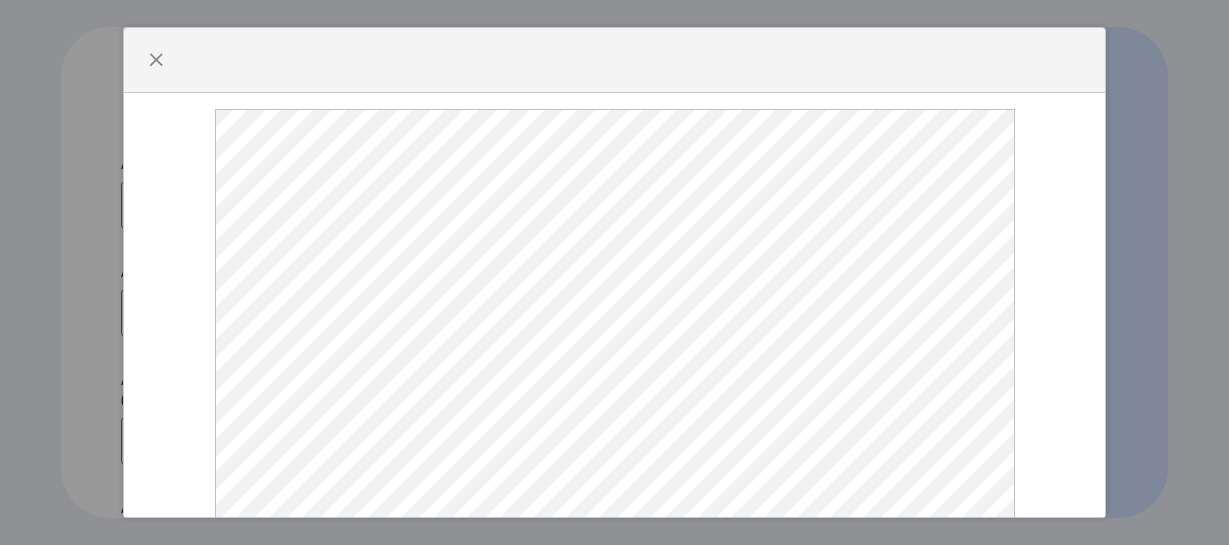 select 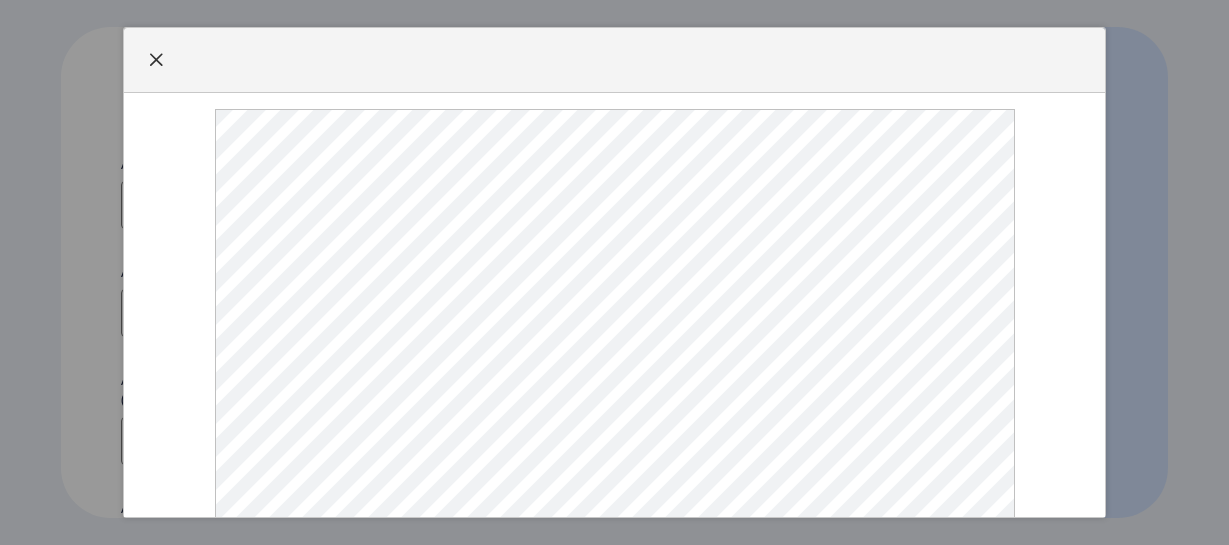 scroll, scrollTop: 0, scrollLeft: 0, axis: both 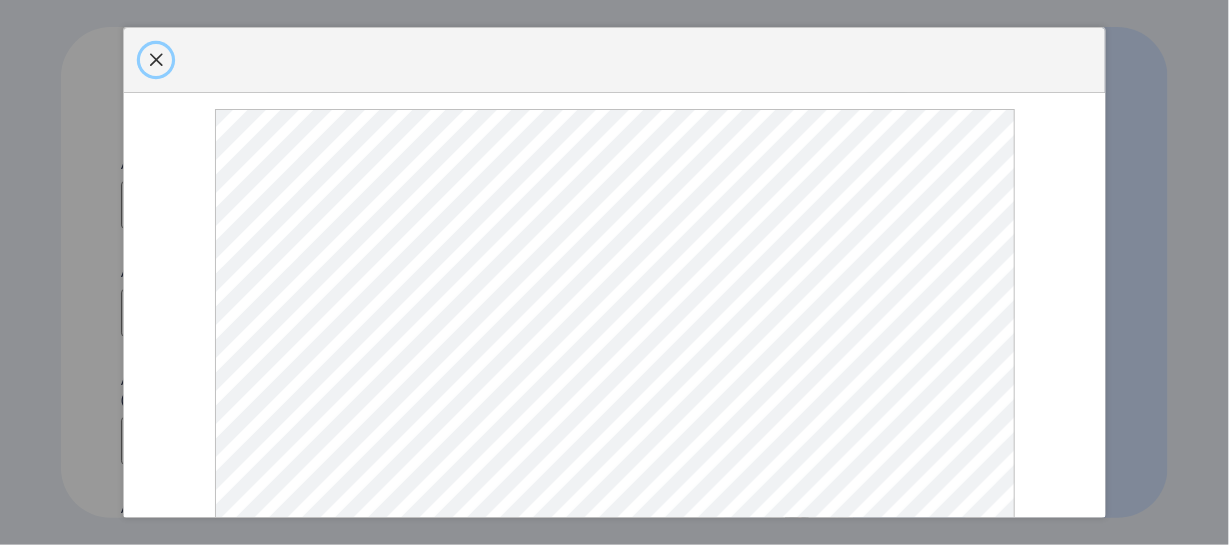 click 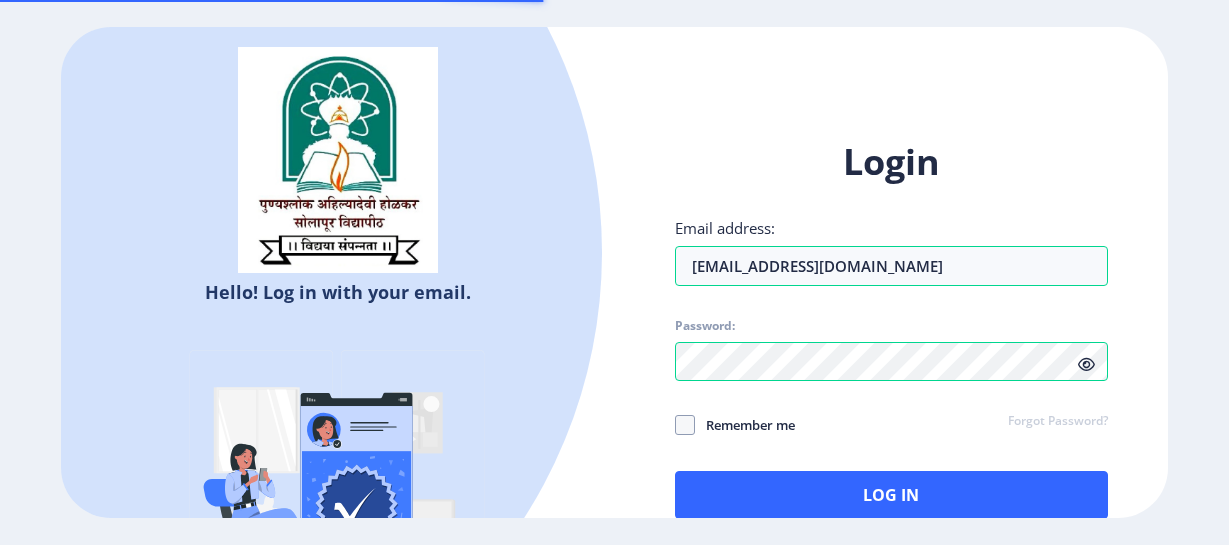 scroll, scrollTop: 0, scrollLeft: 0, axis: both 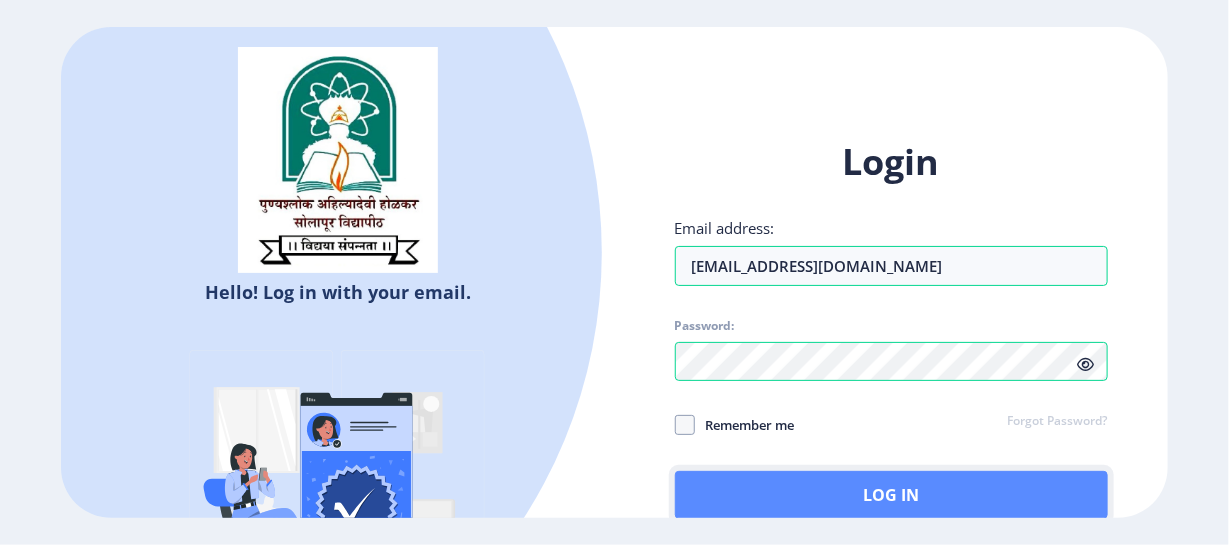 click on "Log In" 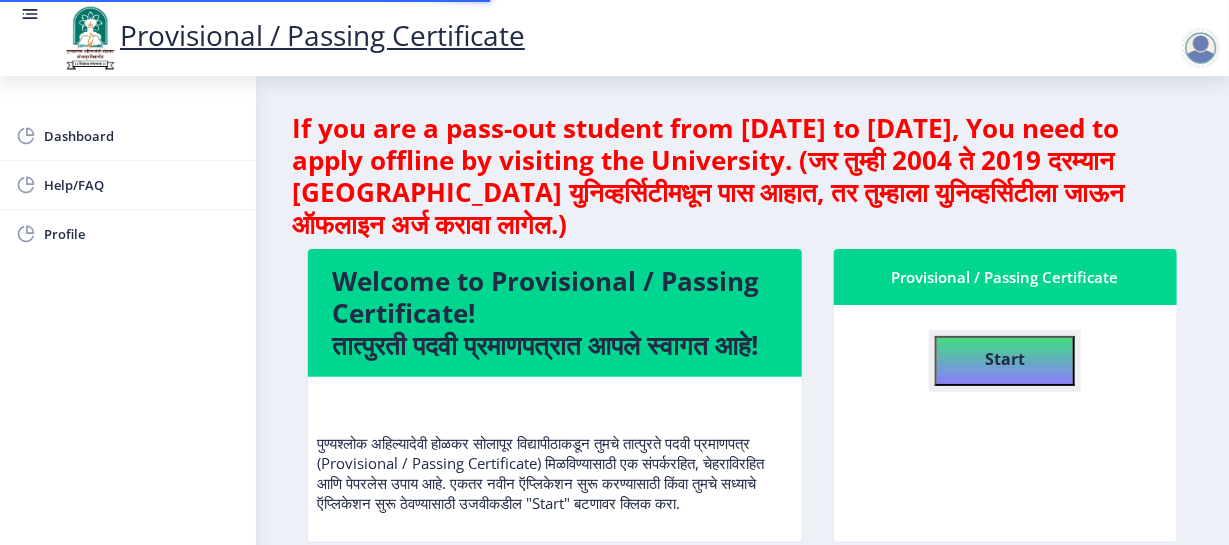 click on "Start" 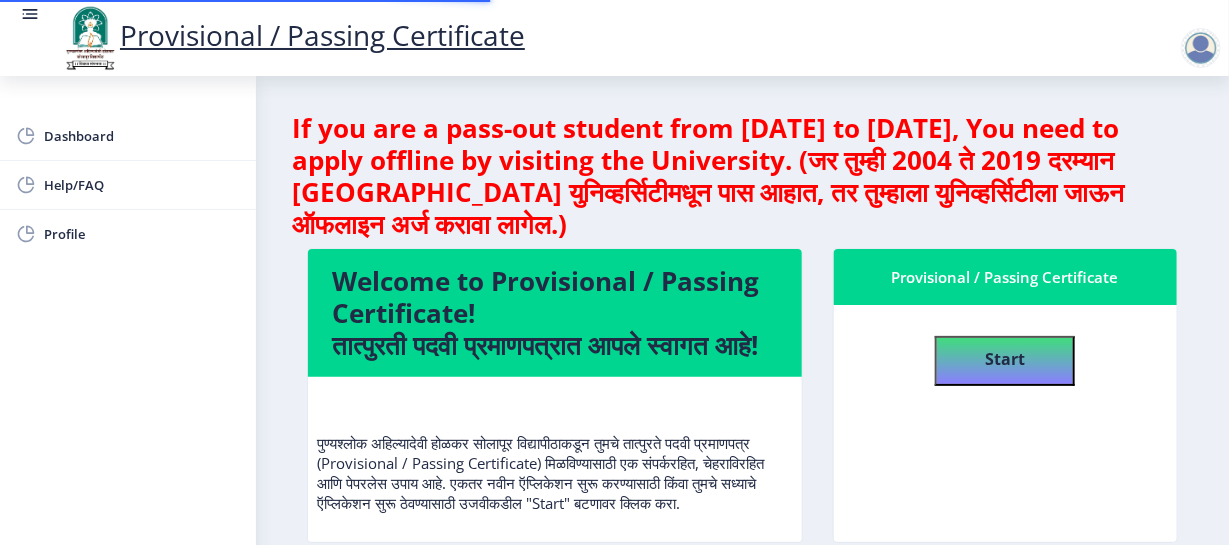 select 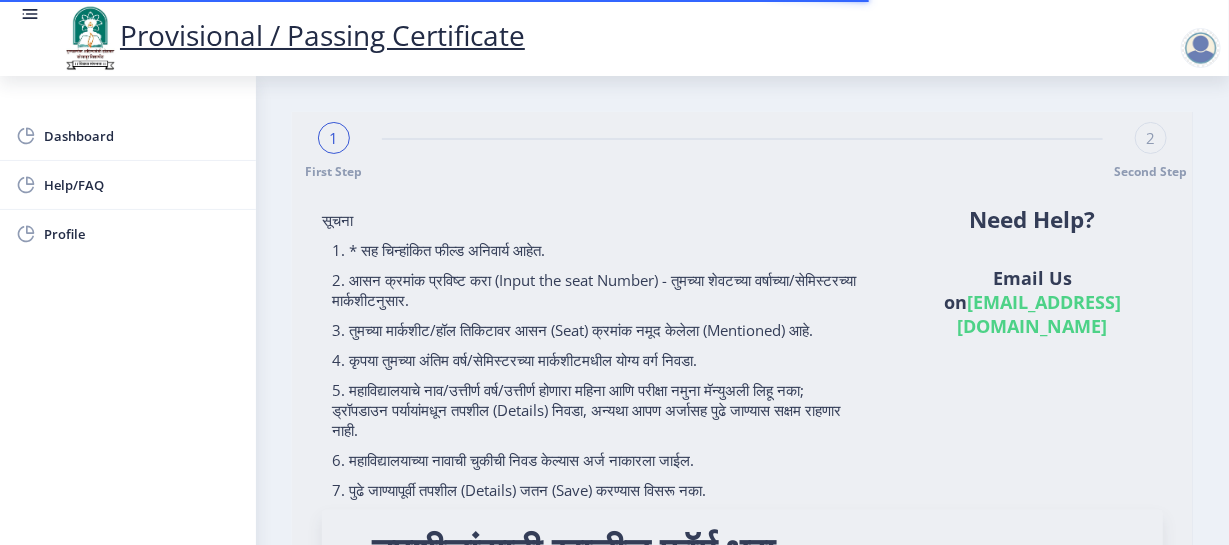 click at bounding box center [614, 45] 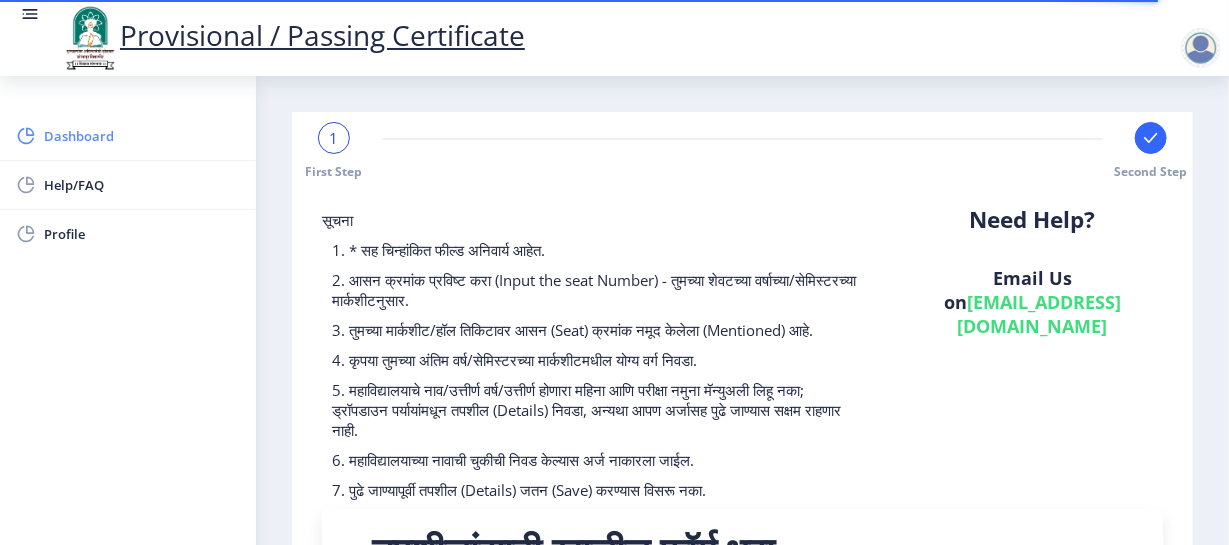 click on "Dashboard" 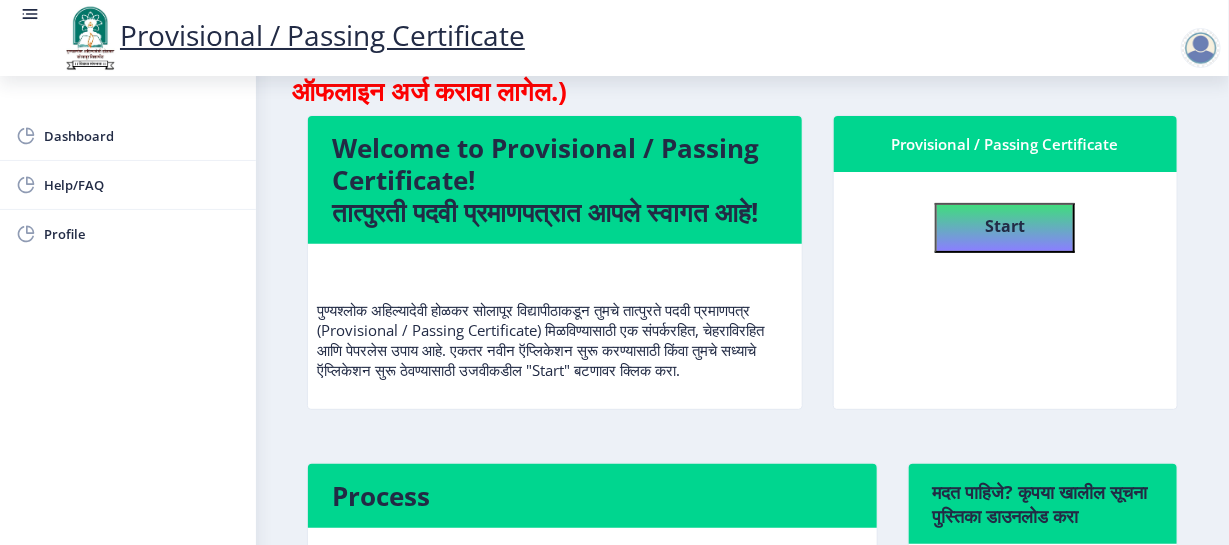 scroll, scrollTop: 136, scrollLeft: 0, axis: vertical 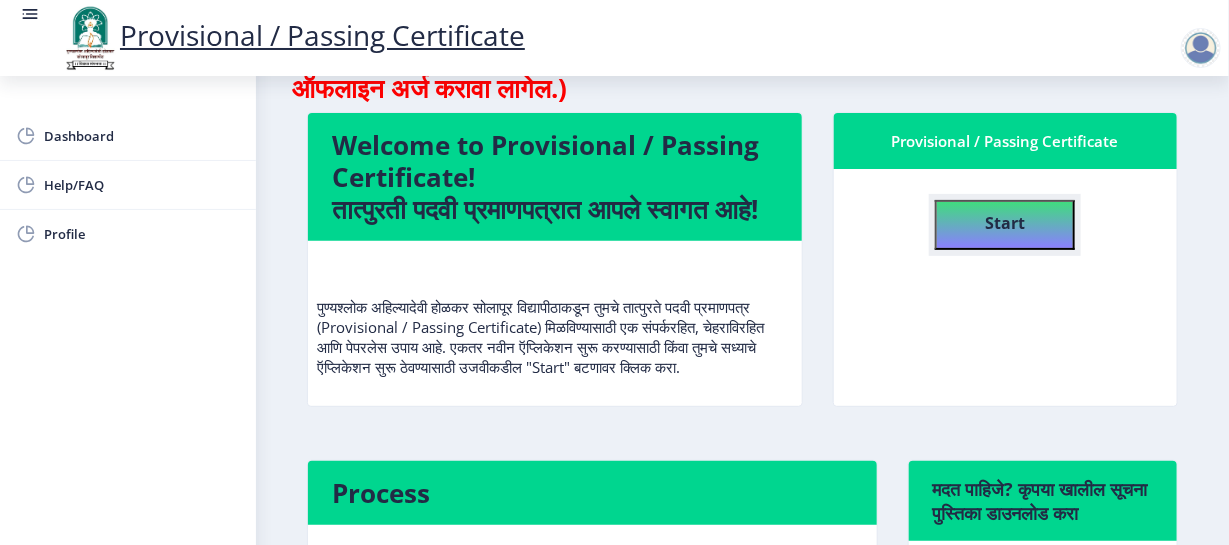 click on "Start" 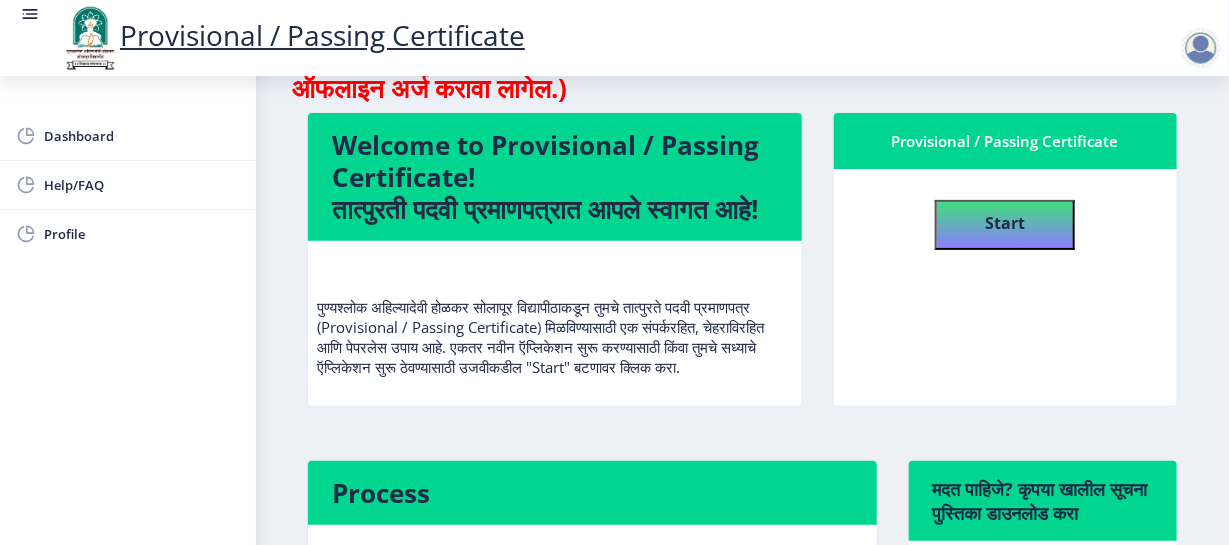select 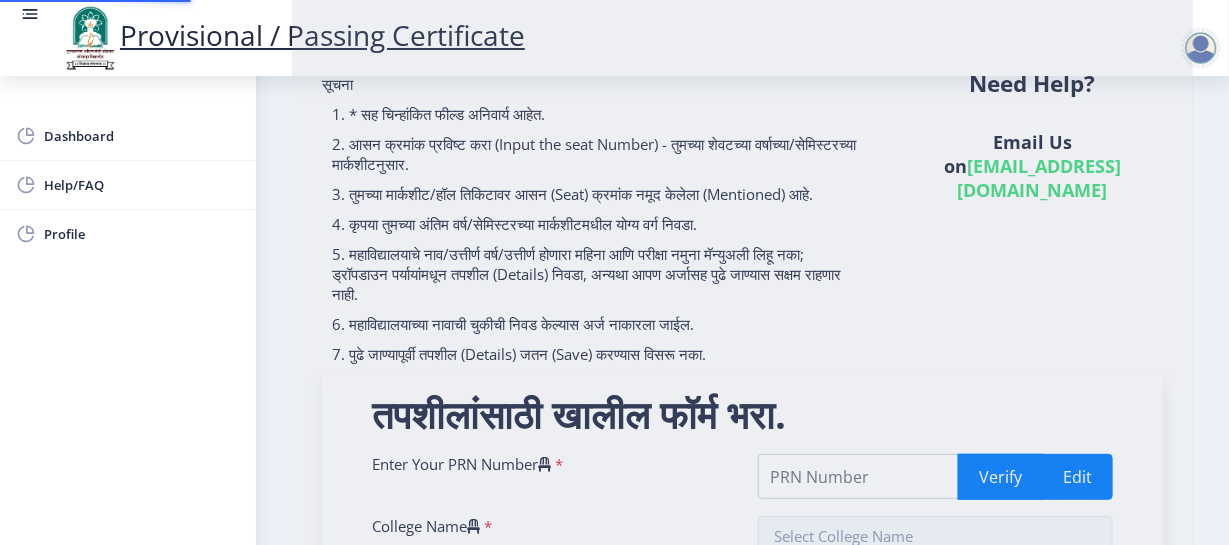 scroll, scrollTop: 0, scrollLeft: 0, axis: both 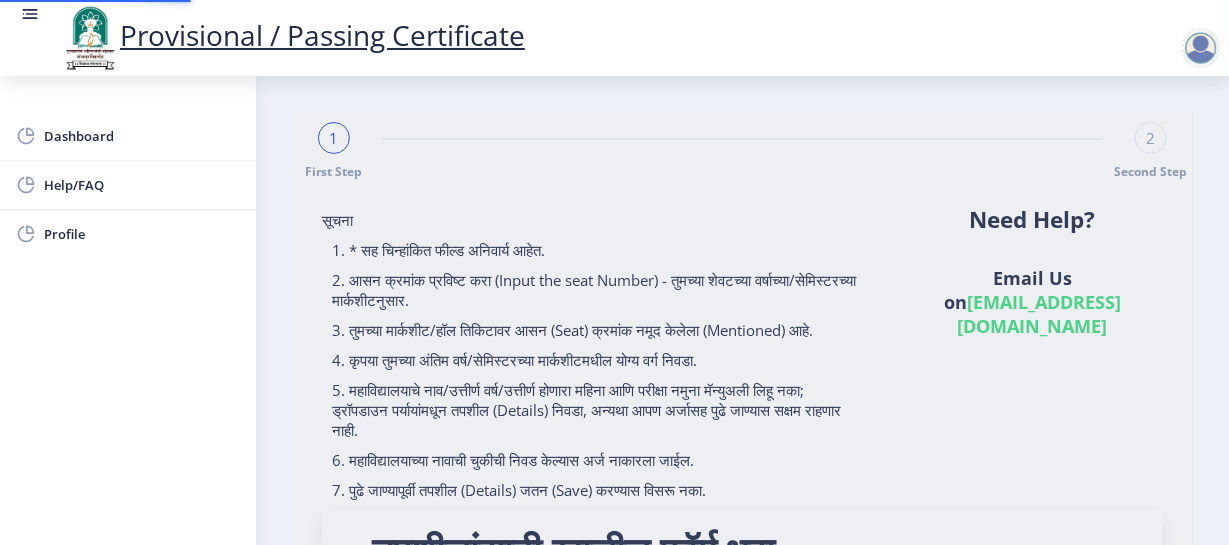 type on "202101024020571" 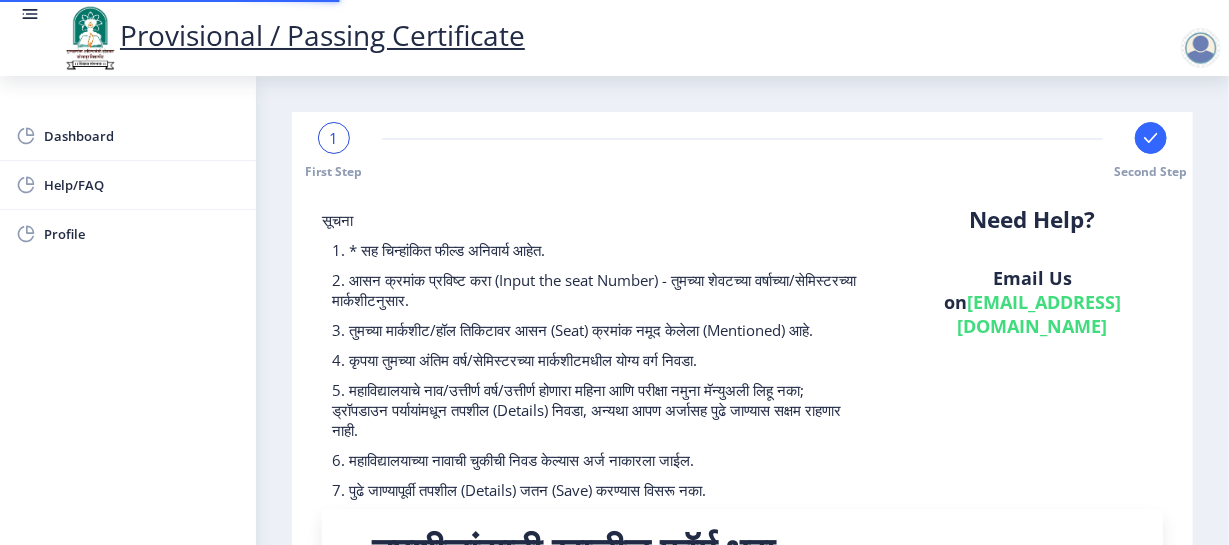 scroll, scrollTop: 453, scrollLeft: 0, axis: vertical 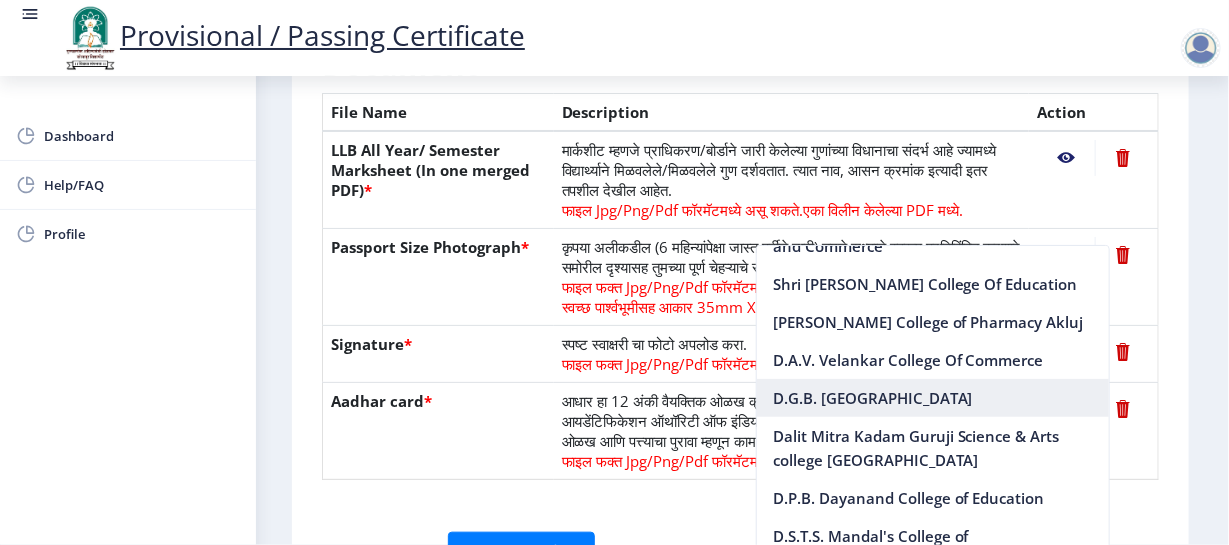 click on "D.G.B. [GEOGRAPHIC_DATA]" at bounding box center [933, 398] 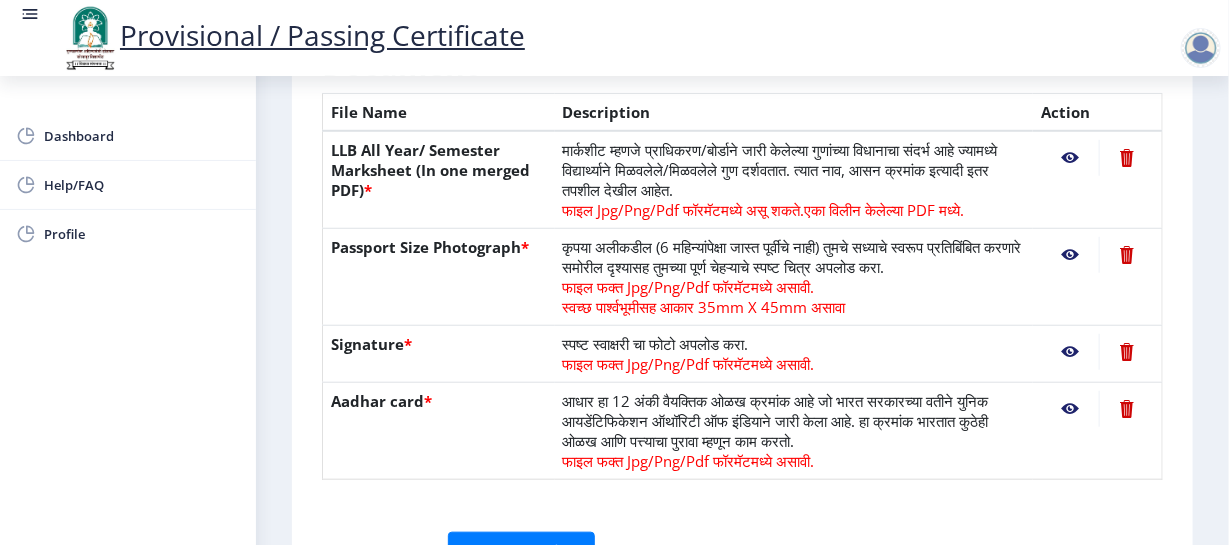 scroll, scrollTop: 654, scrollLeft: 0, axis: vertical 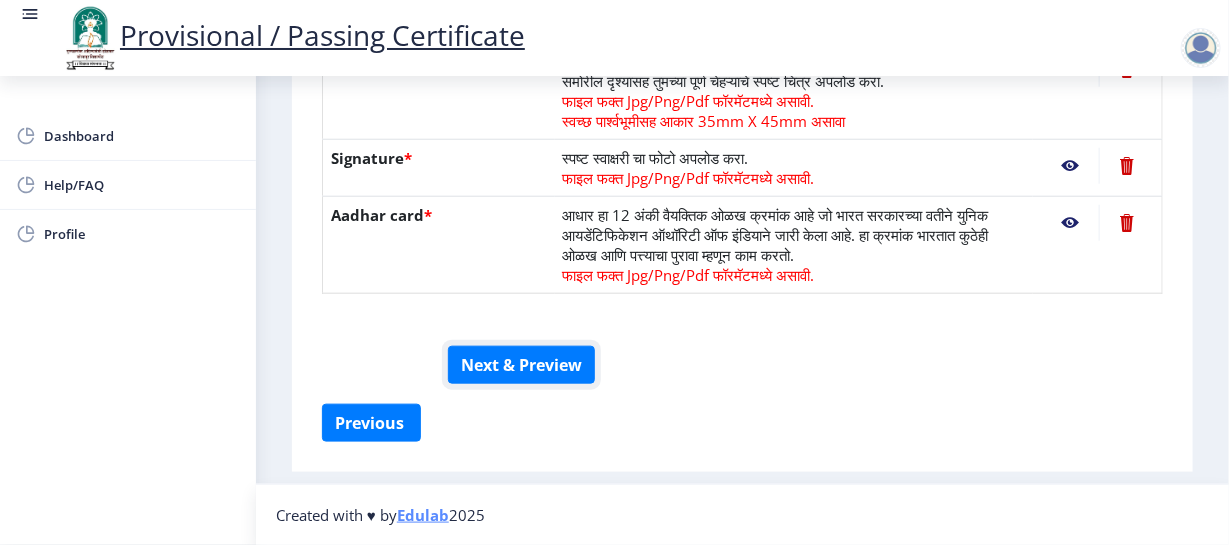 click on "Next & Preview" 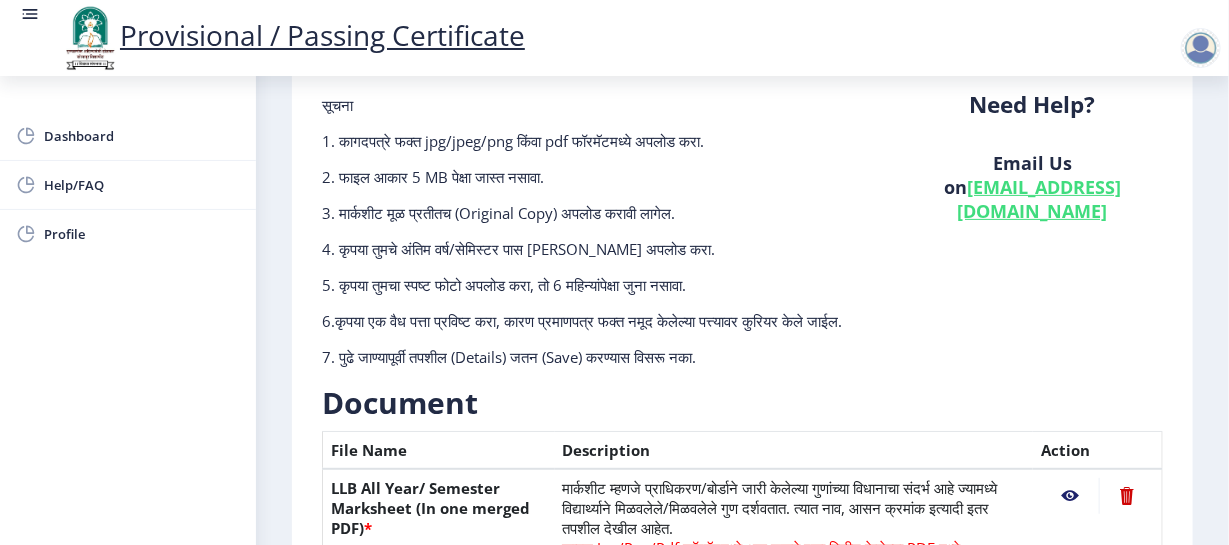 scroll, scrollTop: 0, scrollLeft: 0, axis: both 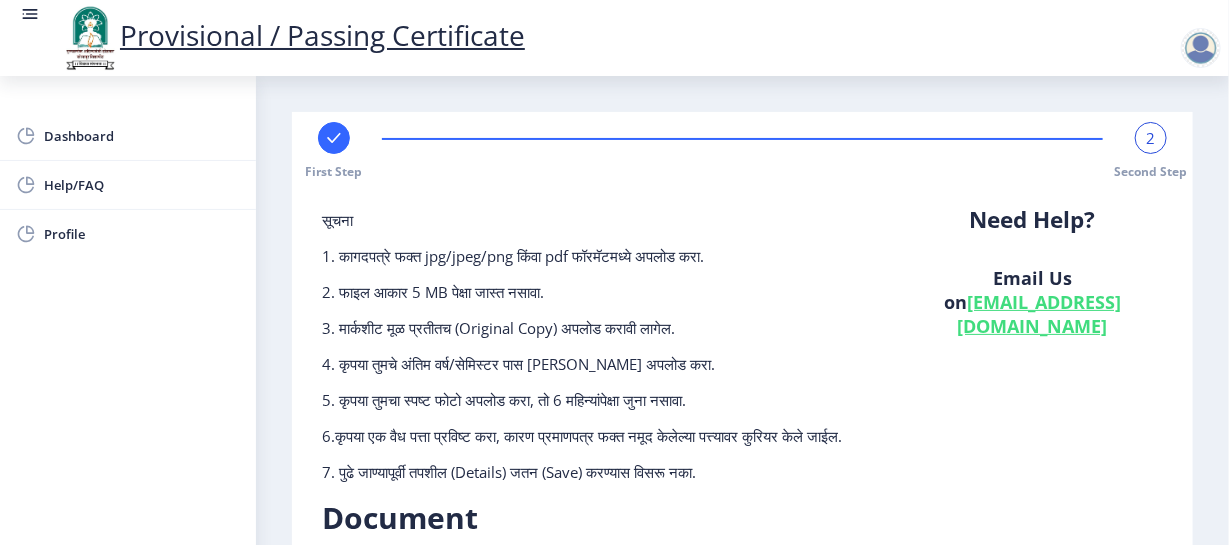 click on "2" 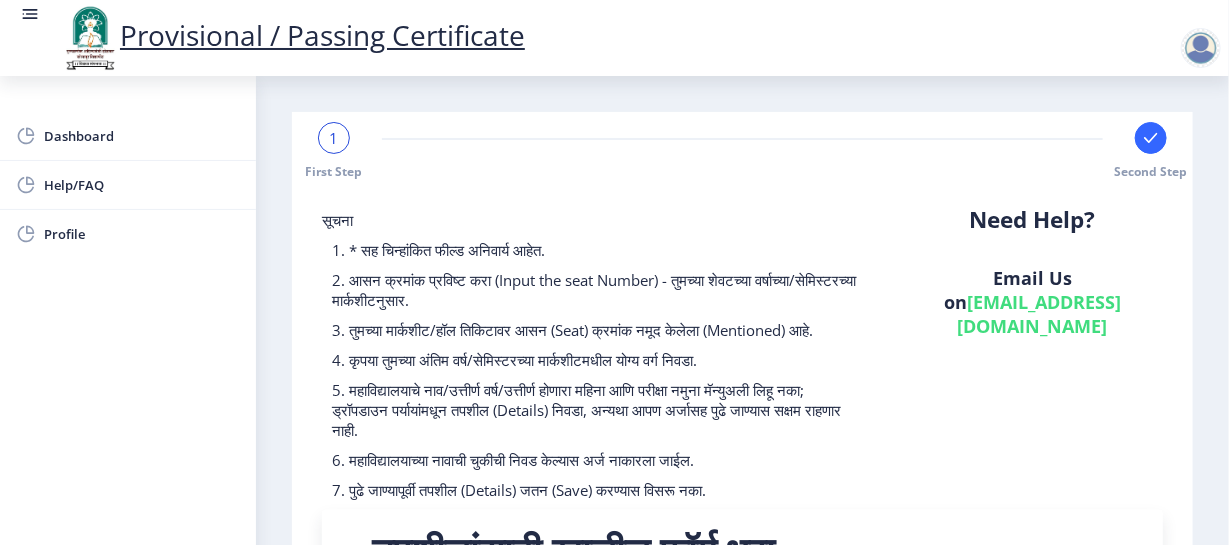 click on "1" 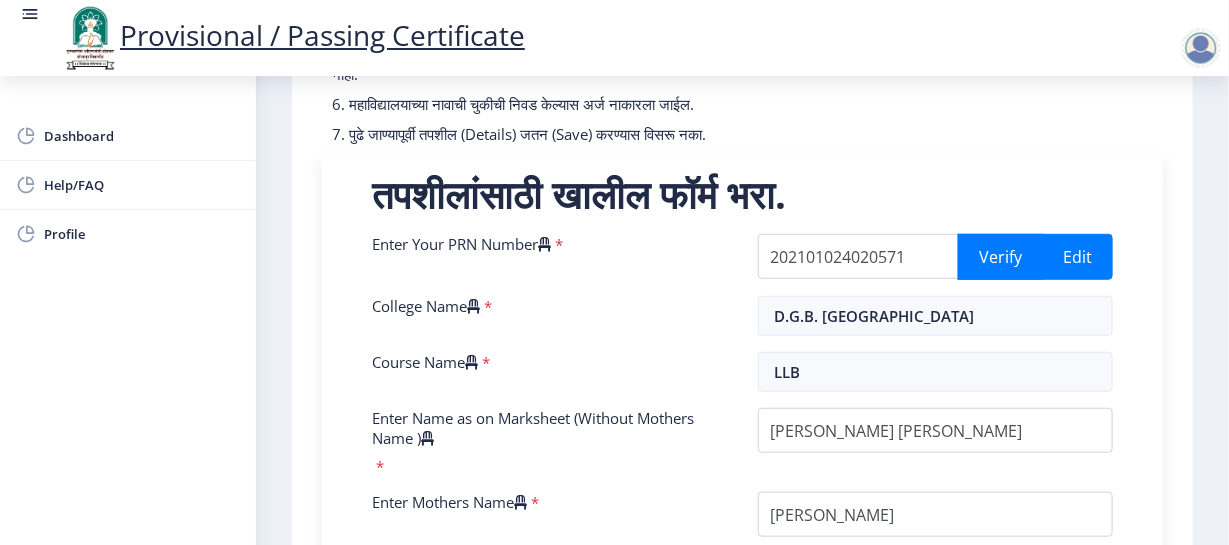 scroll, scrollTop: 354, scrollLeft: 0, axis: vertical 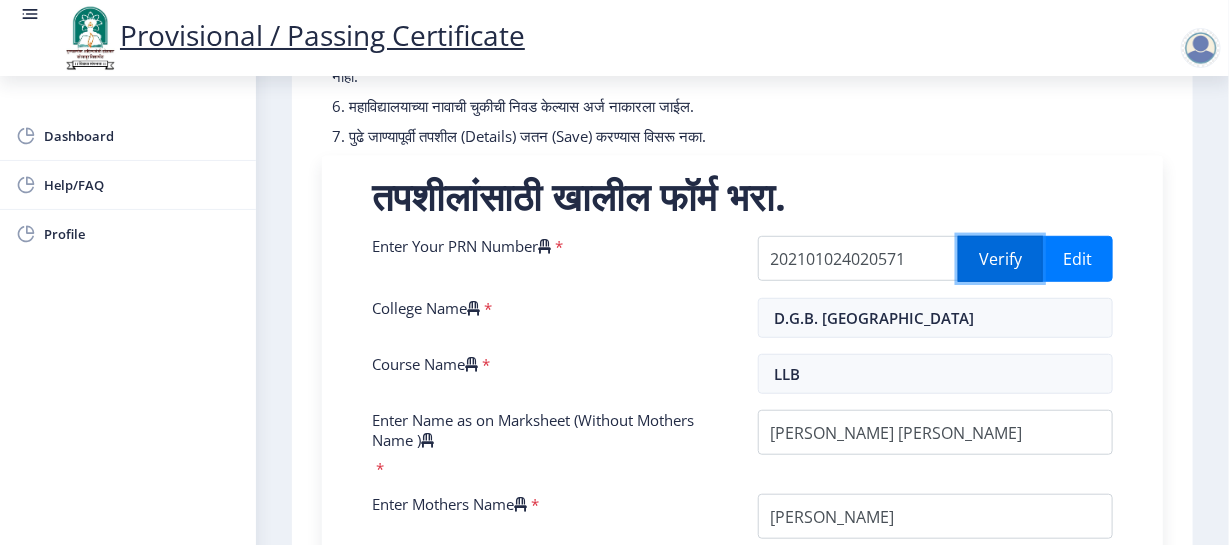 click on "Verify" at bounding box center (1000, 259) 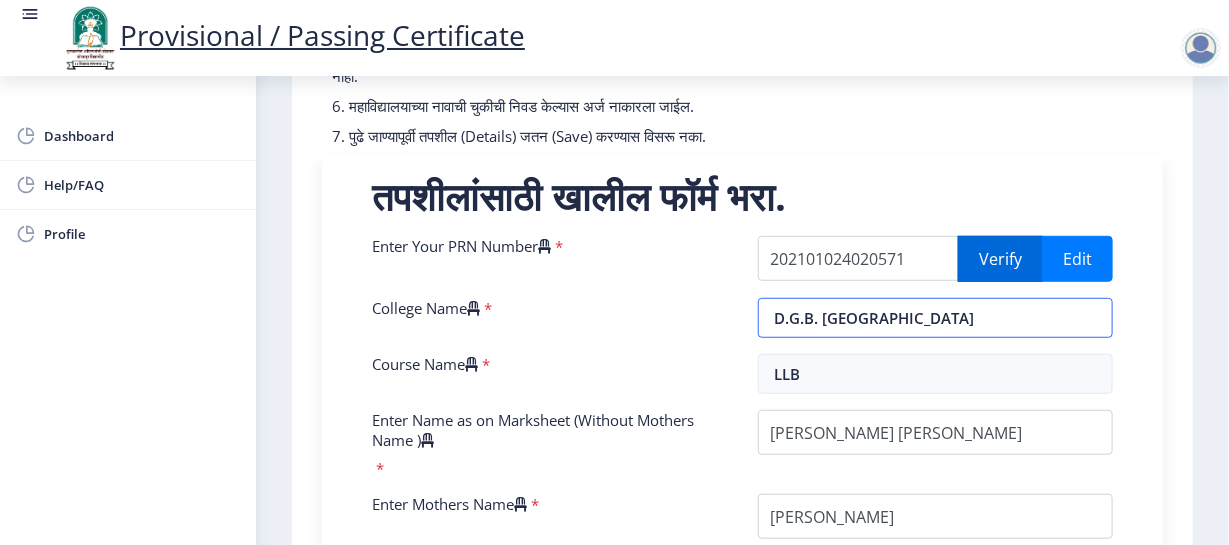select on "FIRST CLASS" 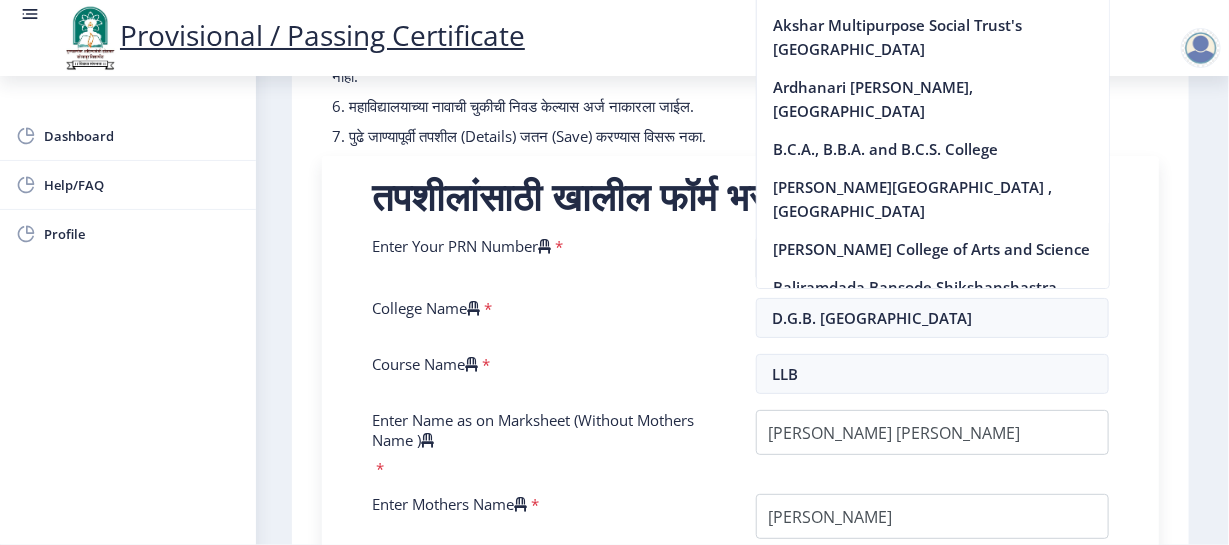 click on "College Name   *" at bounding box center (549, 318) 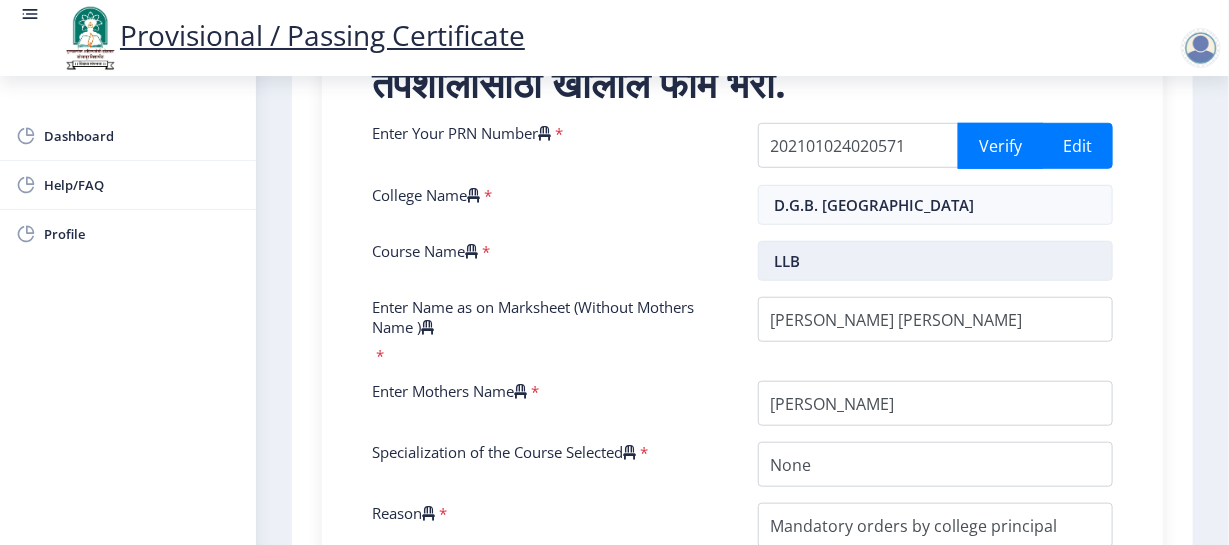 scroll, scrollTop: 467, scrollLeft: 0, axis: vertical 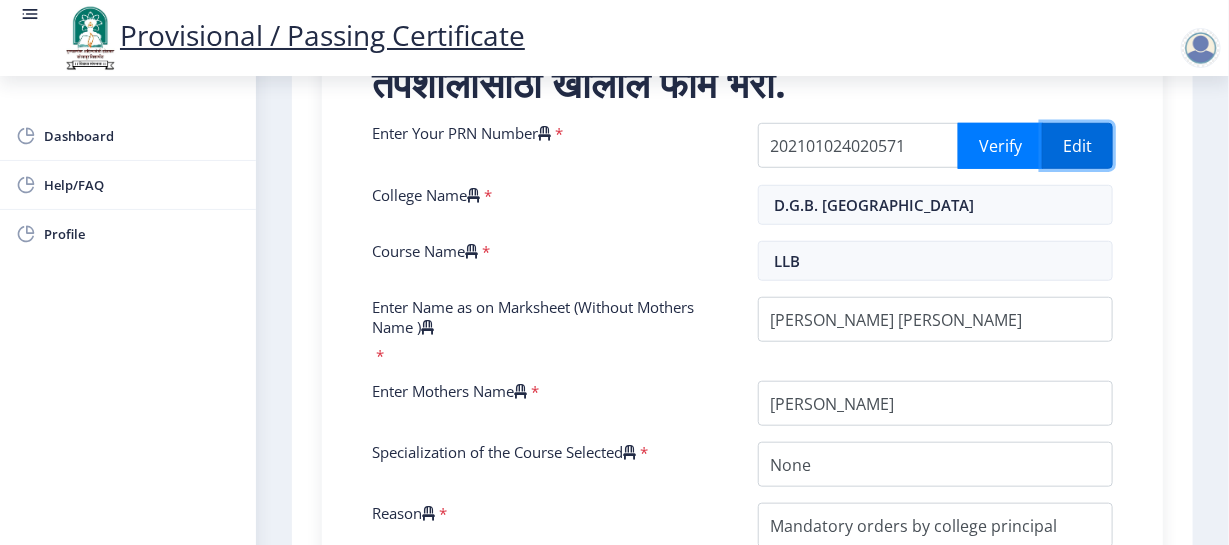 click on "Edit" at bounding box center [1077, 146] 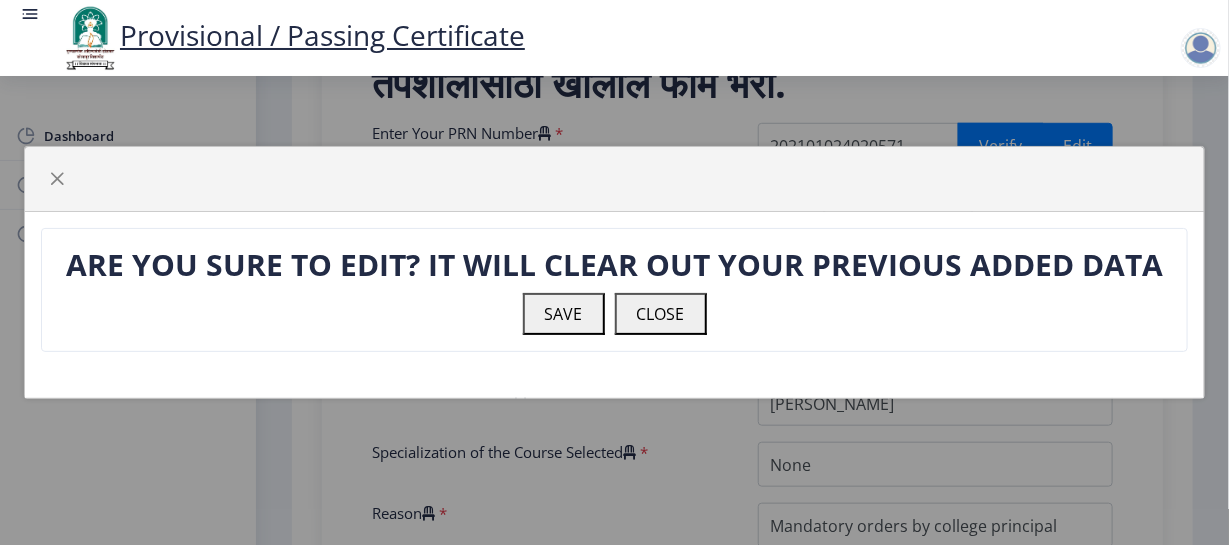 click on "ARE YOU SURE TO EDIT? IT WILL CLEAR OUT YOUR PREVIOUS ADDED DATA   SAVE   CLOSE" 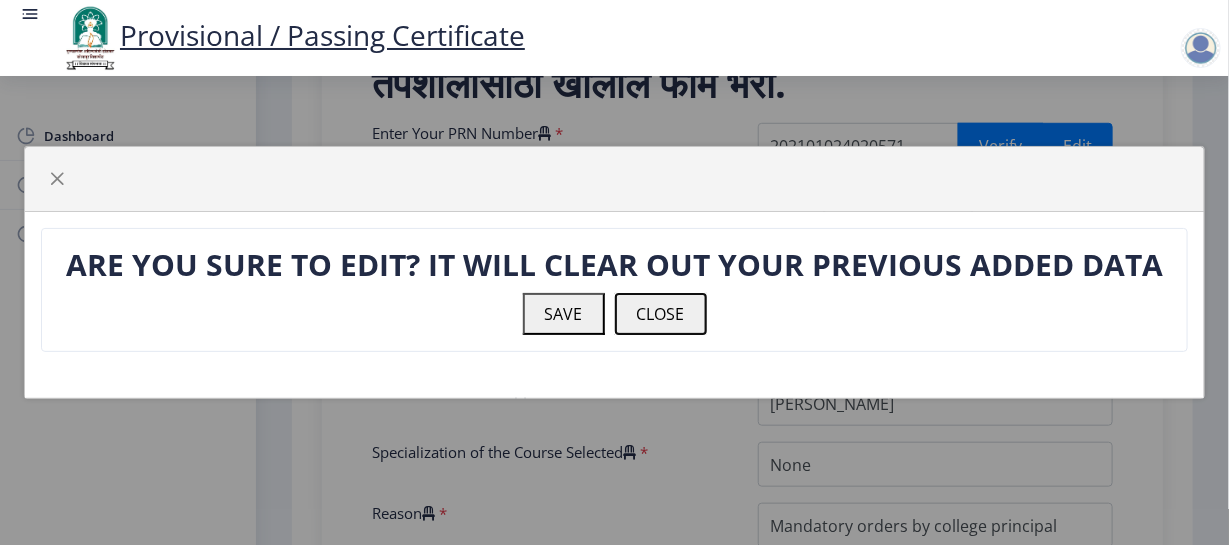 click on "CLOSE" 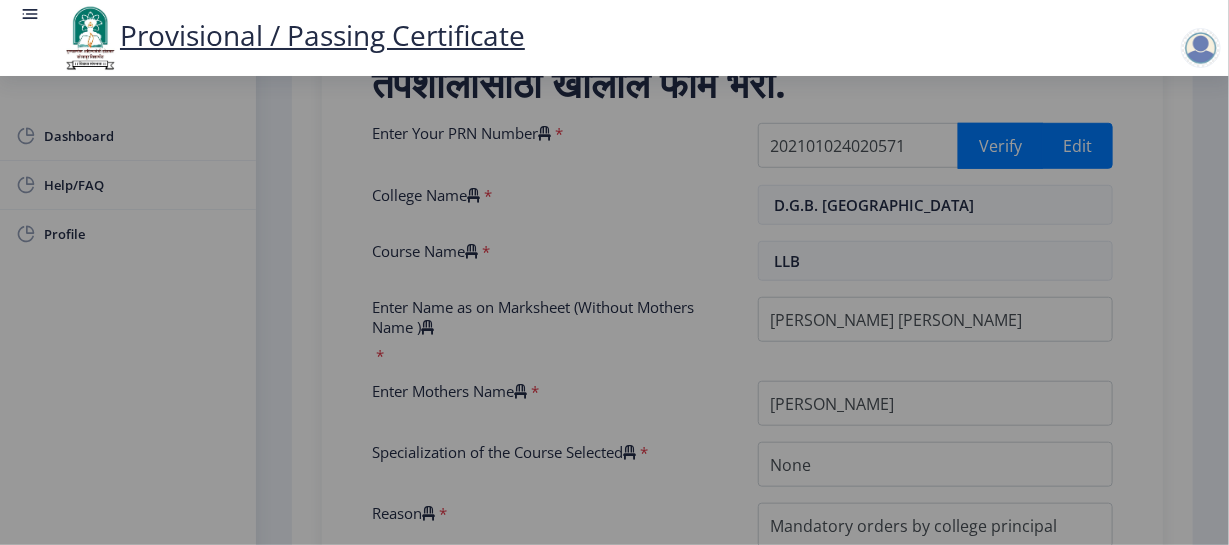 click on "CLOSE" 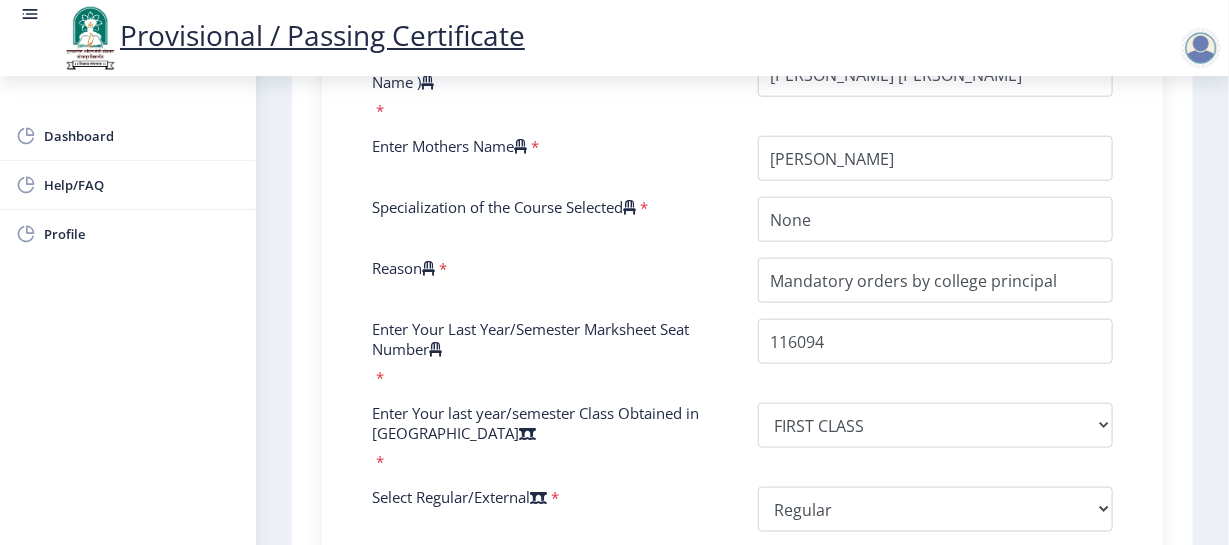 scroll, scrollTop: 710, scrollLeft: 0, axis: vertical 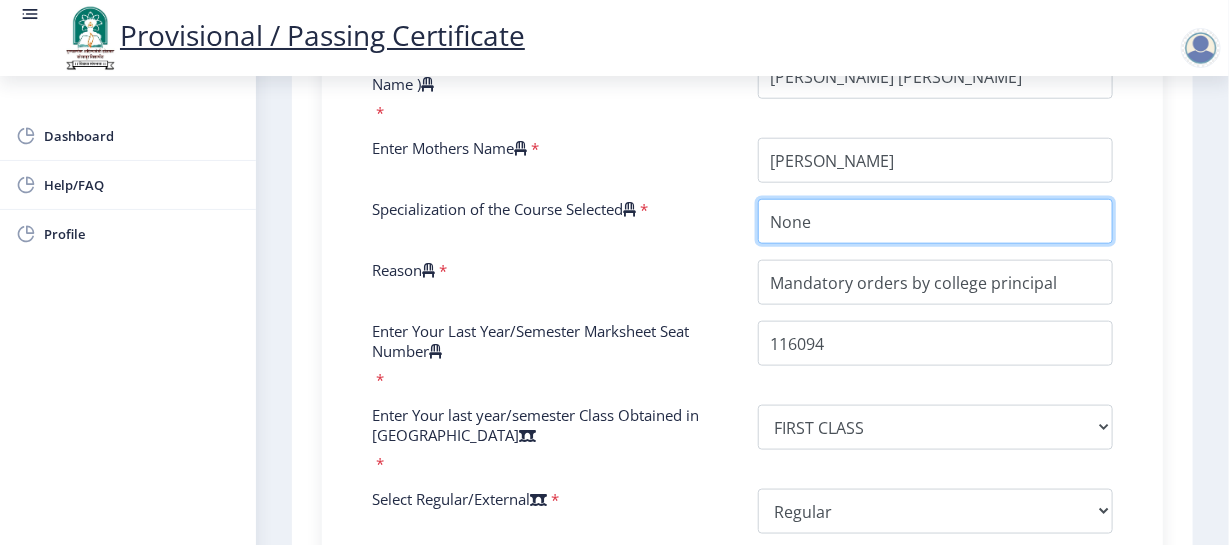 click on "Specialization of the Course Selected" at bounding box center [936, 221] 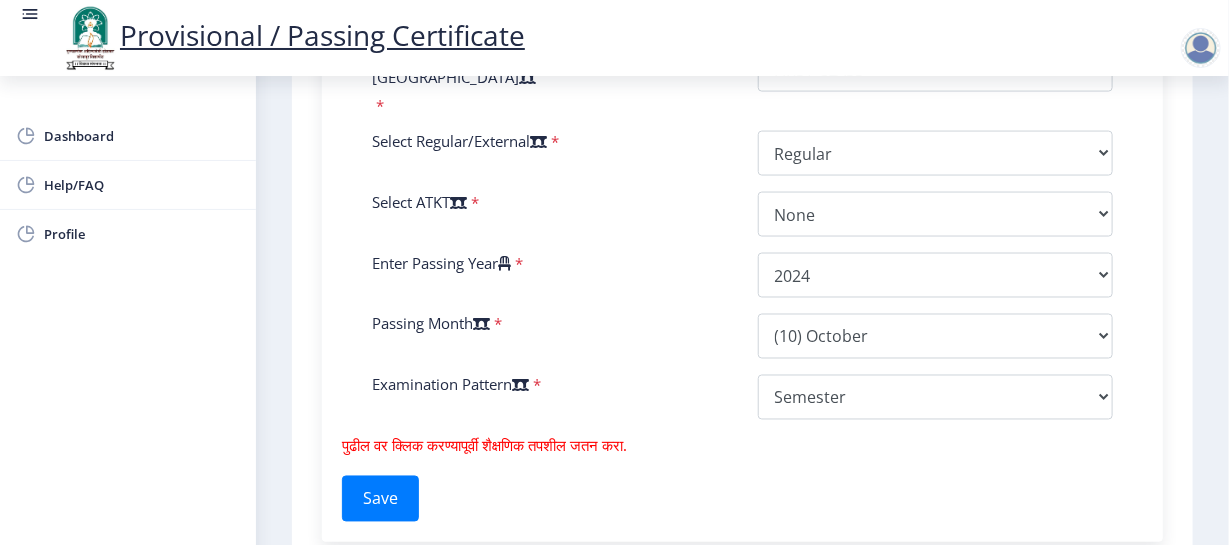 scroll, scrollTop: 1070, scrollLeft: 0, axis: vertical 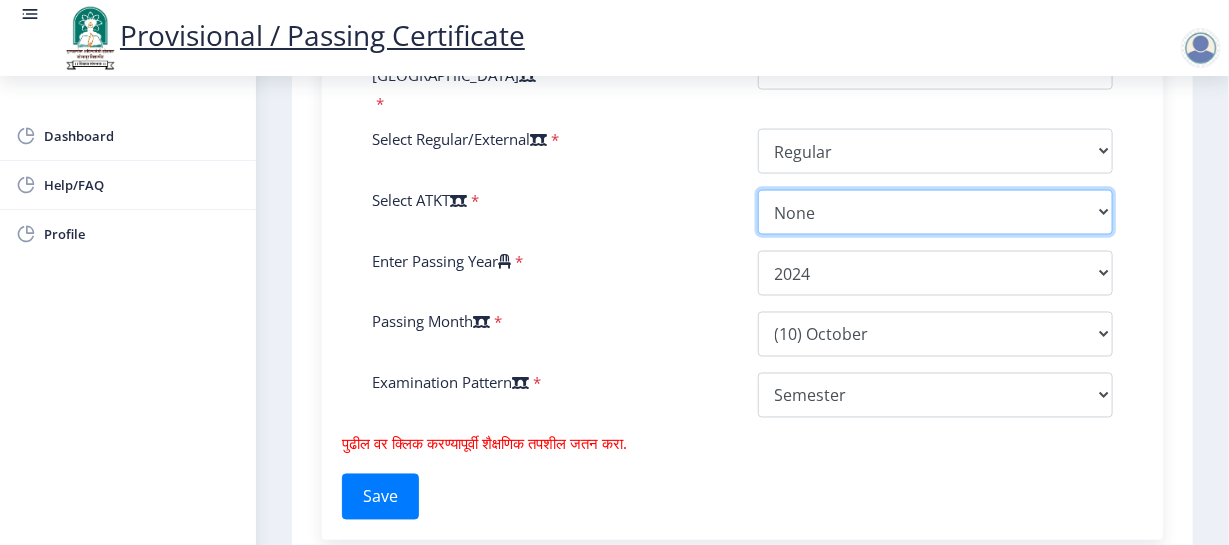 click on "Select AT/KT   None ATKT" at bounding box center [936, 212] 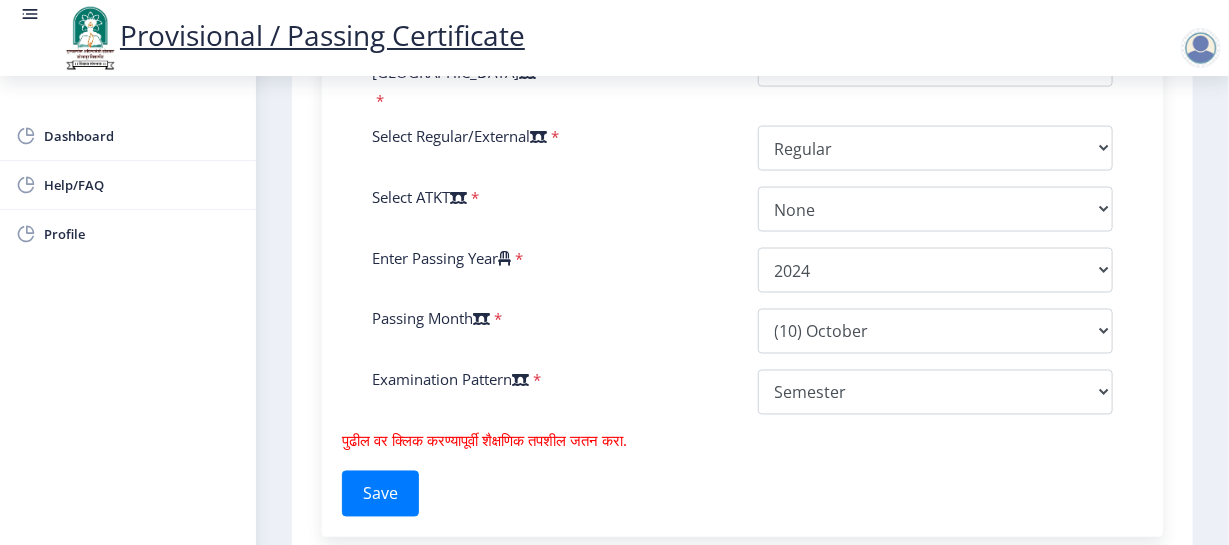 scroll, scrollTop: 1082, scrollLeft: 0, axis: vertical 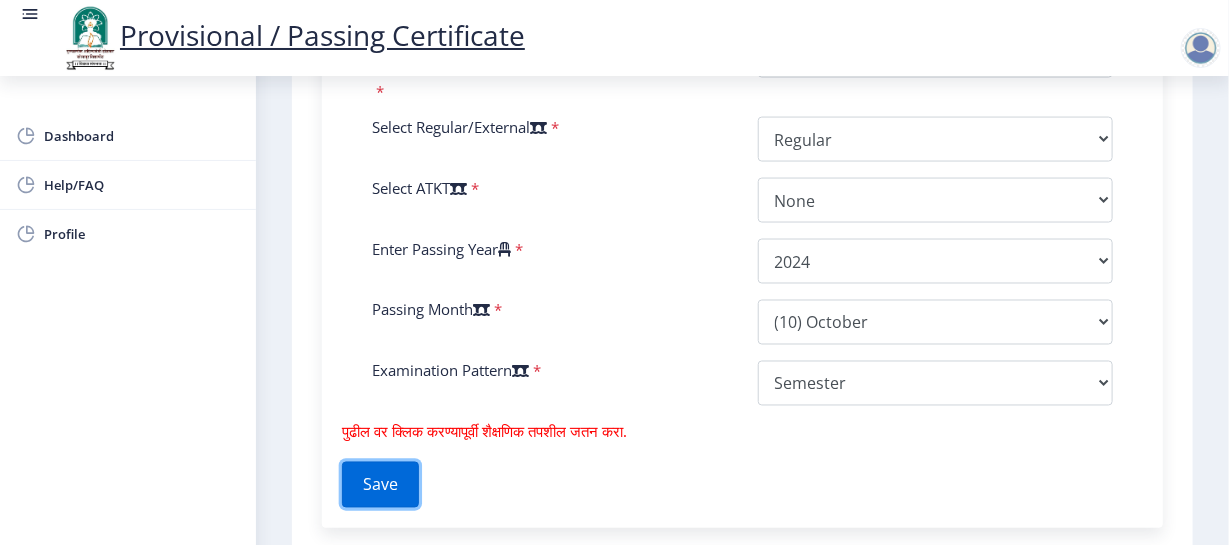 click on "Save" at bounding box center (380, 485) 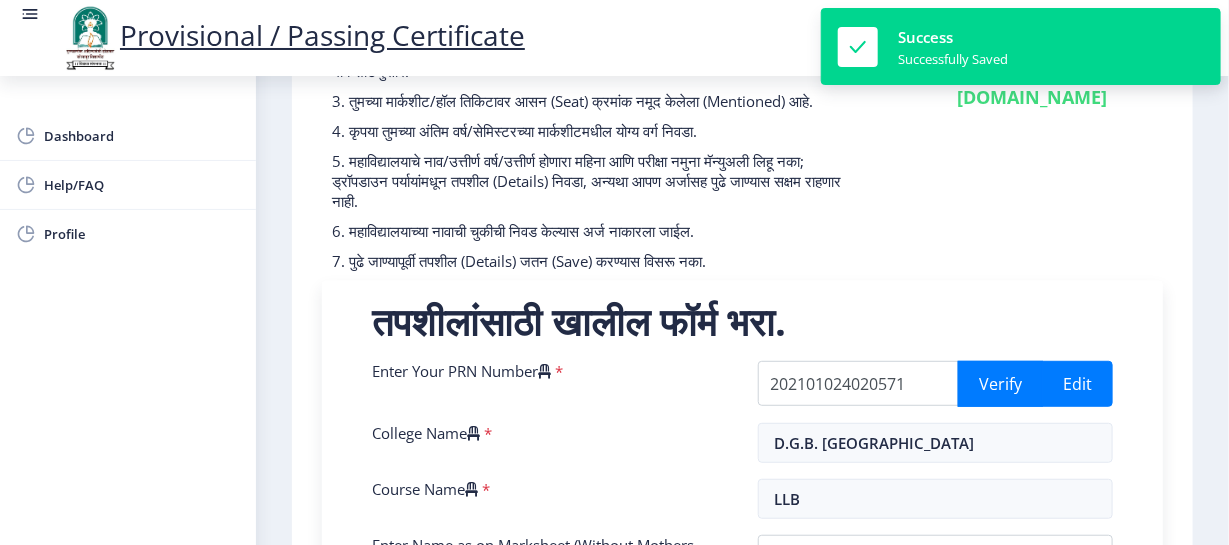 scroll, scrollTop: 0, scrollLeft: 0, axis: both 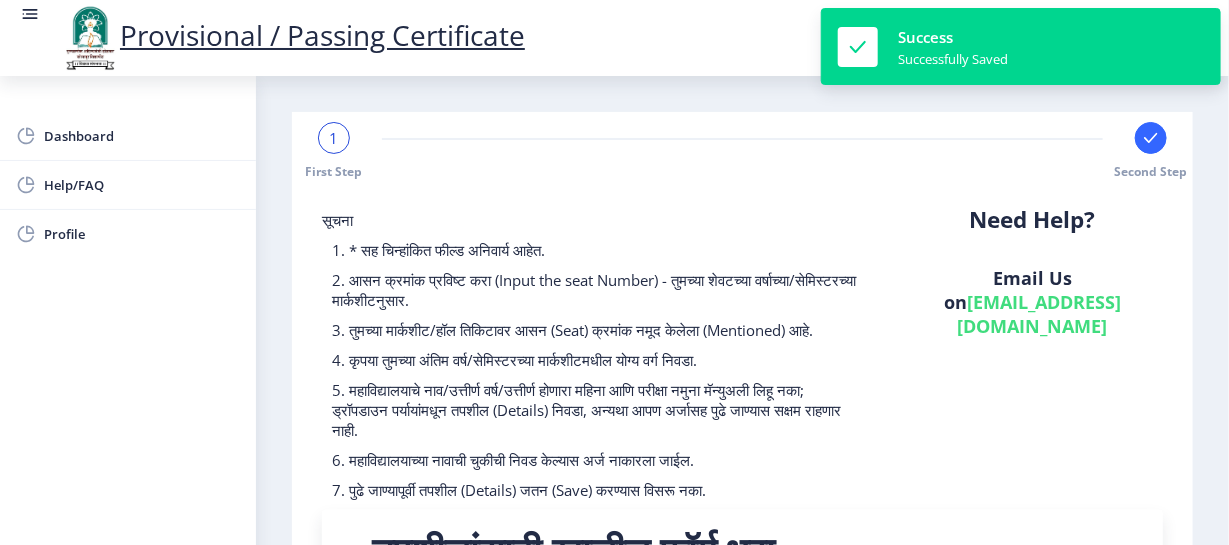 click 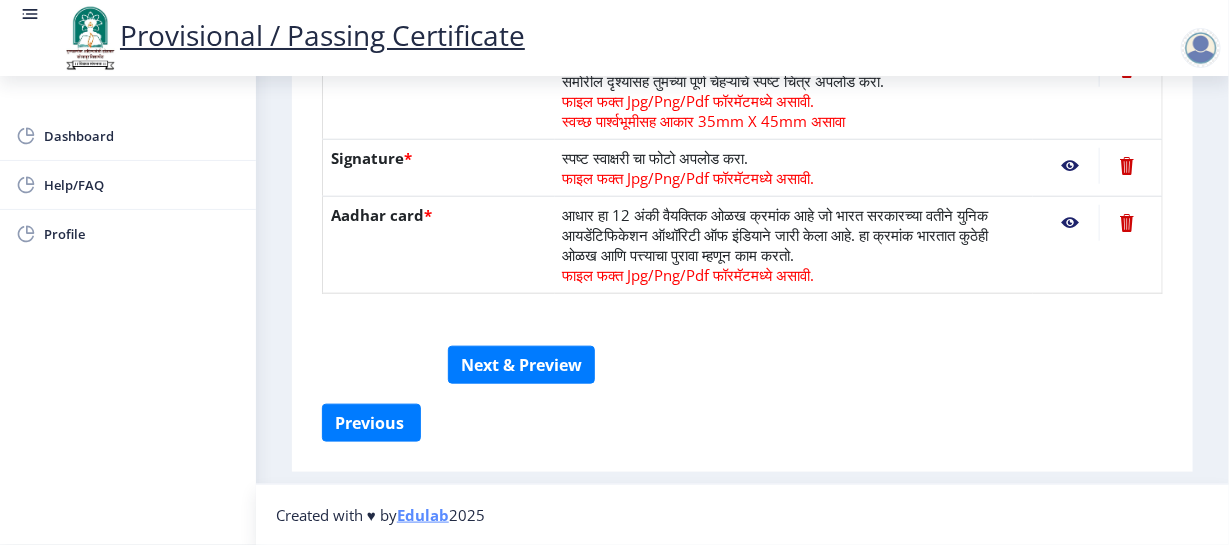 scroll, scrollTop: 654, scrollLeft: 0, axis: vertical 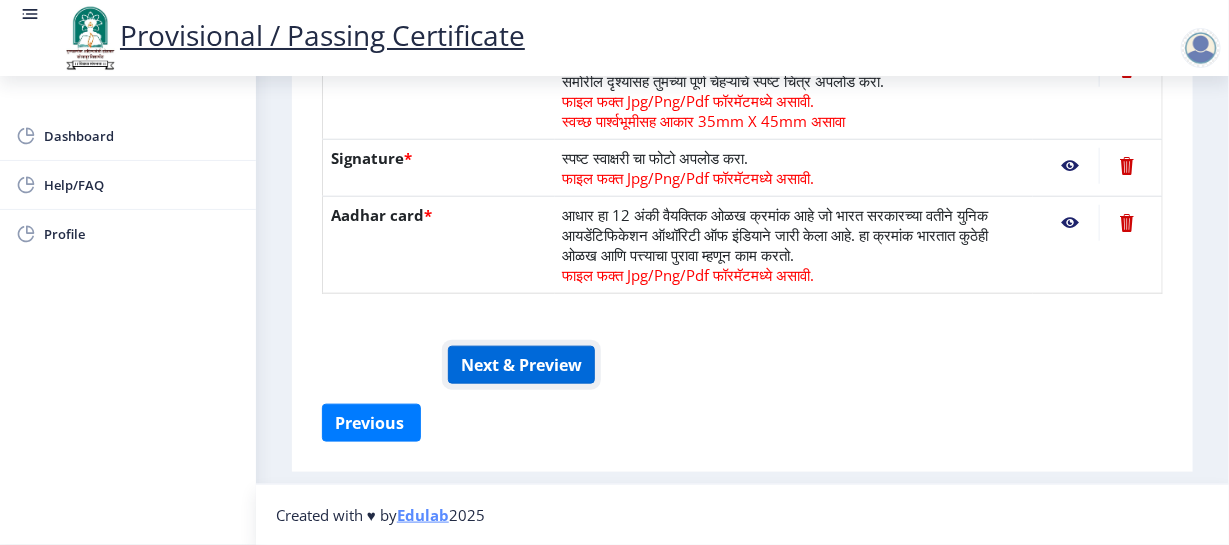 click on "Next & Preview" 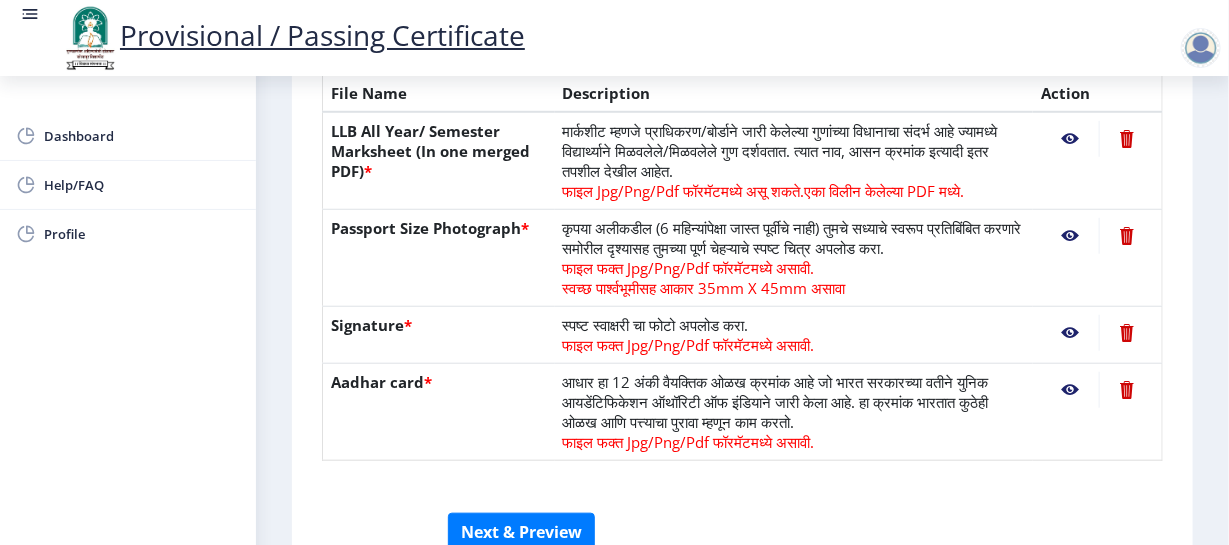 scroll, scrollTop: 471, scrollLeft: 0, axis: vertical 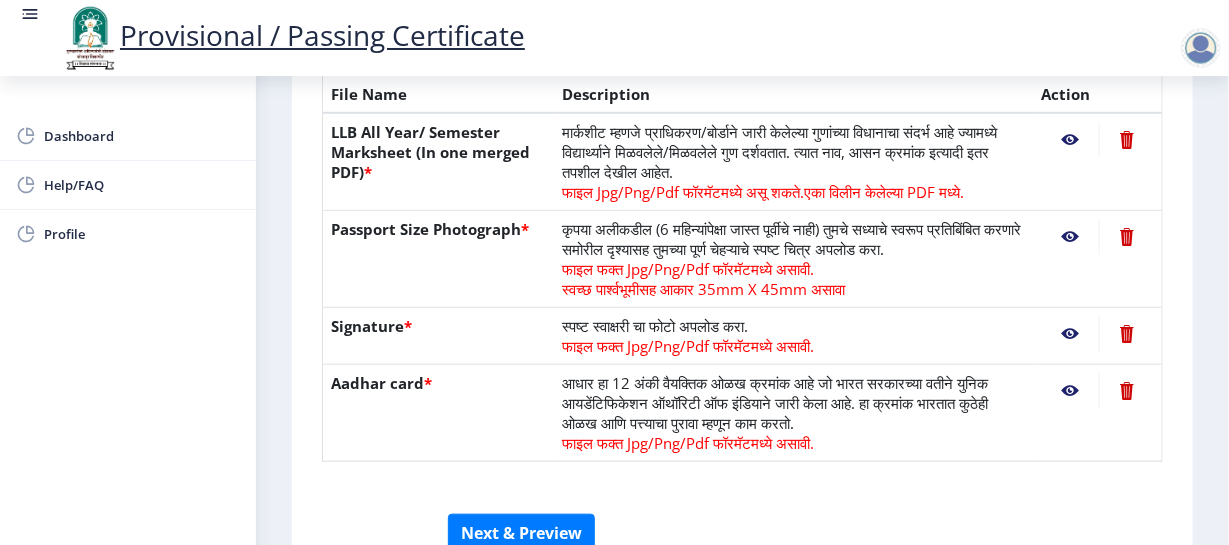 click 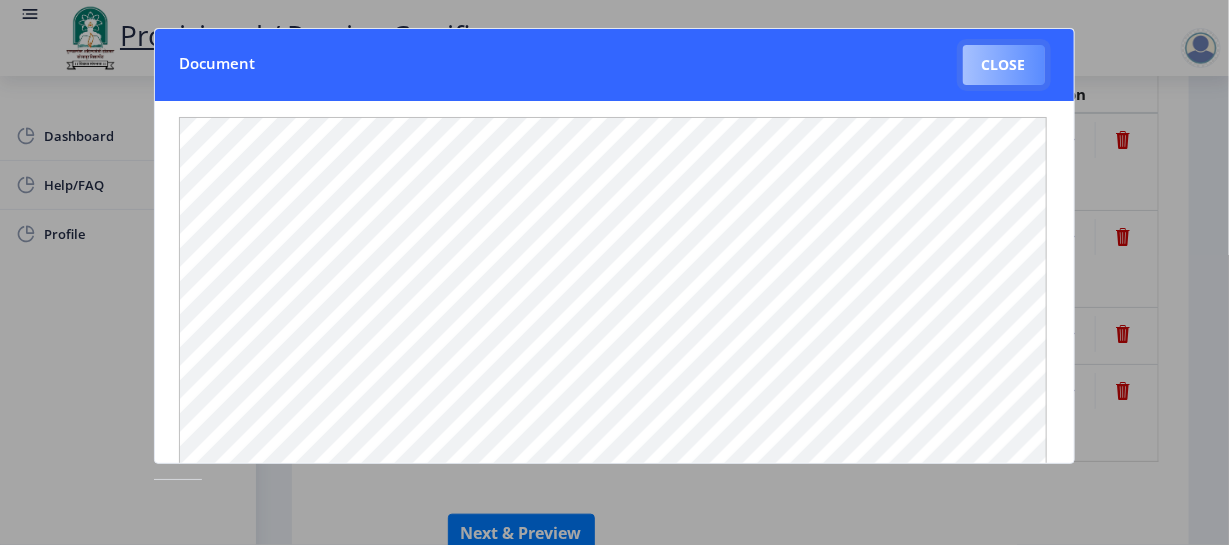 click on "Close" at bounding box center (1004, 65) 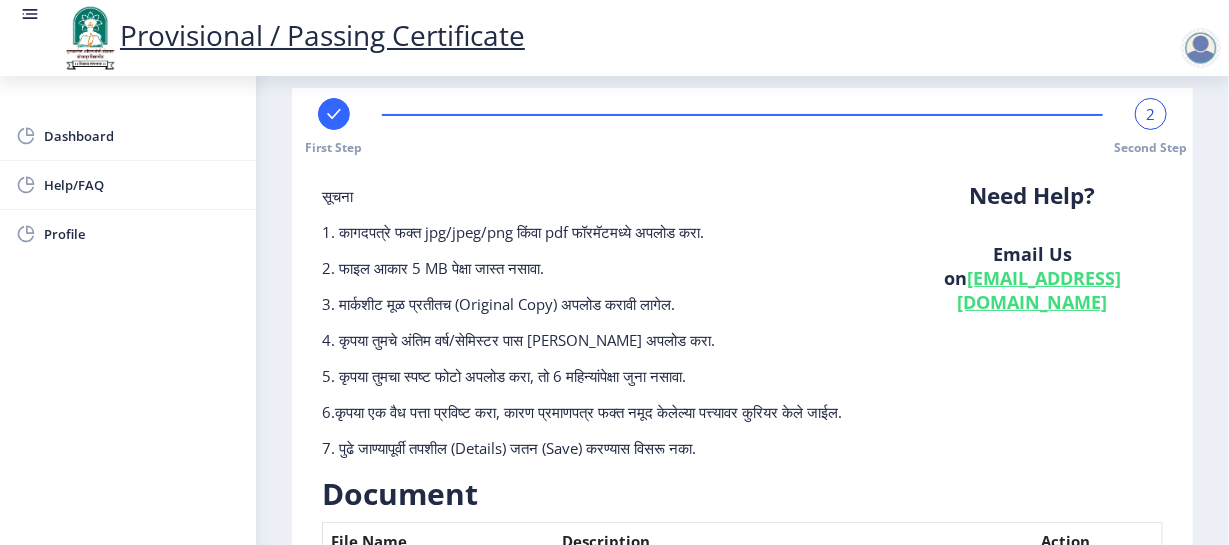 scroll, scrollTop: 0, scrollLeft: 0, axis: both 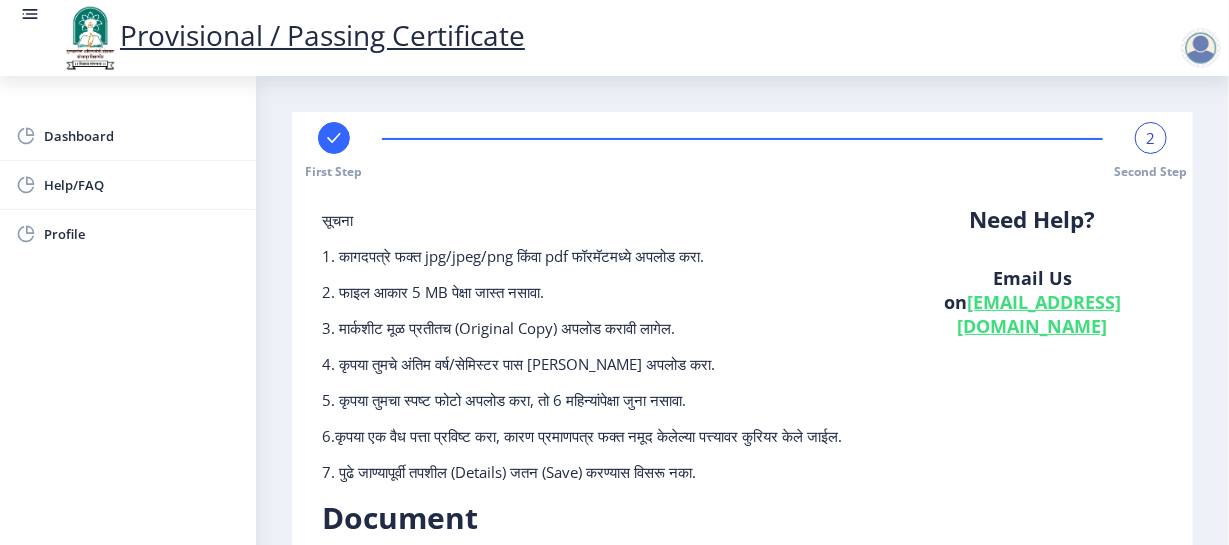 click on "First Step 2 Second Step" 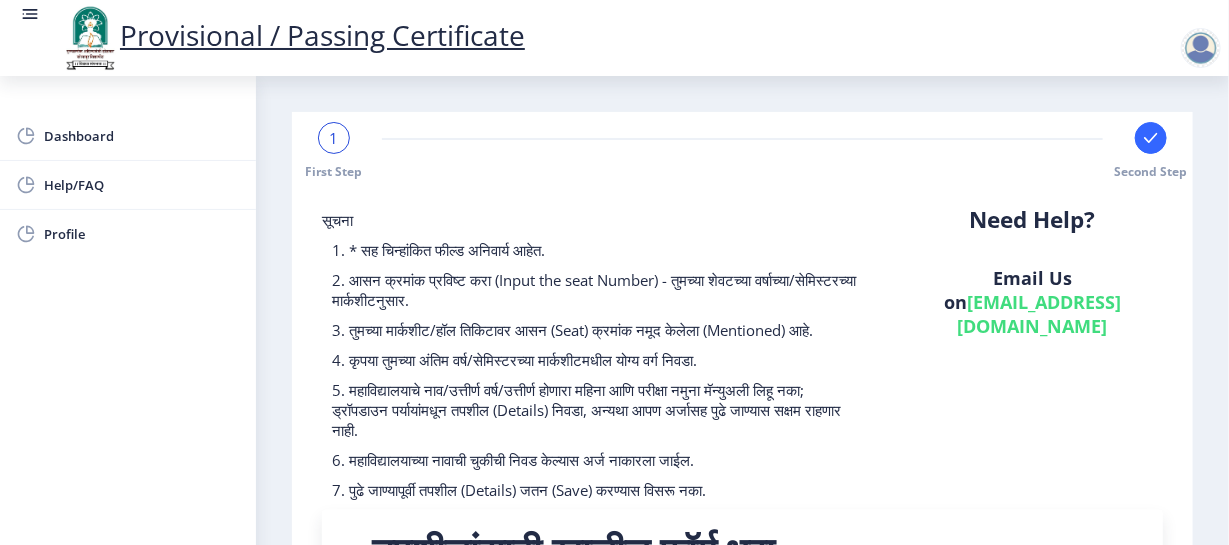 click on "Second Step" 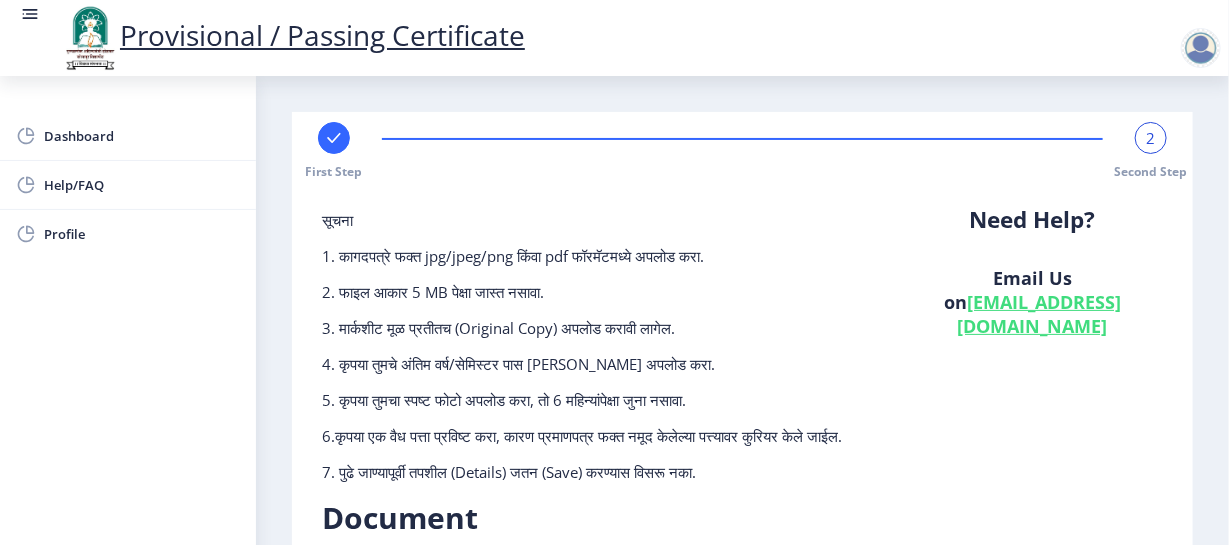 scroll, scrollTop: 3, scrollLeft: 0, axis: vertical 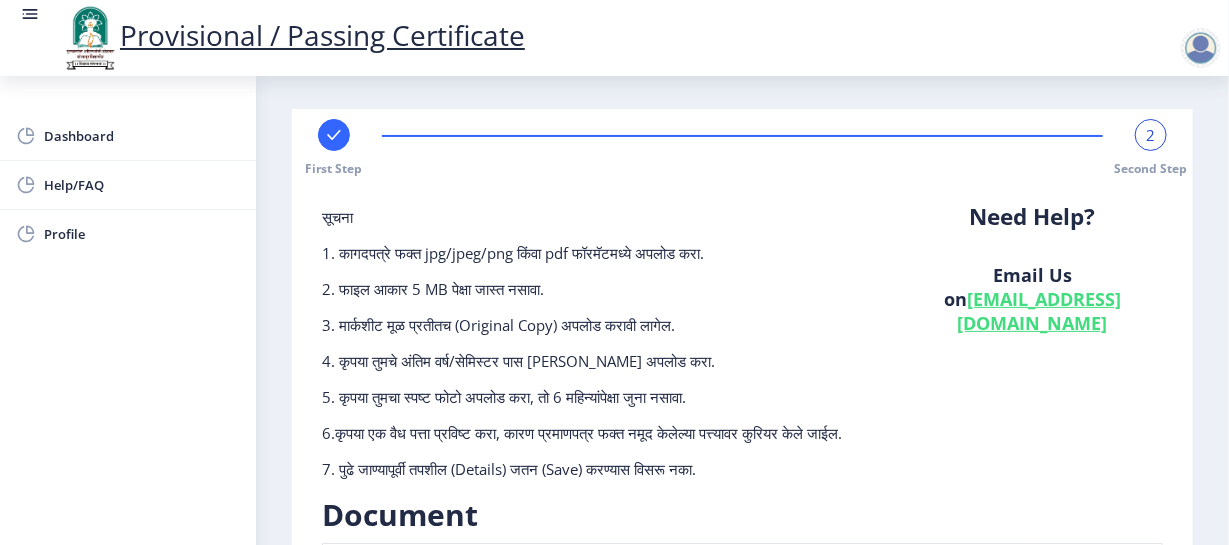 click on "1. कागदपत्रे फक्त jpg/jpeg/png किंवा pdf फॉरमॅटमध्ये अपलोड करा." 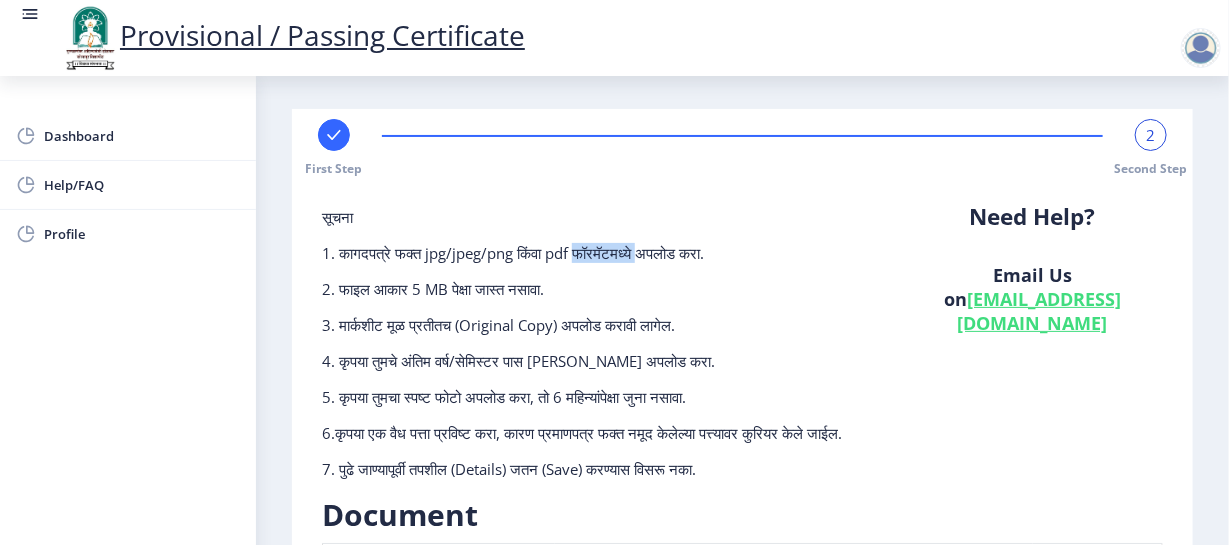 click on "1. कागदपत्रे फक्त jpg/jpeg/png किंवा pdf फॉरमॅटमध्ये अपलोड करा." 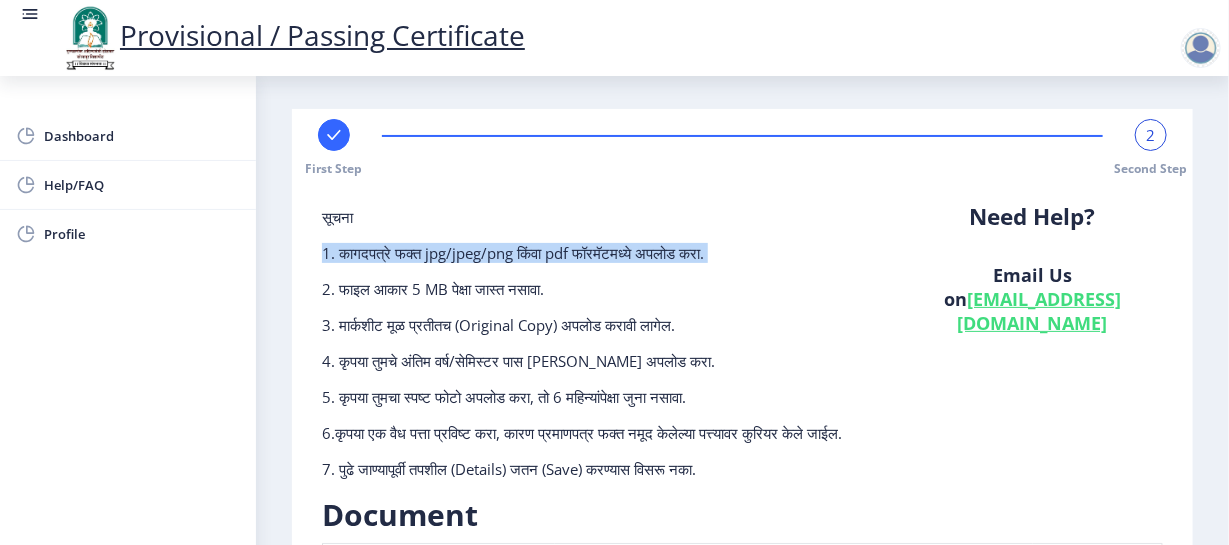 click on "1. कागदपत्रे फक्त jpg/jpeg/png किंवा pdf फॉरमॅटमध्ये अपलोड करा." 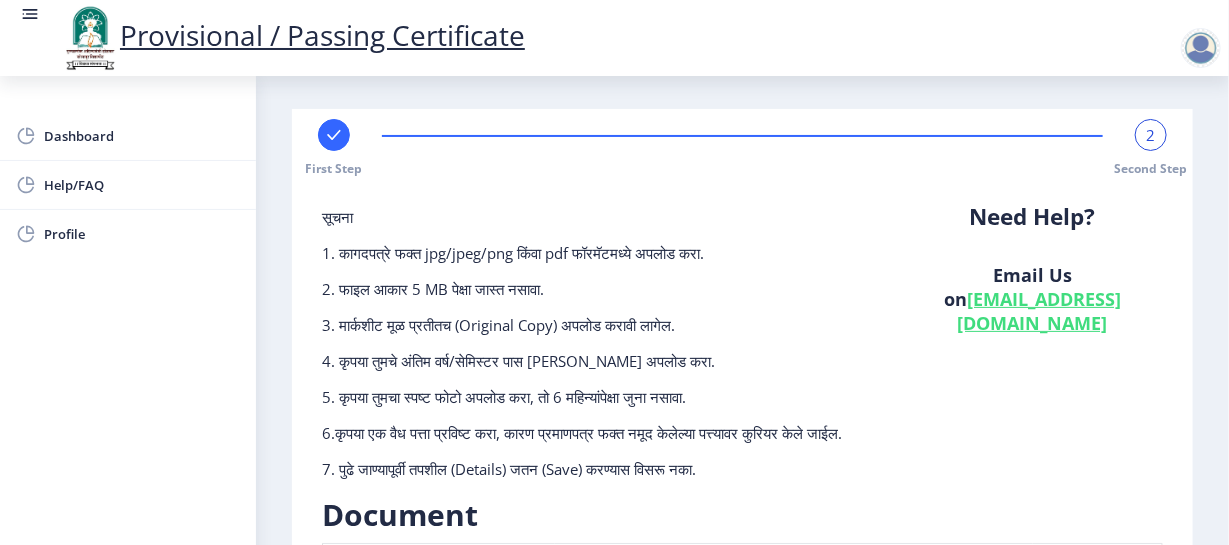 click on "2. फाइल आकार 5 MB पेक्षा जास्त नसावा." 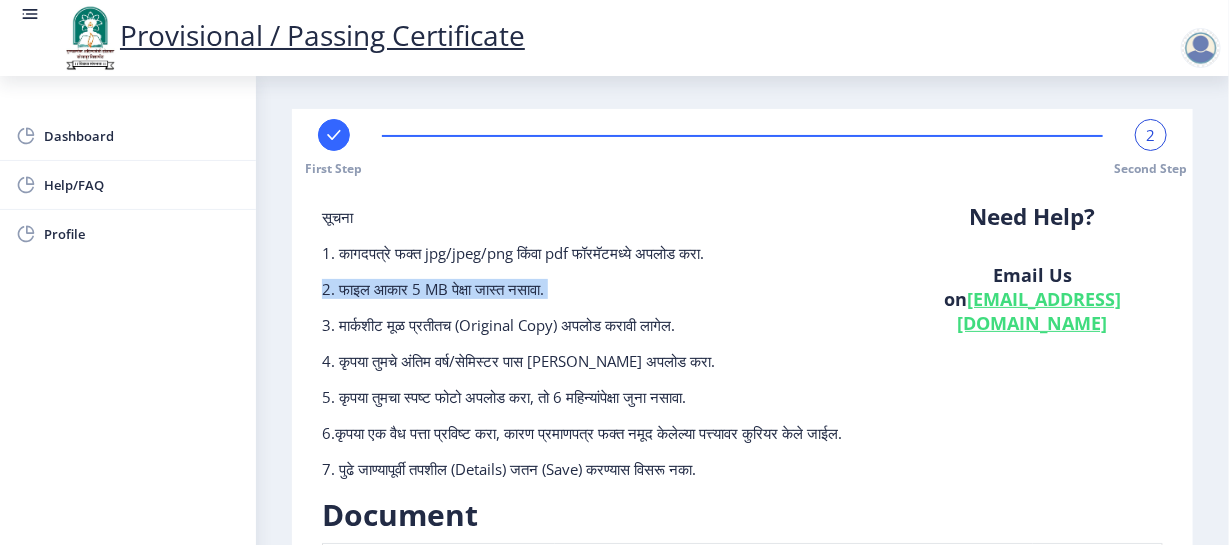 click on "2. फाइल आकार 5 MB पेक्षा जास्त नसावा." 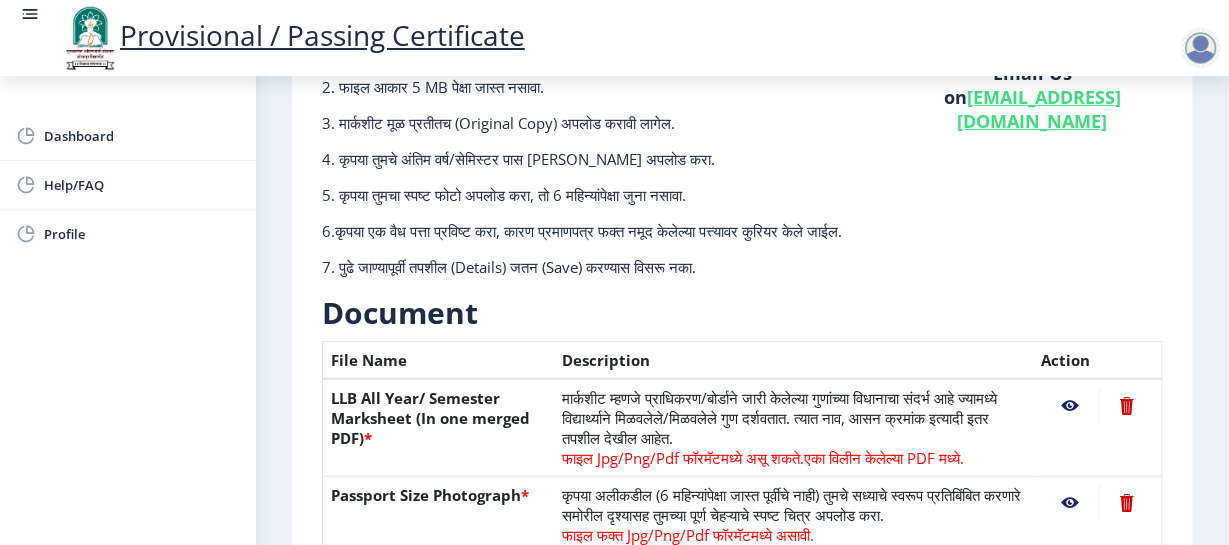 scroll, scrollTop: 210, scrollLeft: 0, axis: vertical 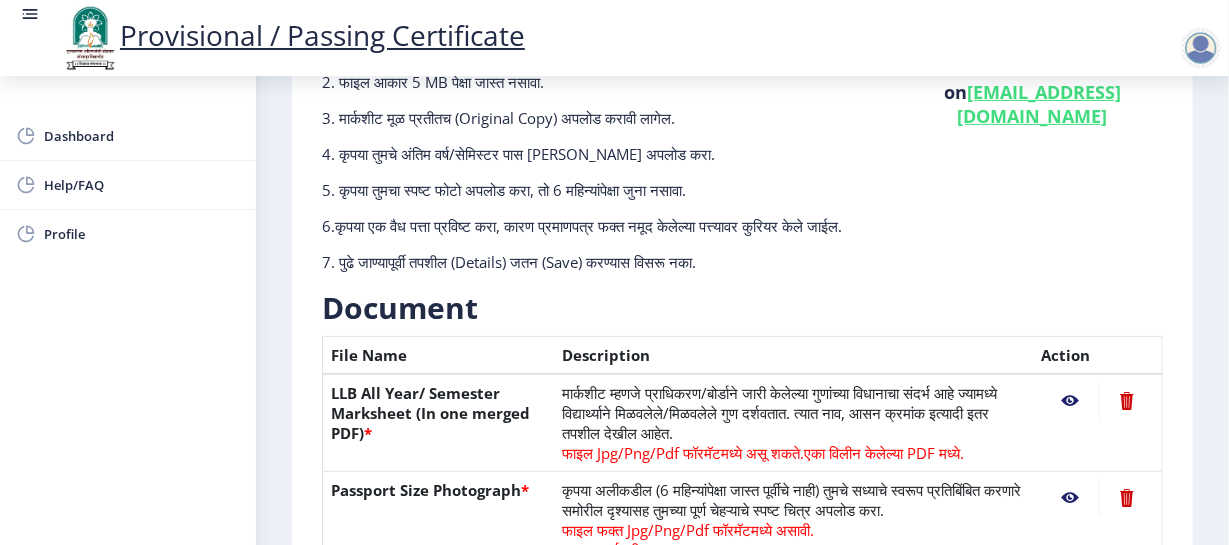 click on "6.कृपया एक वैध पत्ता प्रविष्ट करा, कारण प्रमाणपत्र फक्त नमूद केलेल्या पत्त्यावर कुरियर केले जाईल." 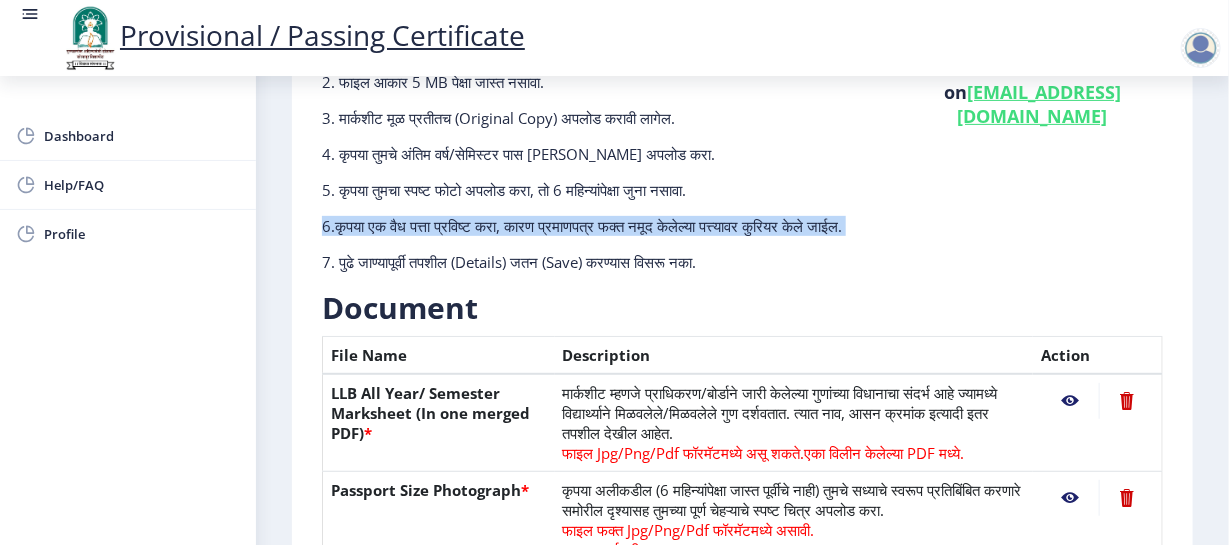 click on "6.कृपया एक वैध पत्ता प्रविष्ट करा, कारण प्रमाणपत्र फक्त नमूद केलेल्या पत्त्यावर कुरियर केले जाईल." 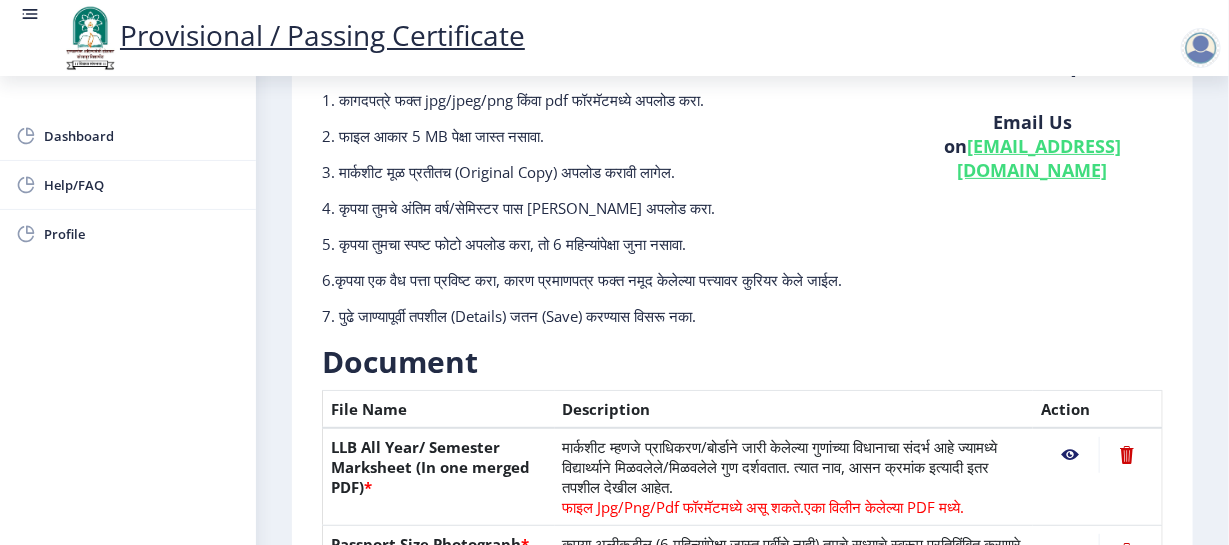 scroll, scrollTop: 117, scrollLeft: 0, axis: vertical 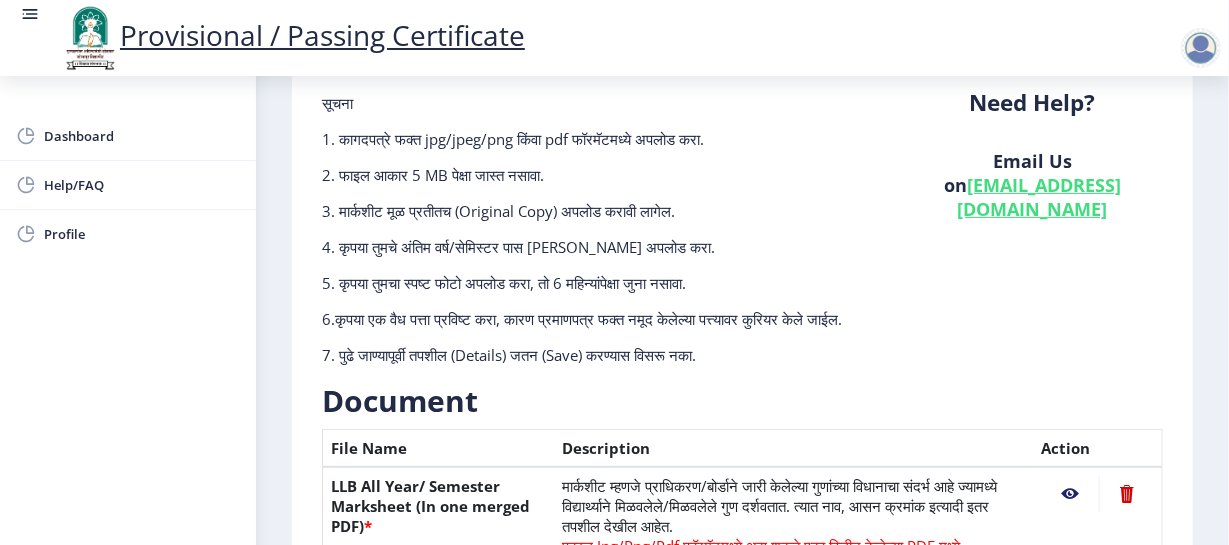 click on "[EMAIL_ADDRESS][DOMAIN_NAME]" 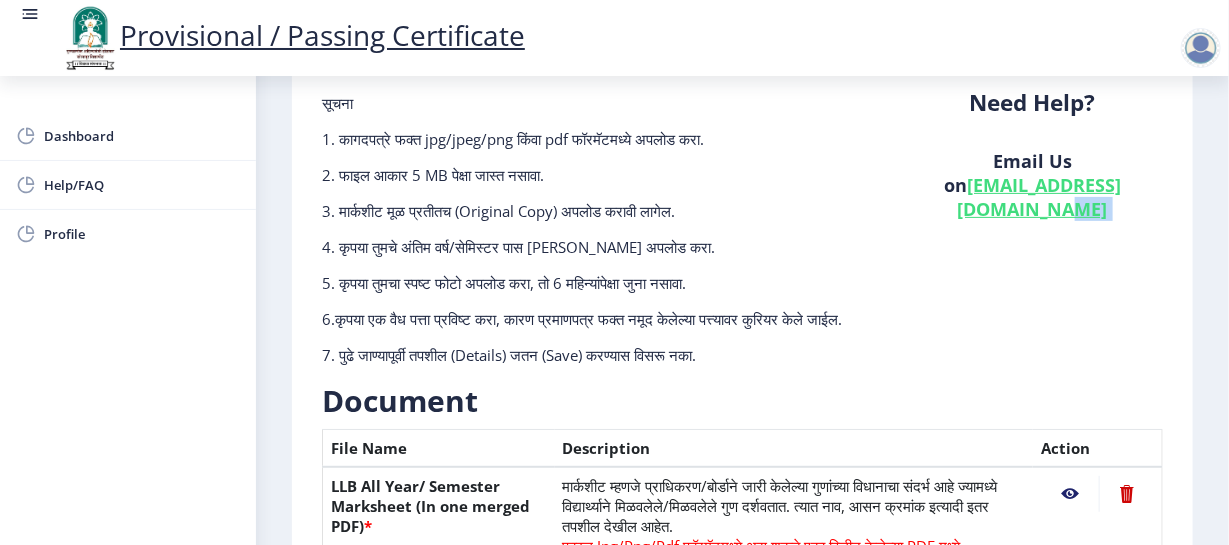 click on "Need Help? Email Us on   su.sfc@studentscenter.in" 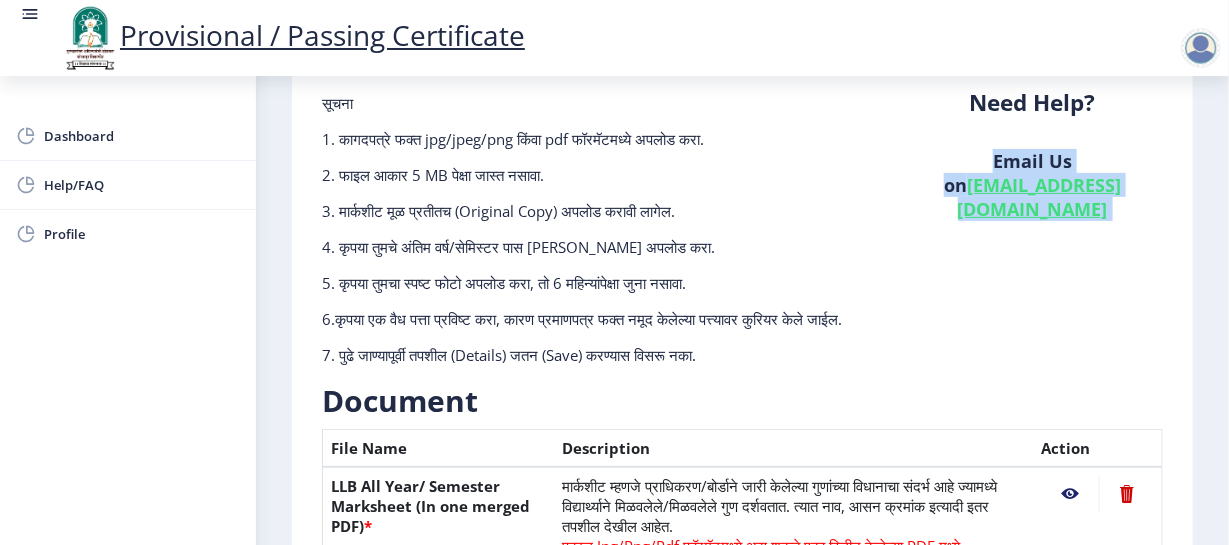 click on "Need Help? Email Us on   su.sfc@studentscenter.in" 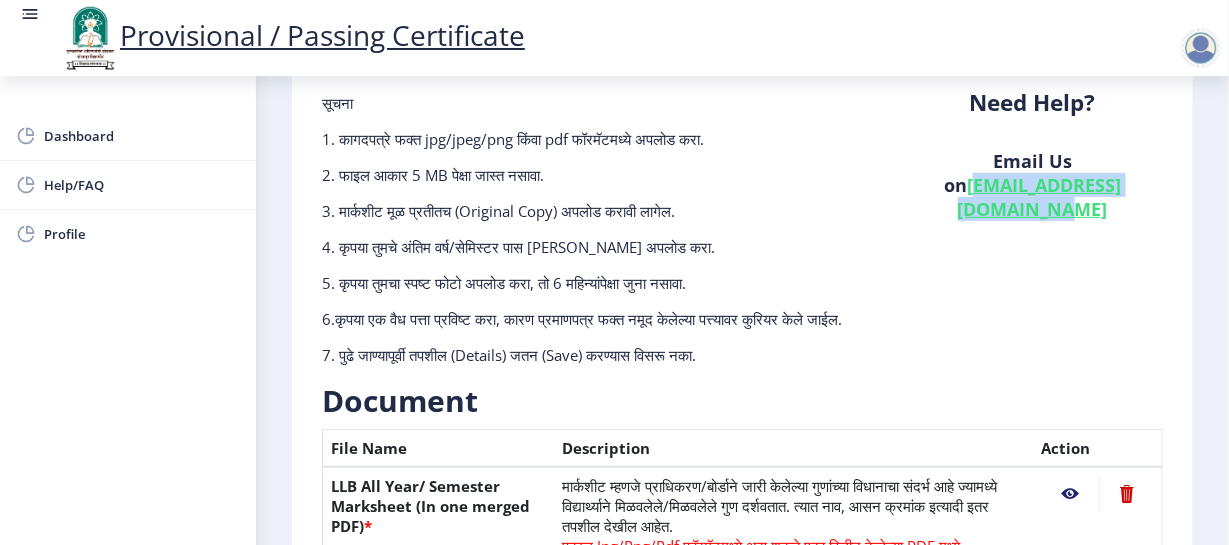 drag, startPoint x: 1161, startPoint y: 187, endPoint x: 928, endPoint y: 185, distance: 233.00859 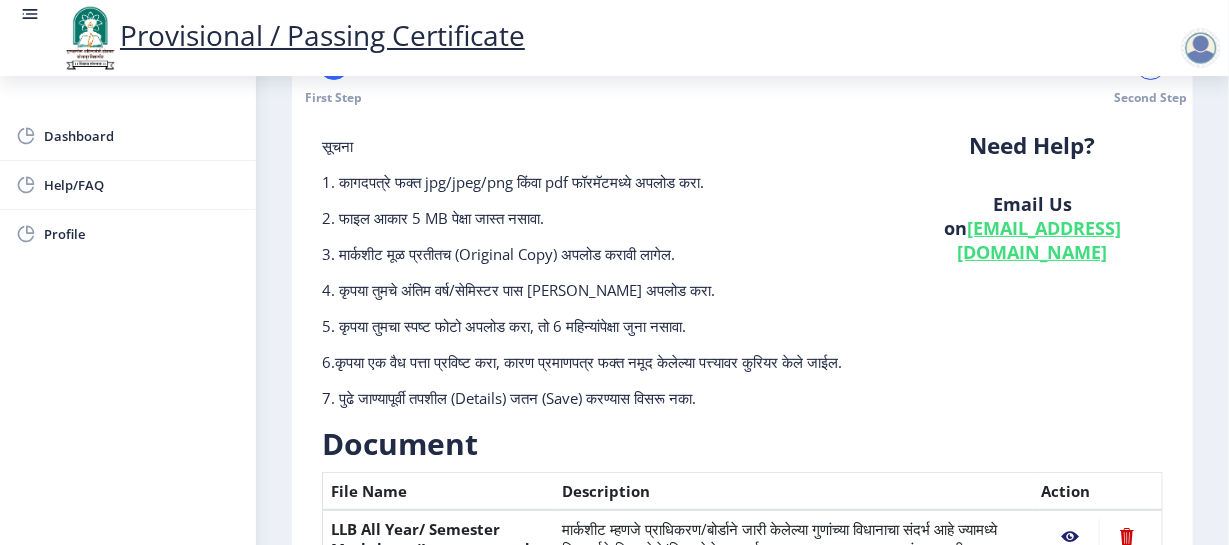 scroll, scrollTop: 0, scrollLeft: 0, axis: both 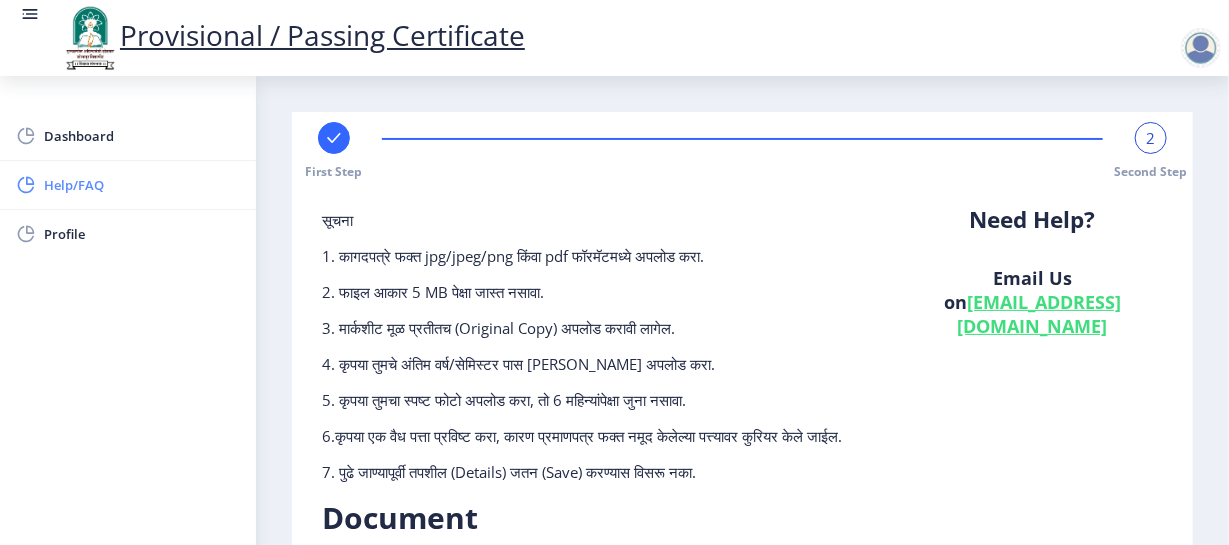 click on "Help/FAQ" 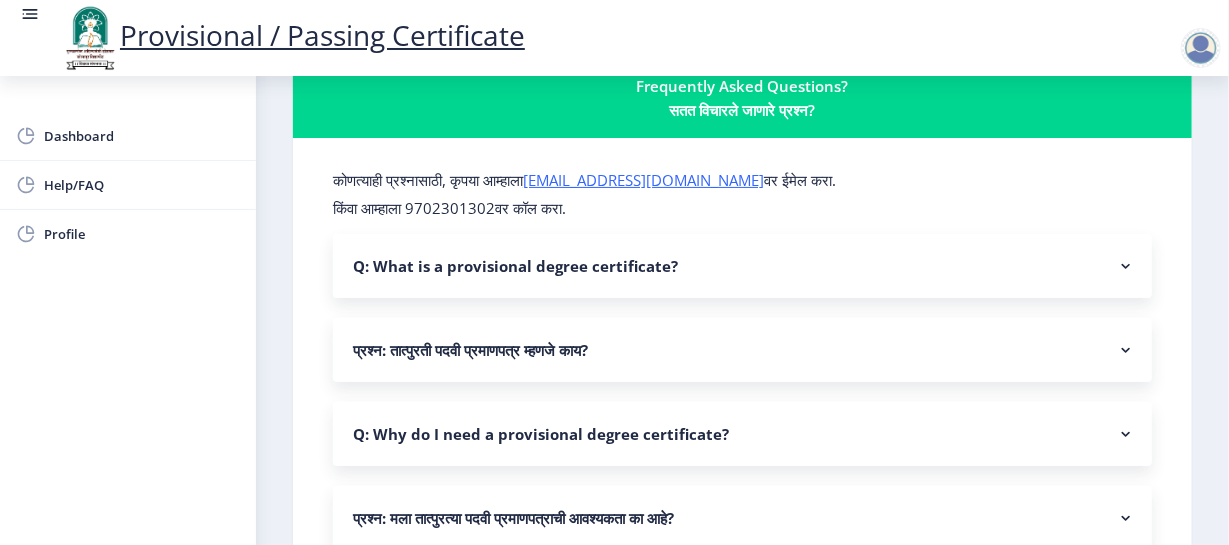 scroll, scrollTop: 57, scrollLeft: 0, axis: vertical 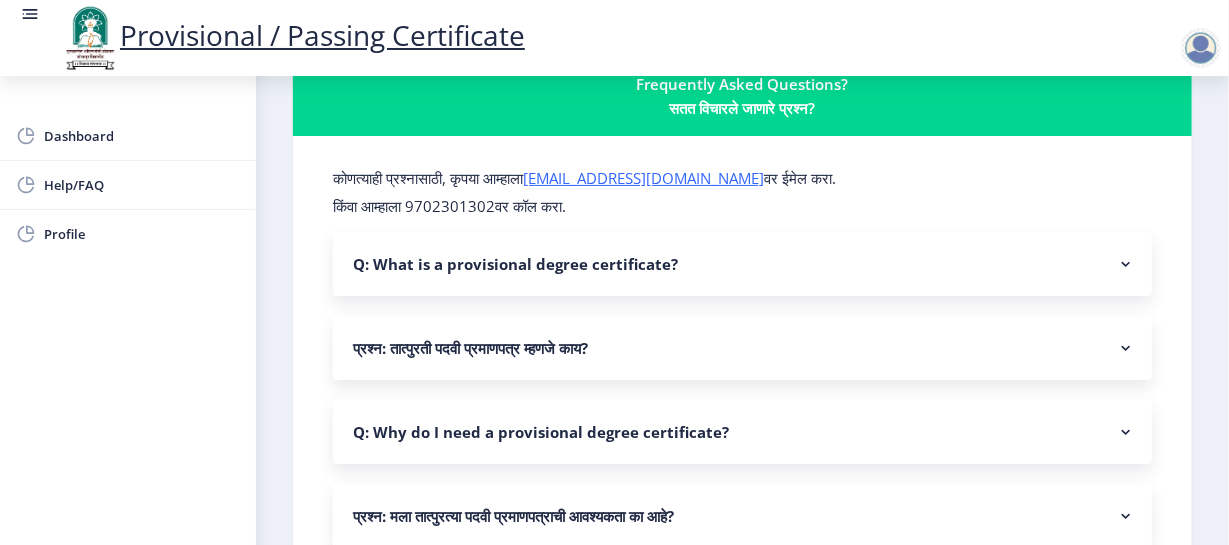 click on "Q: What is a provisional degree certificate?" 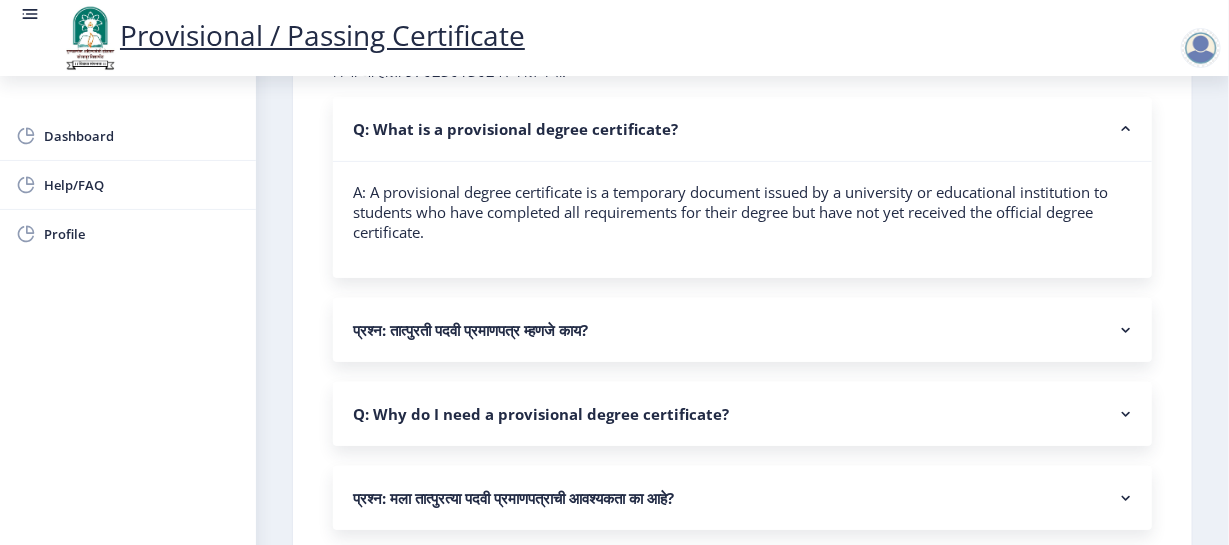 scroll, scrollTop: 193, scrollLeft: 0, axis: vertical 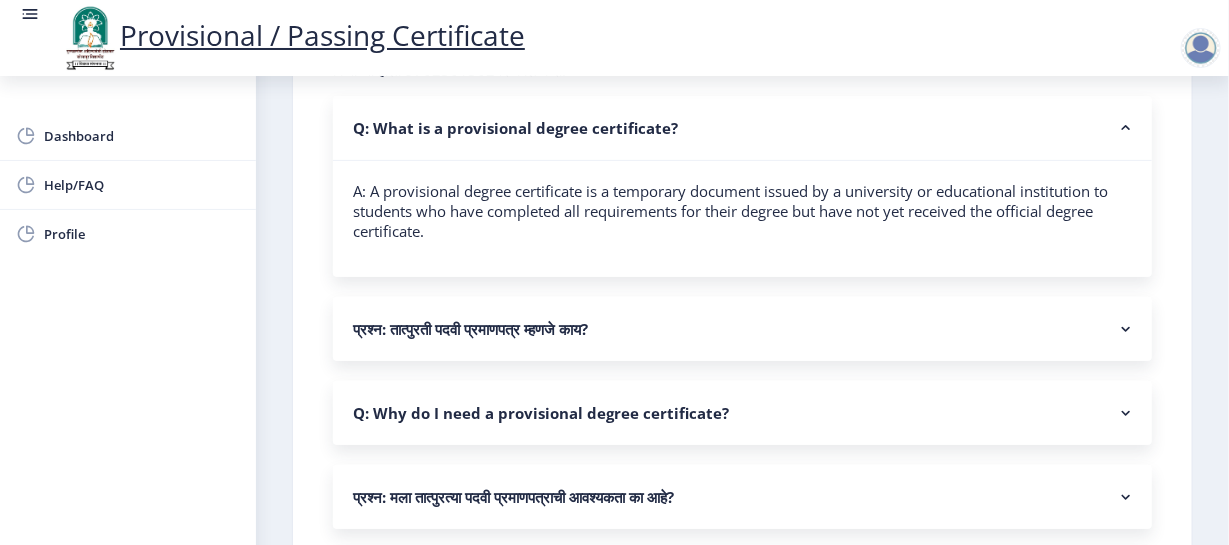 click on "Q: Why do I need a provisional degree certificate?" 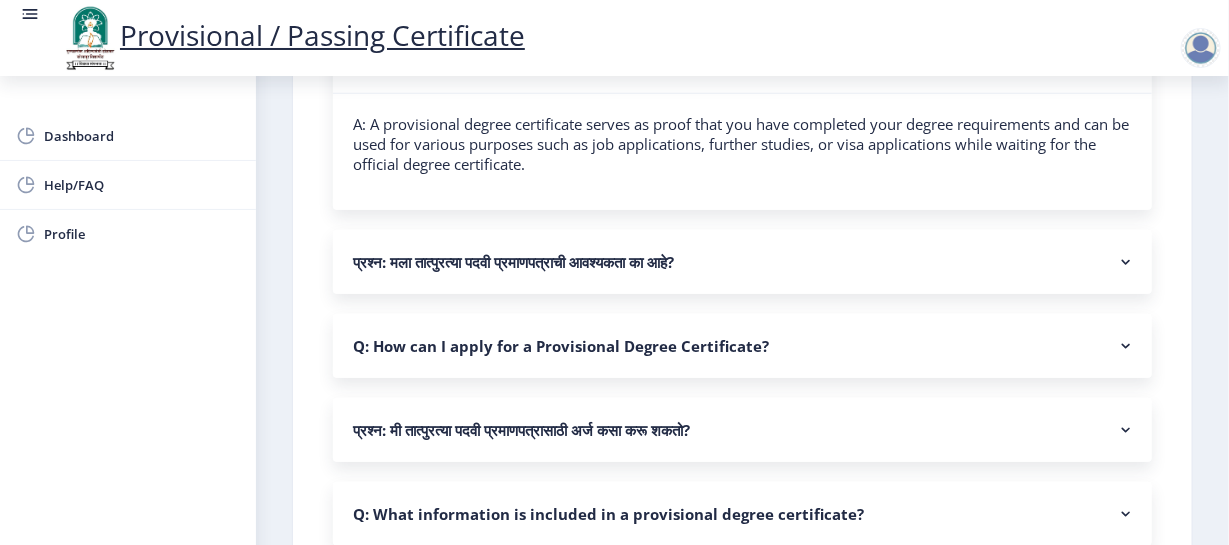 scroll, scrollTop: 546, scrollLeft: 0, axis: vertical 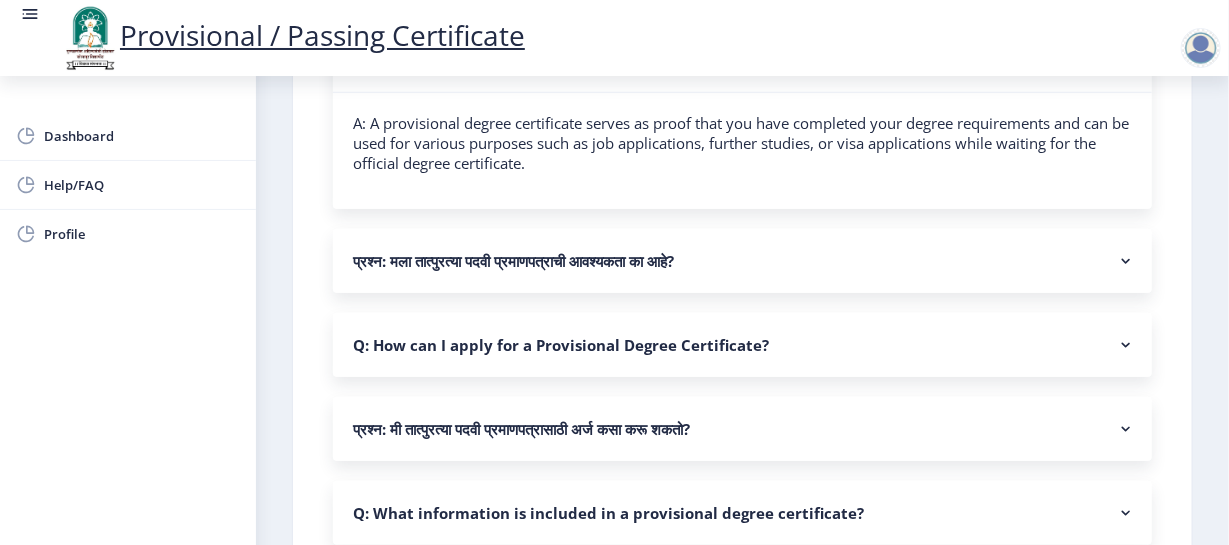 click on "Q: How can I apply for a Provisional Degree Certificate?" 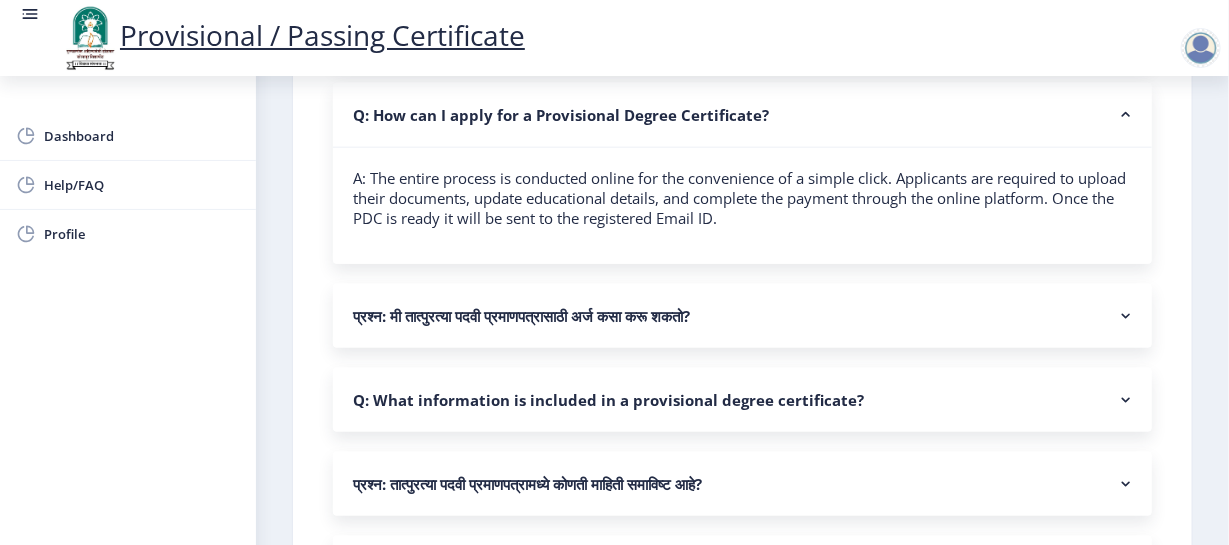 scroll, scrollTop: 796, scrollLeft: 0, axis: vertical 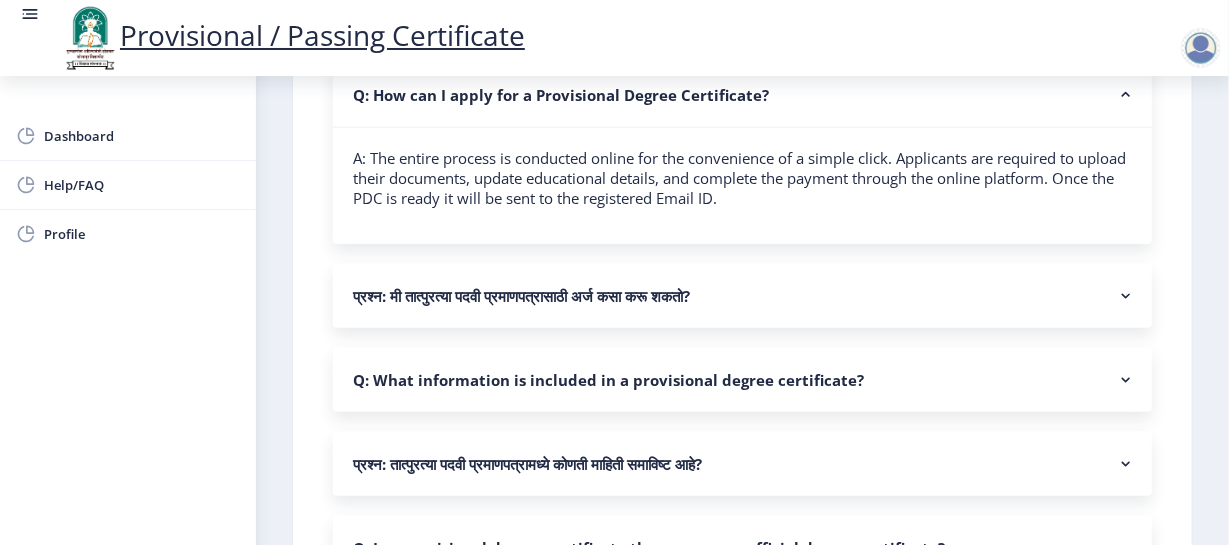 click on "Q: What information is included in a provisional degree certificate?" 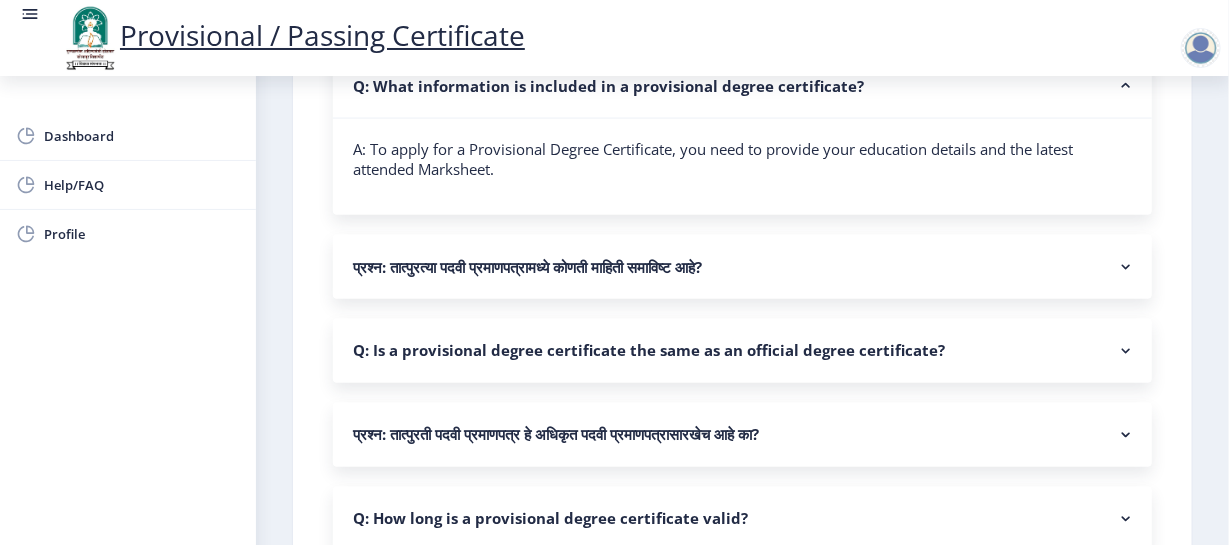 scroll, scrollTop: 1091, scrollLeft: 0, axis: vertical 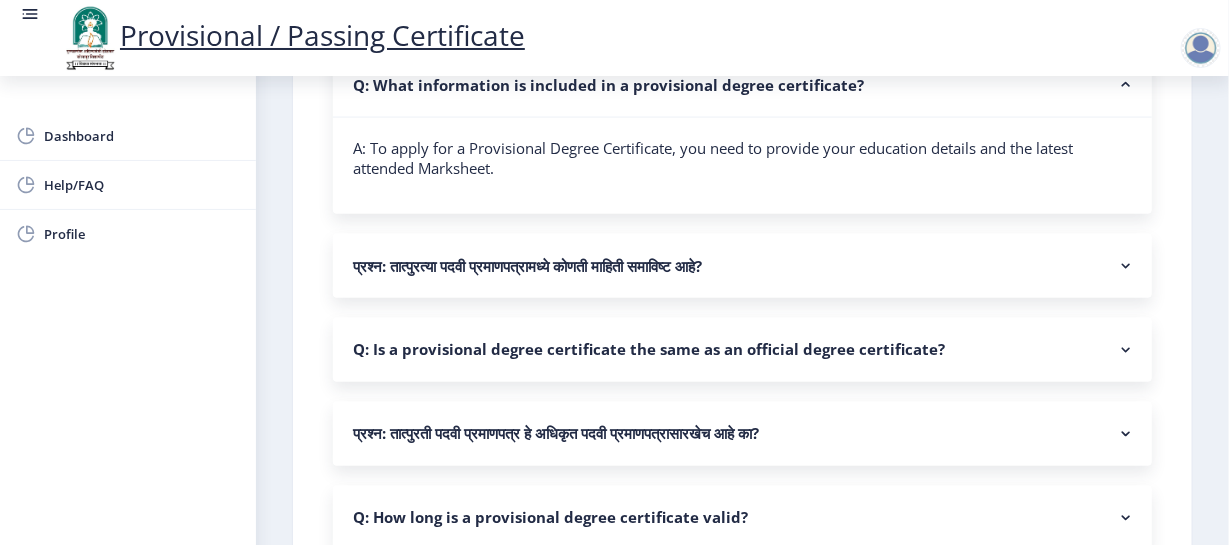 click on "Q: Is a provisional degree certificate the same as an official degree certificate?" 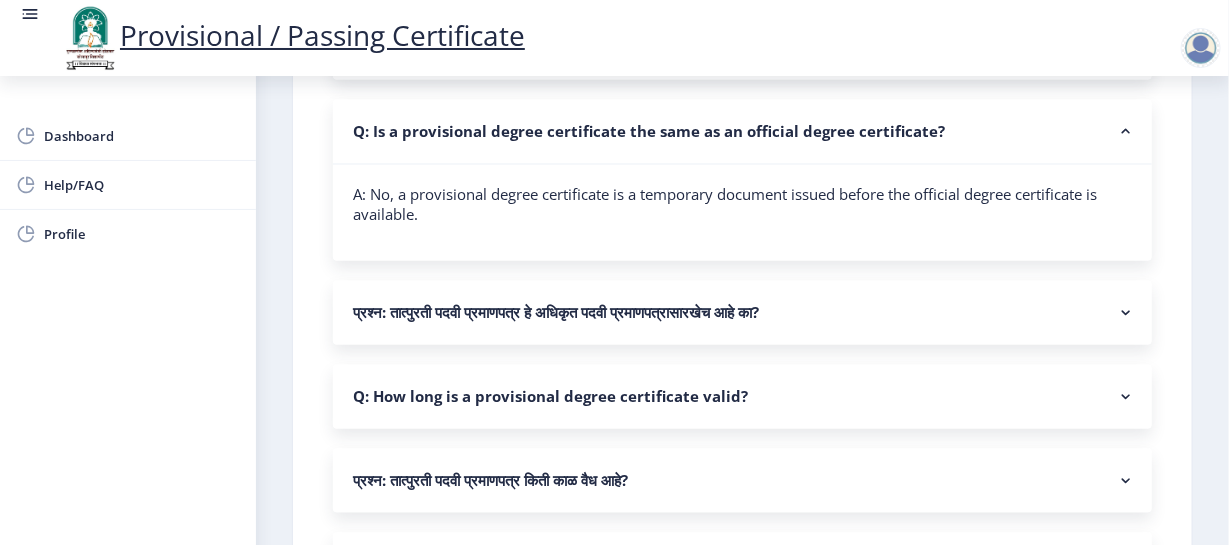scroll, scrollTop: 1313, scrollLeft: 0, axis: vertical 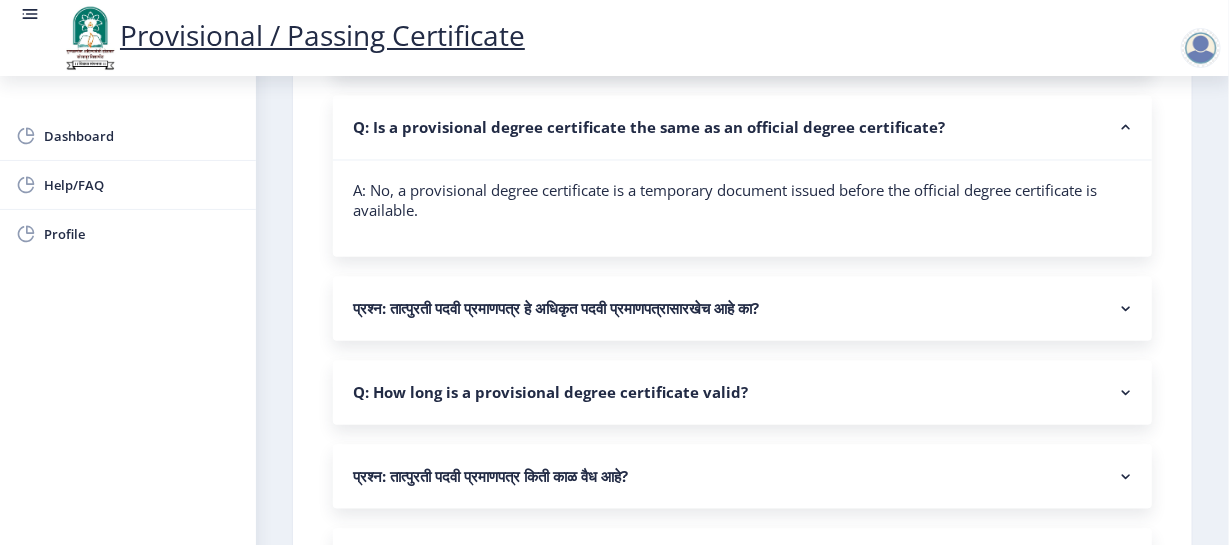 click on "Q: How long is a provisional degree certificate valid?" 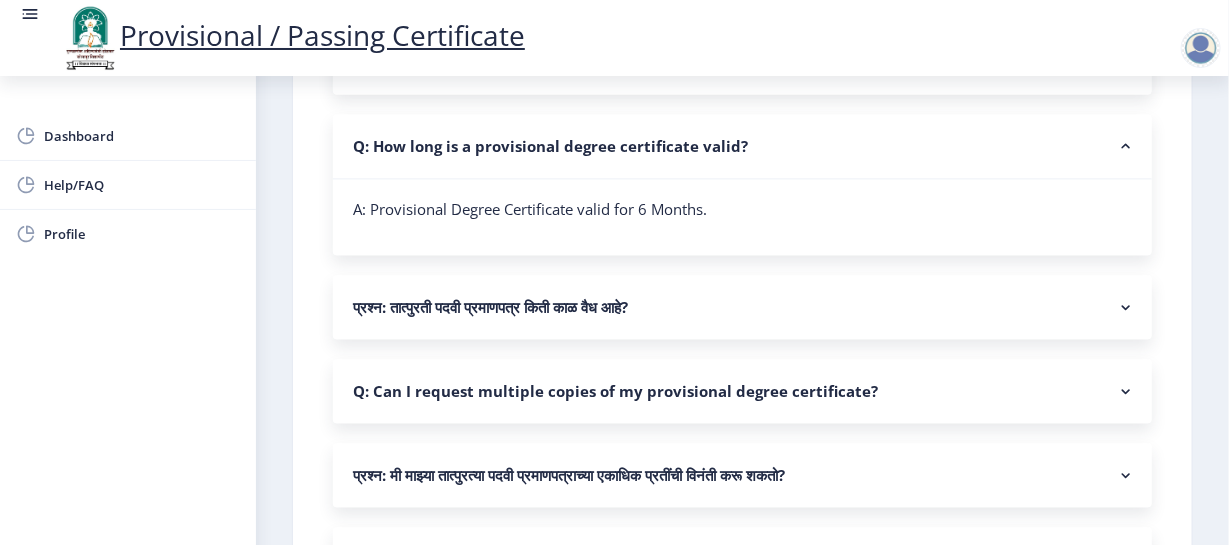 scroll, scrollTop: 1566, scrollLeft: 0, axis: vertical 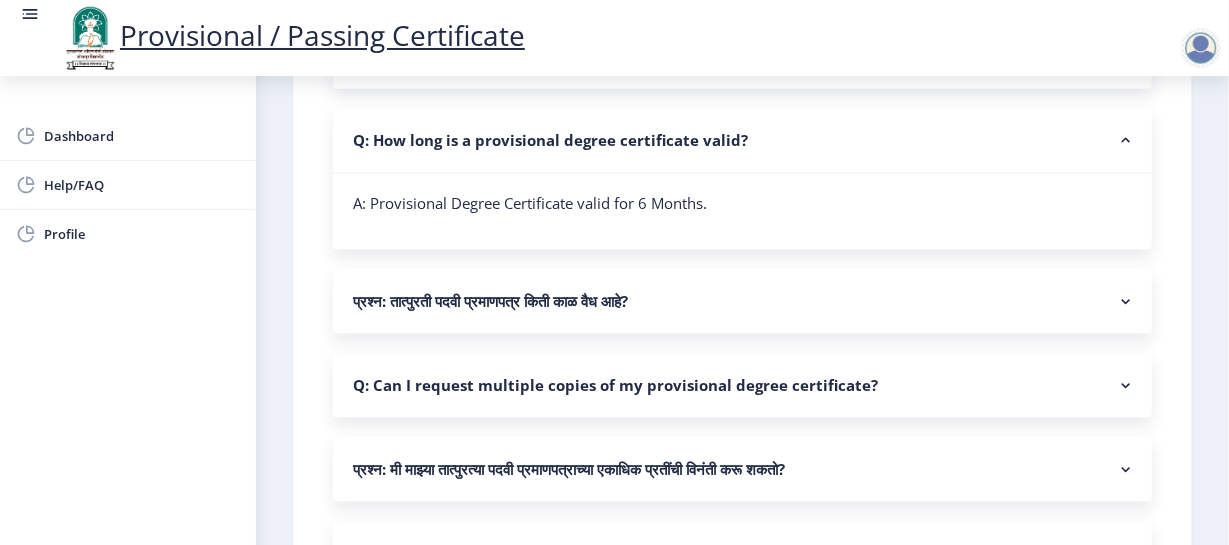 click on "Q: Can I request multiple copies of my provisional degree certificate?" 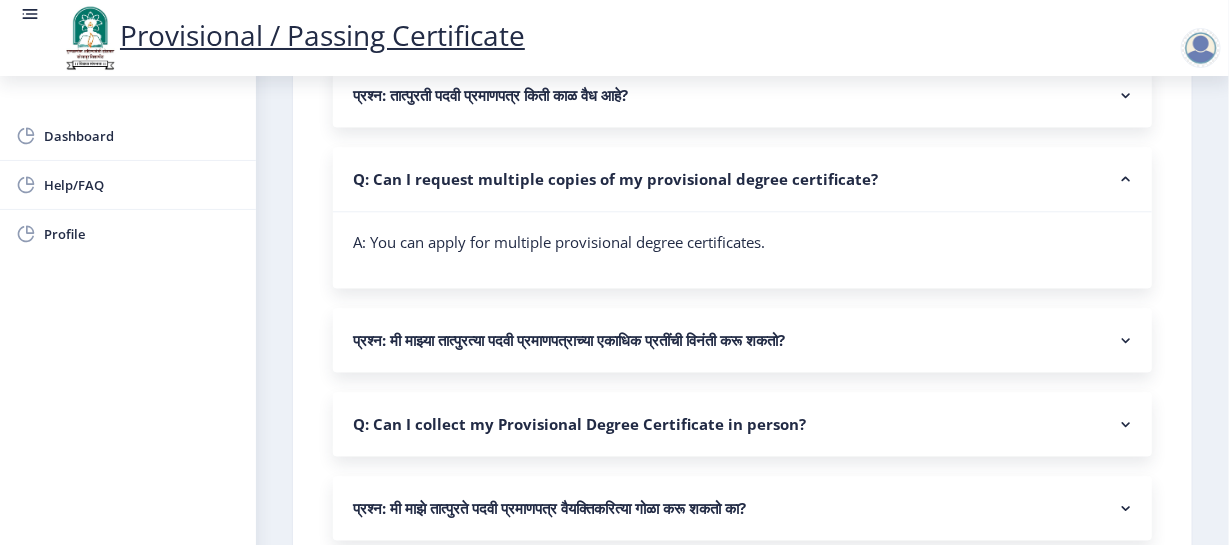 scroll, scrollTop: 1798, scrollLeft: 0, axis: vertical 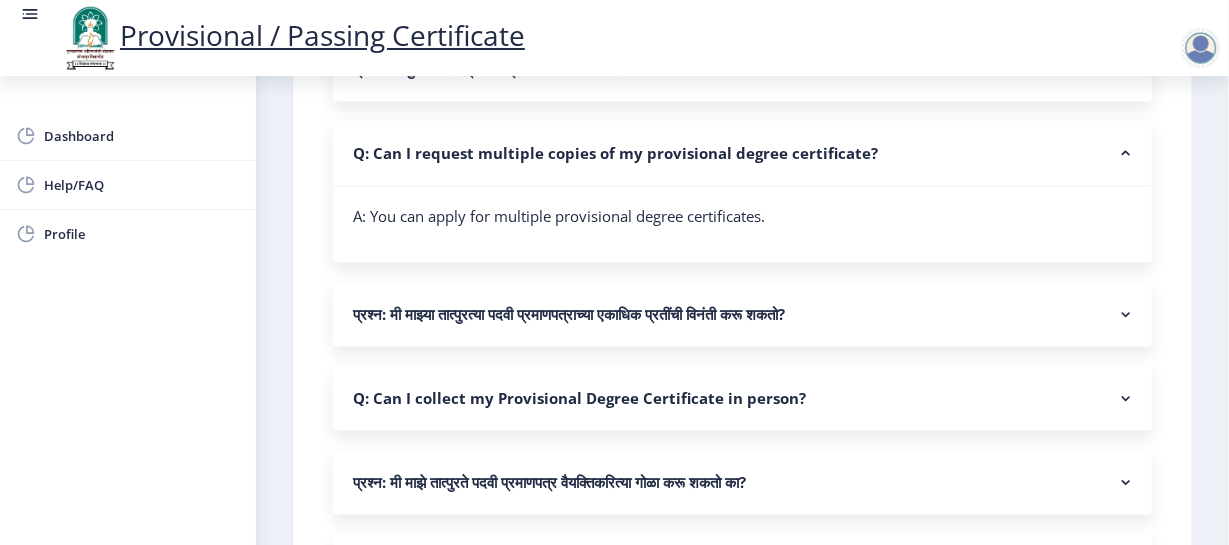 click on "Q: Can I collect my Provisional Degree Certificate in person?" 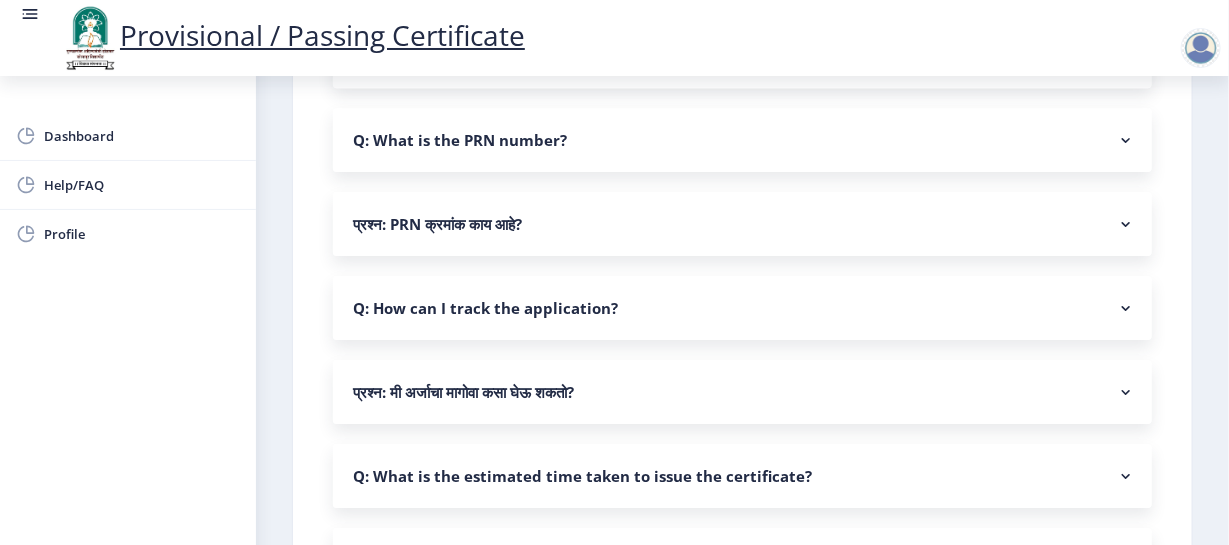 scroll, scrollTop: 2325, scrollLeft: 0, axis: vertical 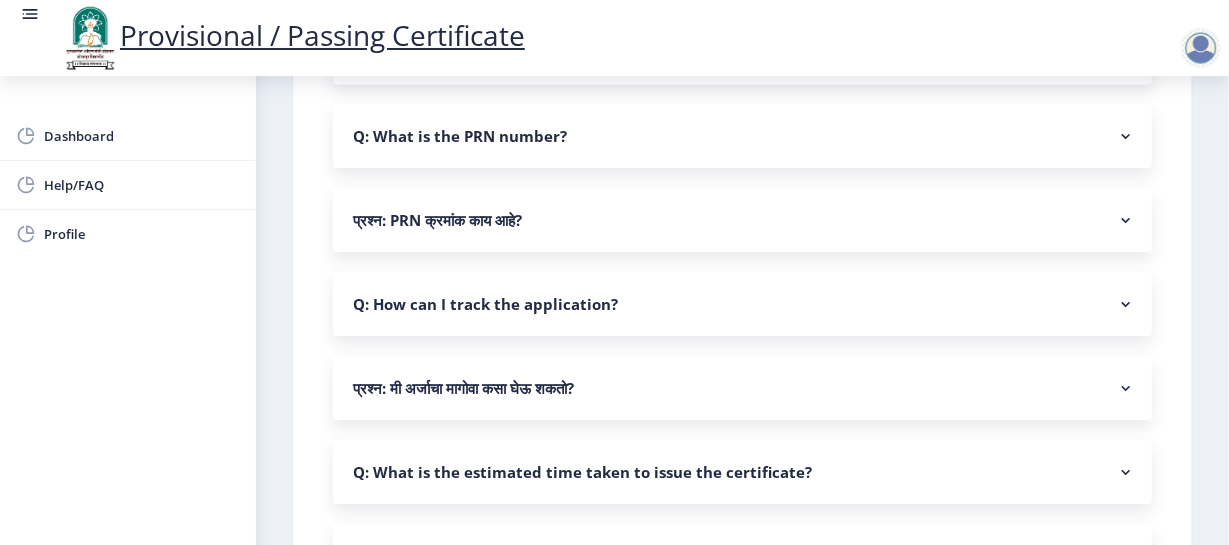 click on "Q: How can I track the application?" 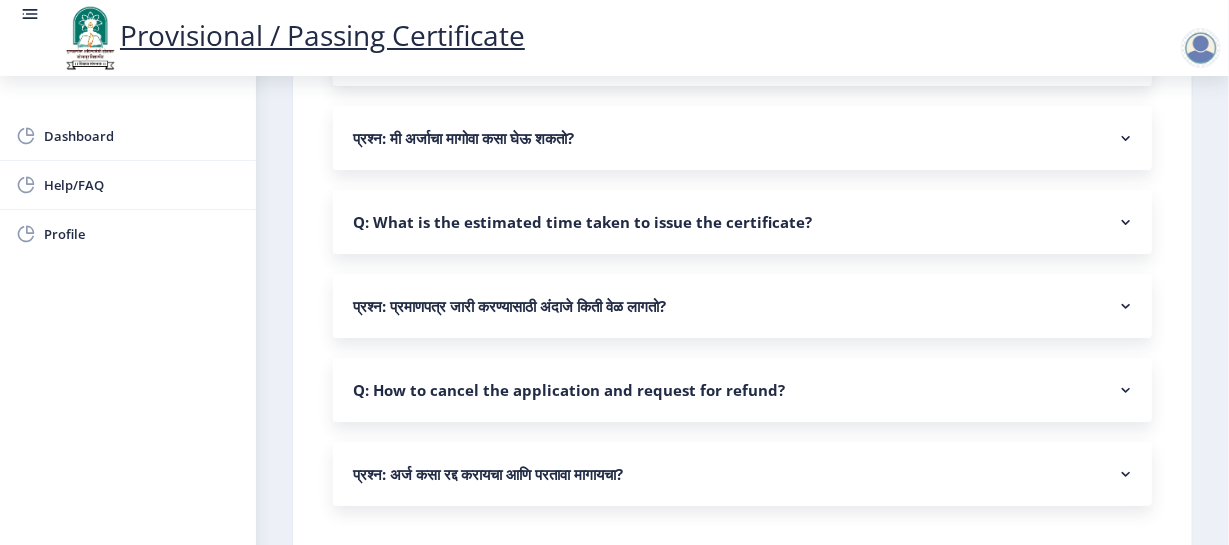 scroll, scrollTop: 2676, scrollLeft: 0, axis: vertical 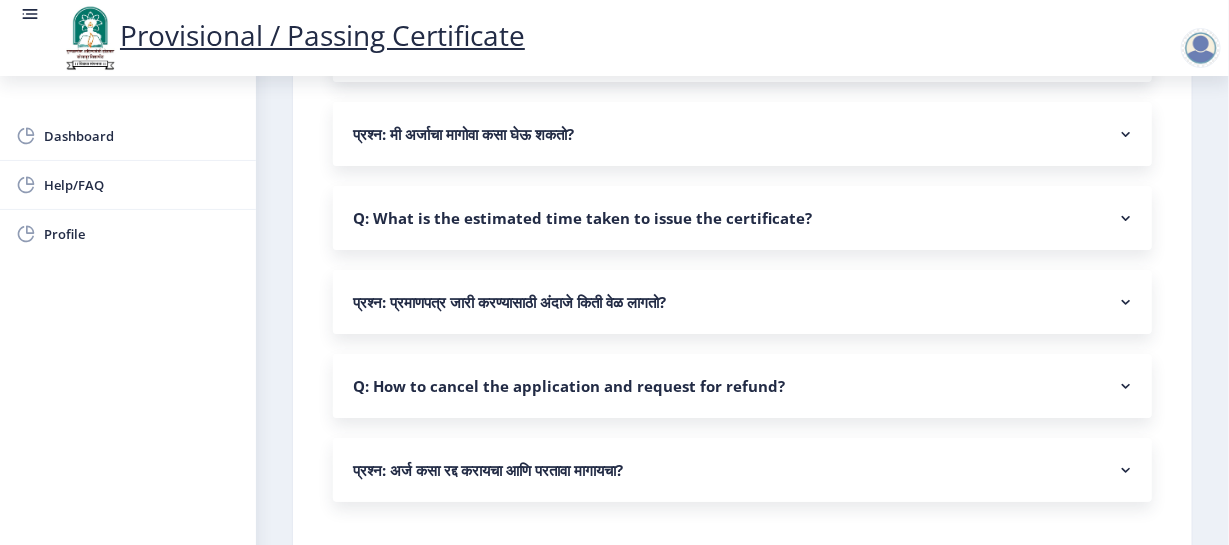 click on "Q: What is the estimated time taken to issue the certificate?" 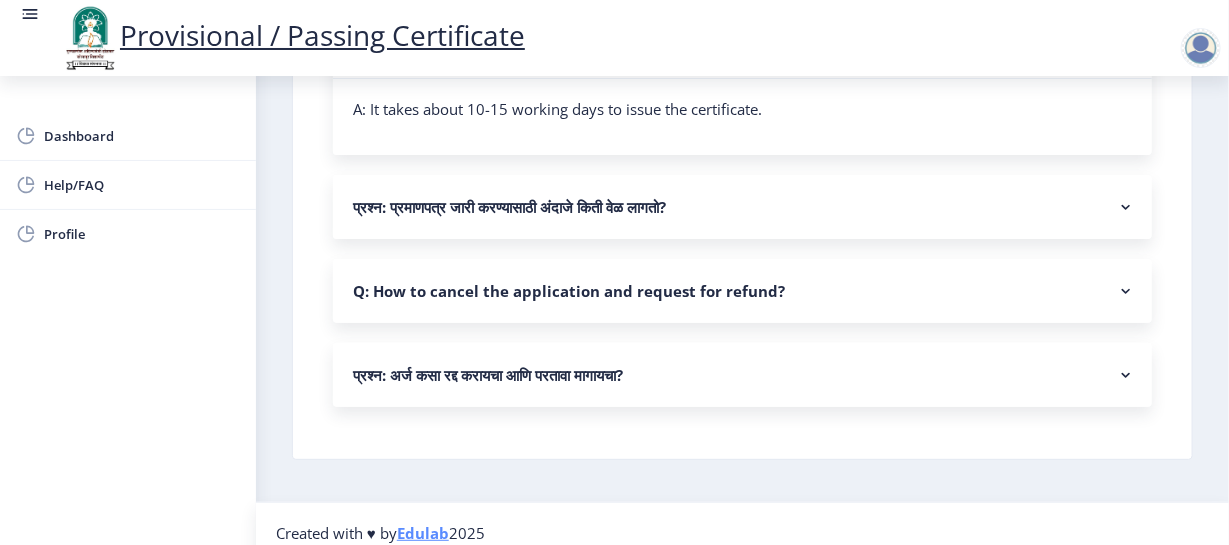 scroll, scrollTop: 2849, scrollLeft: 0, axis: vertical 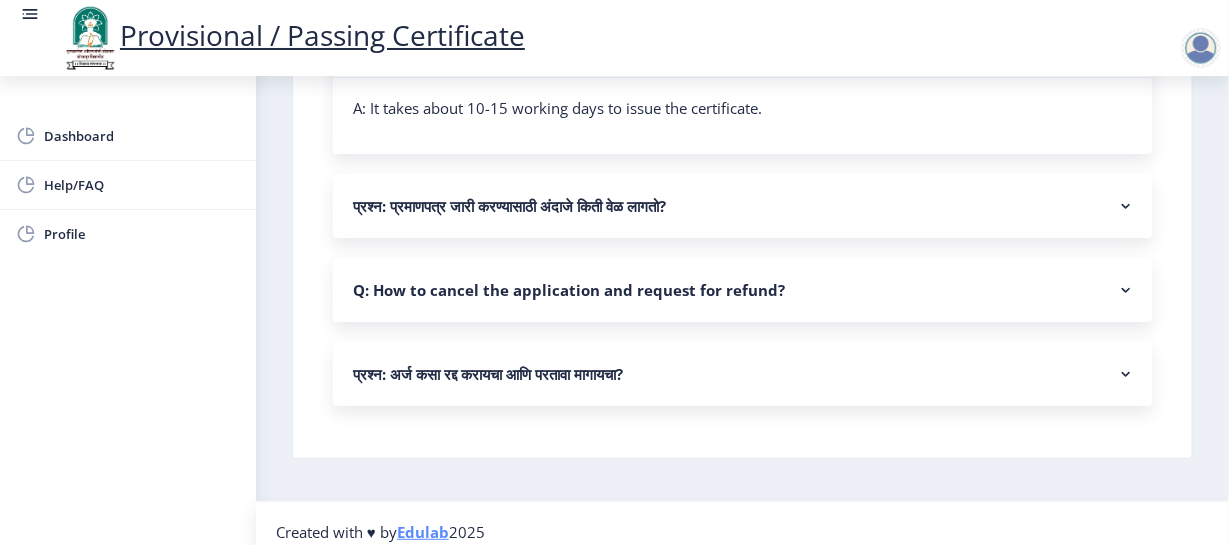 click on "Q: How to cancel the application and request for refund?" 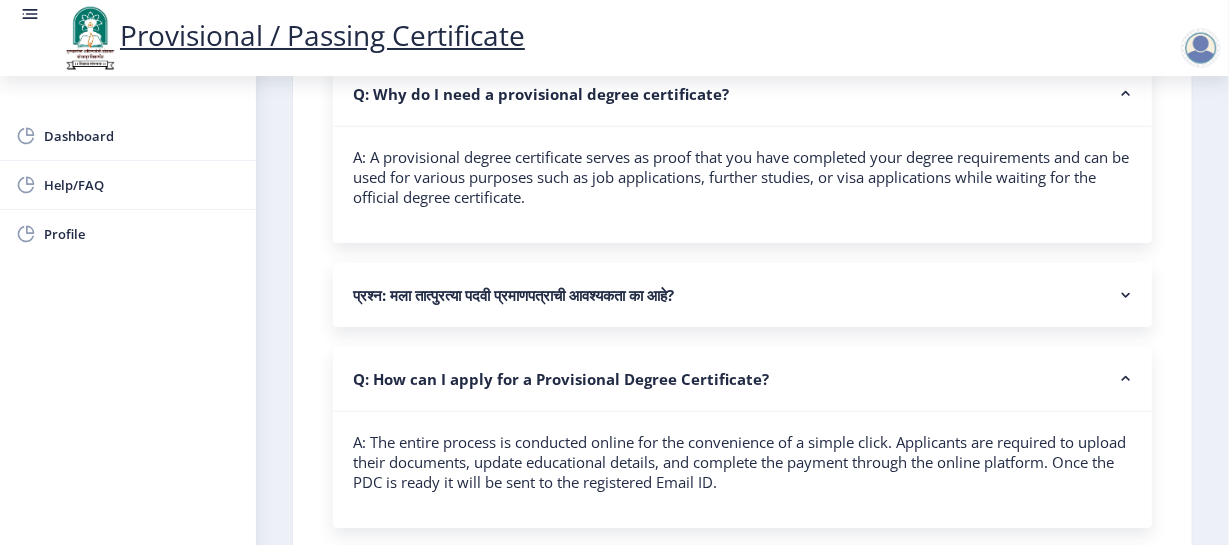 scroll, scrollTop: 0, scrollLeft: 0, axis: both 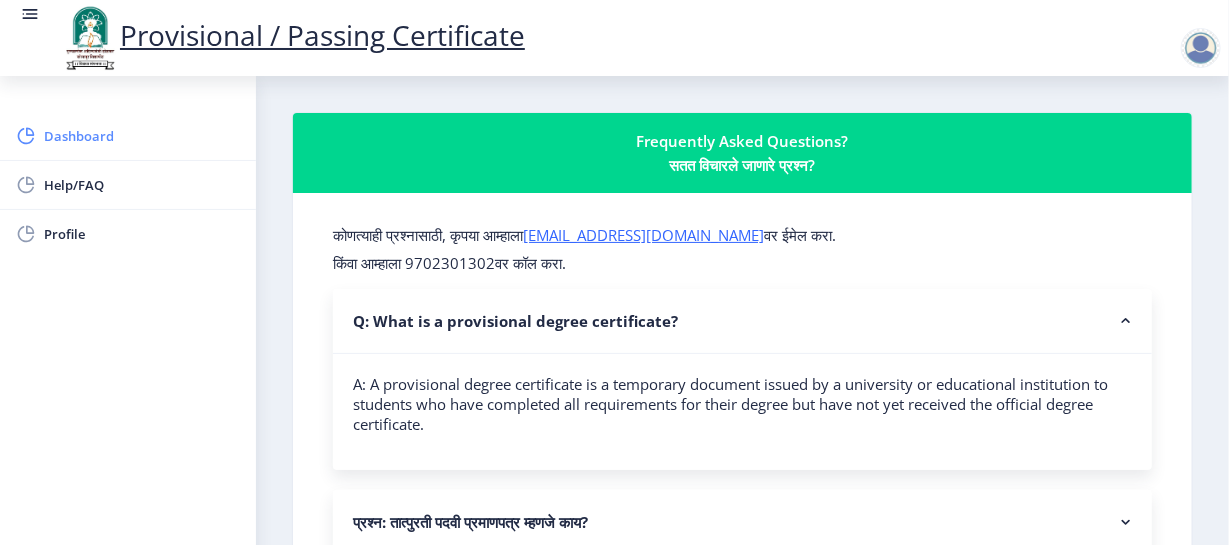click on "Dashboard" 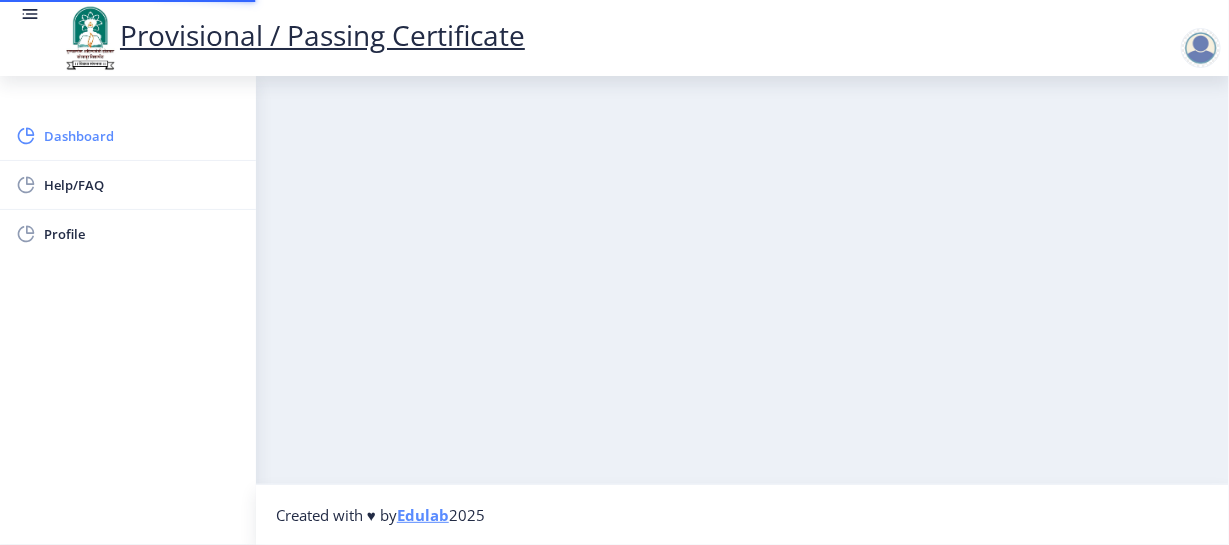 click on "Dashboard" 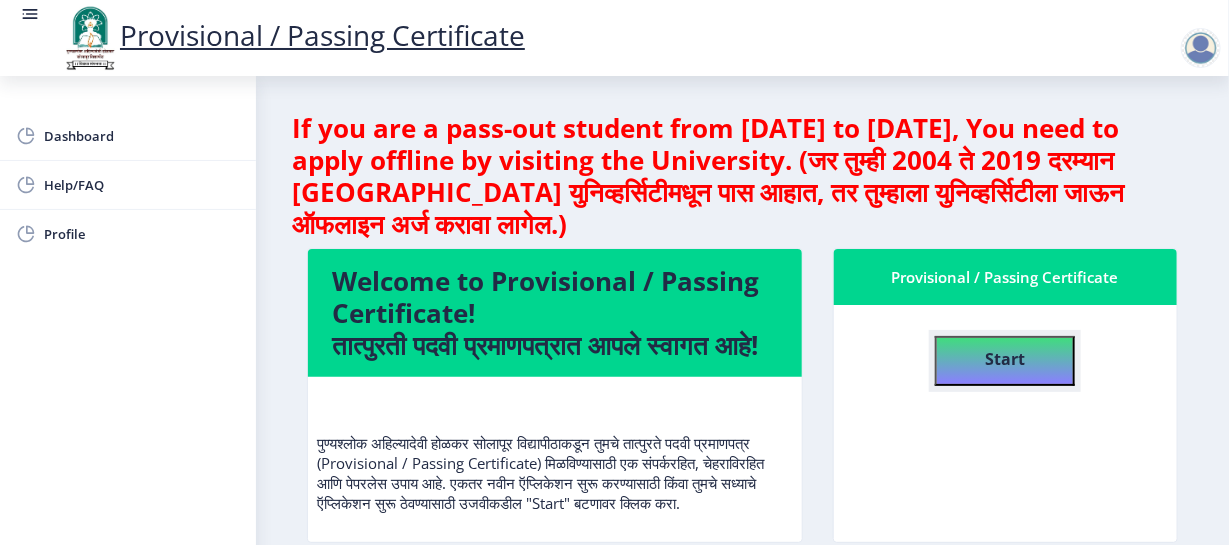 click on "Start" 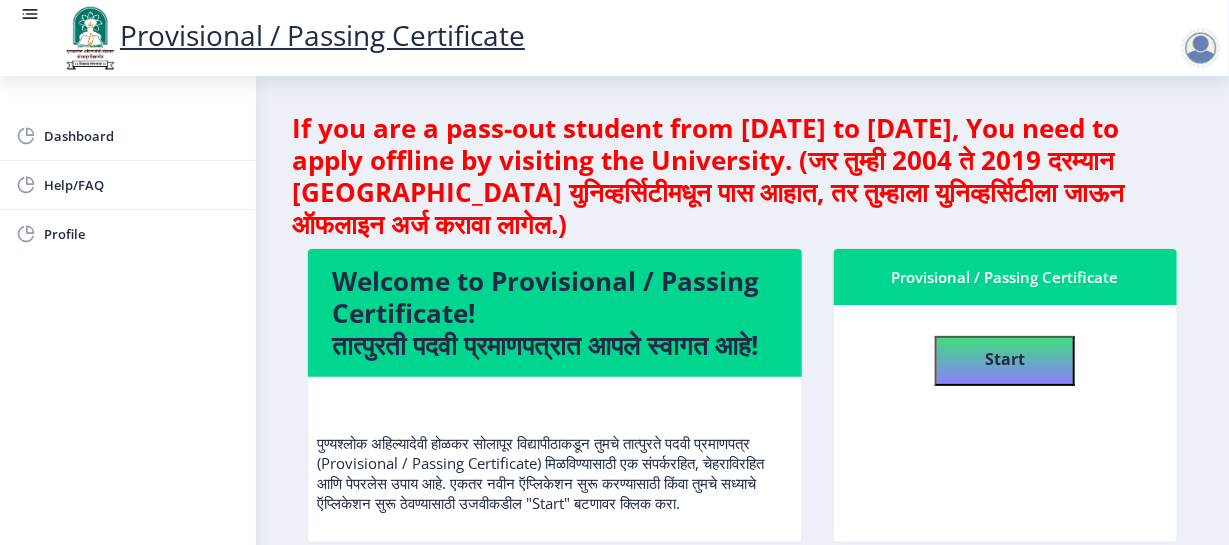 select 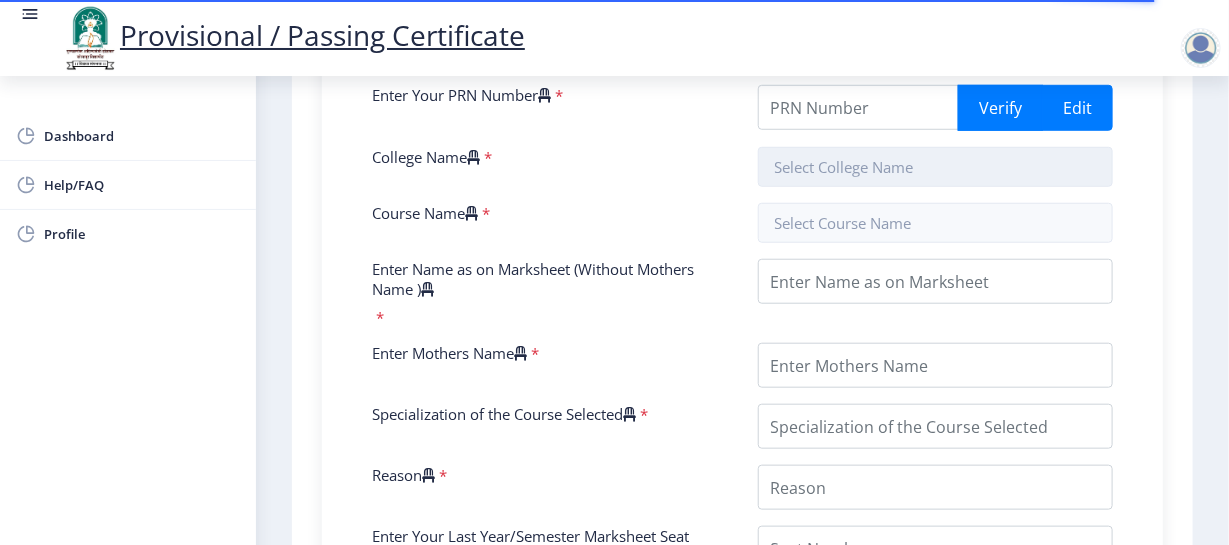 type on "202101024020571" 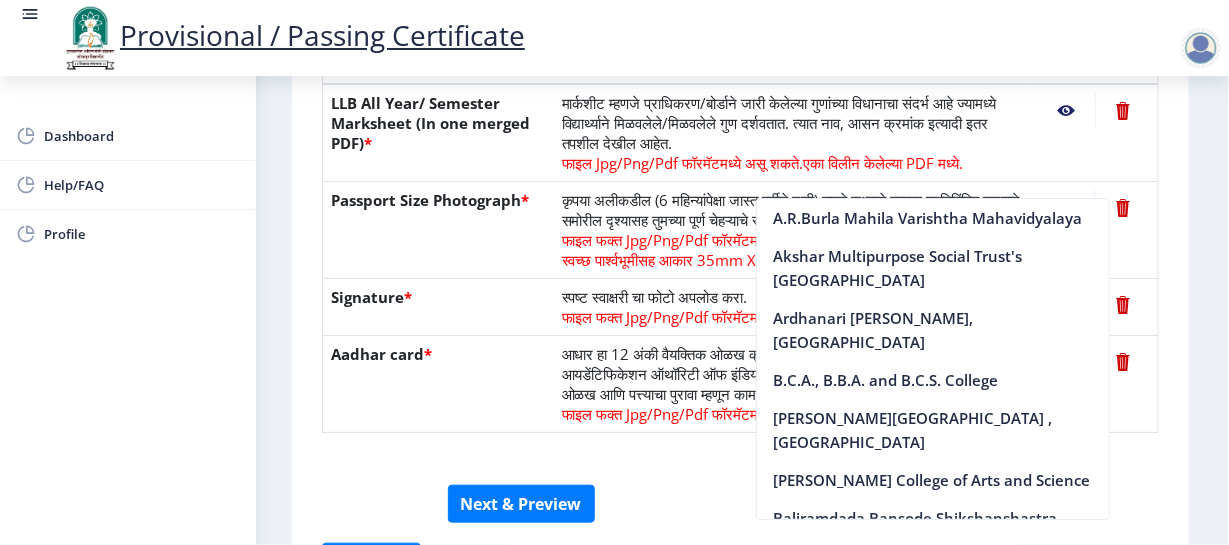 scroll, scrollTop: 498, scrollLeft: 0, axis: vertical 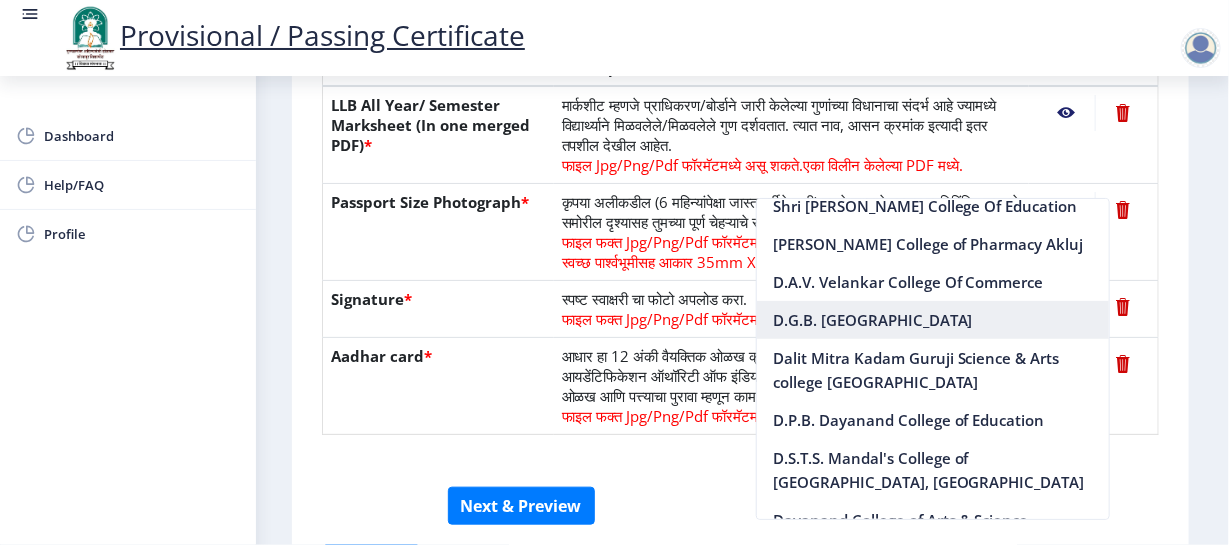 click on "D.G.B. [GEOGRAPHIC_DATA]" at bounding box center [933, 320] 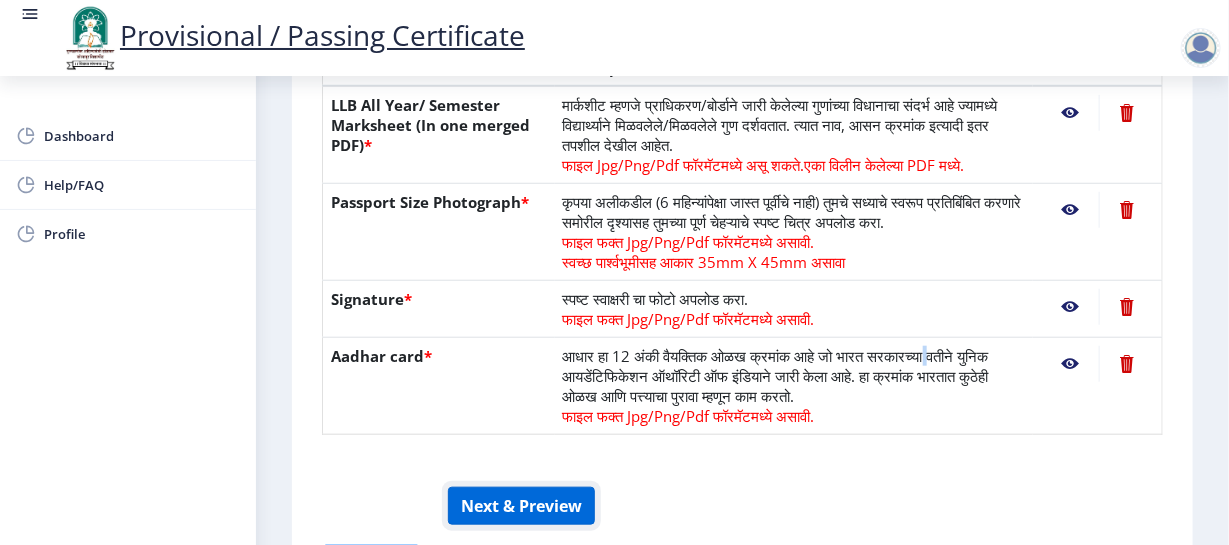 click on "Next & Preview" 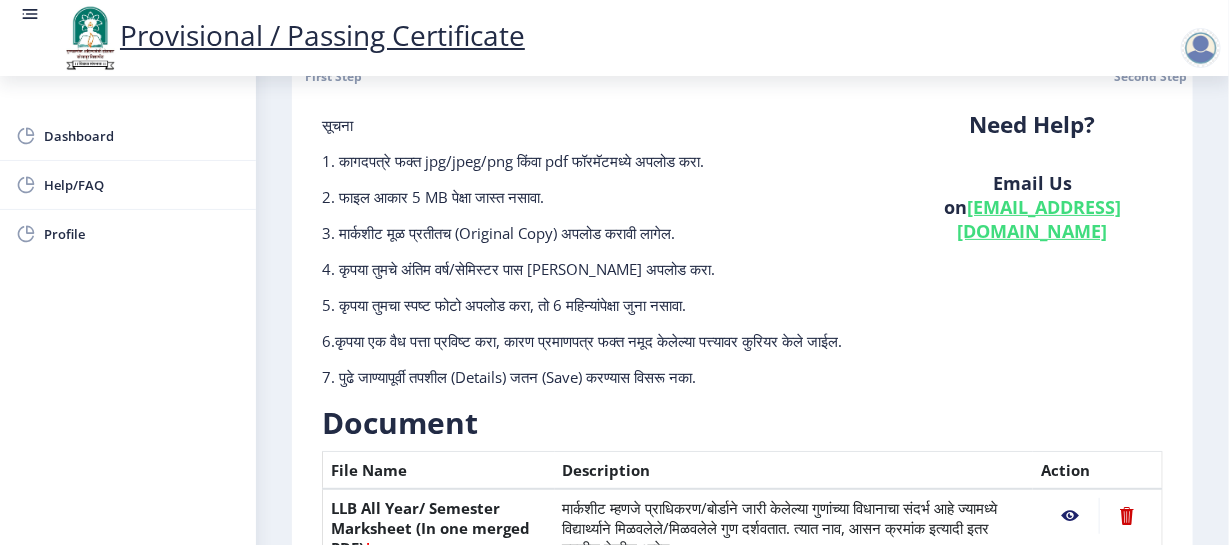 scroll, scrollTop: 654, scrollLeft: 0, axis: vertical 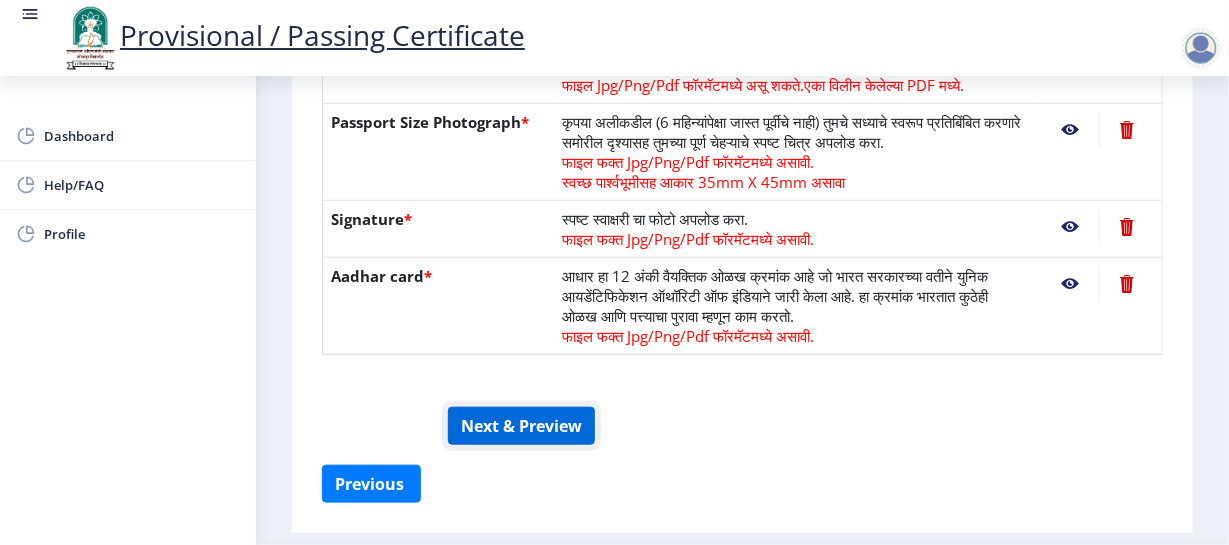click on "Next & Preview" 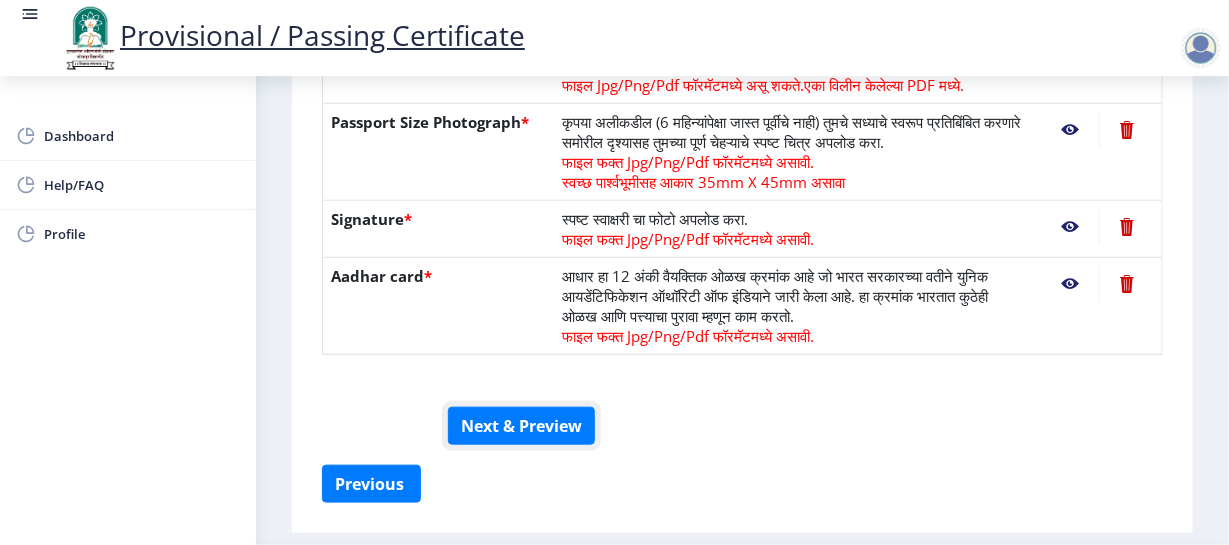 type 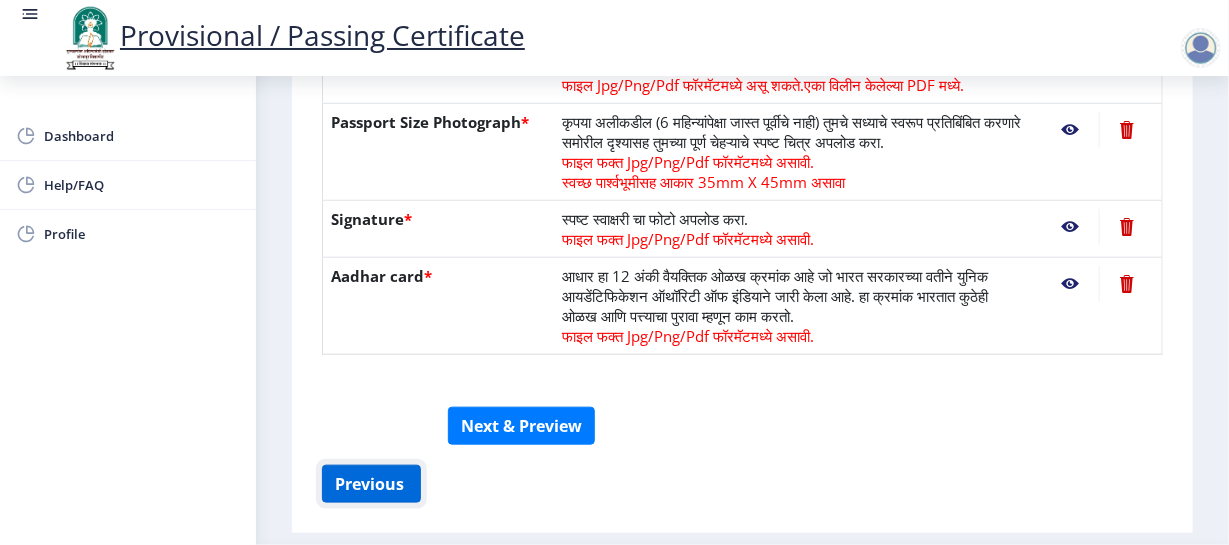 click on "Previous ‍" 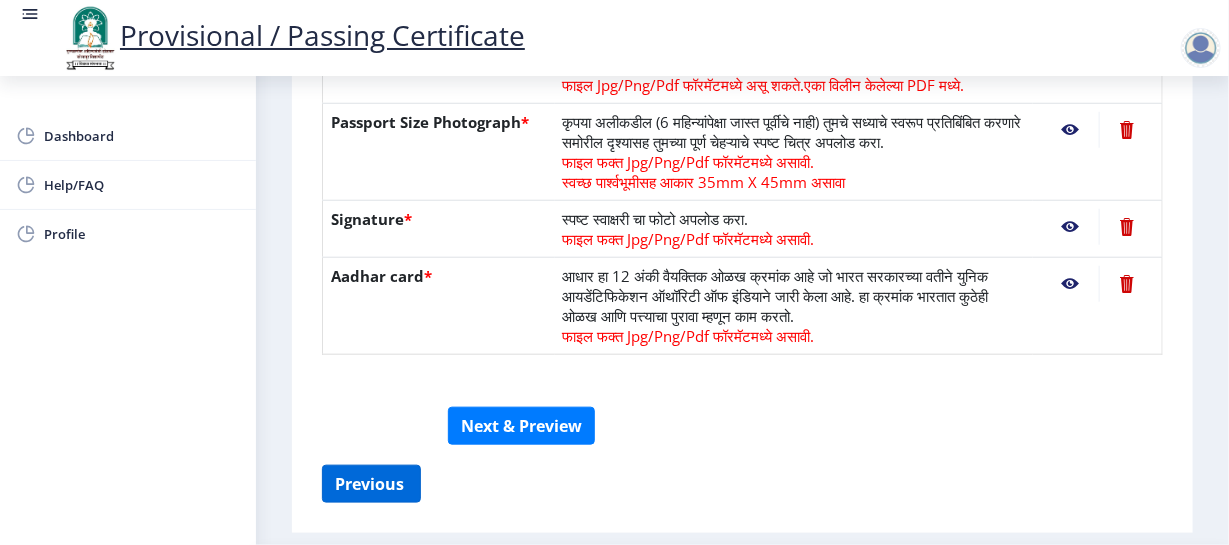 select on "FIRST CLASS" 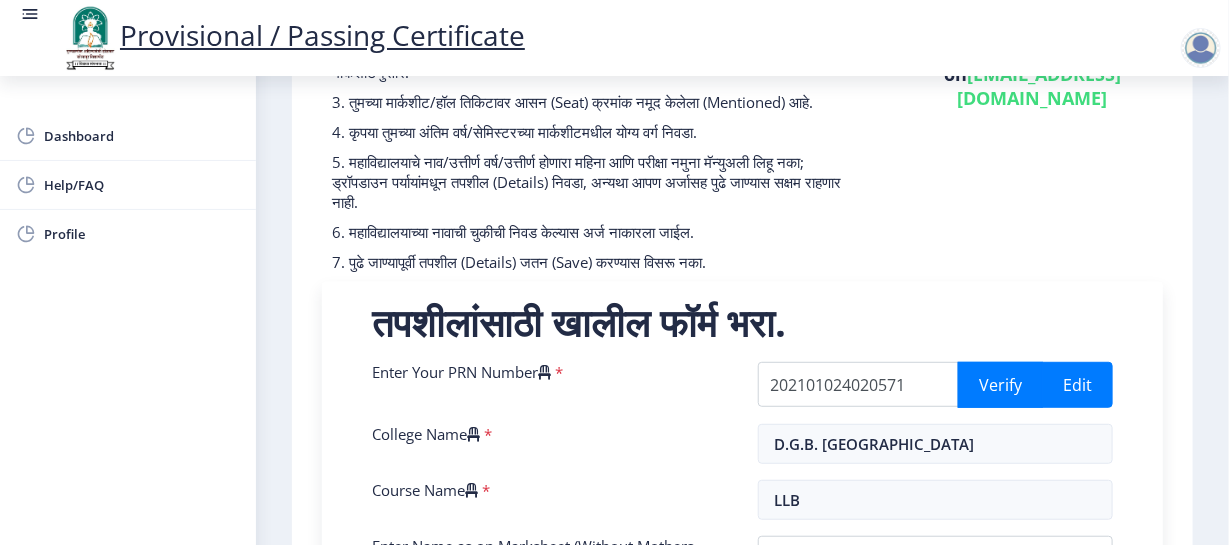scroll, scrollTop: 80, scrollLeft: 0, axis: vertical 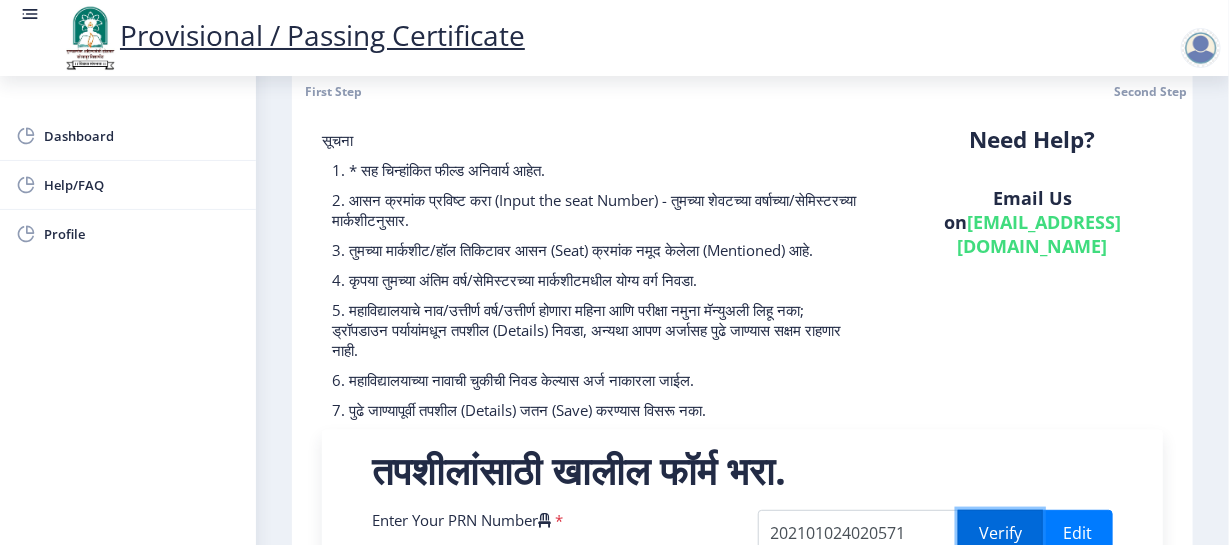 click on "Verify" at bounding box center [1000, 533] 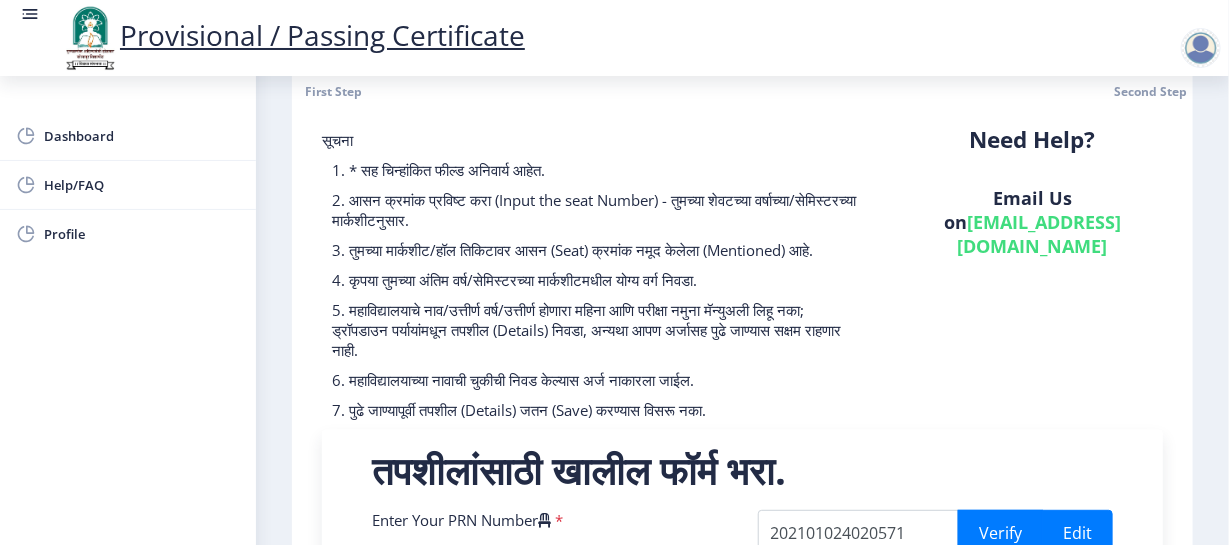 select on "FIRST CLASS" 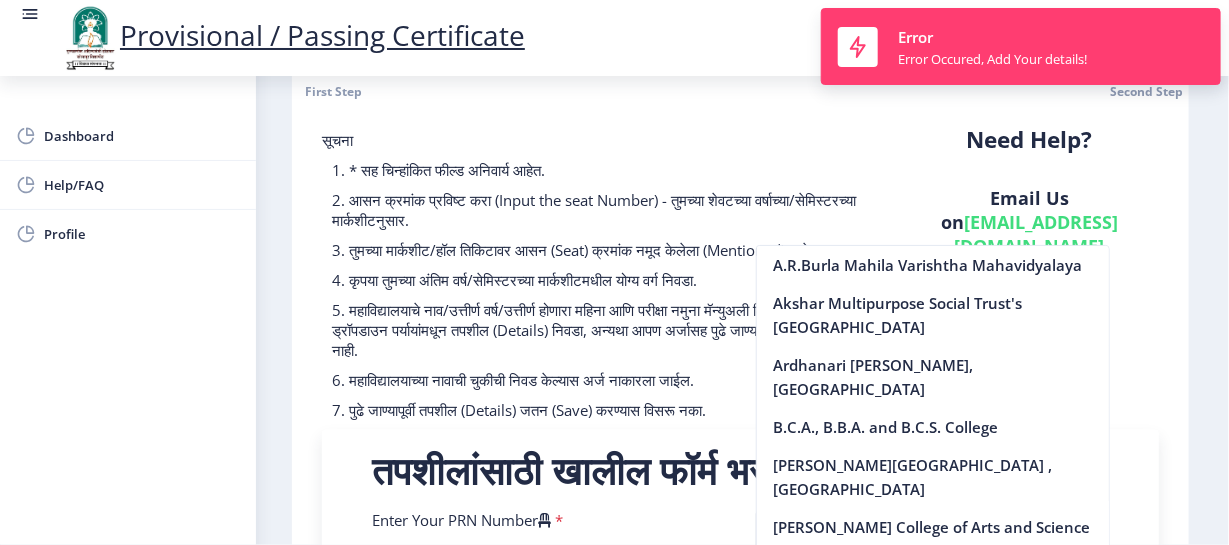 scroll, scrollTop: 453, scrollLeft: 0, axis: vertical 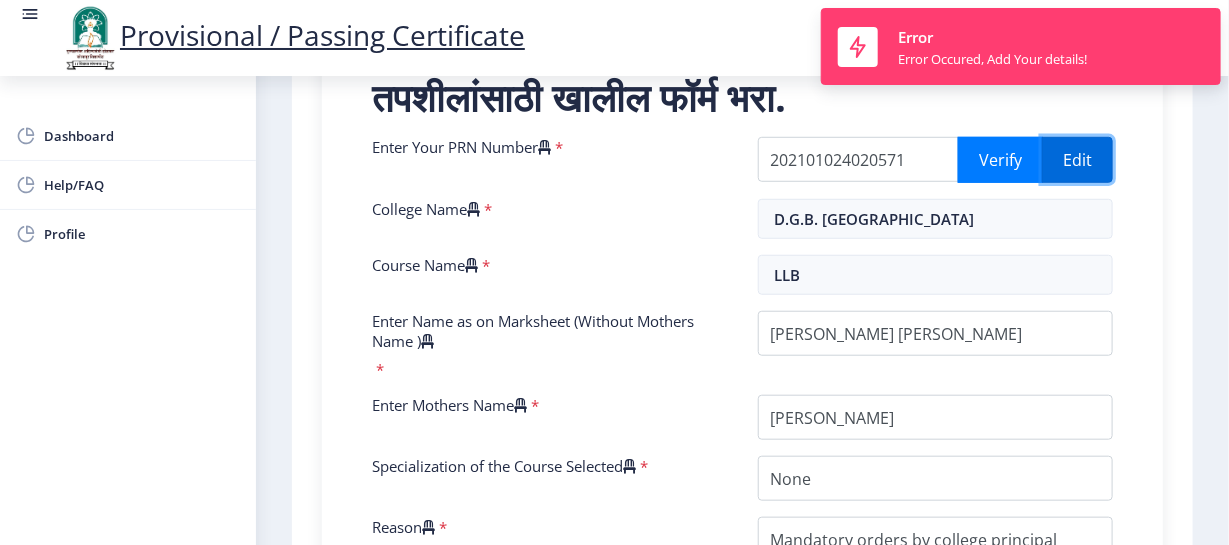 click on "Edit" at bounding box center (1077, 160) 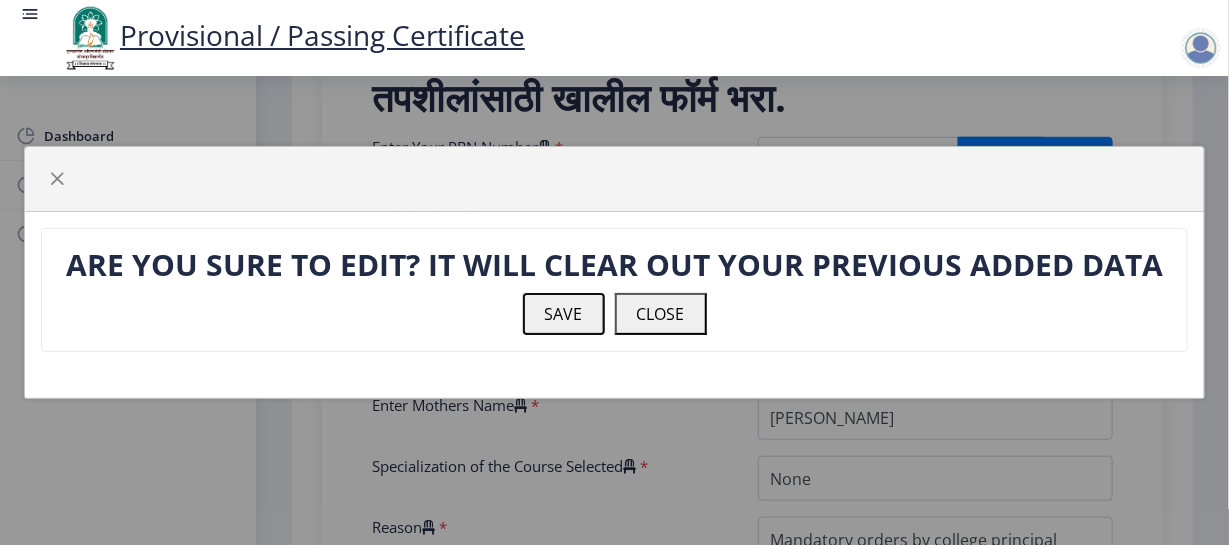 click on "SAVE" 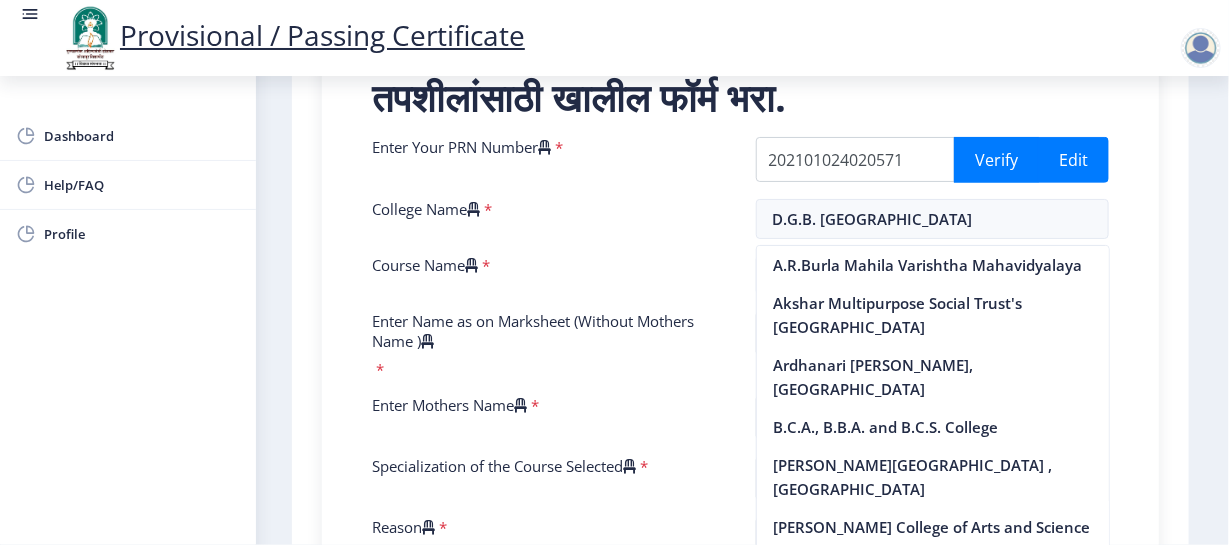 drag, startPoint x: 666, startPoint y: 172, endPoint x: 807, endPoint y: 172, distance: 141 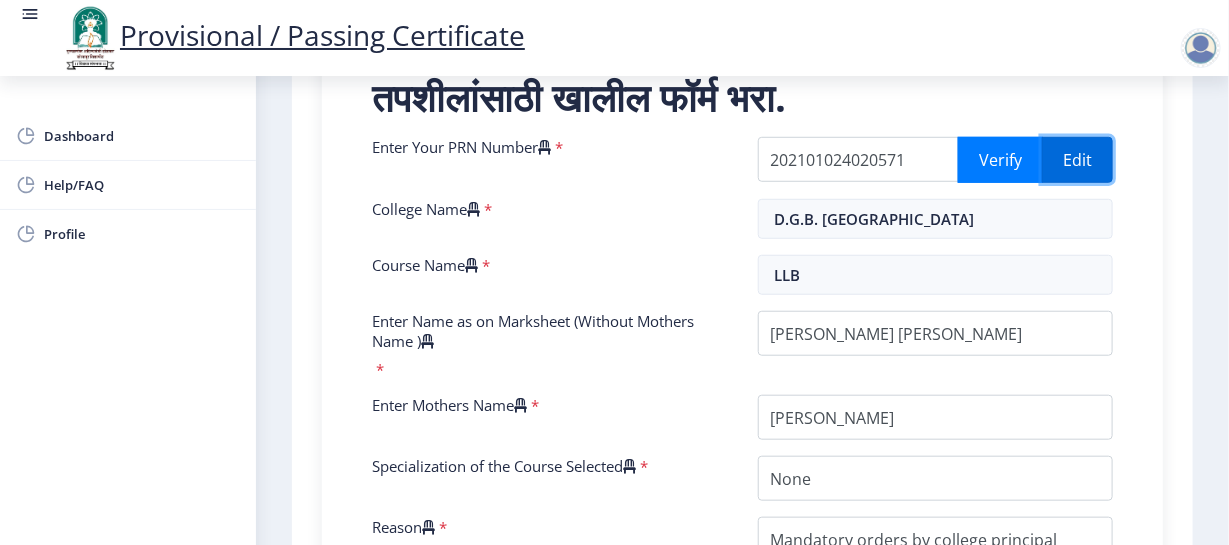 click on "Edit" at bounding box center [1077, 160] 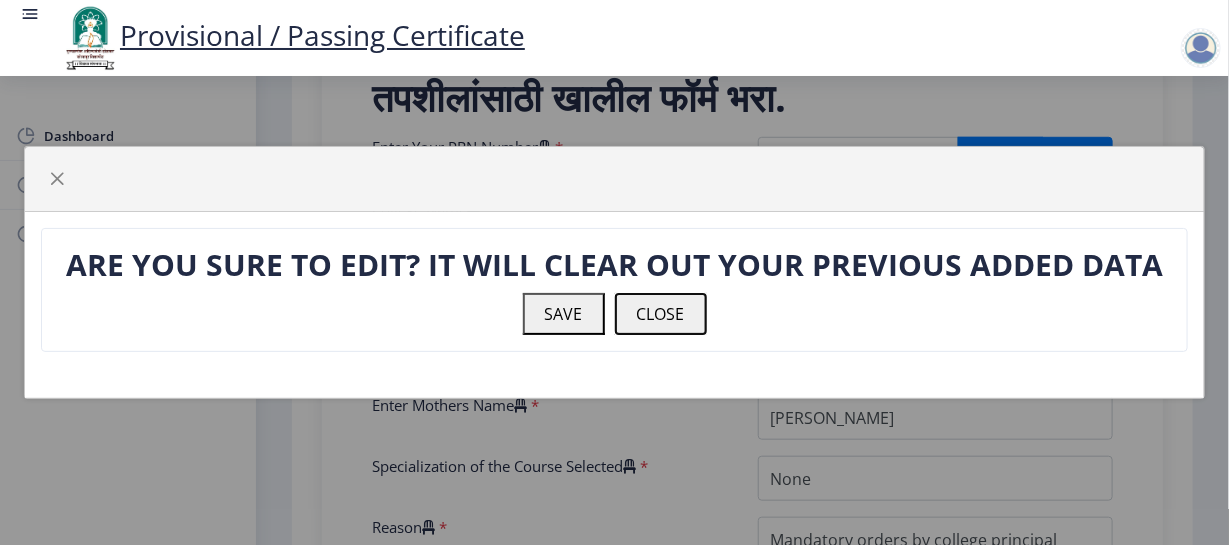 click on "CLOSE" 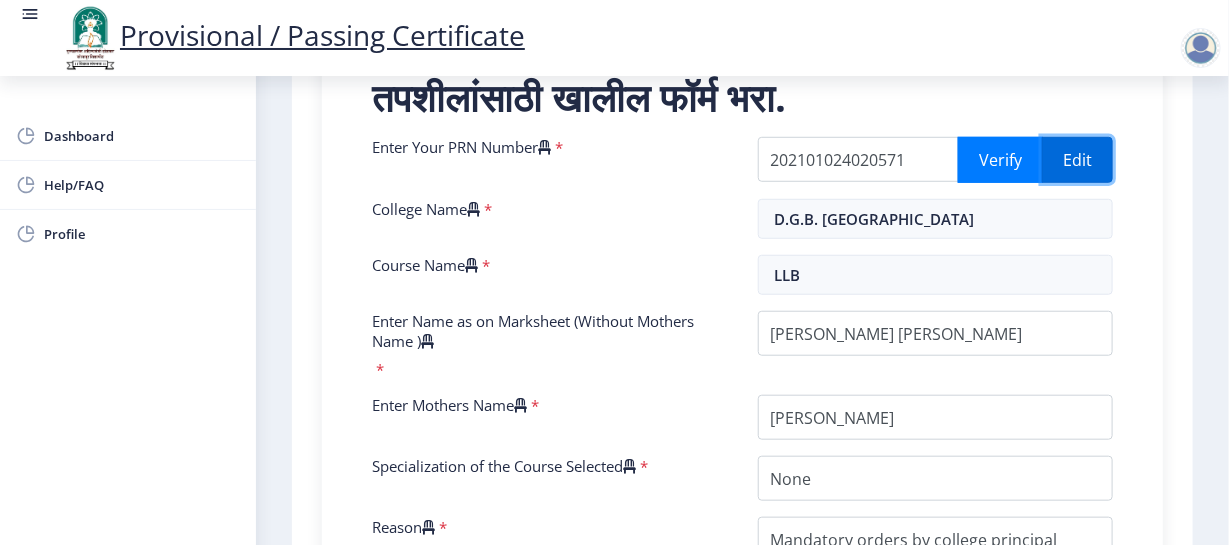 click on "Edit" at bounding box center (1077, 160) 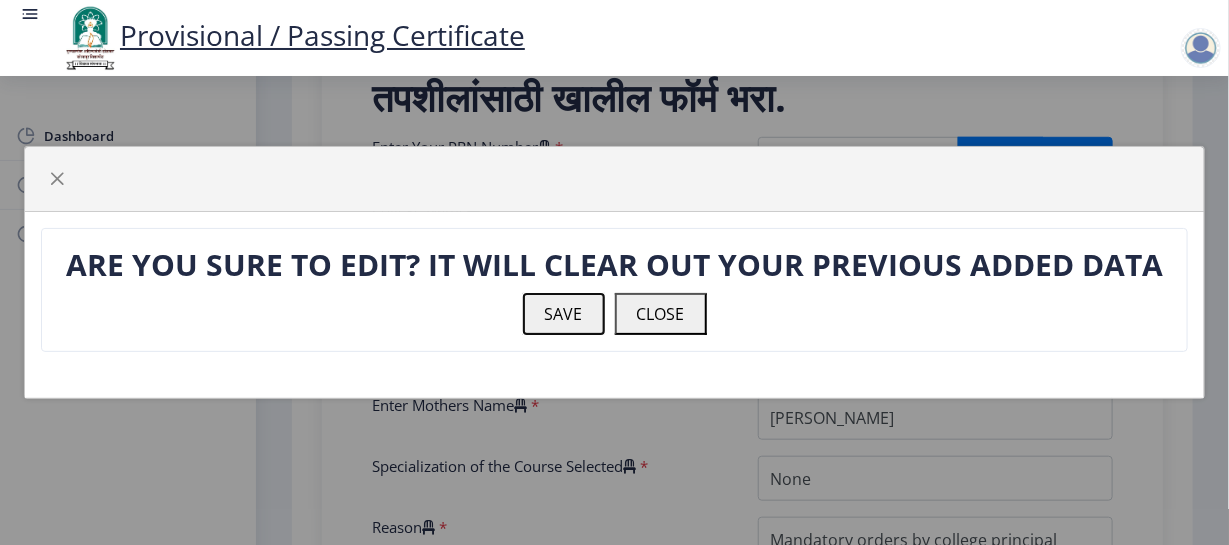 click on "SAVE" 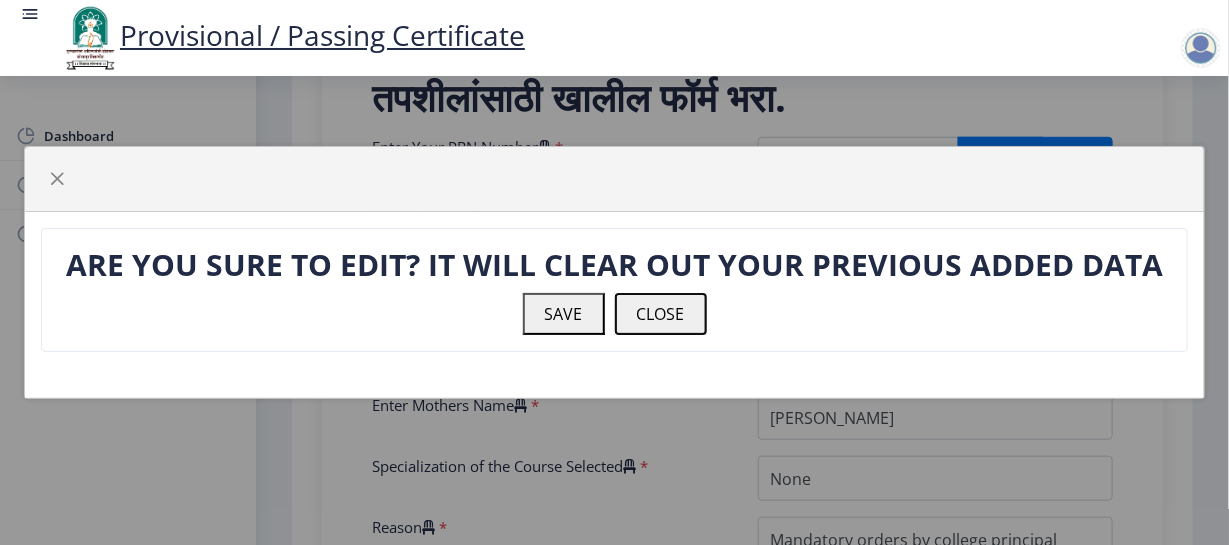 click on "CLOSE" 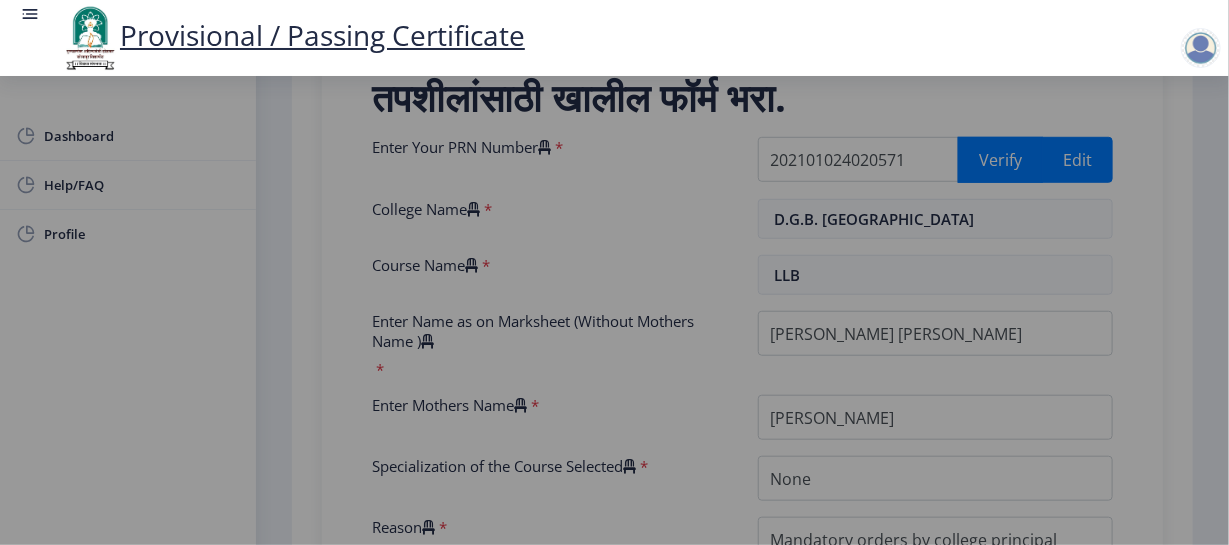 click on "CLOSE" 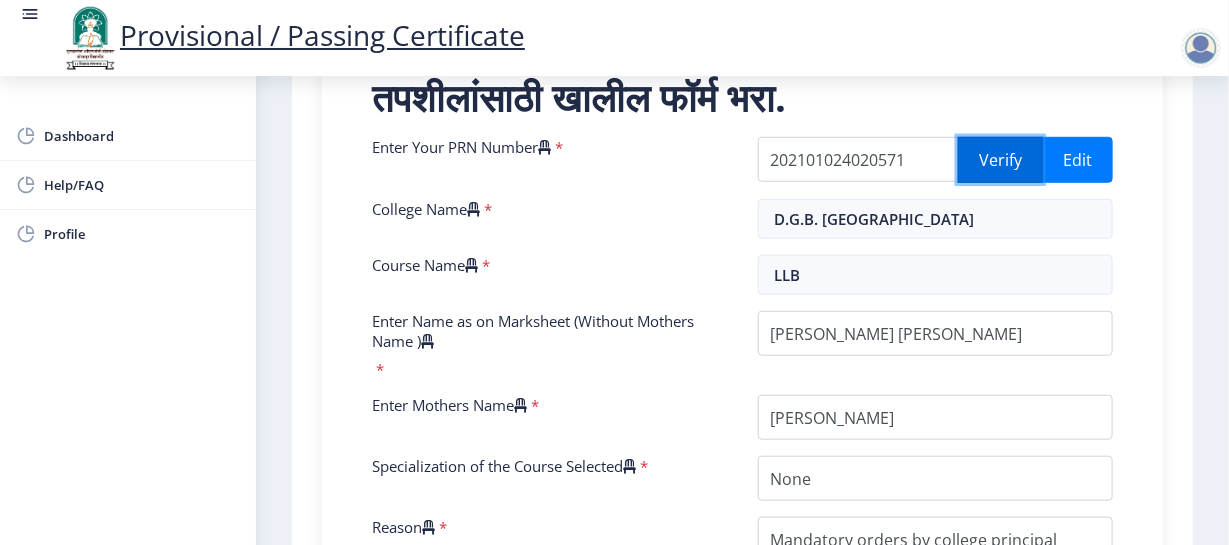 click on "Verify" at bounding box center [1000, 160] 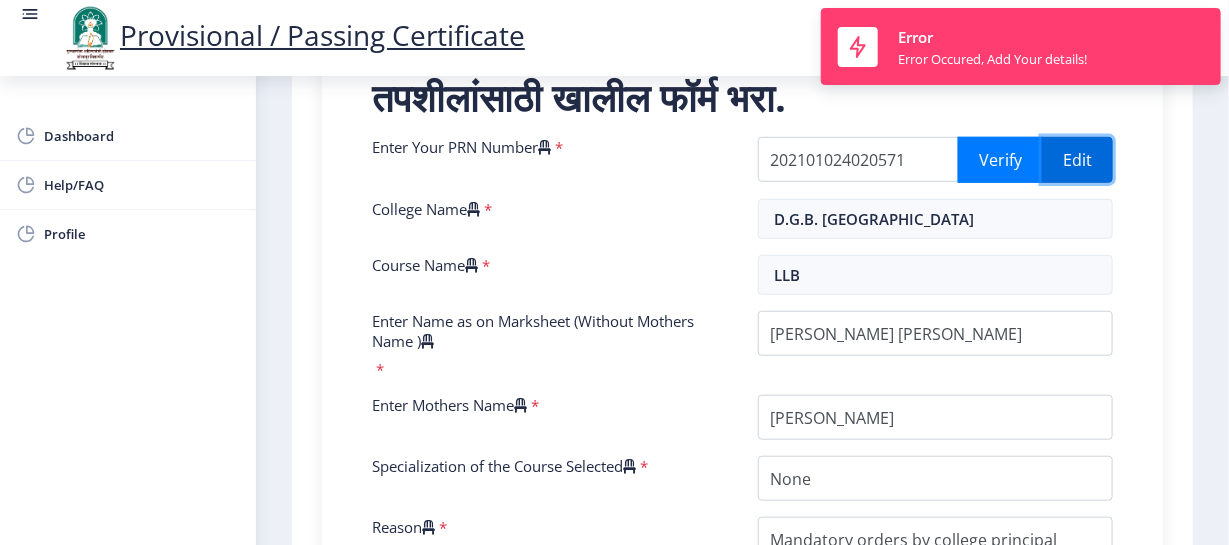 click on "Edit" at bounding box center (1077, 160) 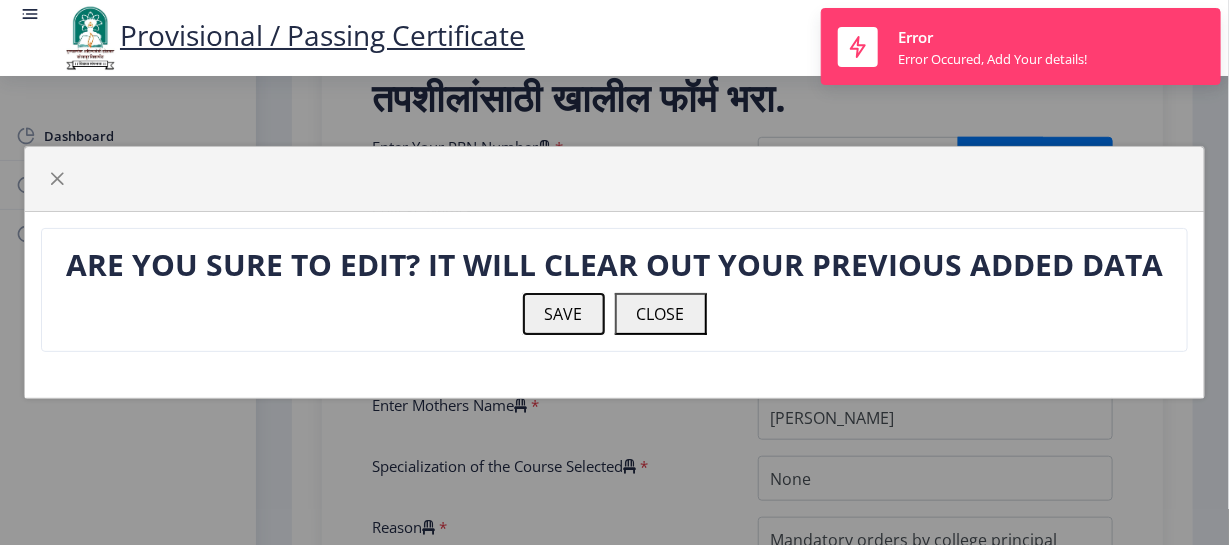 click on "SAVE" 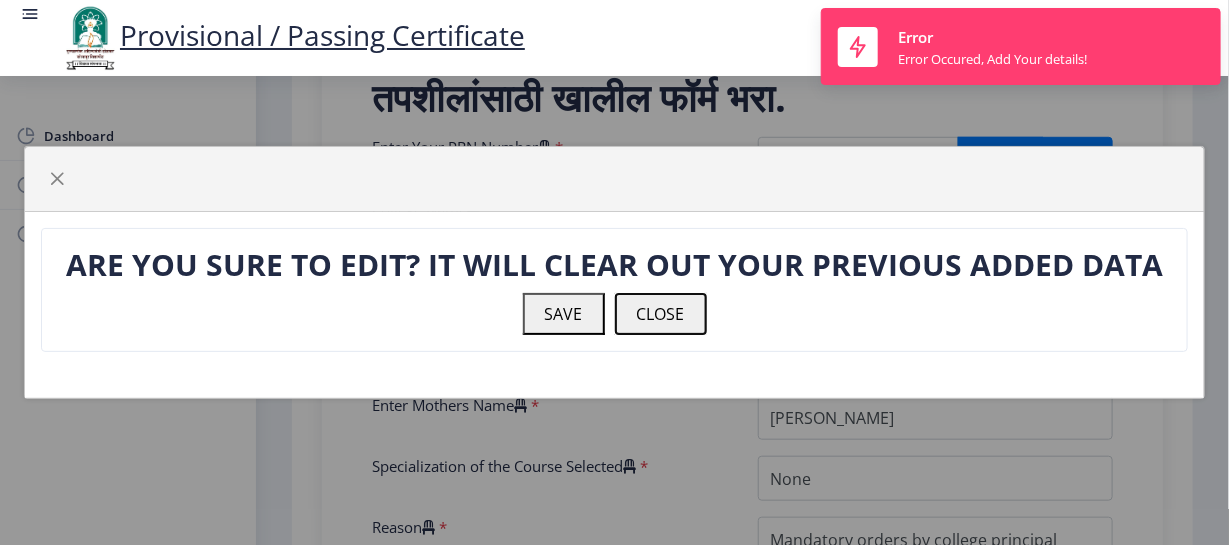 click on "CLOSE" 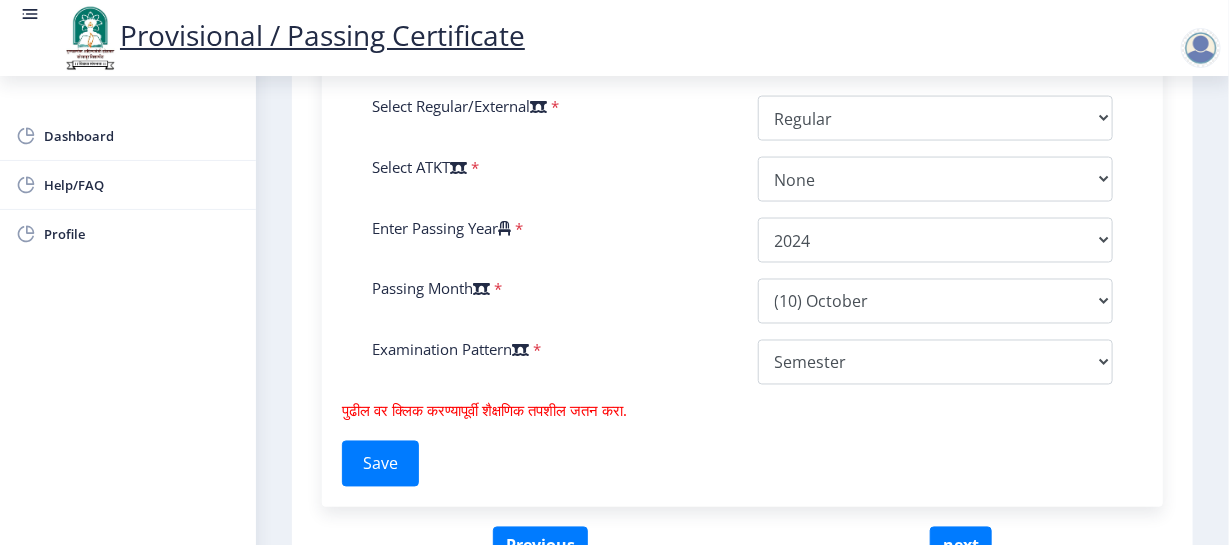 scroll, scrollTop: 1139, scrollLeft: 0, axis: vertical 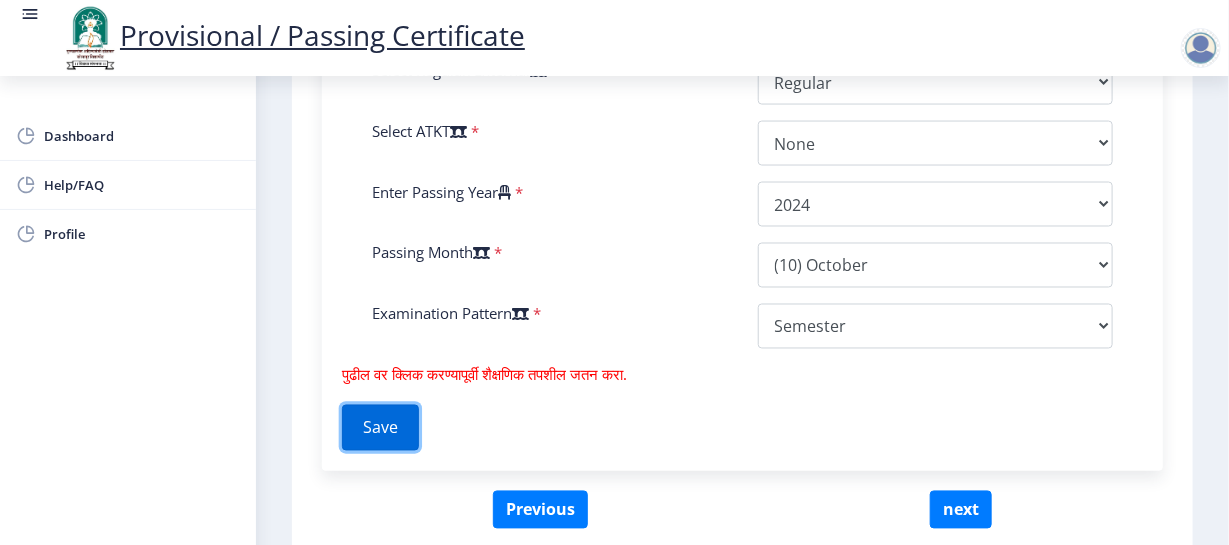 click on "Save" at bounding box center [380, 428] 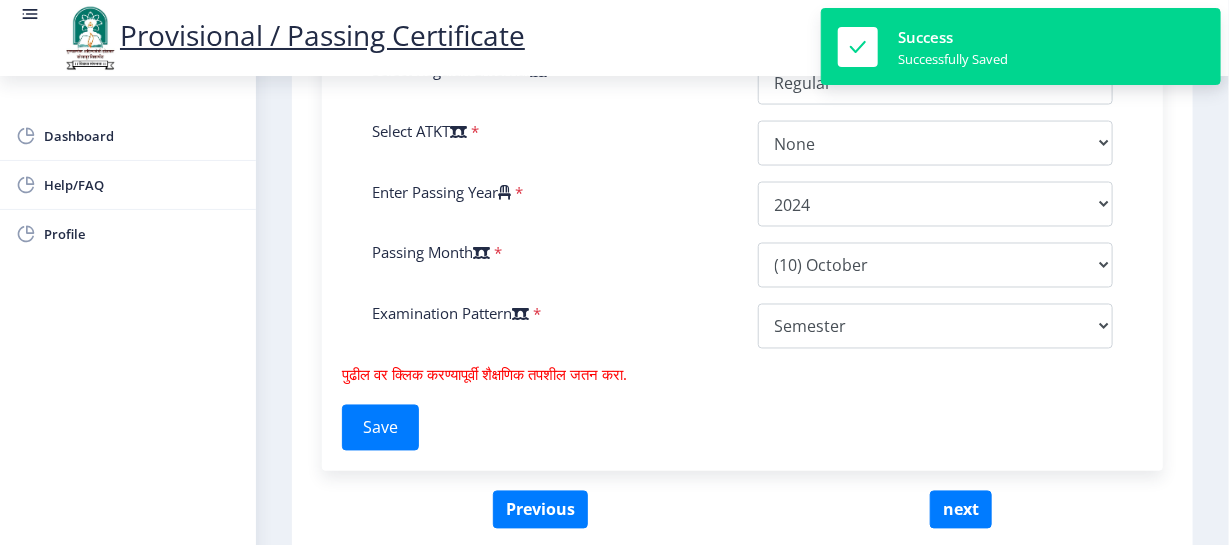 drag, startPoint x: 620, startPoint y: 409, endPoint x: 645, endPoint y: 523, distance: 116.70904 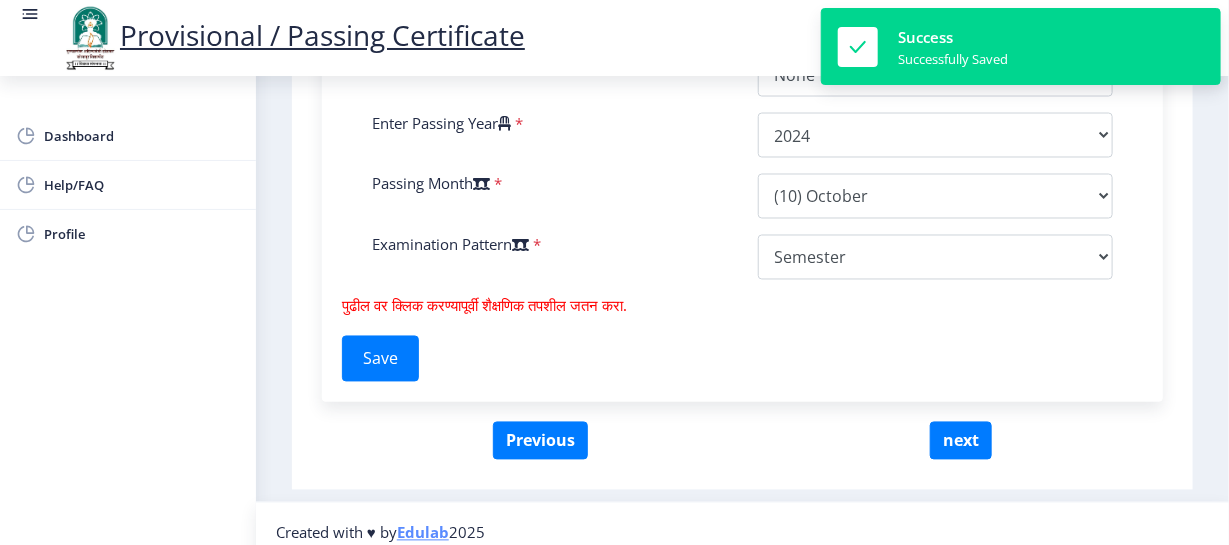 scroll, scrollTop: 1209, scrollLeft: 0, axis: vertical 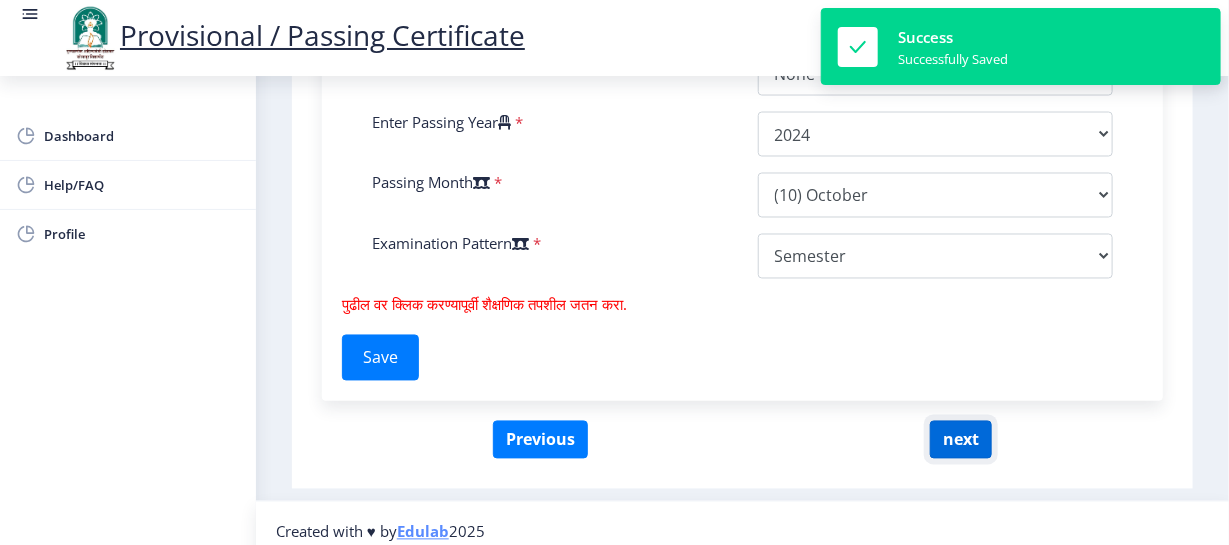 click on "next" 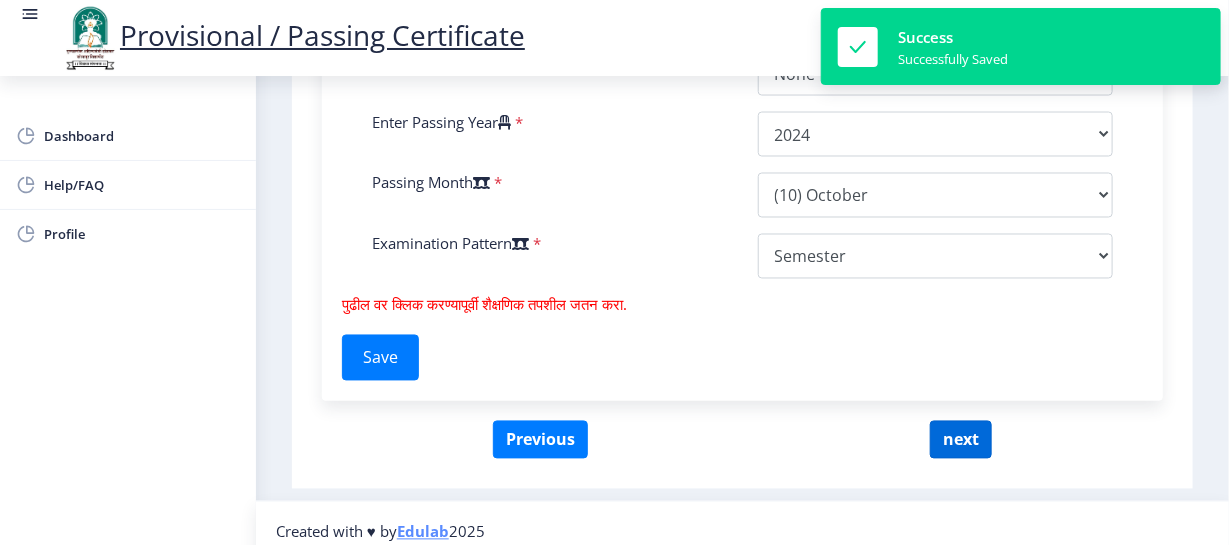 select 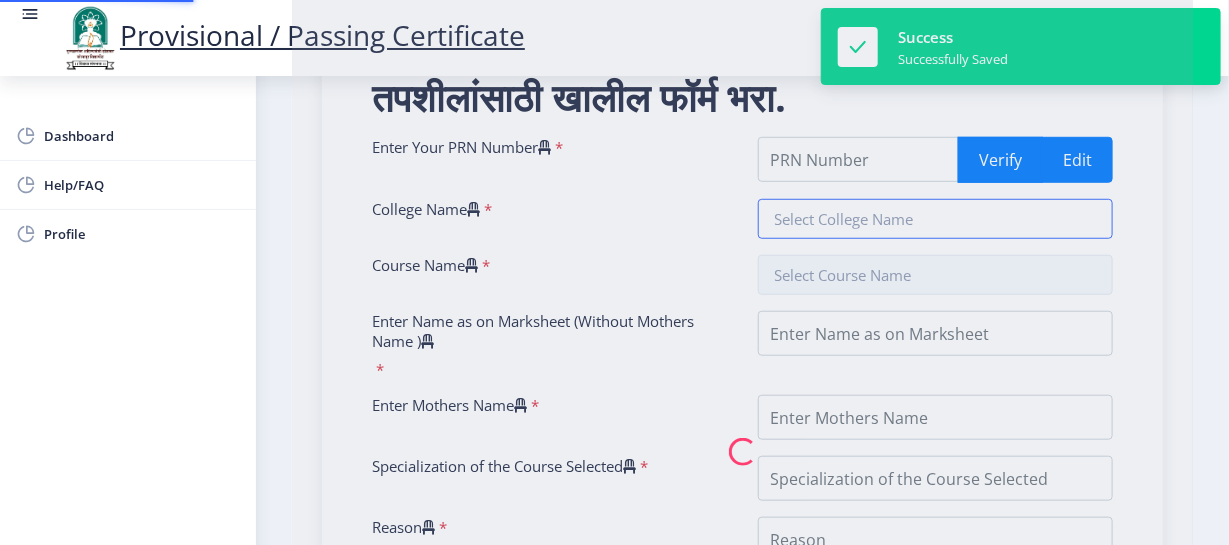 type on "202101024020571" 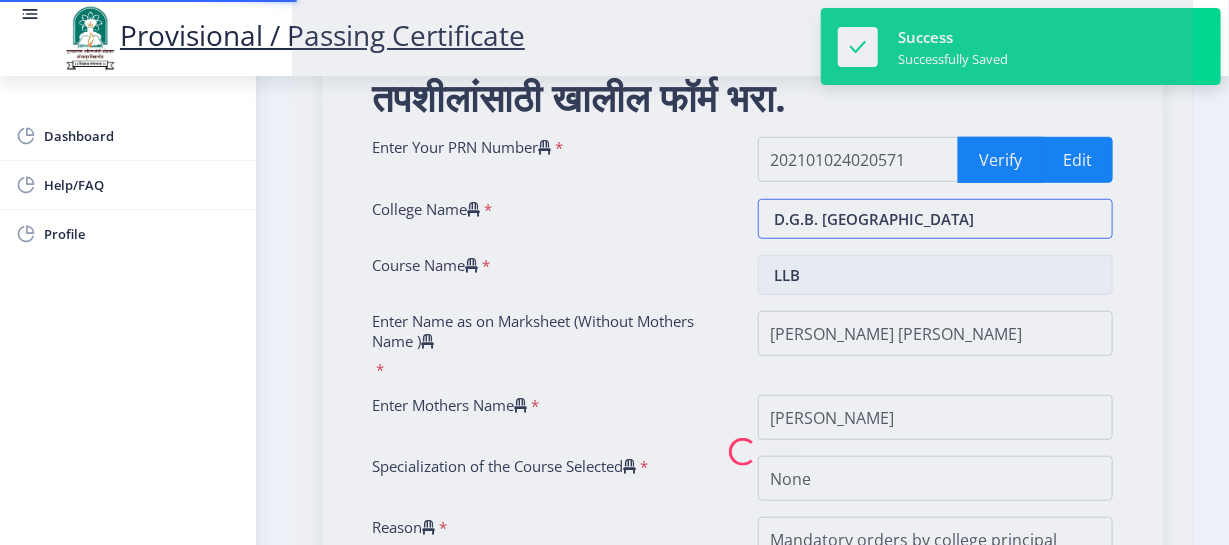 scroll, scrollTop: 453, scrollLeft: 0, axis: vertical 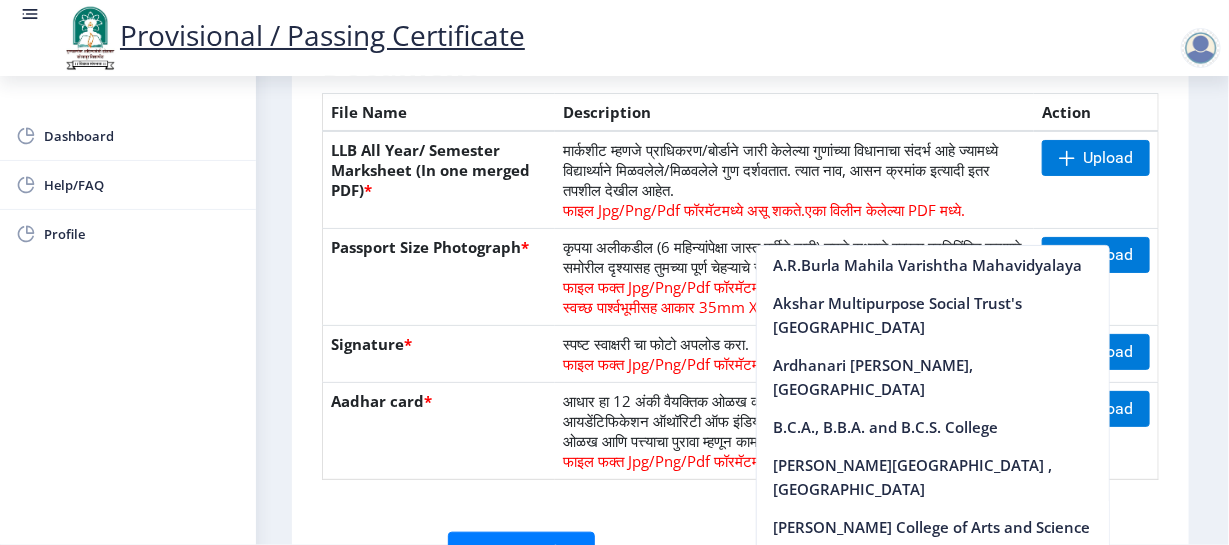 drag, startPoint x: 706, startPoint y: 335, endPoint x: 767, endPoint y: 339, distance: 61.13101 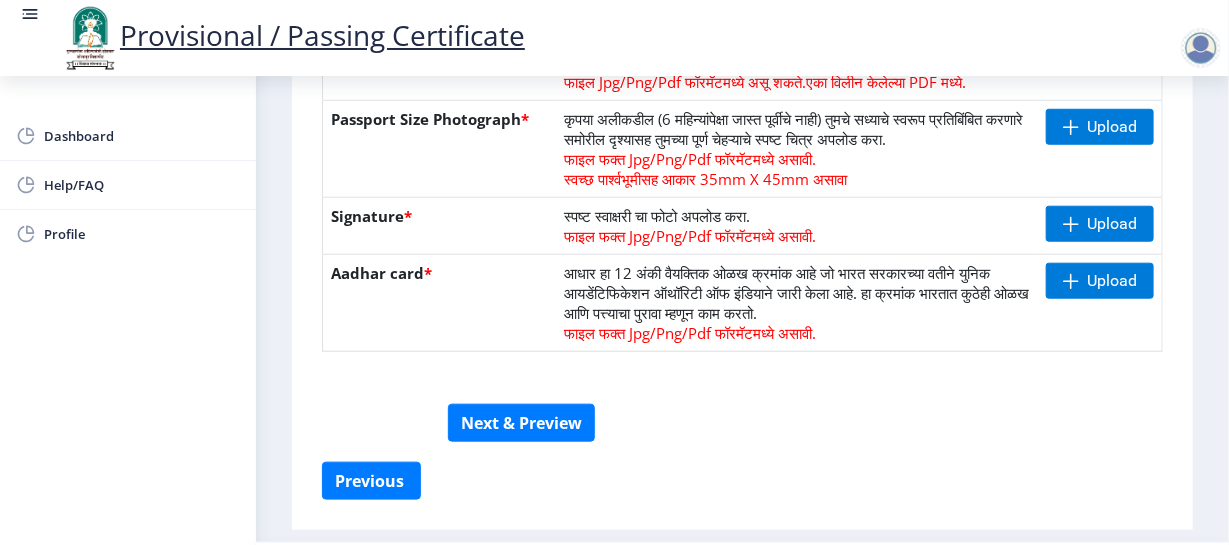 scroll, scrollTop: 654, scrollLeft: 0, axis: vertical 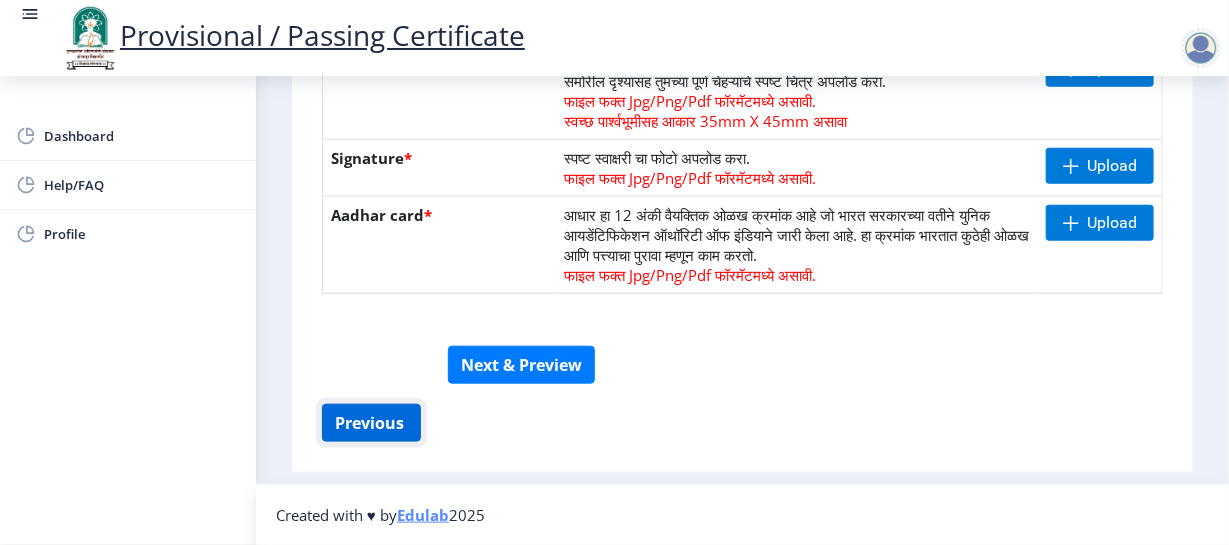 click on "Previous ‍" 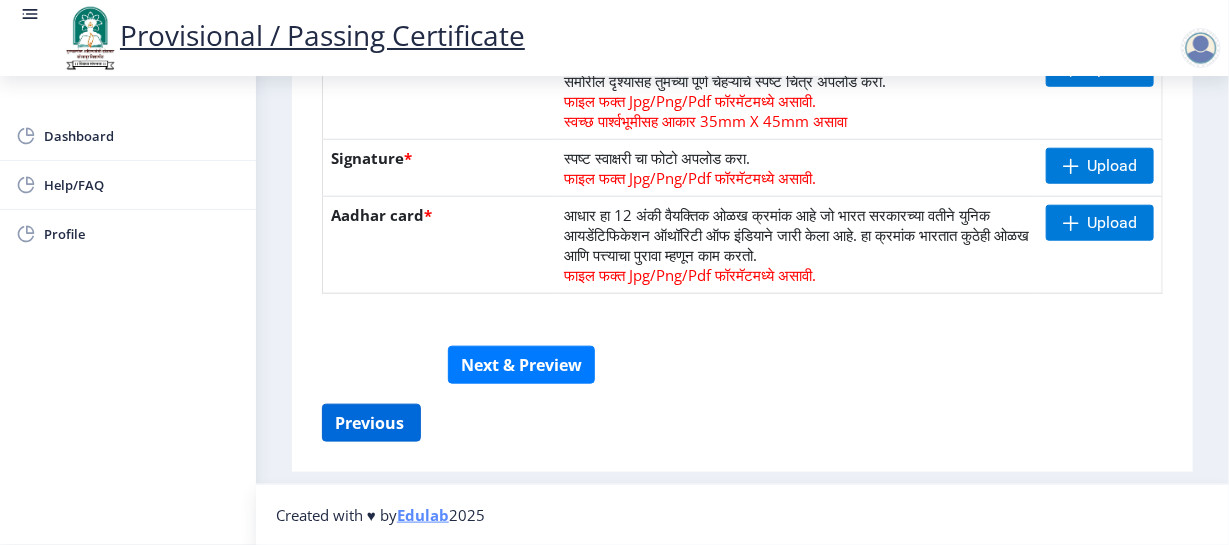 select on "FIRST CLASS" 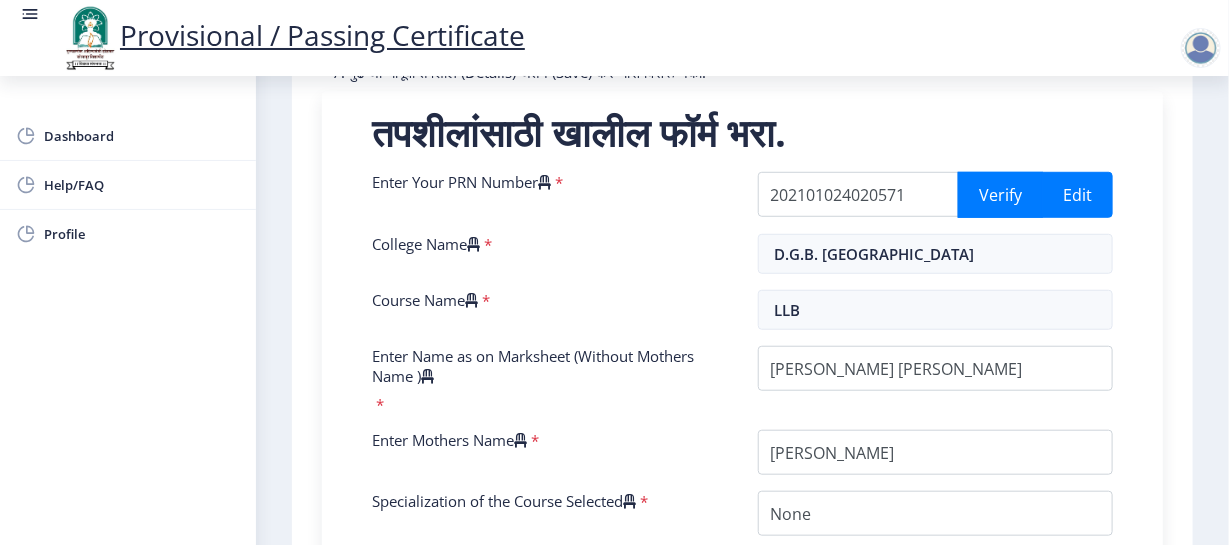 scroll, scrollTop: 417, scrollLeft: 0, axis: vertical 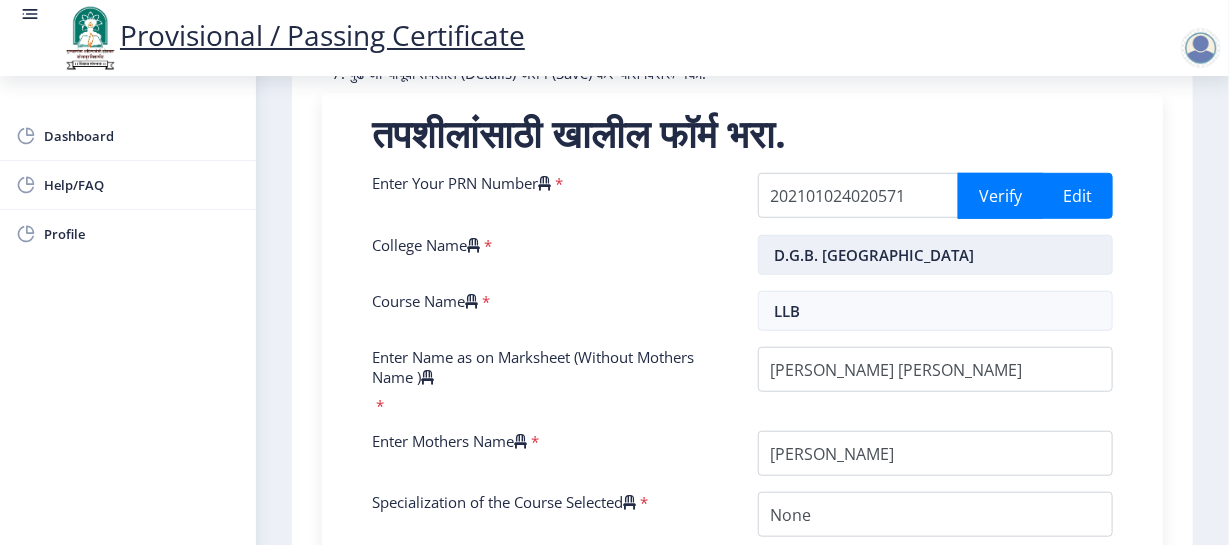 drag, startPoint x: 706, startPoint y: 318, endPoint x: 847, endPoint y: 269, distance: 149.27156 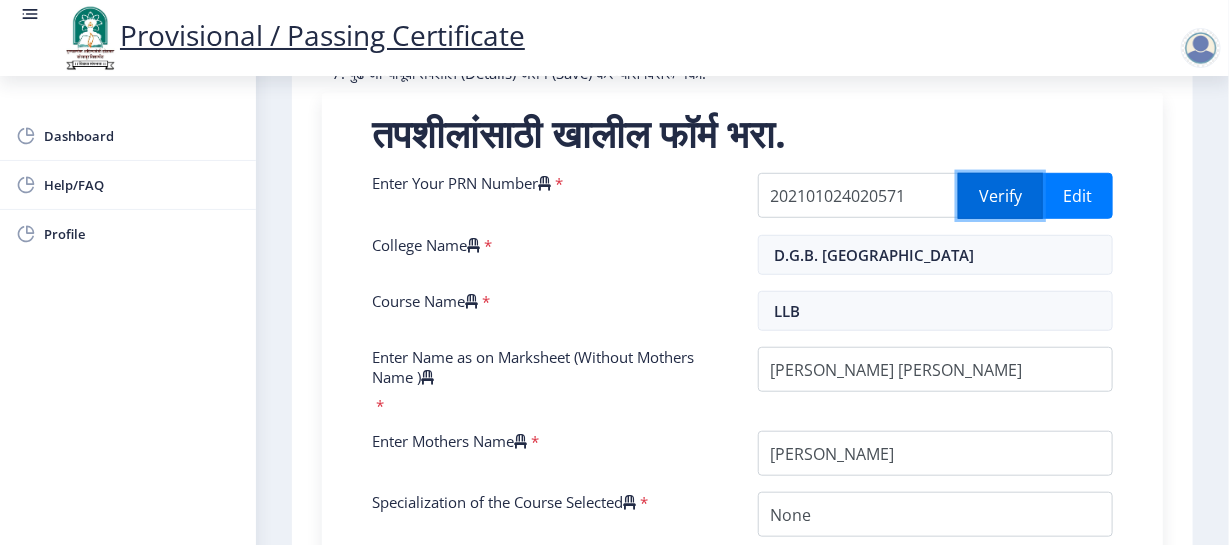 click on "Verify" at bounding box center [1000, 196] 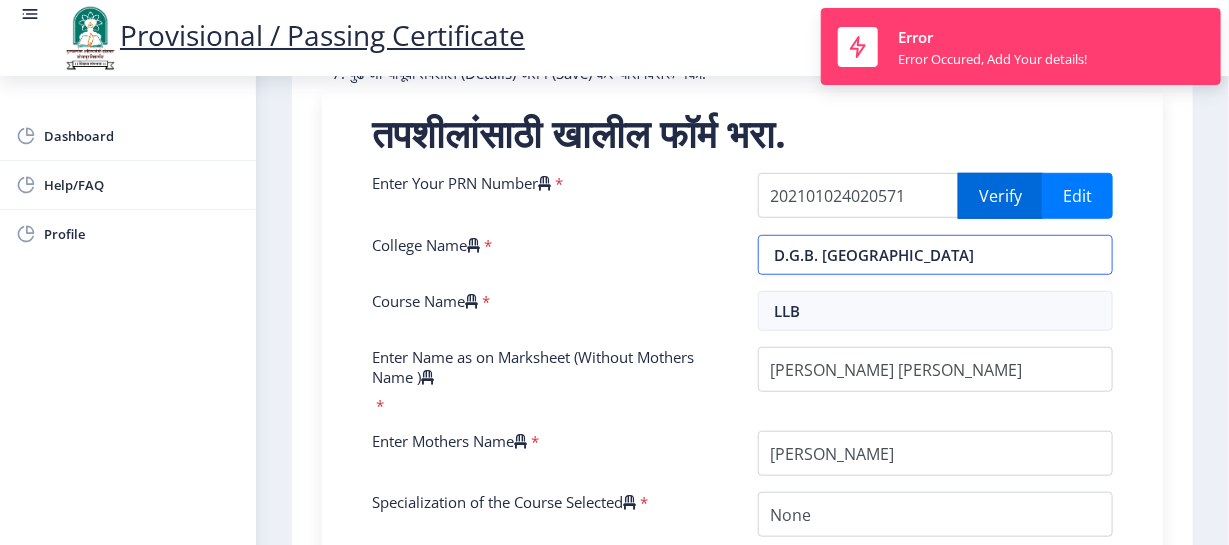 select on "FIRST CLASS" 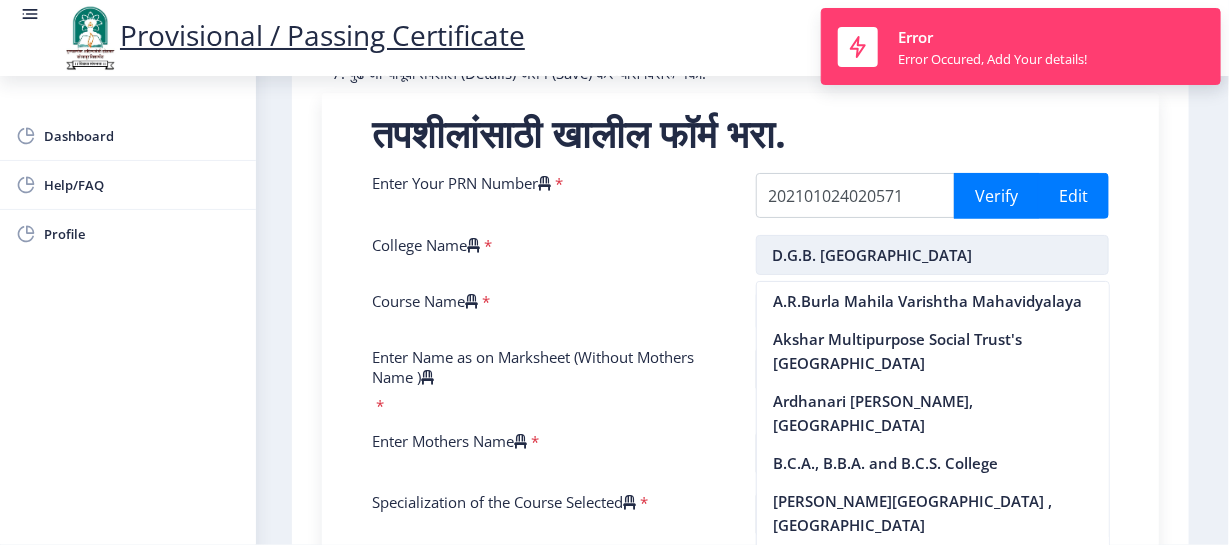 click on "D.G.B. [GEOGRAPHIC_DATA]" at bounding box center (933, 255) 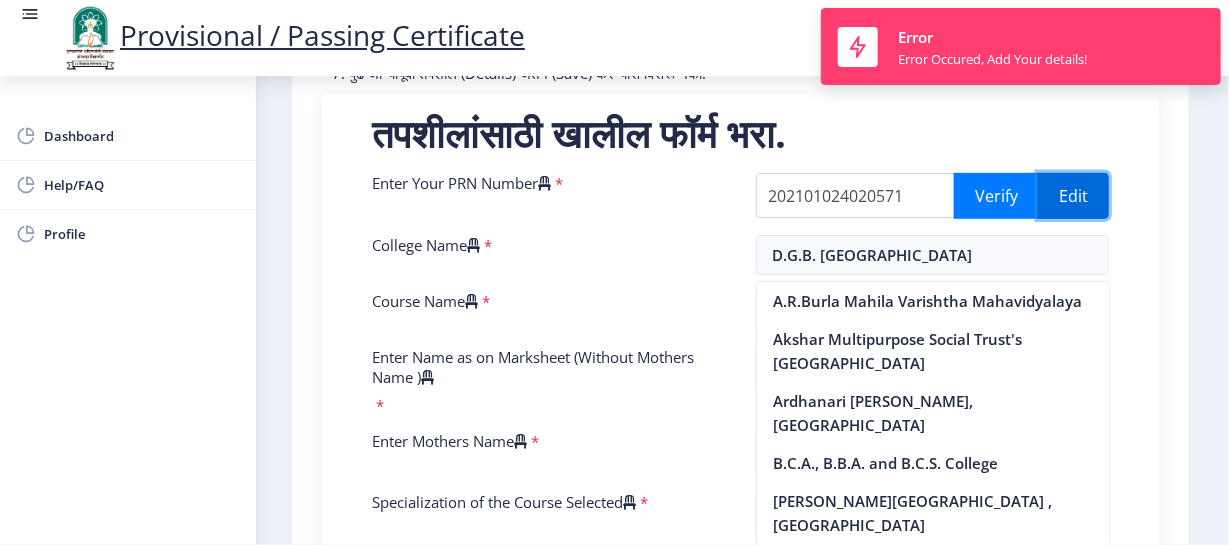 click on "Edit" at bounding box center (1073, 196) 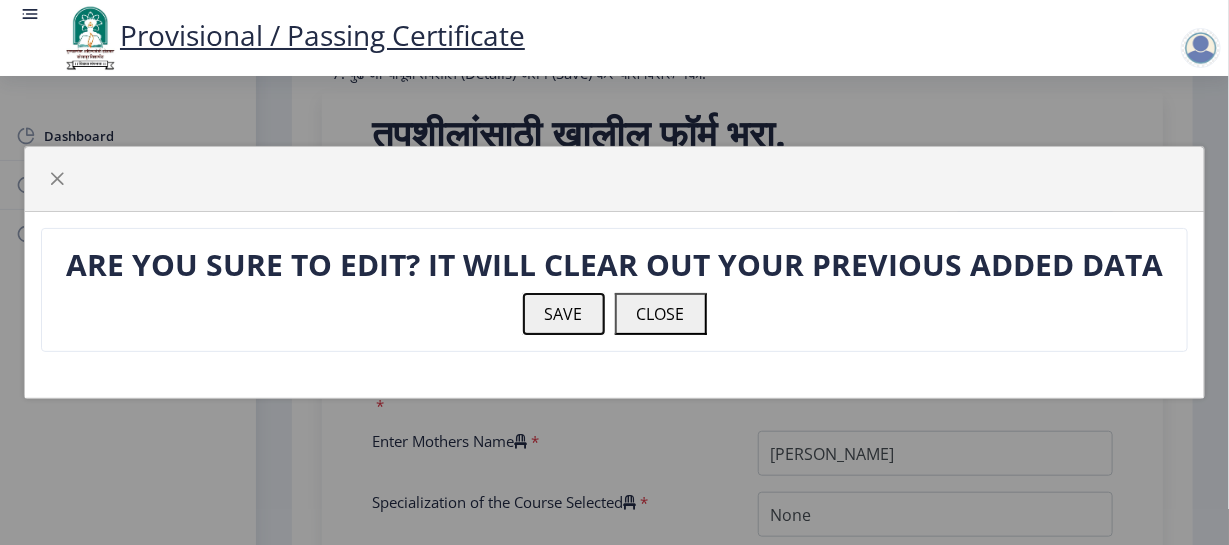 click on "SAVE" 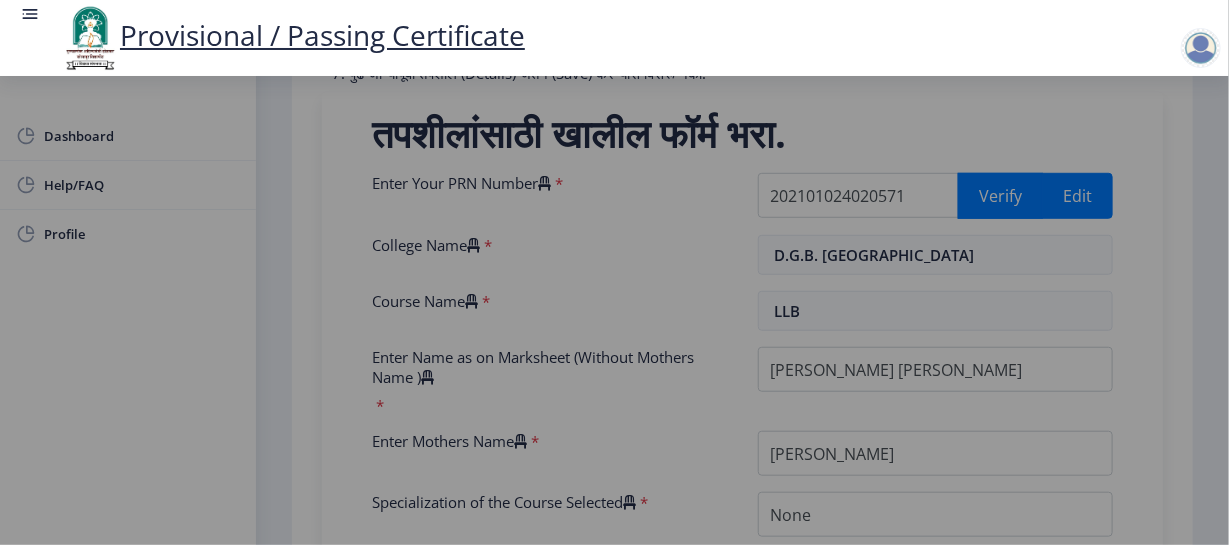 click on "SAVE" 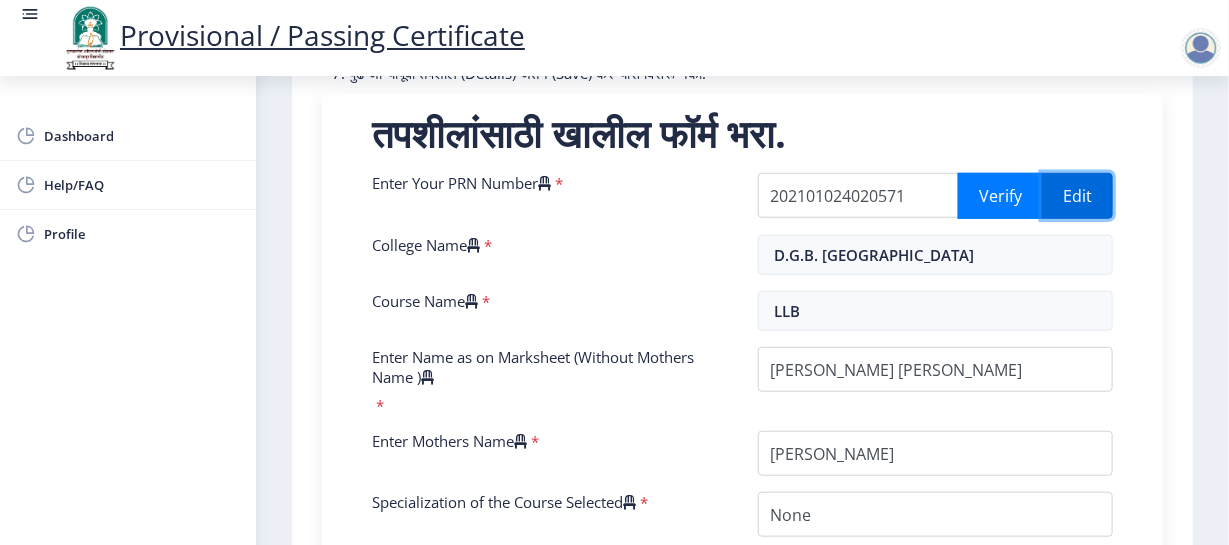 click on "Edit" at bounding box center (1077, 196) 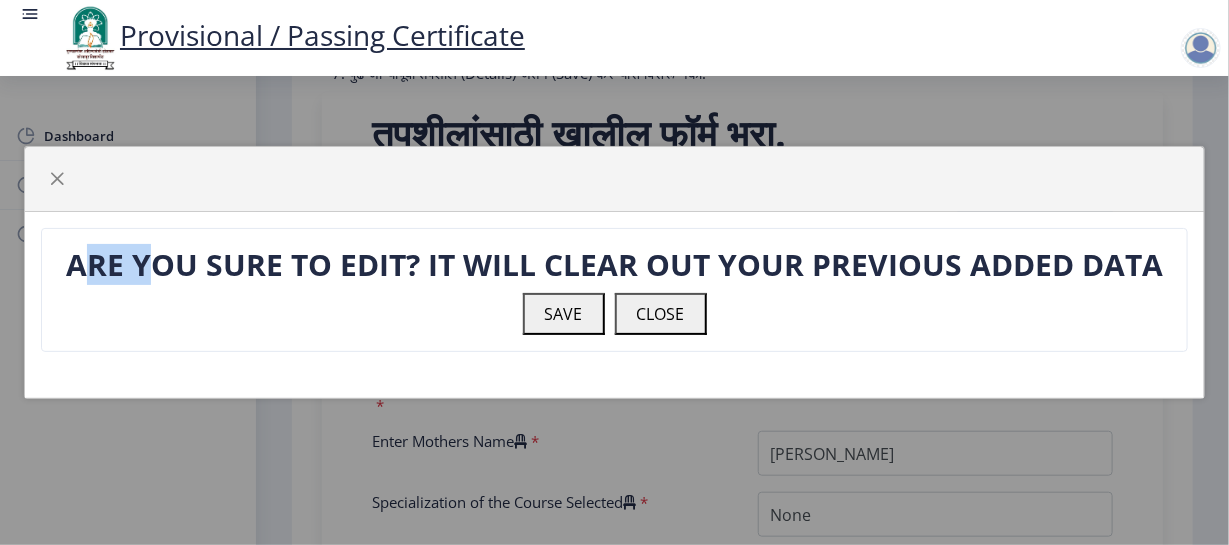click on "ARE YOU SURE TO EDIT? IT WILL CLEAR OUT YOUR PREVIOUS ADDED DATA   SAVE   CLOSE" 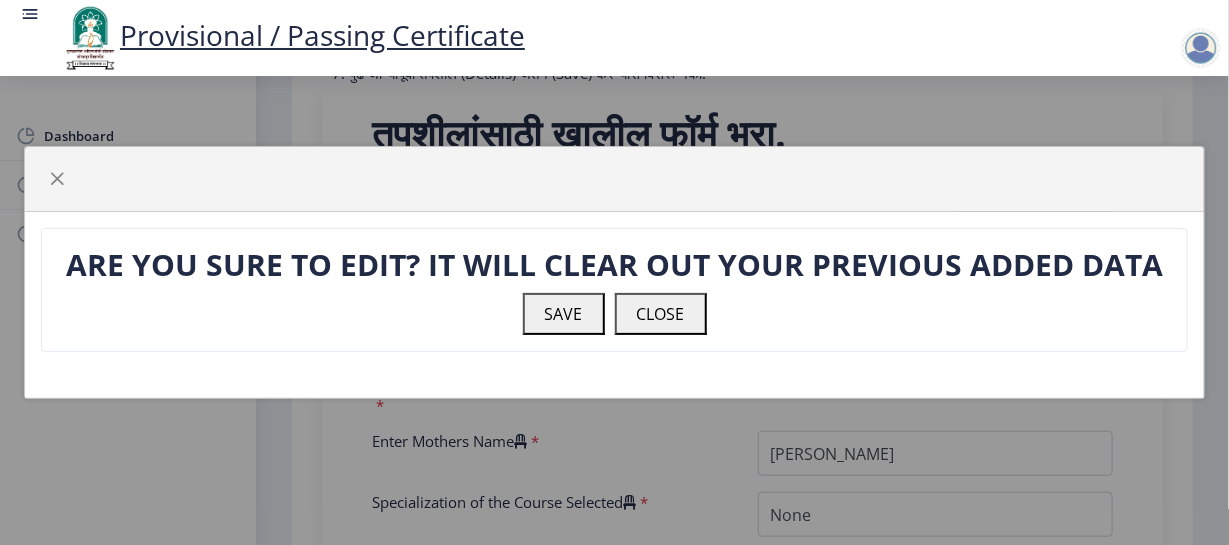 click on "ARE YOU SURE TO EDIT? IT WILL CLEAR OUT YOUR PREVIOUS ADDED DATA" 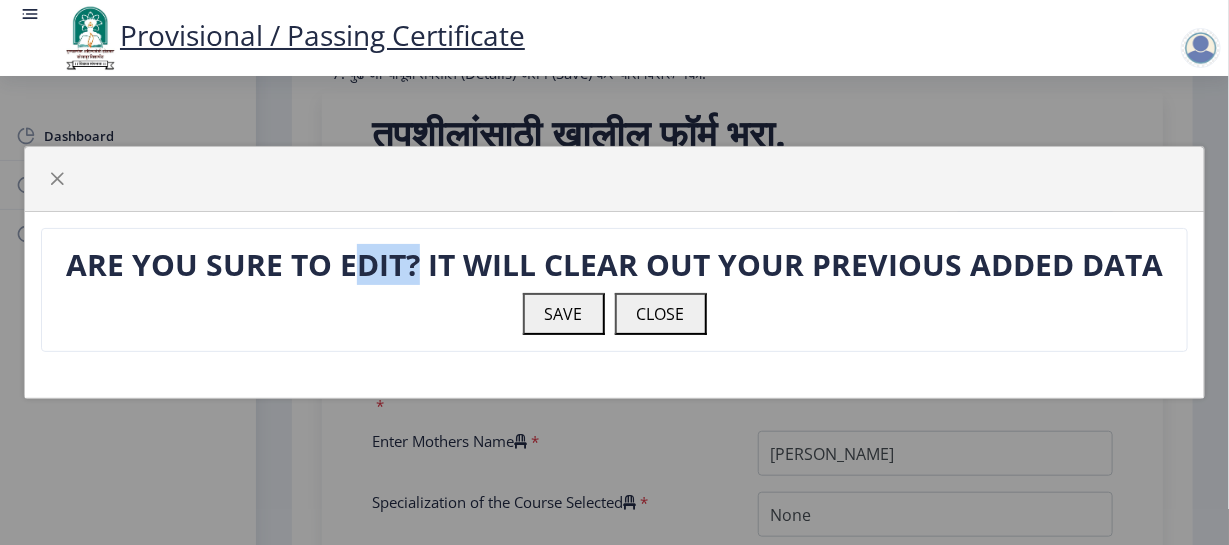 click on "ARE YOU SURE TO EDIT? IT WILL CLEAR OUT YOUR PREVIOUS ADDED DATA" 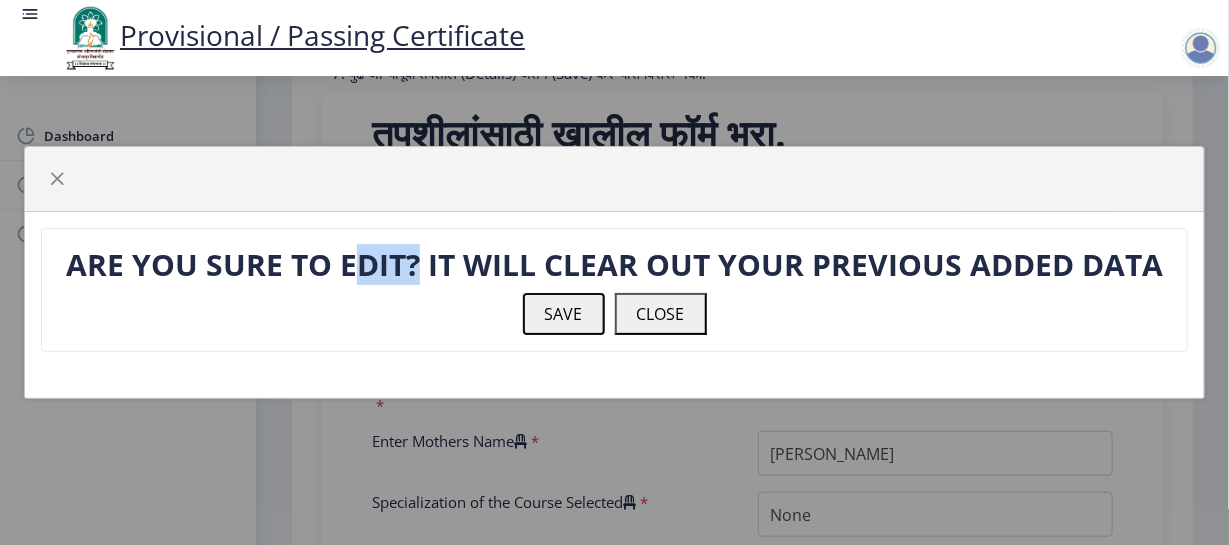 click on "SAVE" 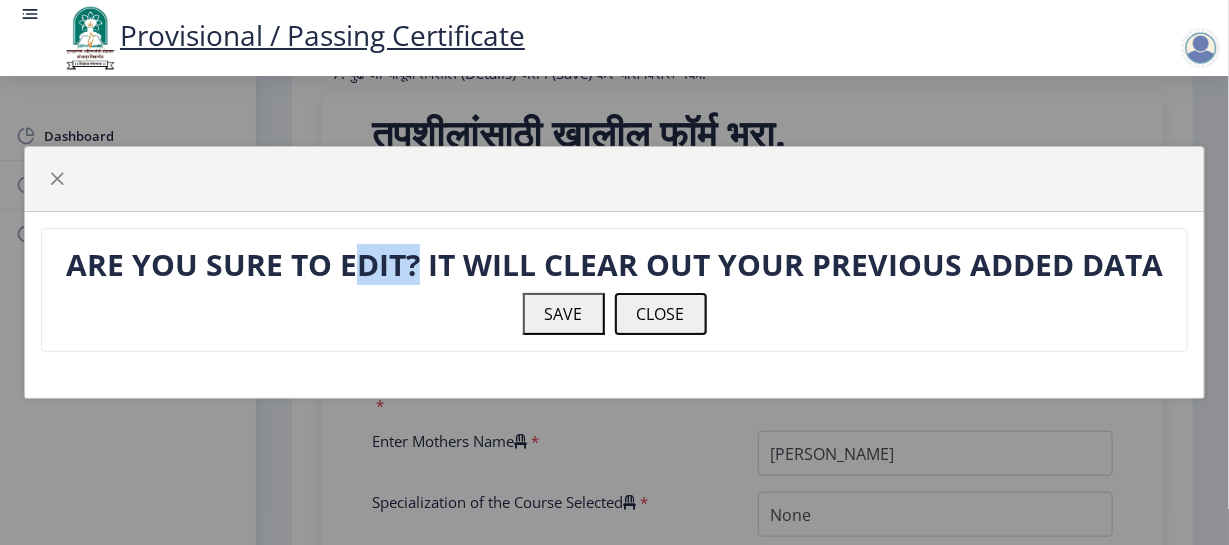 click on "CLOSE" 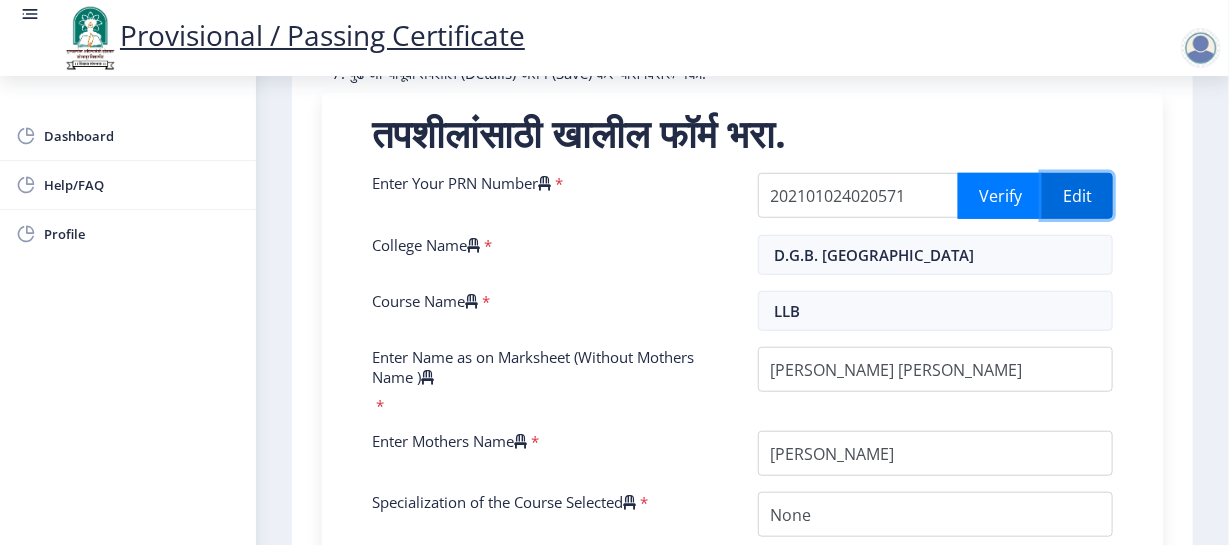 click on "Edit" at bounding box center (1077, 196) 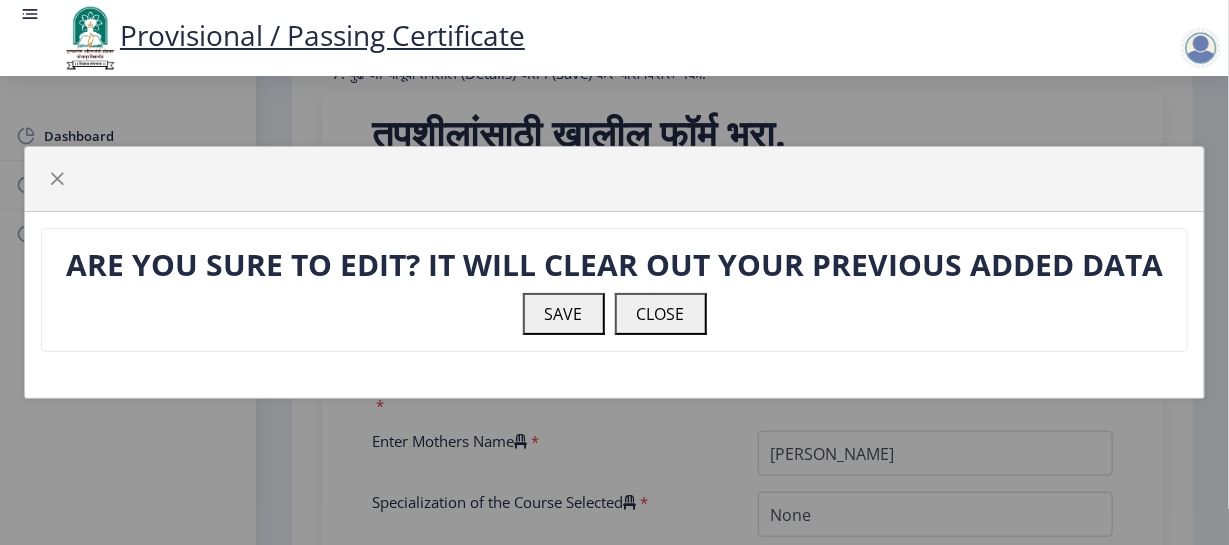 click 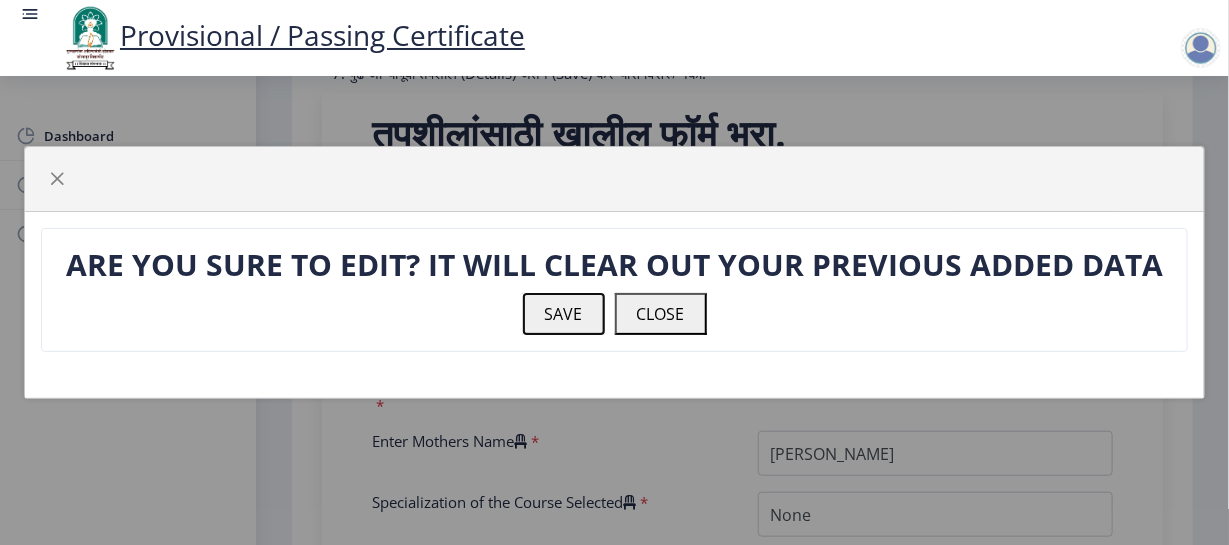 click on "SAVE" 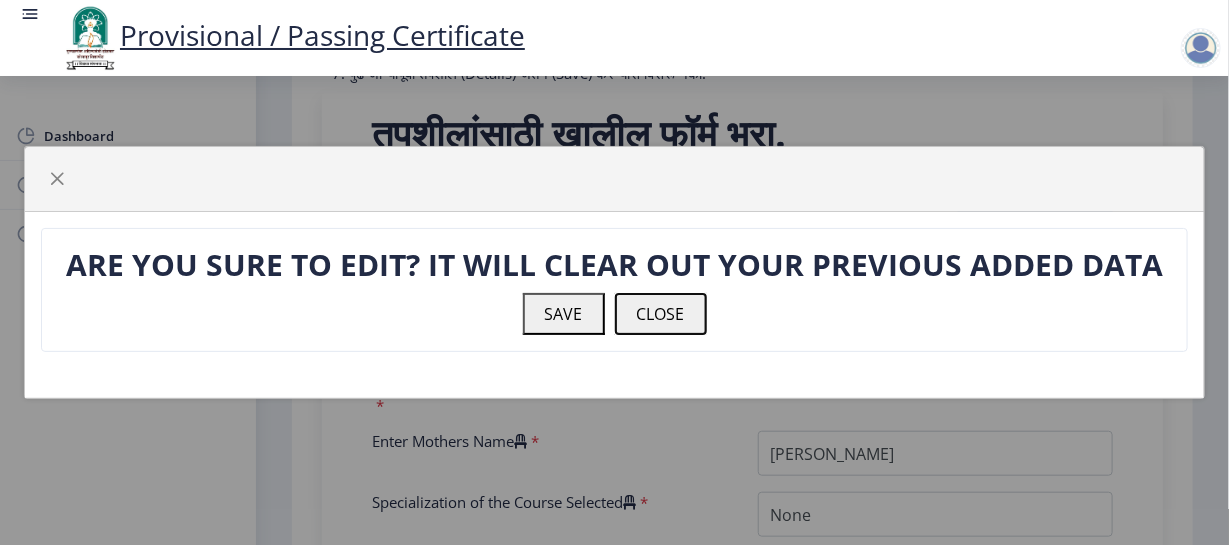 click on "CLOSE" 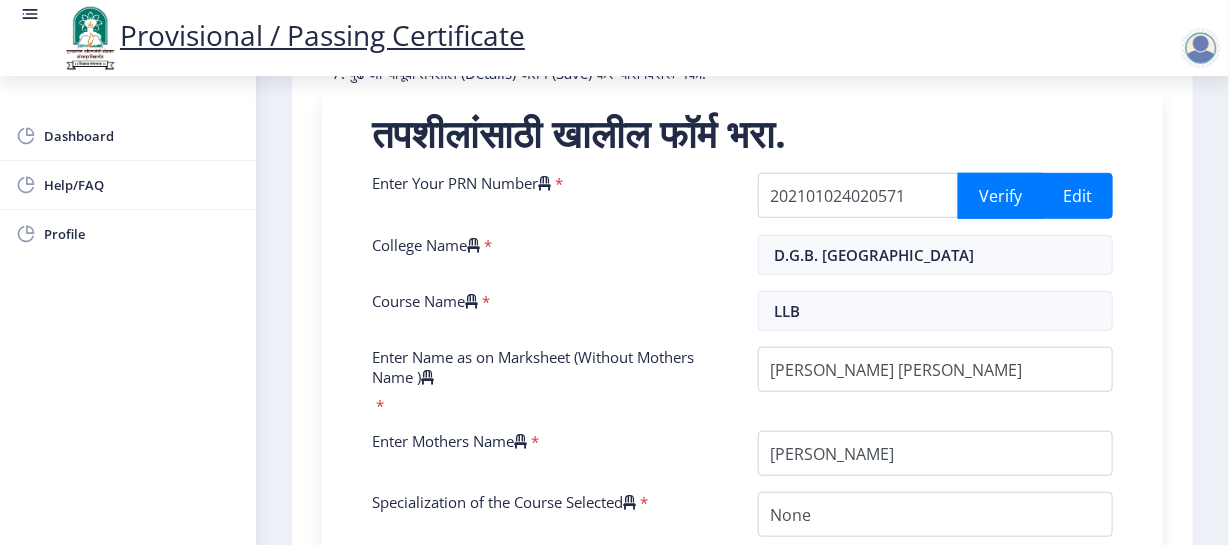 scroll, scrollTop: 1221, scrollLeft: 0, axis: vertical 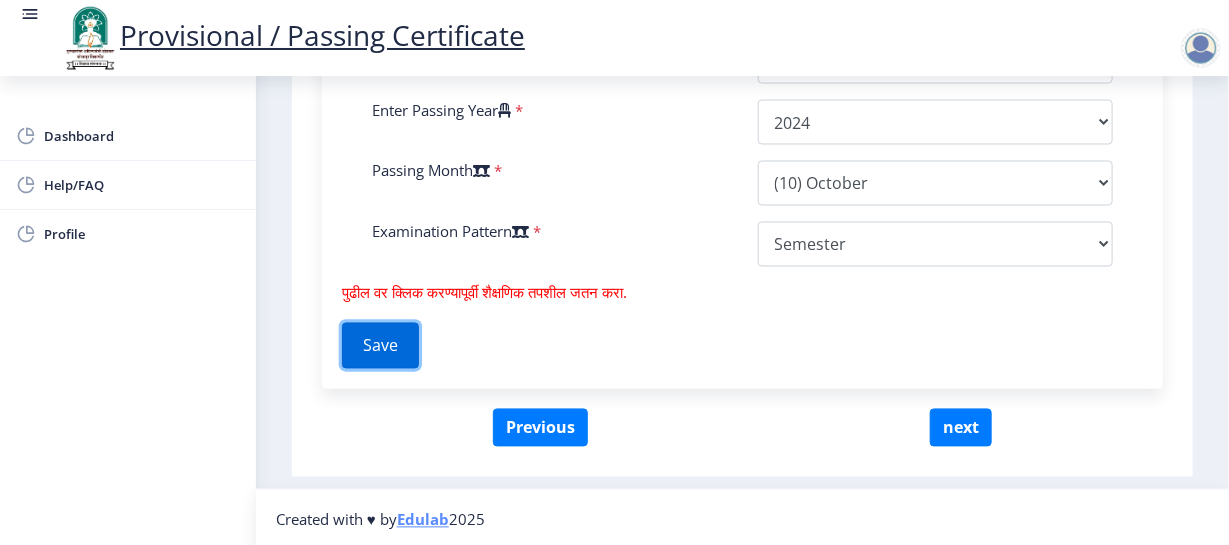 click on "Save" at bounding box center (380, 346) 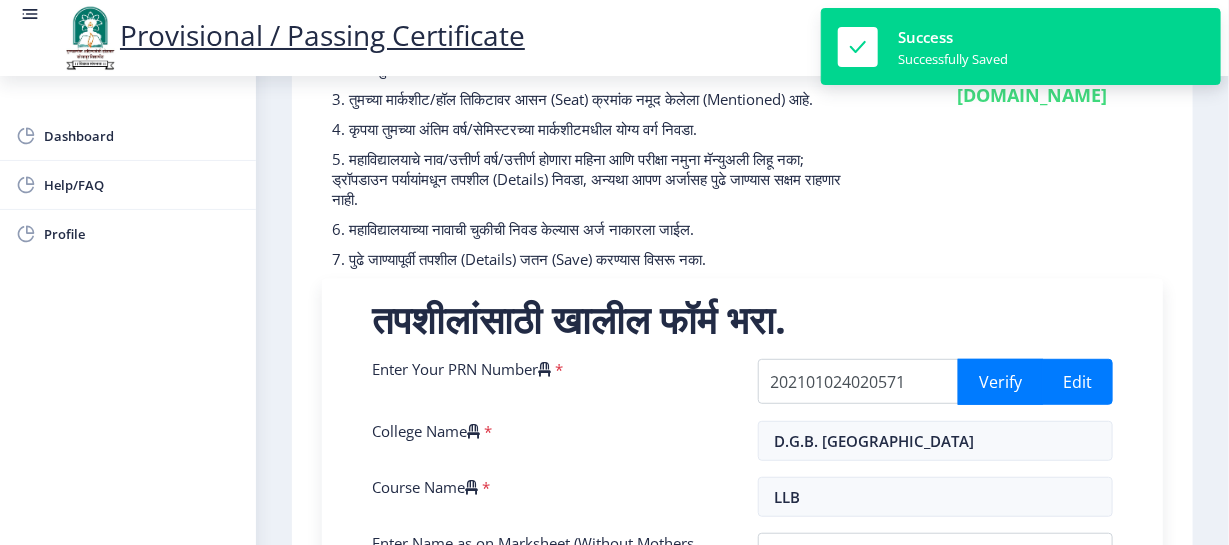 scroll, scrollTop: 238, scrollLeft: 0, axis: vertical 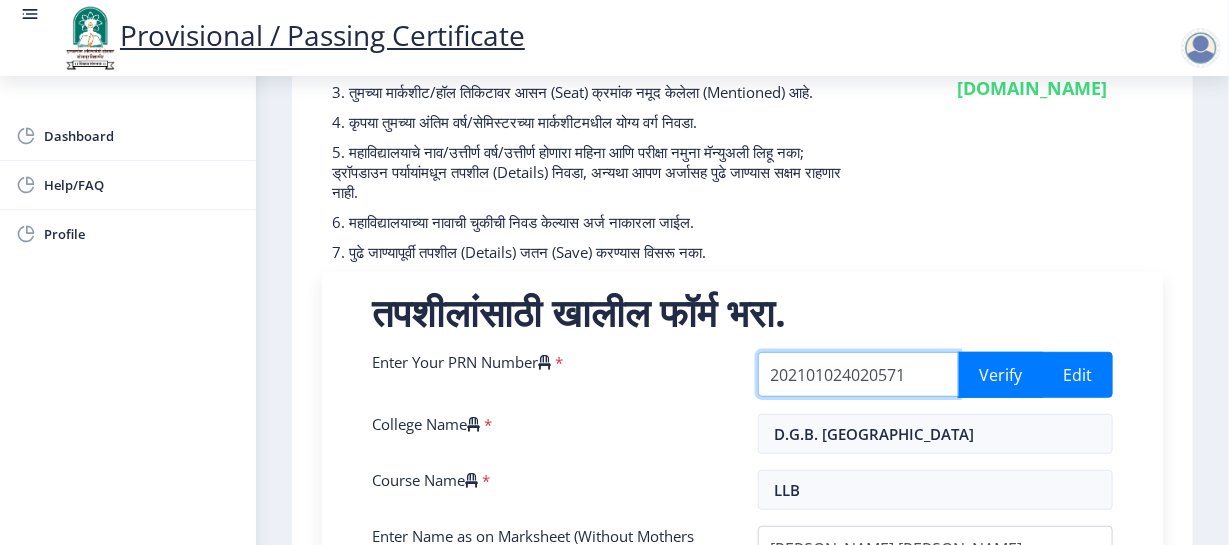 click on "202101024020571" at bounding box center [859, 374] 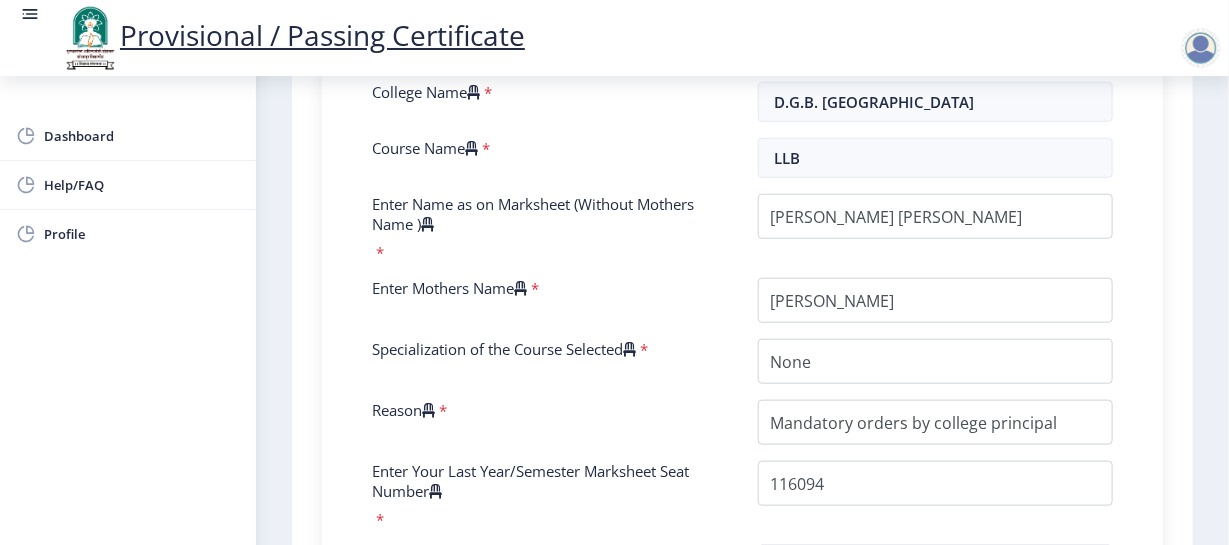 scroll, scrollTop: 533, scrollLeft: 0, axis: vertical 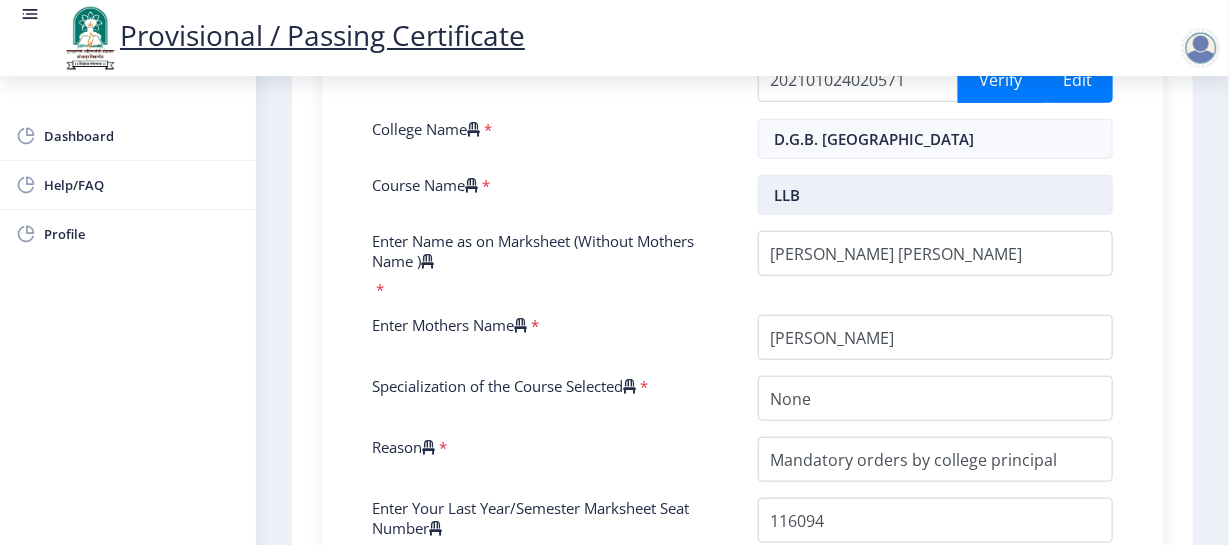 click on "LLB" at bounding box center (936, 195) 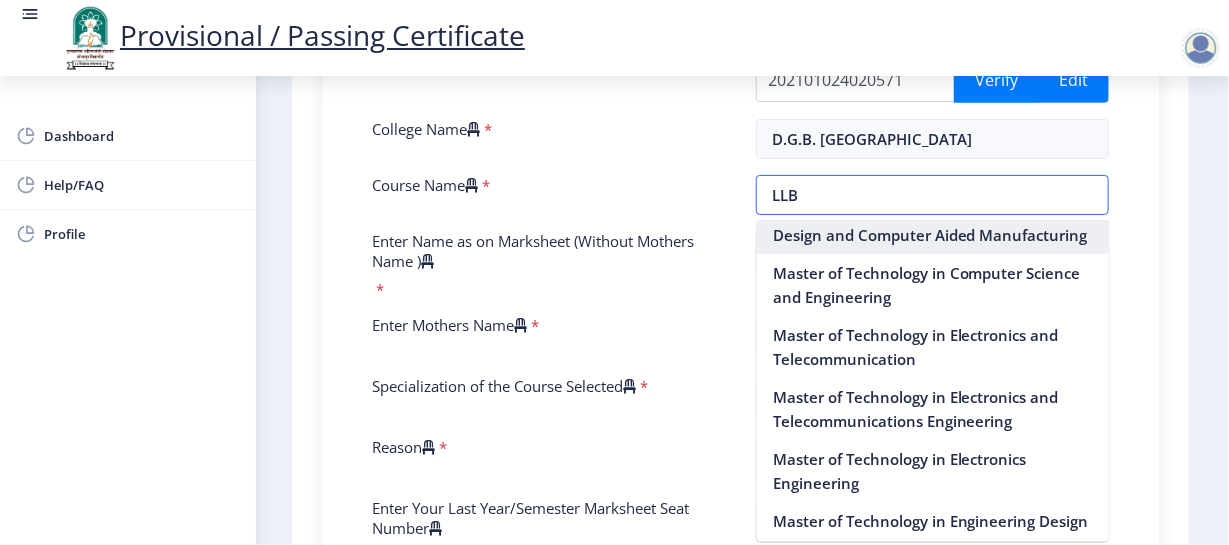 scroll, scrollTop: 3191, scrollLeft: 0, axis: vertical 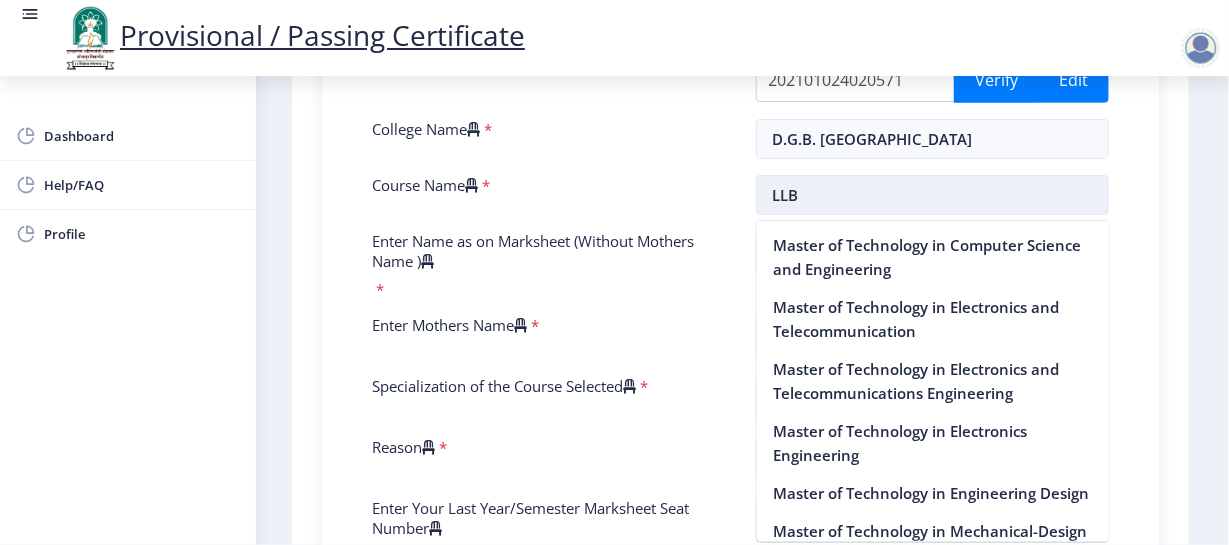 click on "LLB" at bounding box center (933, 195) 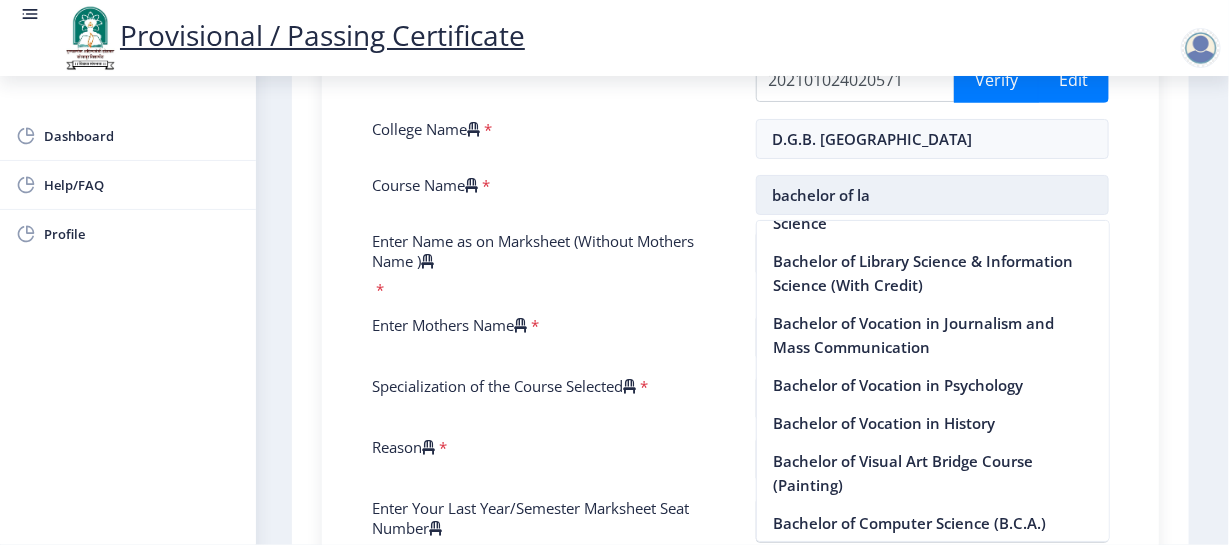 scroll, scrollTop: 0, scrollLeft: 0, axis: both 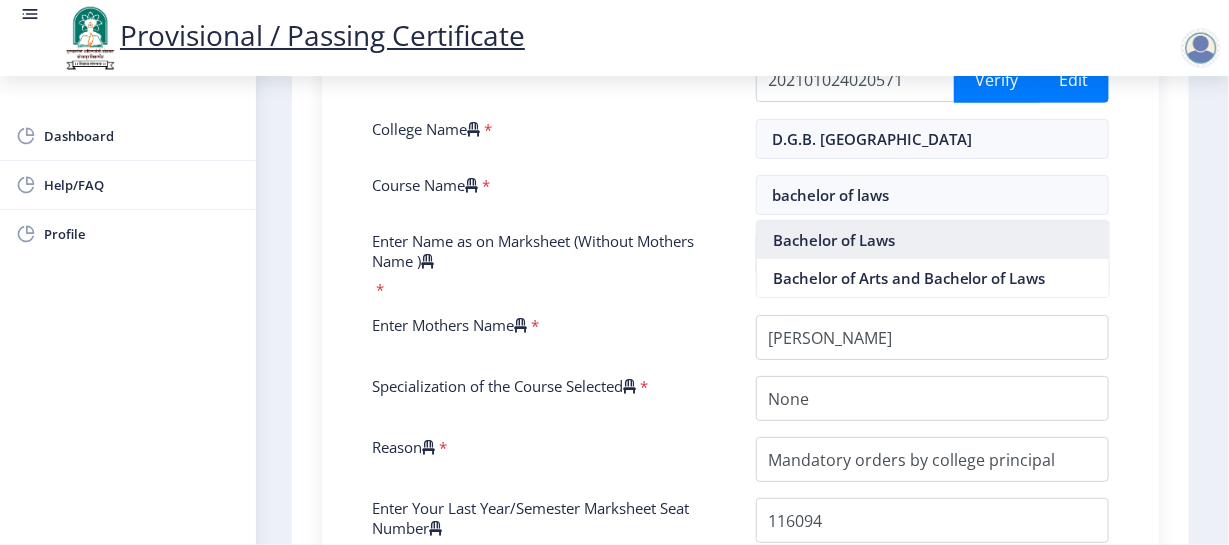 click on "Bachelor of Laws" at bounding box center [933, 240] 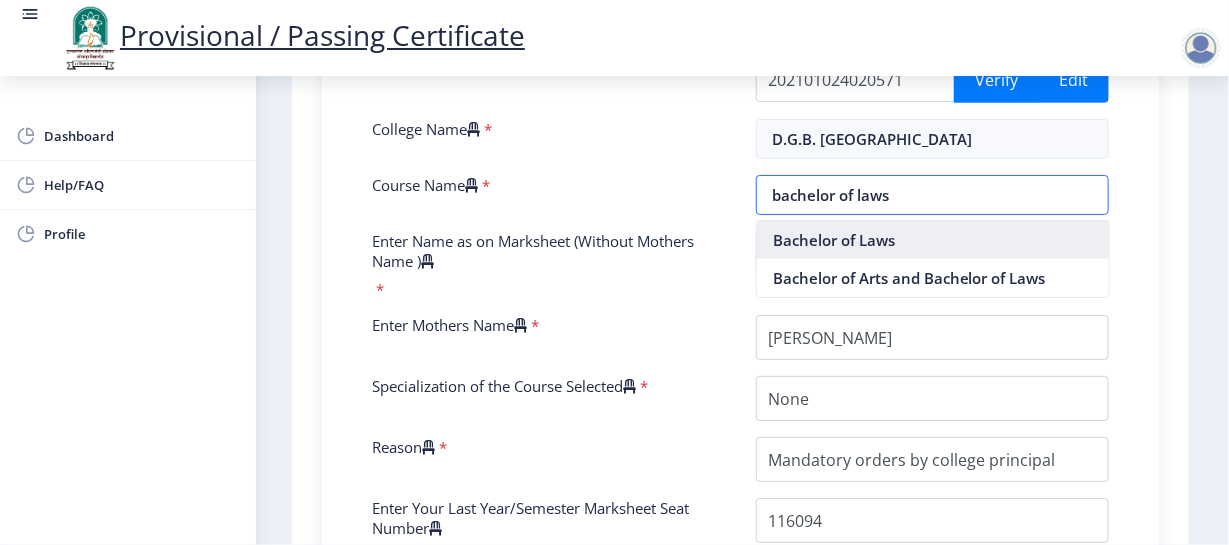 type on "Bachelor of Laws" 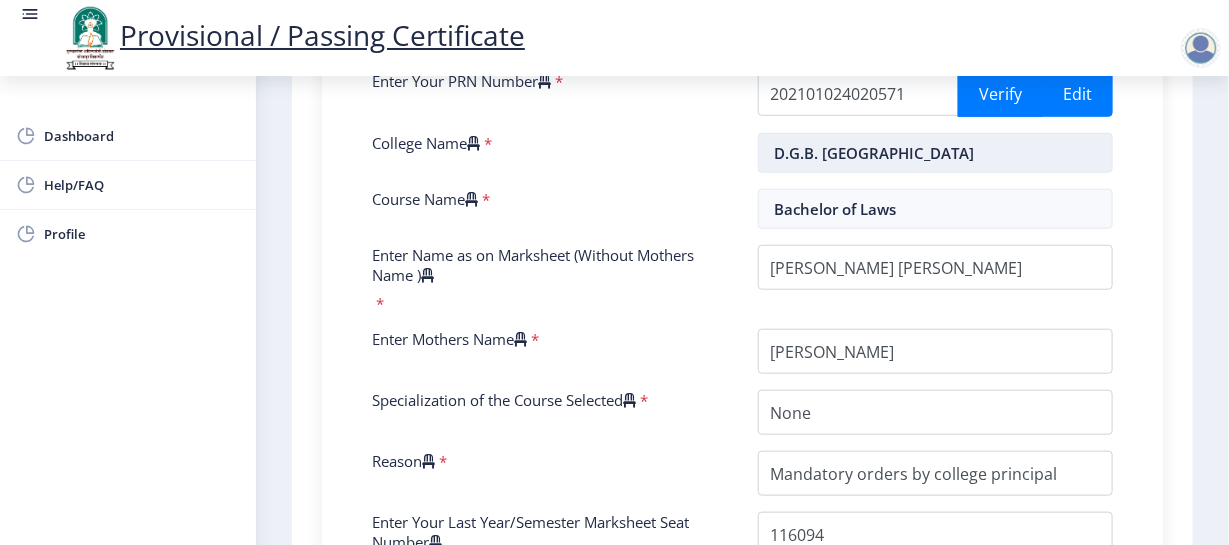 scroll, scrollTop: 494, scrollLeft: 0, axis: vertical 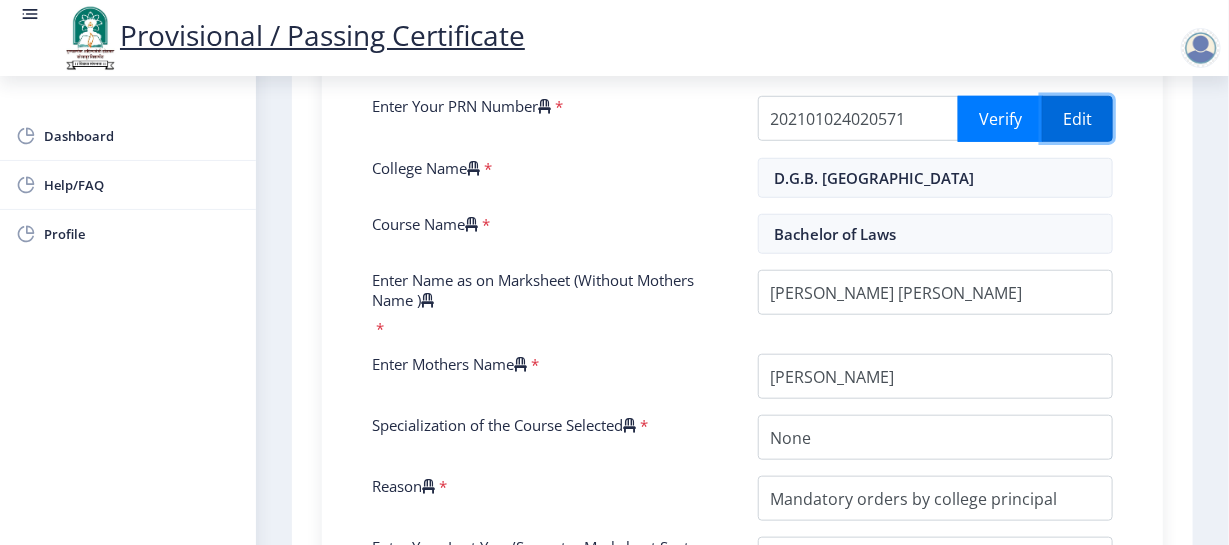 click on "Edit" at bounding box center (1077, 119) 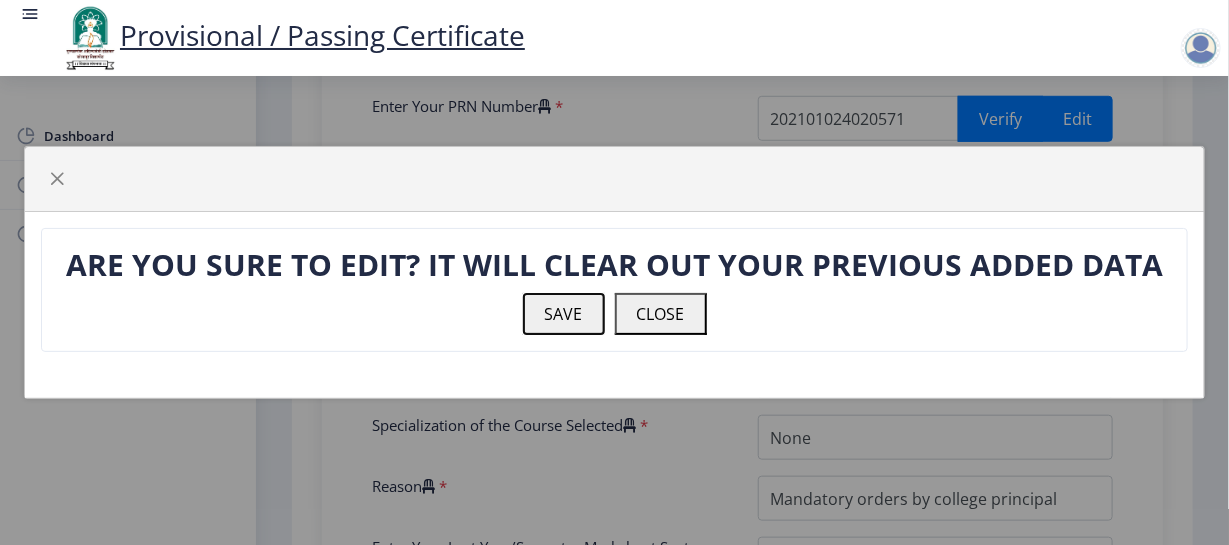 click on "SAVE" 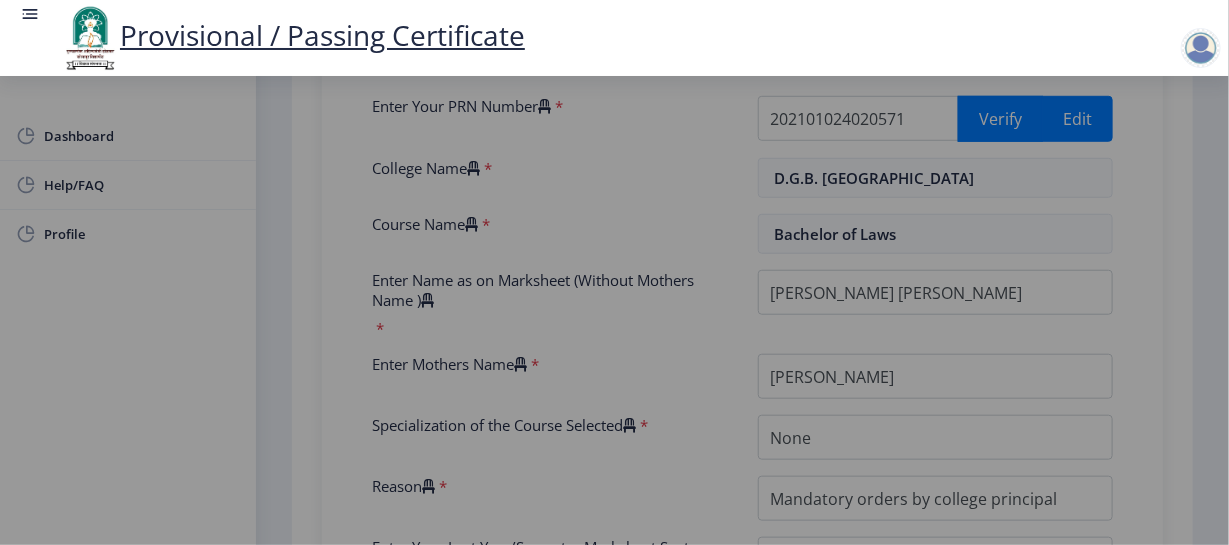 click on "SAVE" 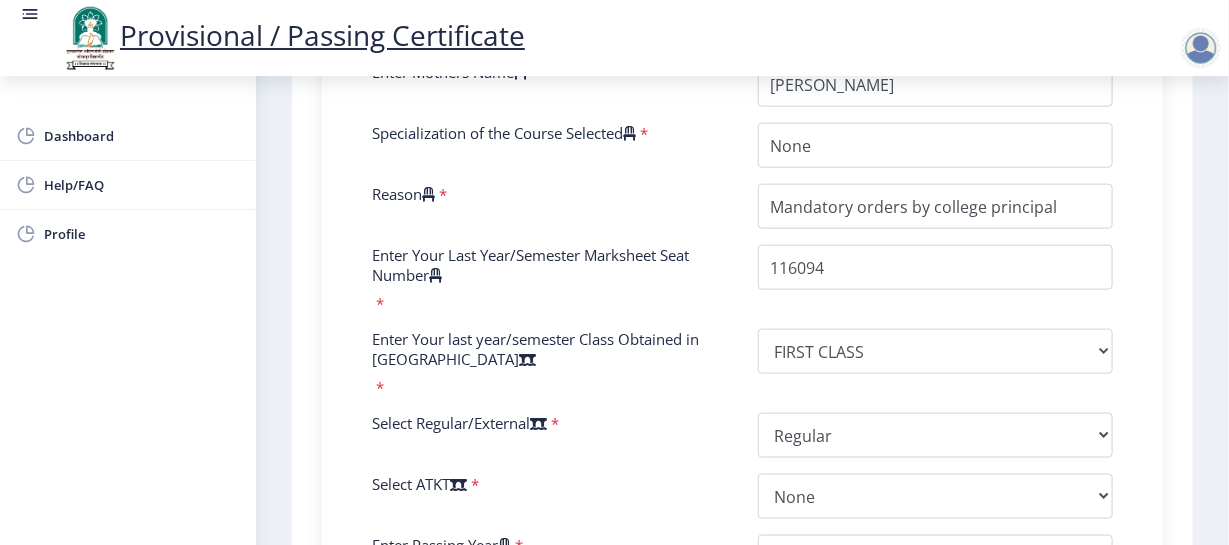 scroll, scrollTop: 791, scrollLeft: 0, axis: vertical 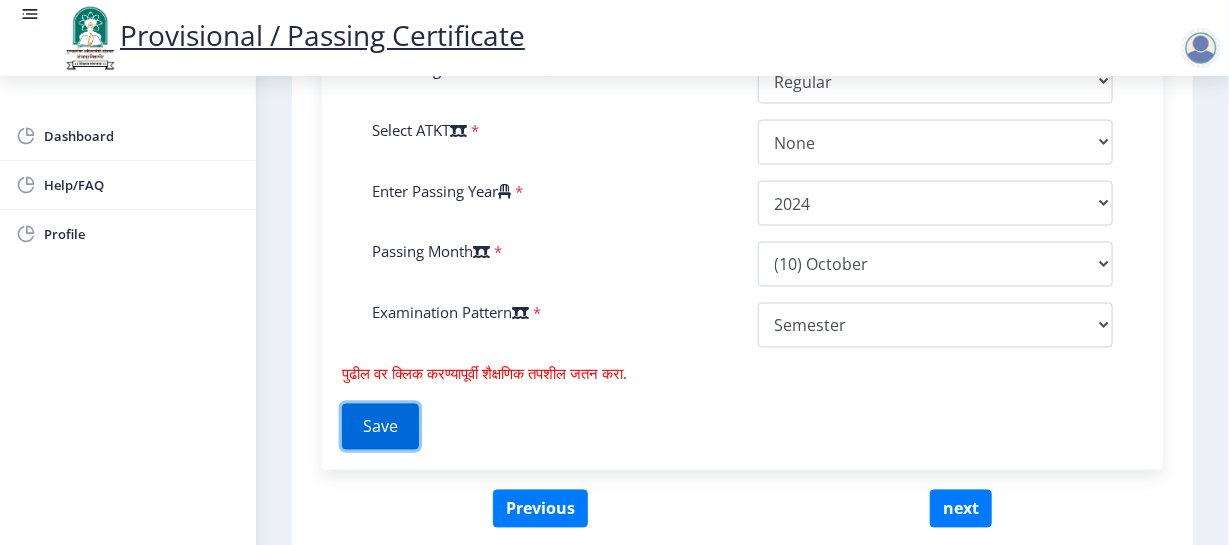 click on "Save" at bounding box center [380, 427] 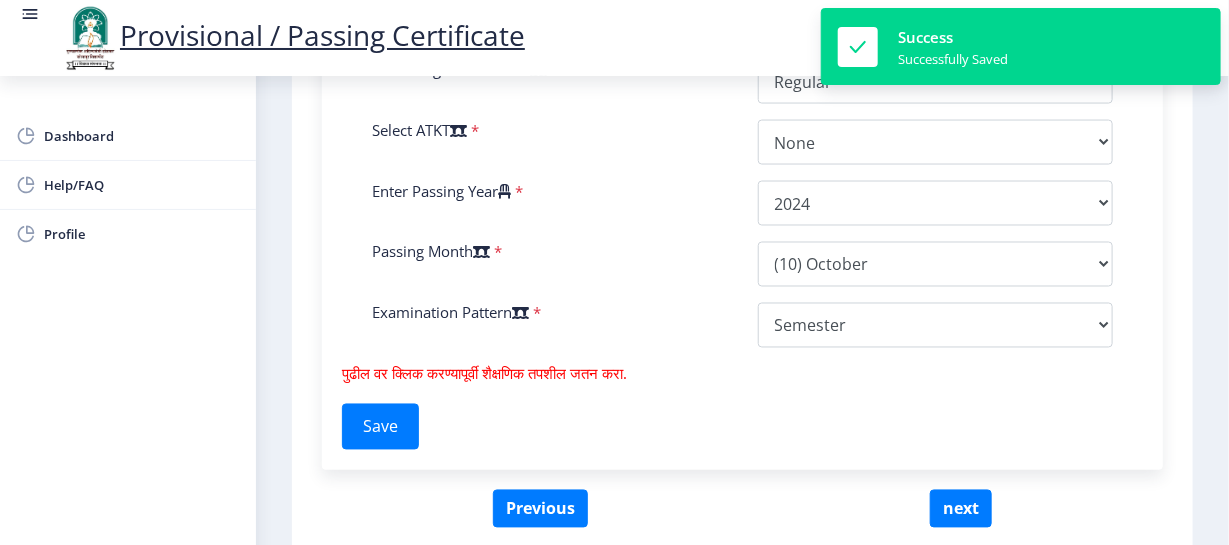 scroll, scrollTop: 1159, scrollLeft: 0, axis: vertical 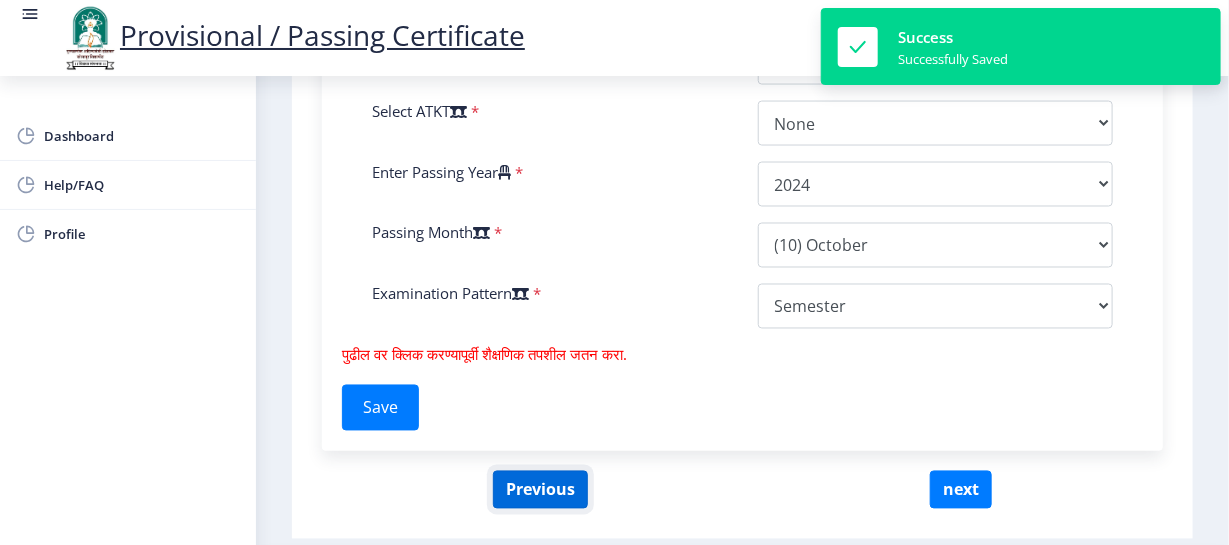 click on "Previous" 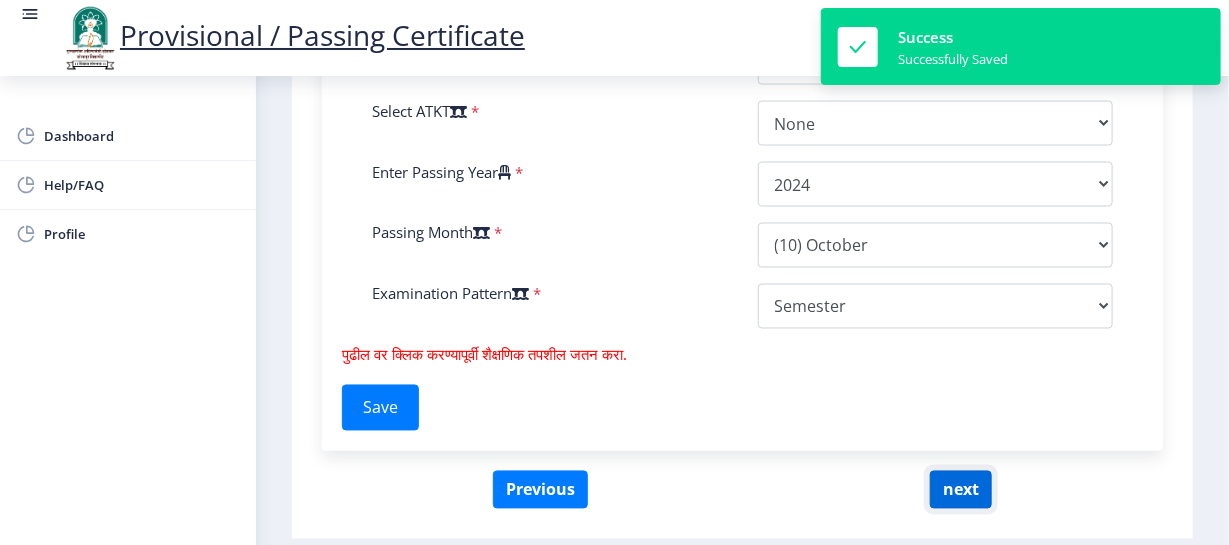 click on "next" 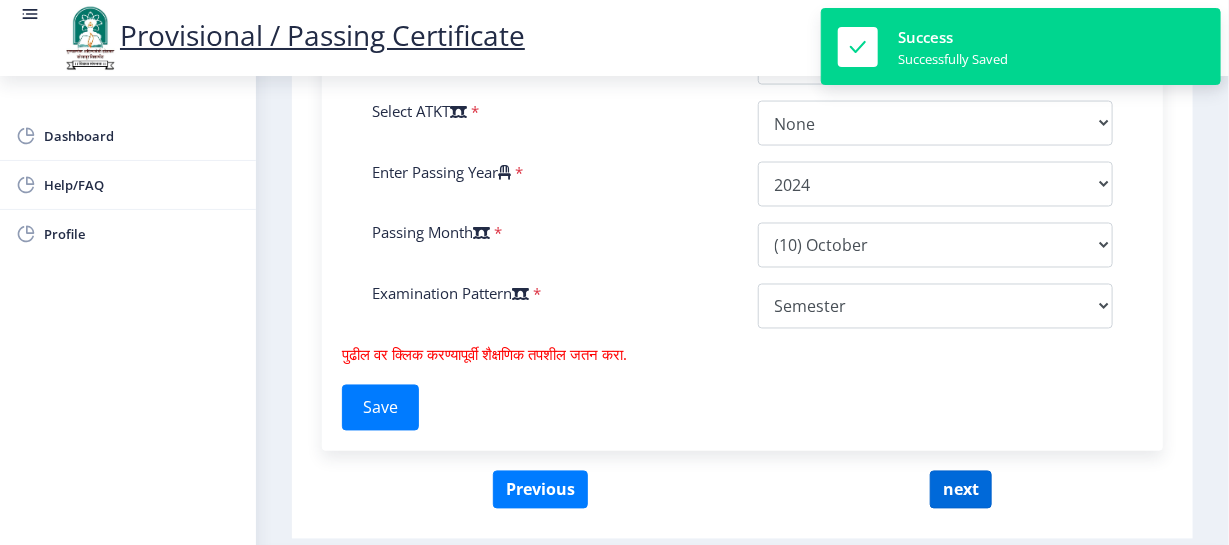 select 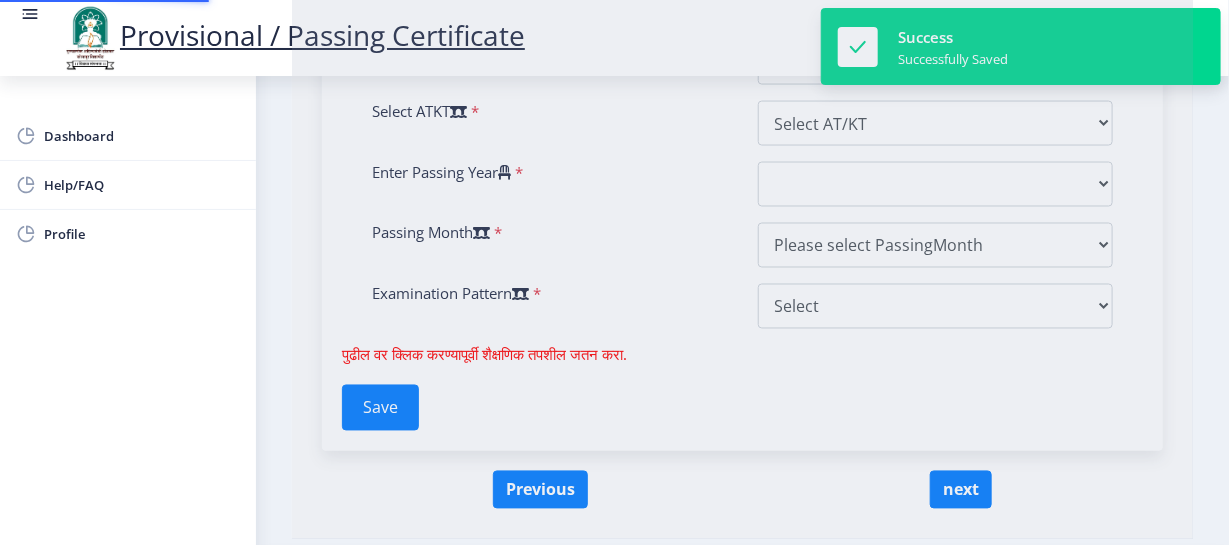 scroll, scrollTop: 453, scrollLeft: 0, axis: vertical 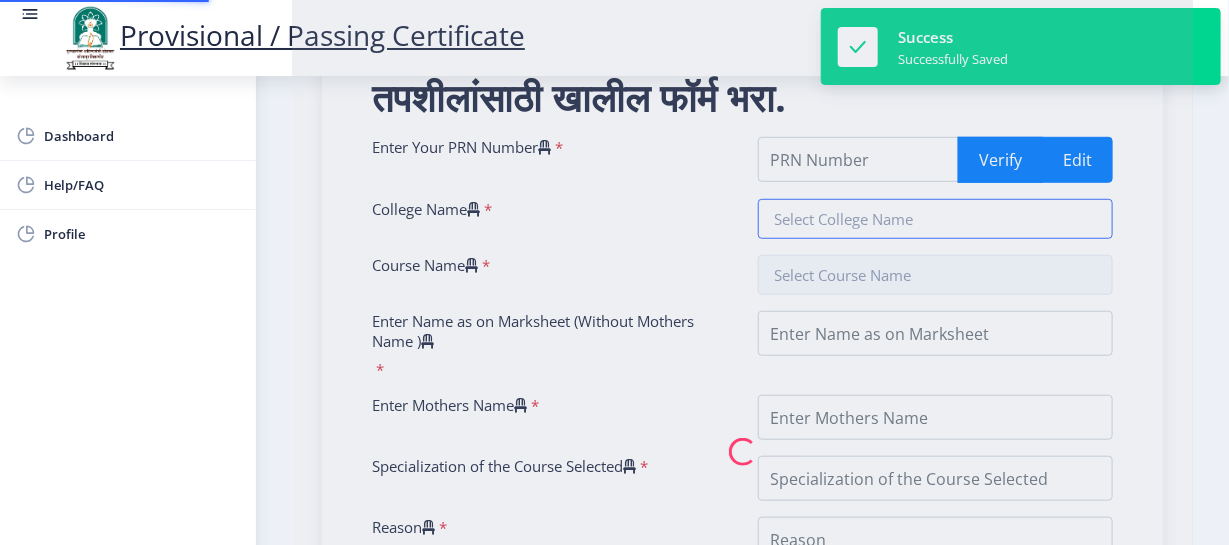 type on "202101024020571" 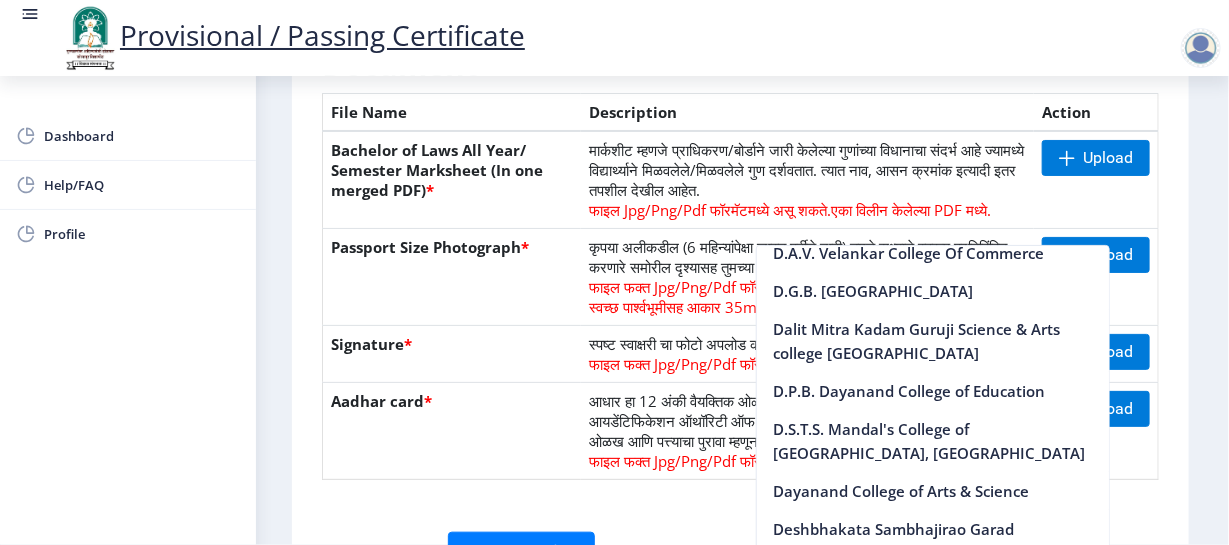 scroll, scrollTop: 710, scrollLeft: 0, axis: vertical 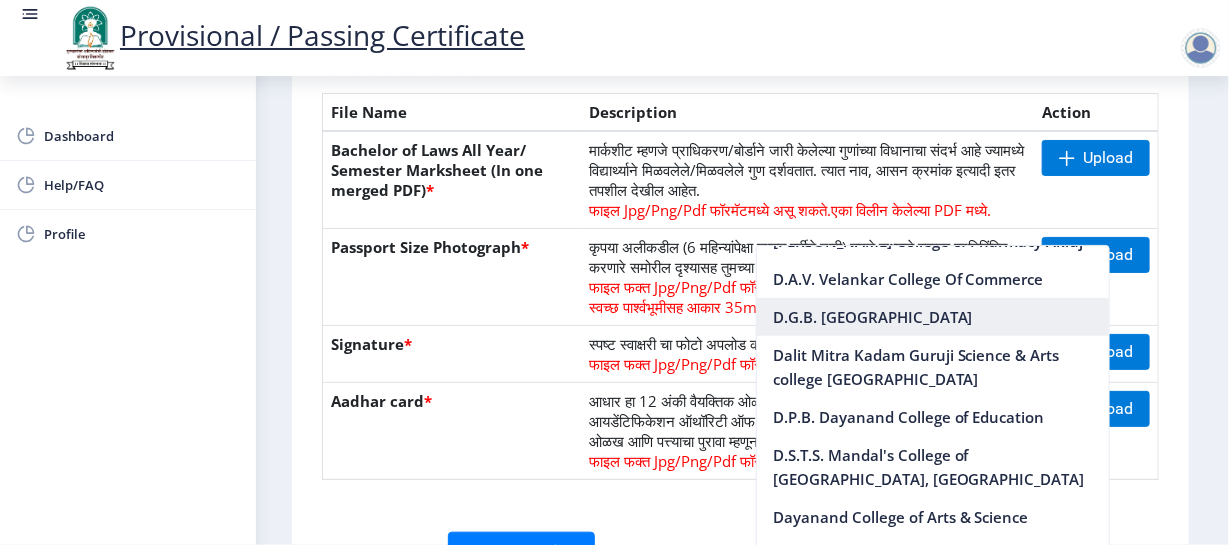 click on "D.G.B. [GEOGRAPHIC_DATA]" at bounding box center [933, 317] 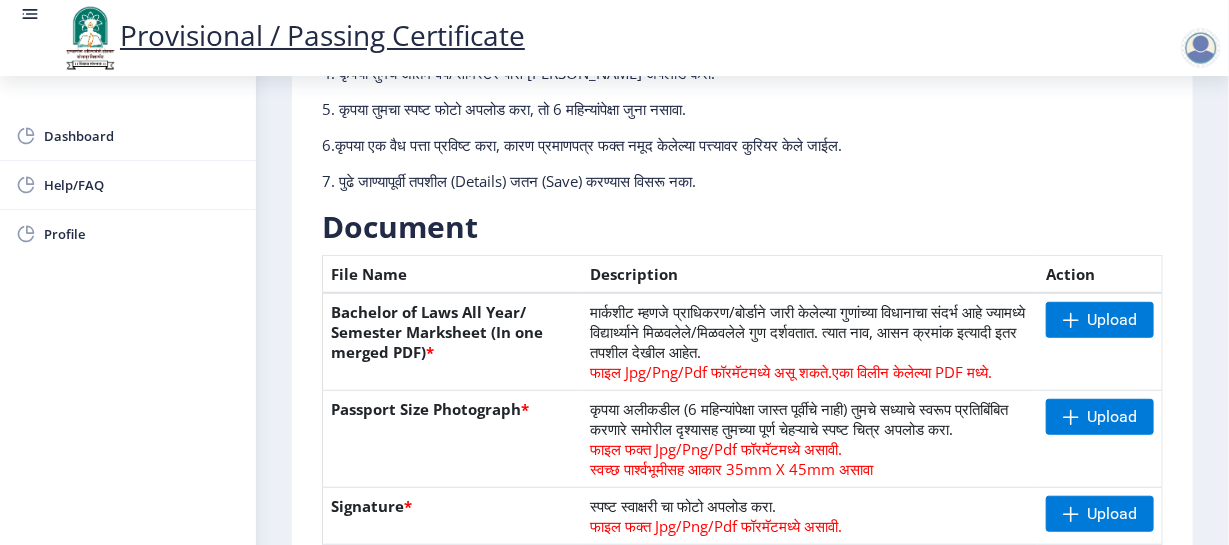 scroll, scrollTop: 288, scrollLeft: 0, axis: vertical 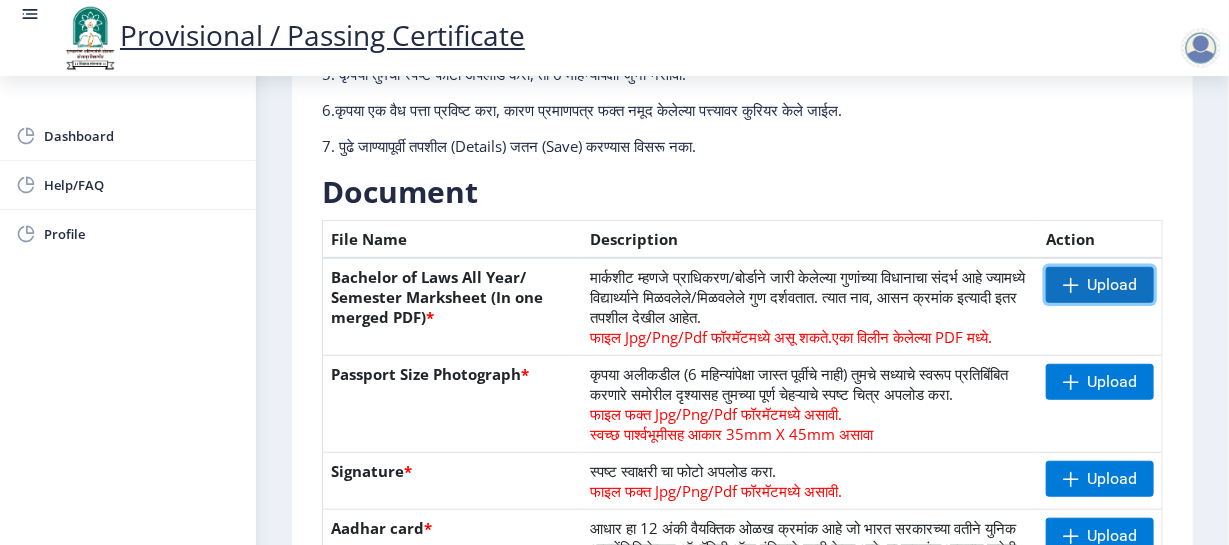 click on "Upload" 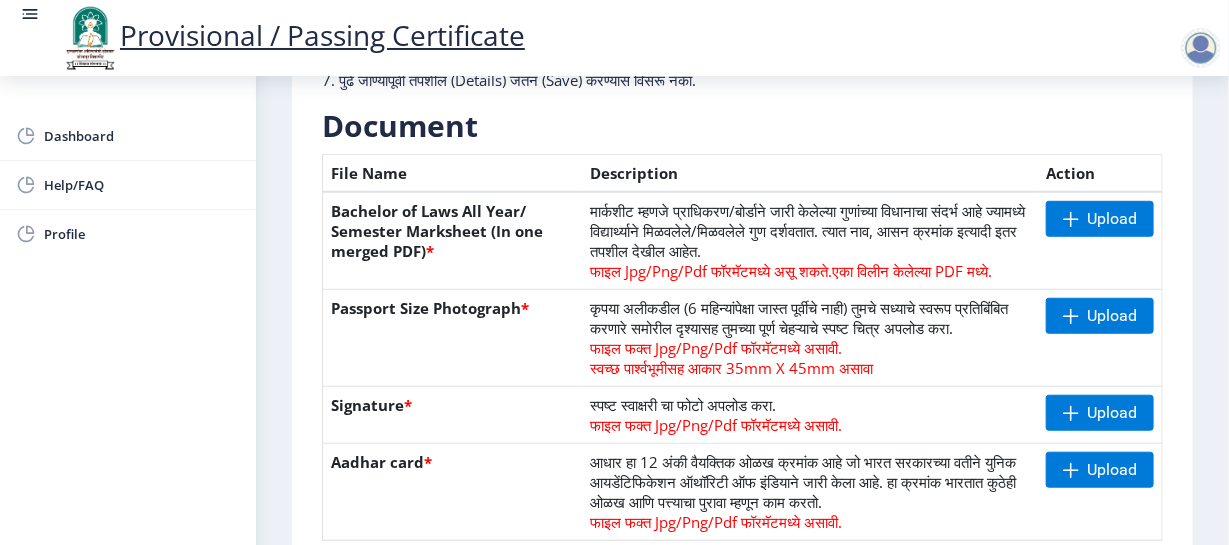 scroll, scrollTop: 413, scrollLeft: 0, axis: vertical 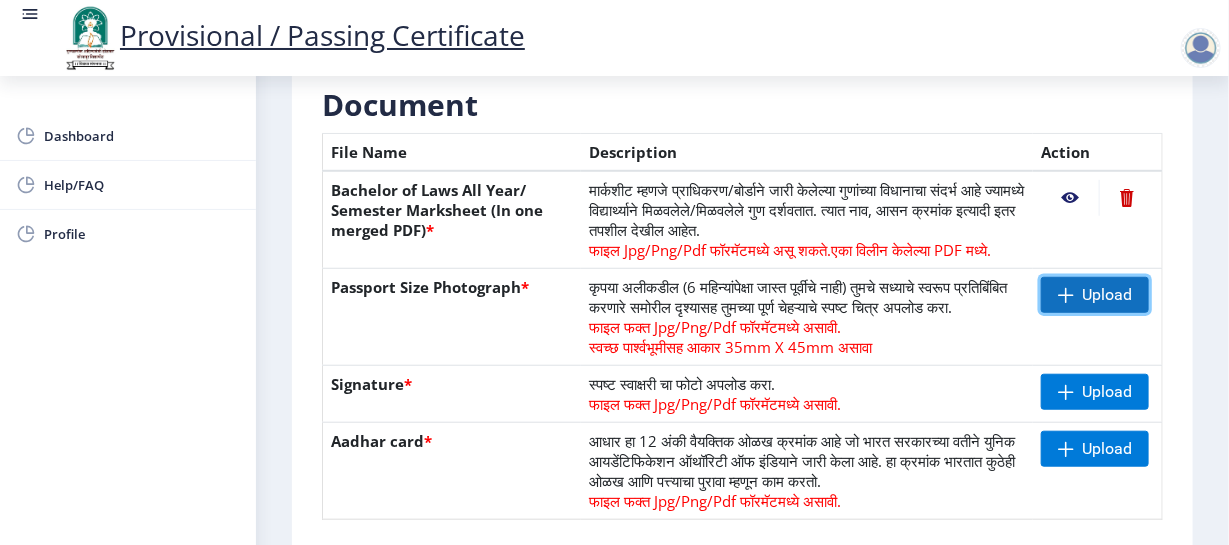 click on "Upload" 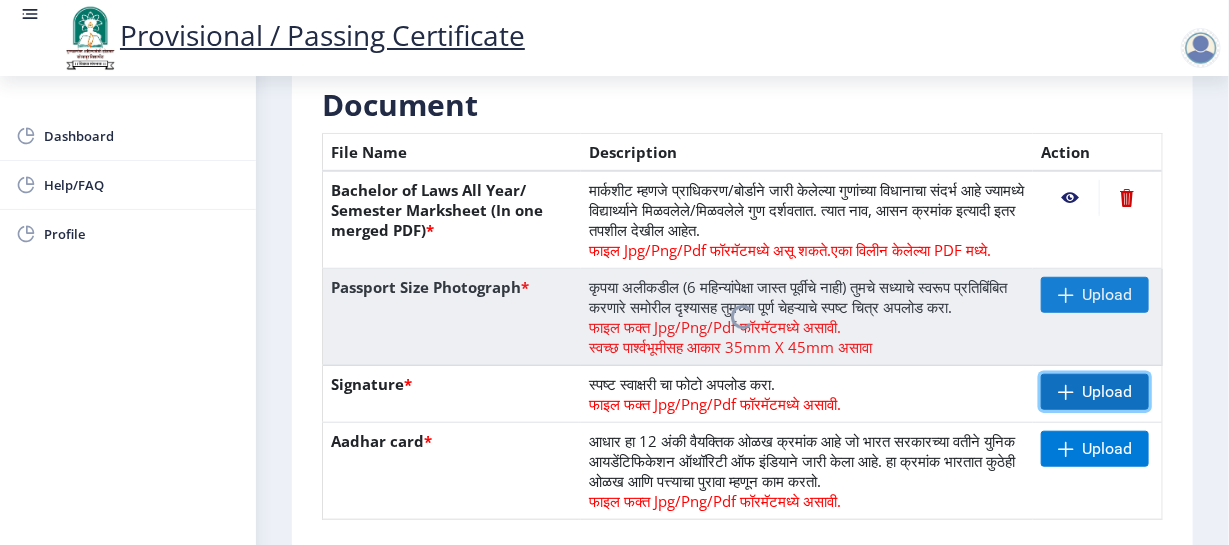 click 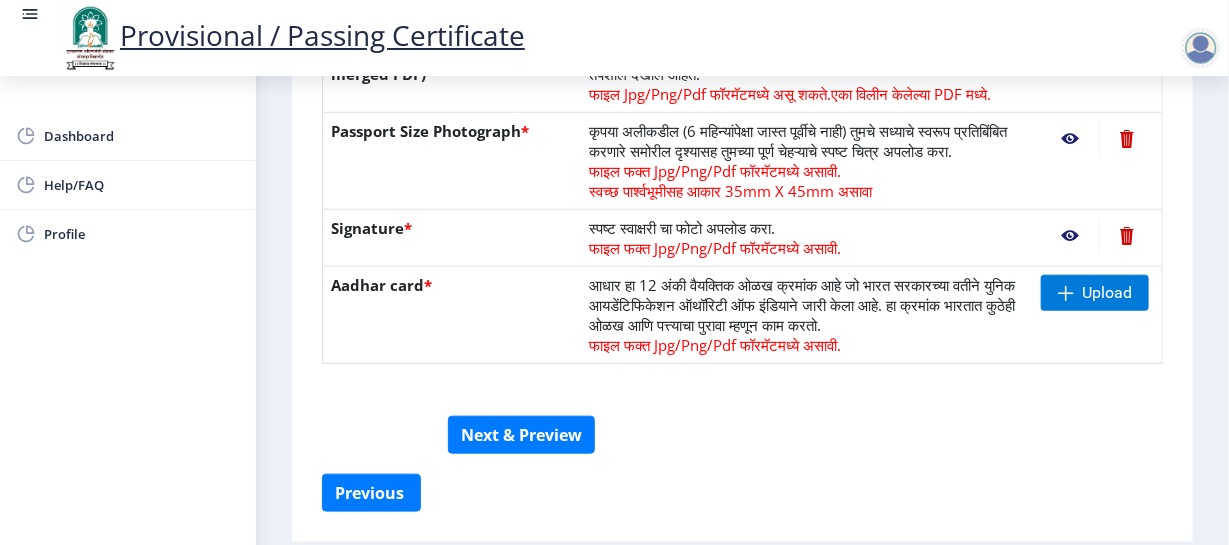 scroll, scrollTop: 604, scrollLeft: 0, axis: vertical 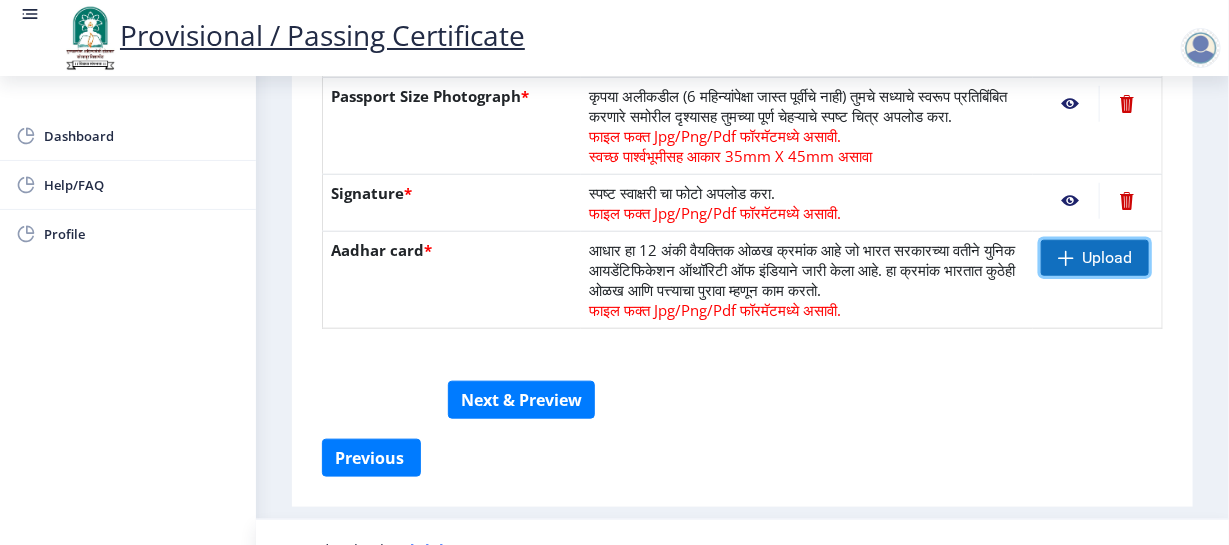 click on "Upload" 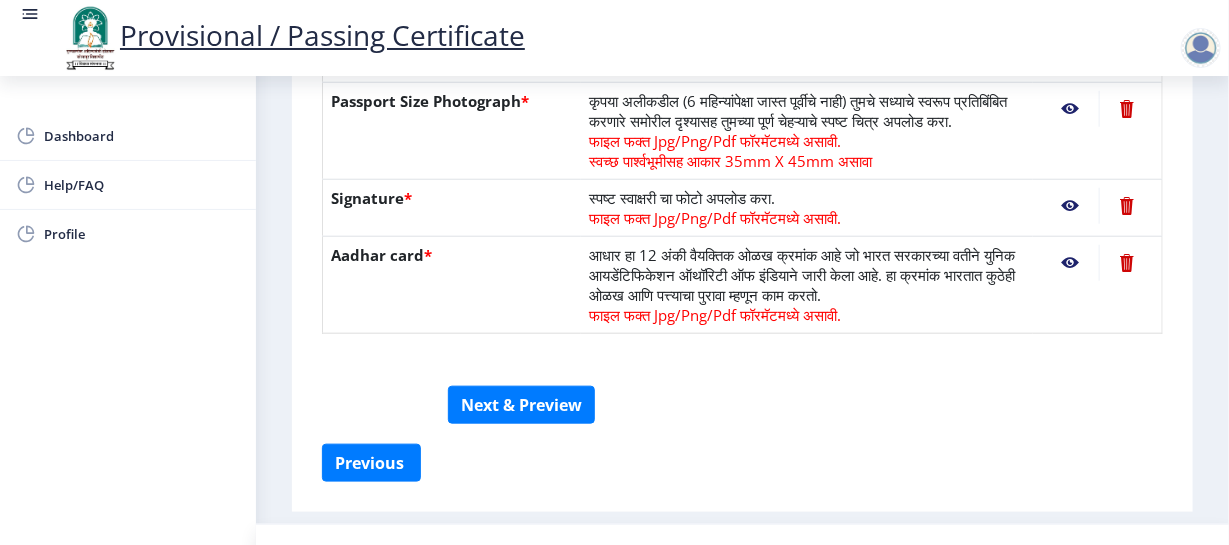 scroll, scrollTop: 600, scrollLeft: 0, axis: vertical 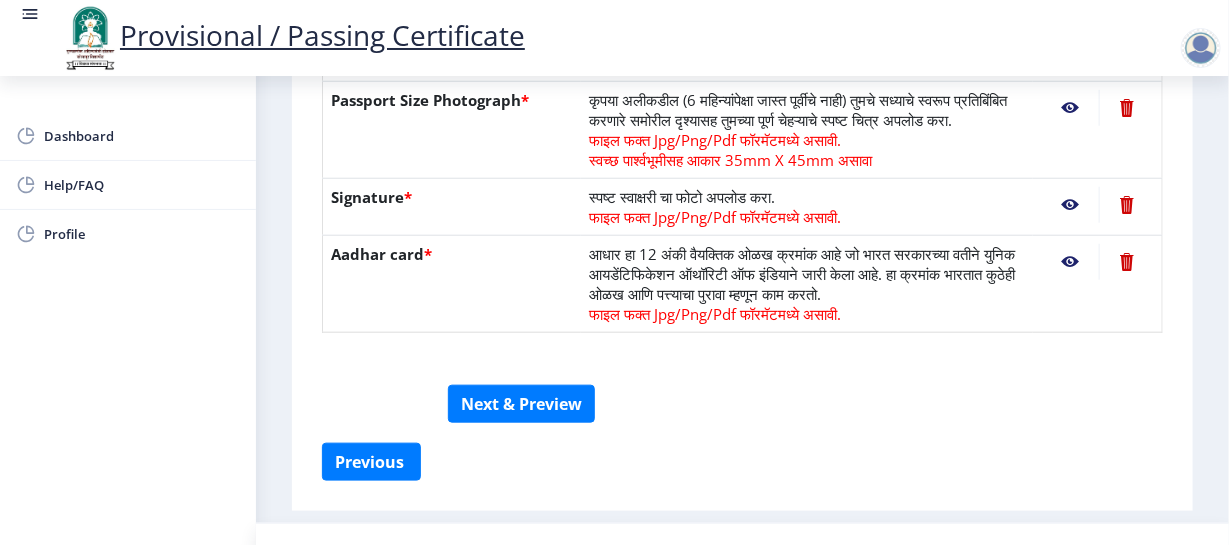click 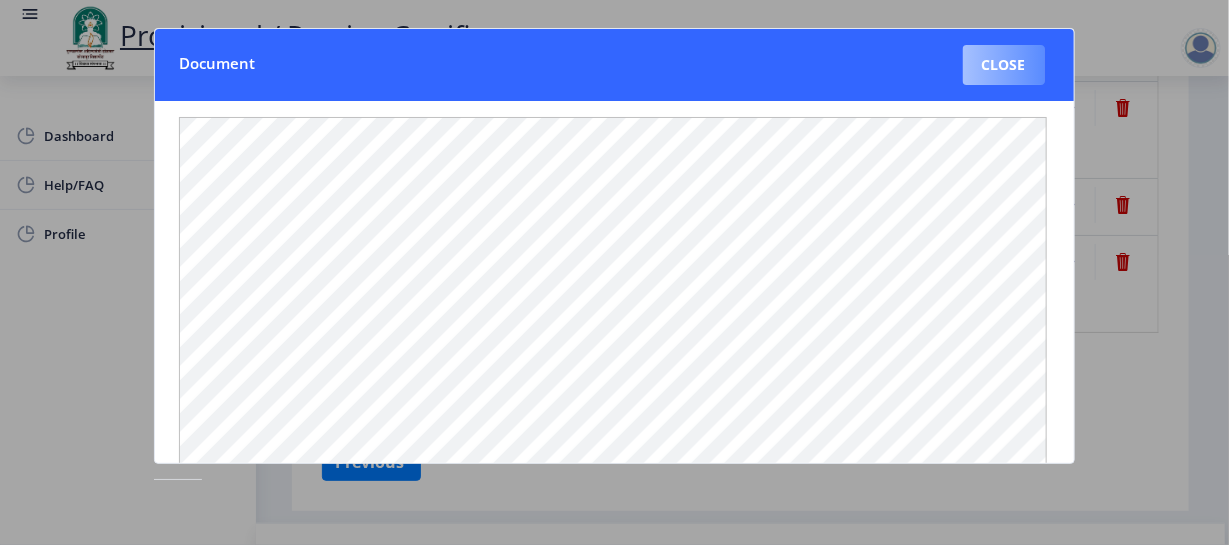 click on "Close" at bounding box center [1004, 65] 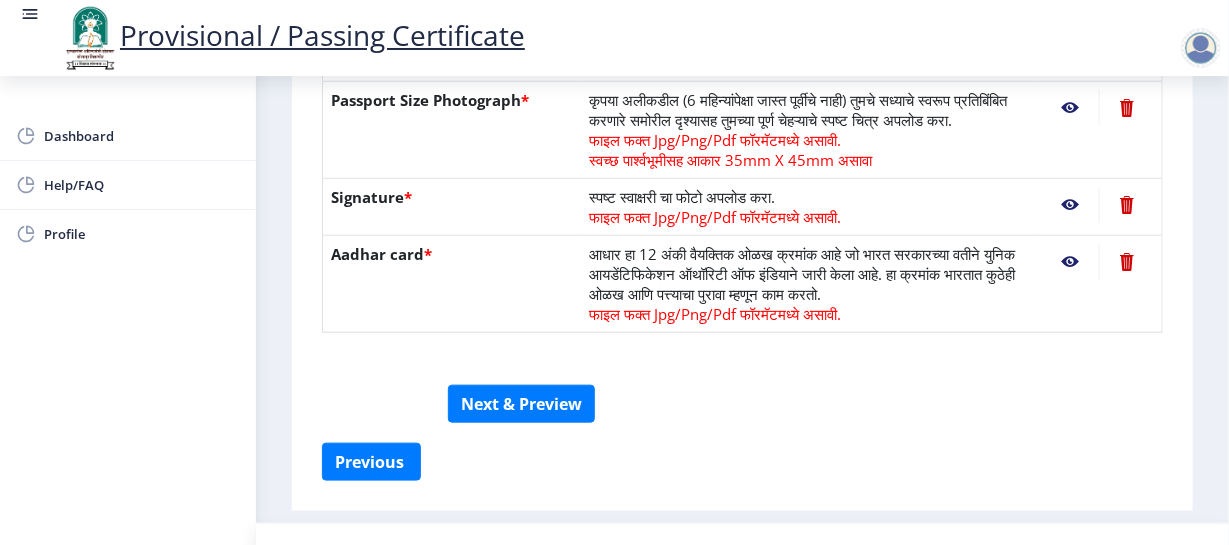 click 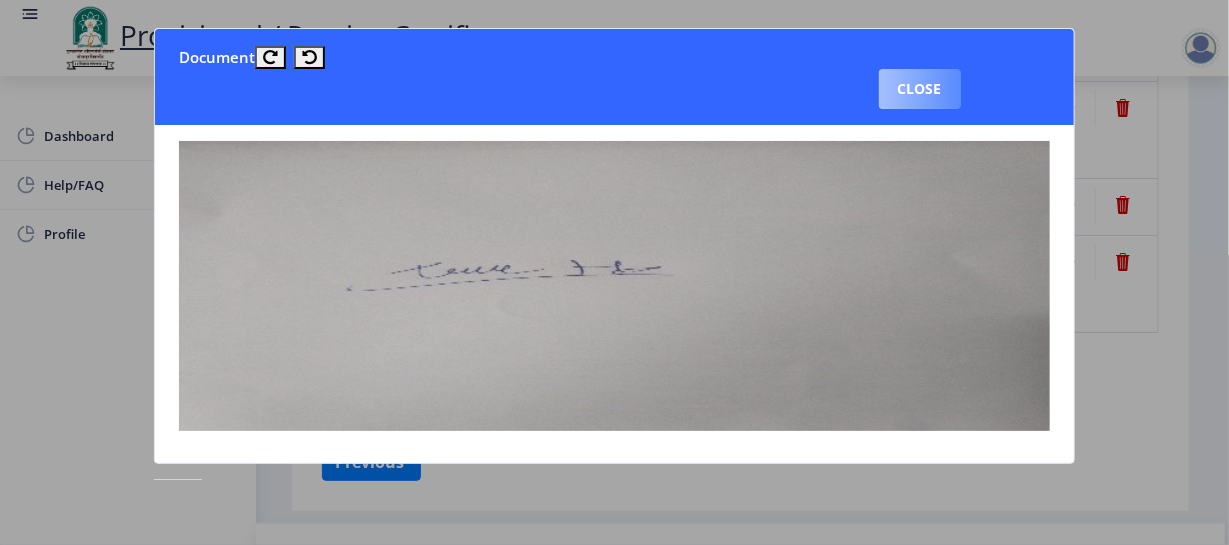 click on "Close" at bounding box center (920, 89) 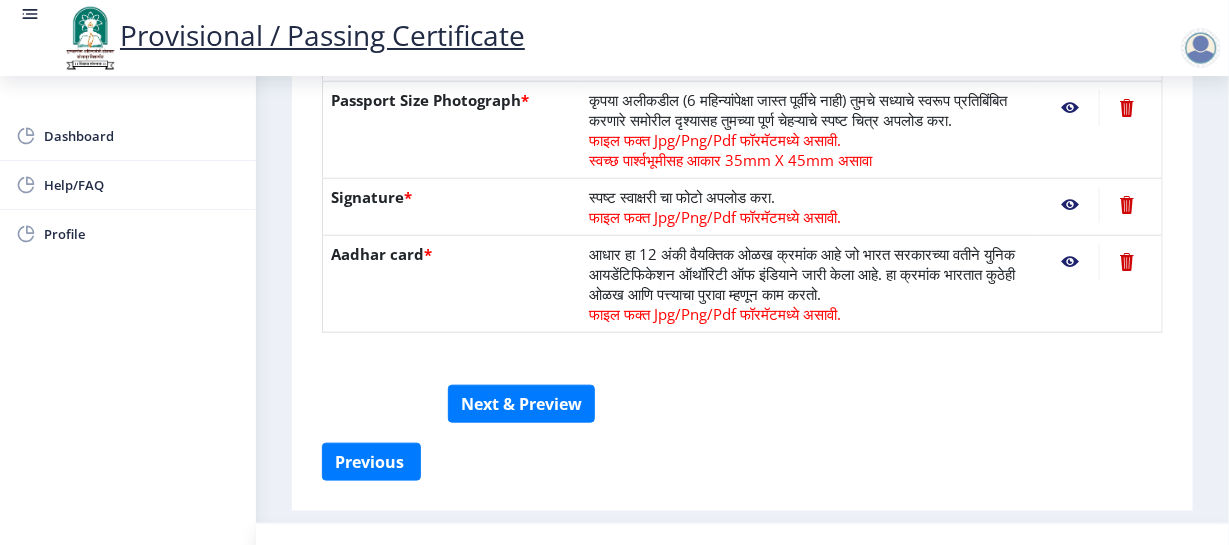scroll, scrollTop: 541, scrollLeft: 0, axis: vertical 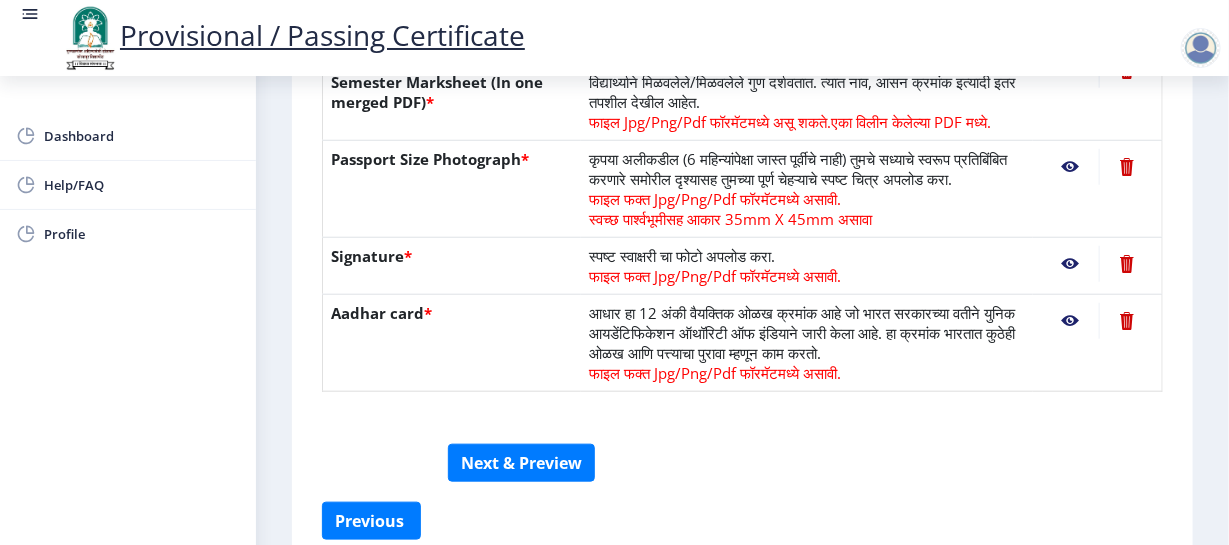 click 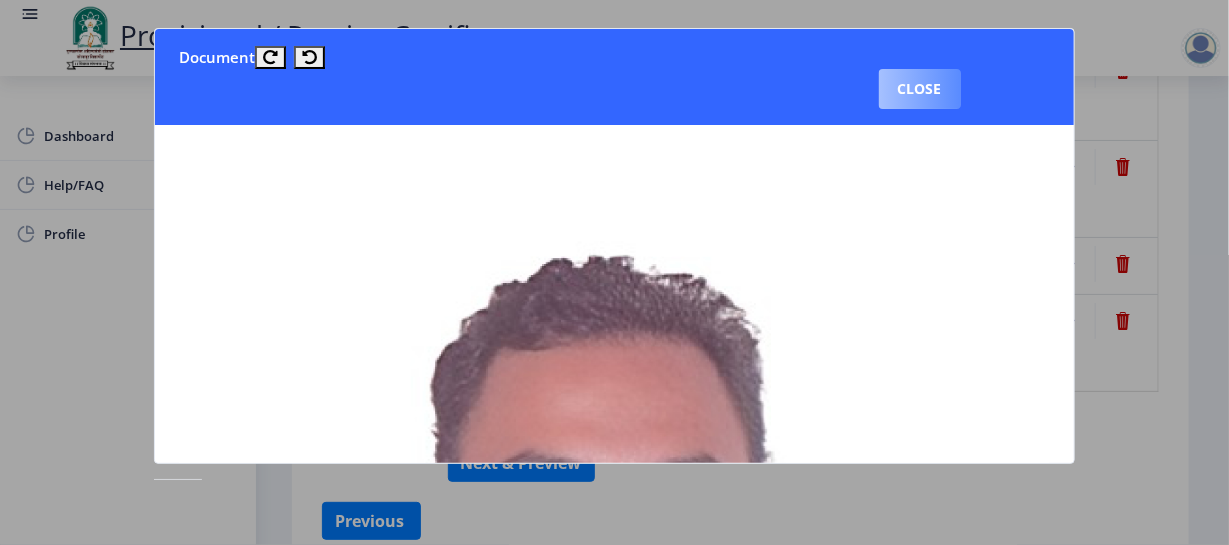 click on "Close" at bounding box center (920, 89) 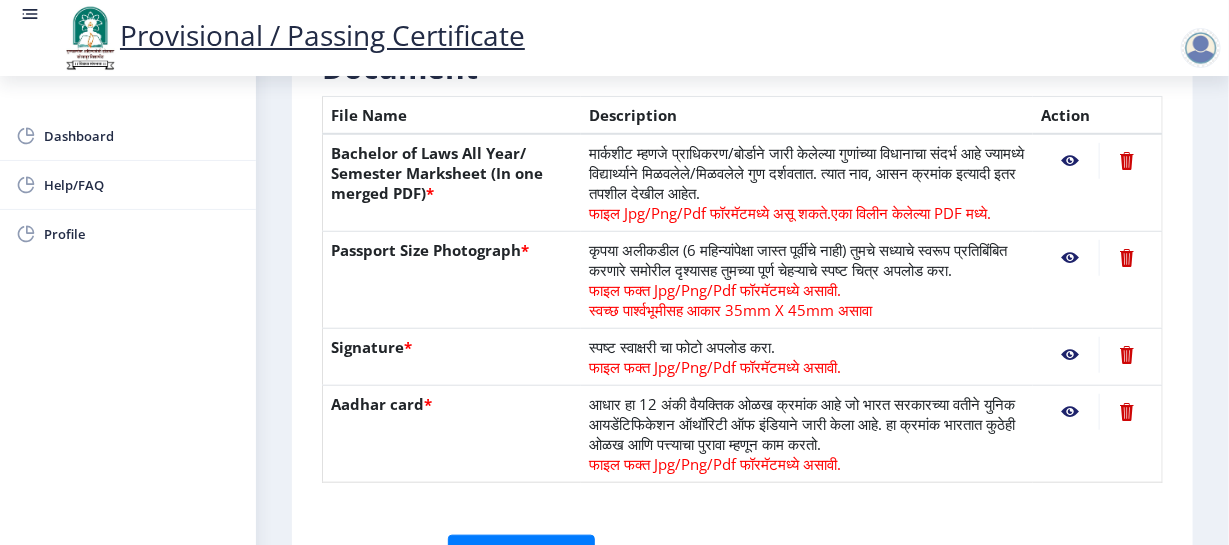 scroll, scrollTop: 448, scrollLeft: 0, axis: vertical 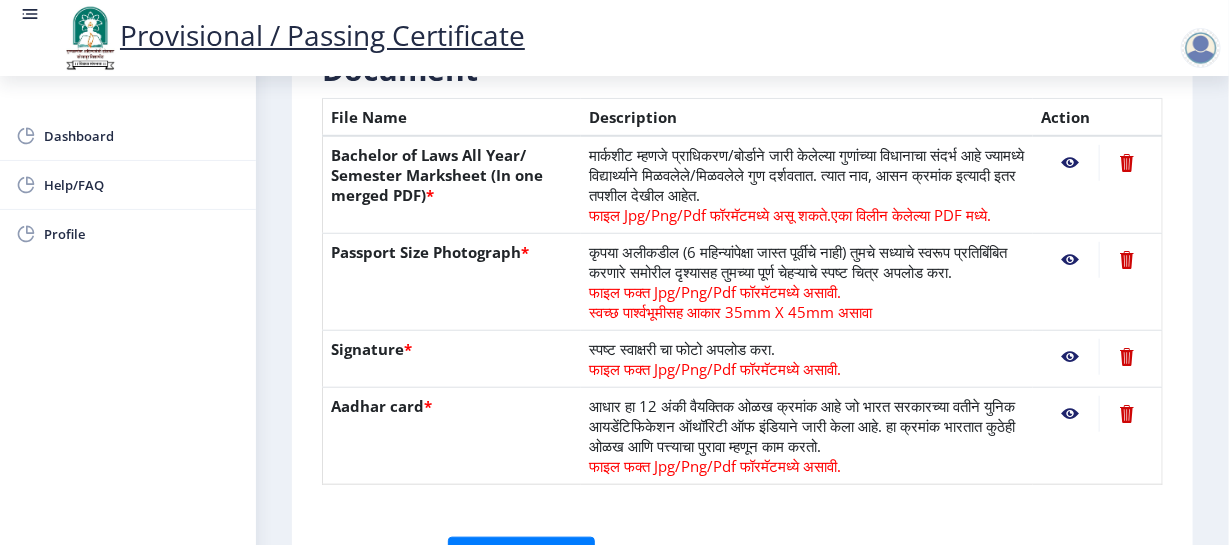 click 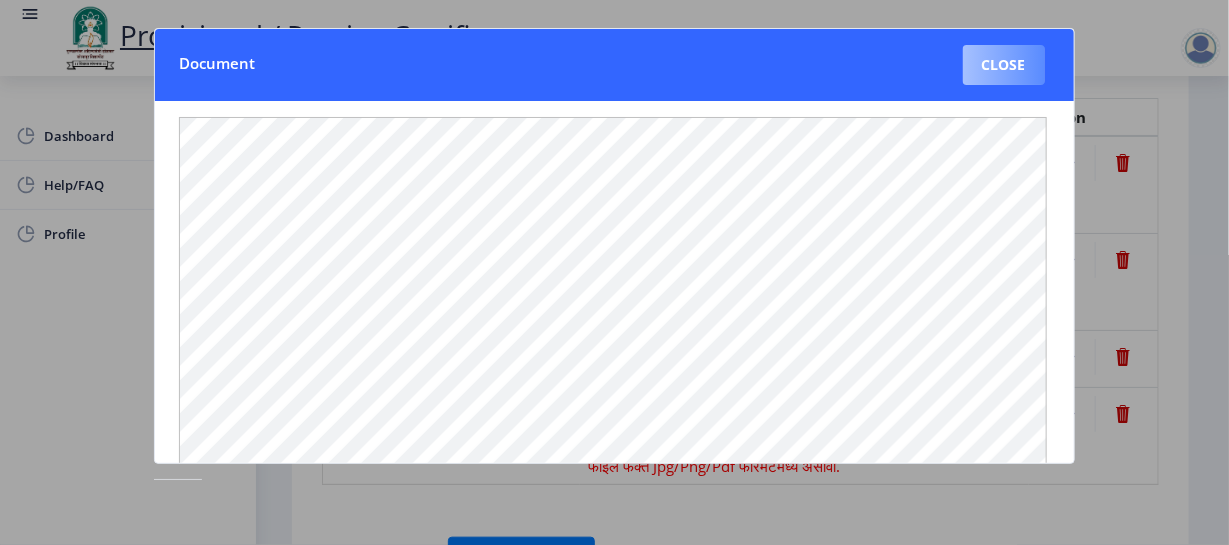 click on "Close" at bounding box center (1004, 65) 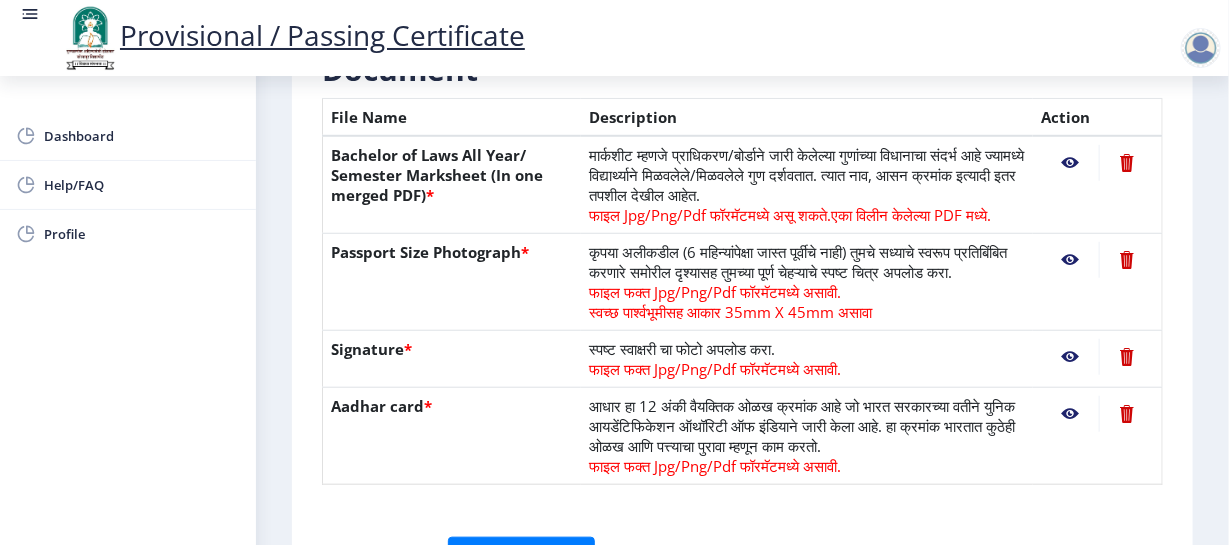 click 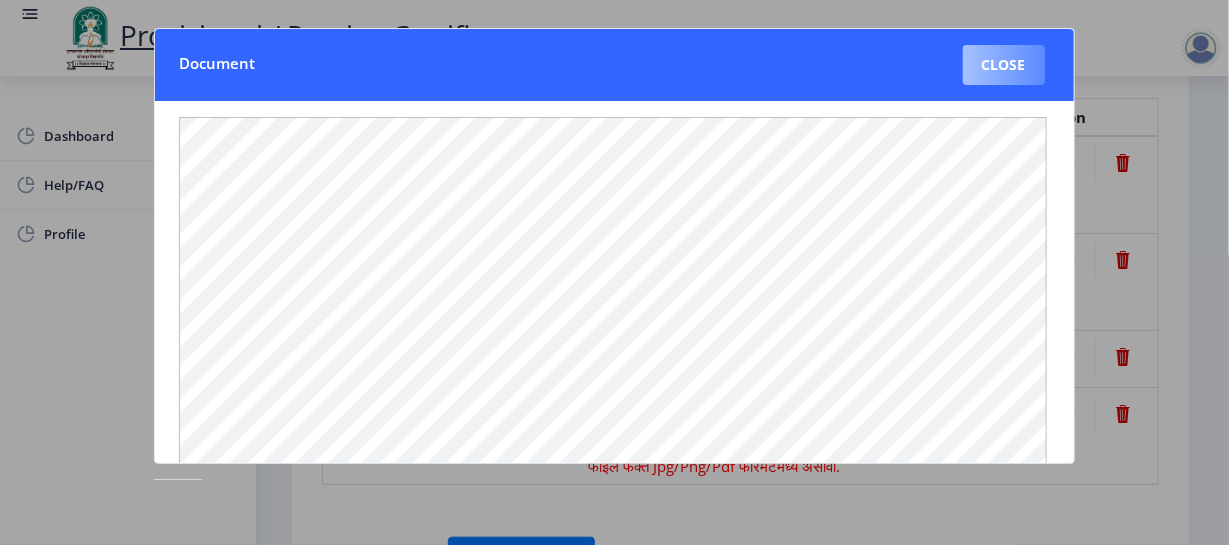 click on "Close" at bounding box center (1004, 65) 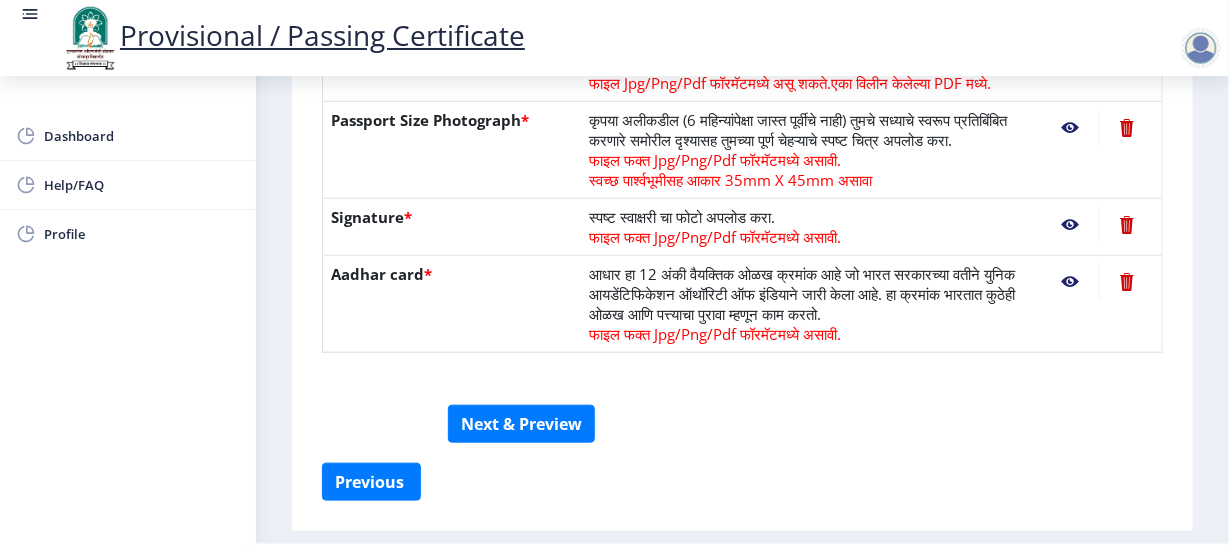 scroll, scrollTop: 674, scrollLeft: 0, axis: vertical 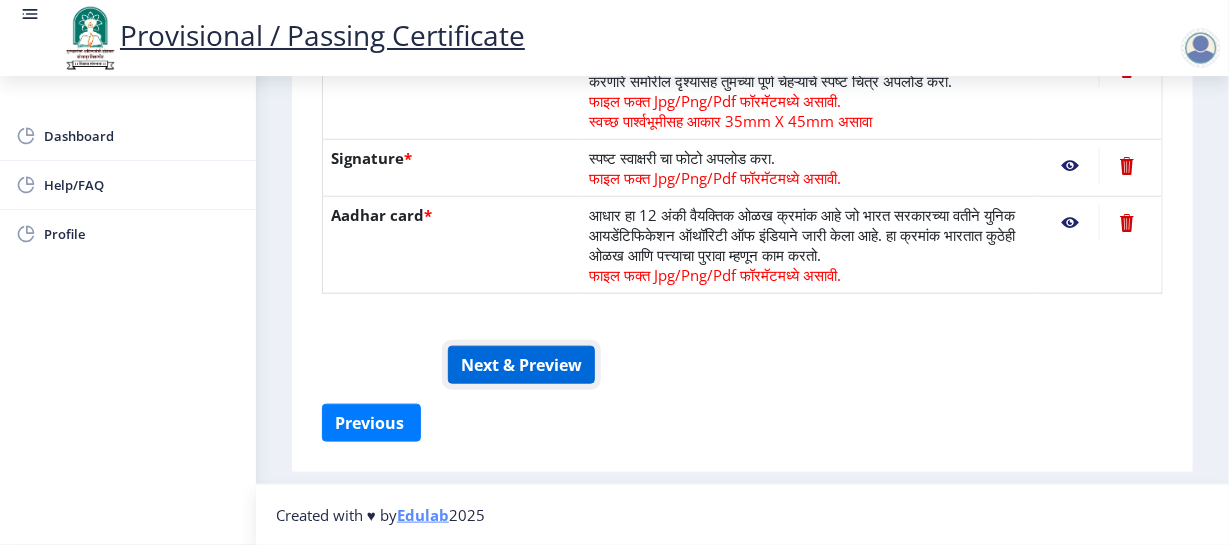 click on "Next & Preview" 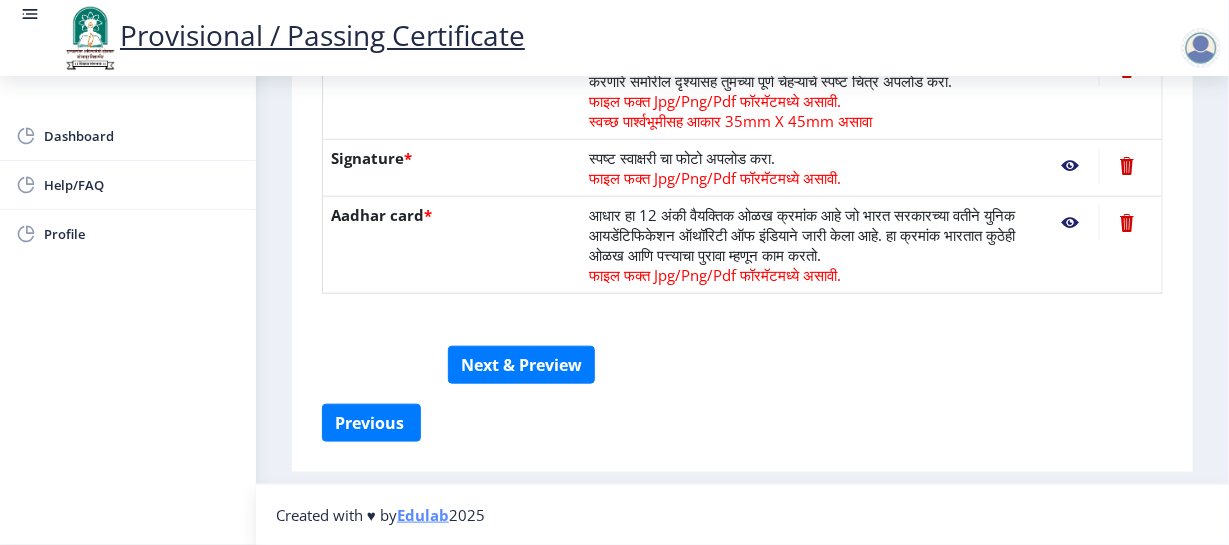 drag, startPoint x: 767, startPoint y: 318, endPoint x: 737, endPoint y: 183, distance: 138.29317 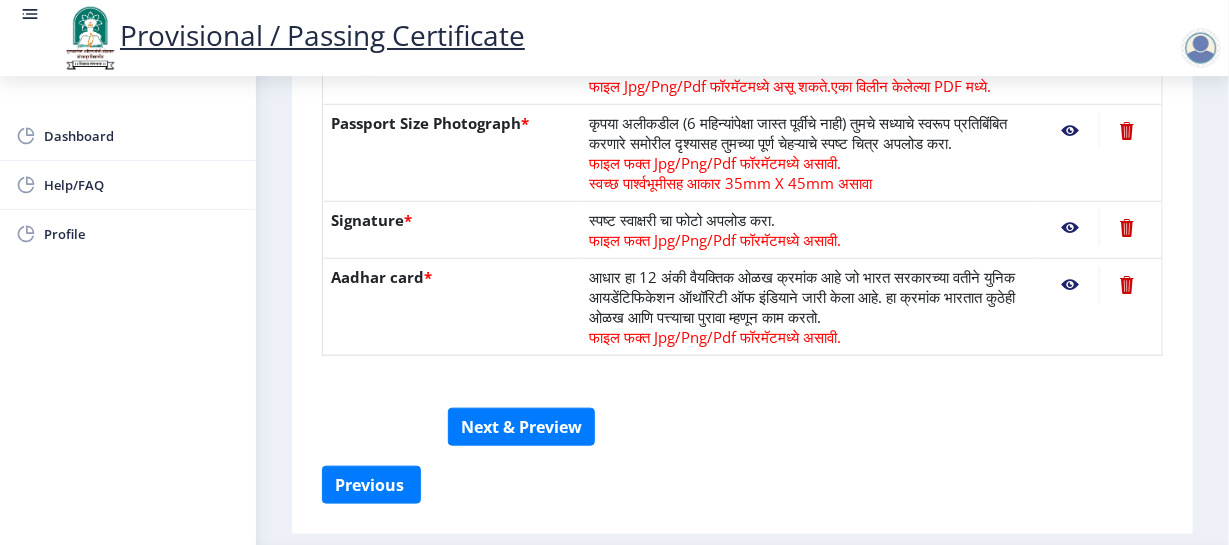 scroll, scrollTop: 604, scrollLeft: 0, axis: vertical 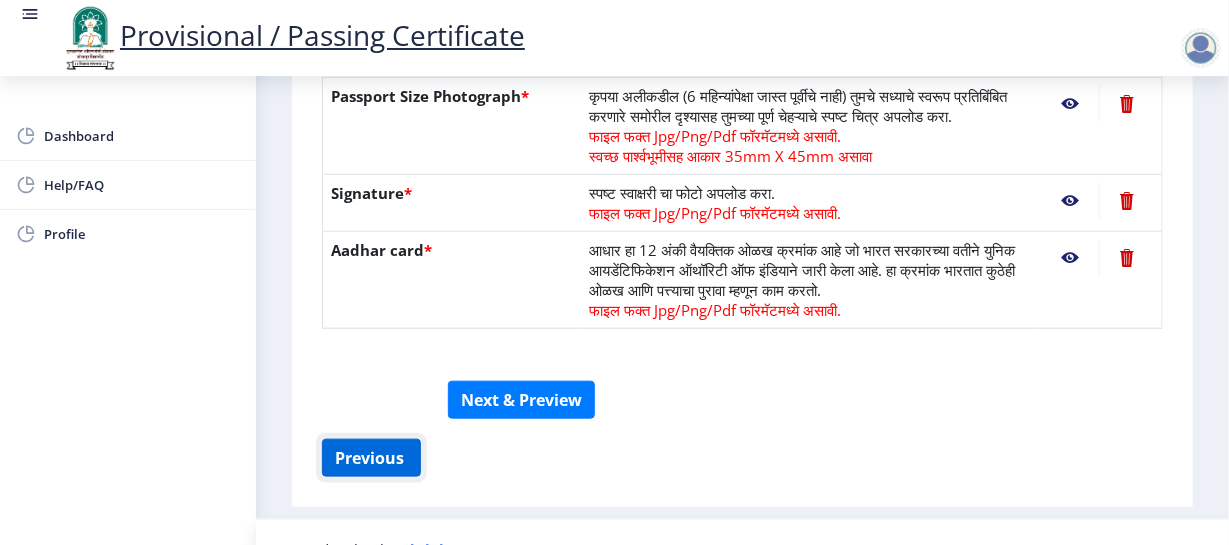 click on "Previous ‍" 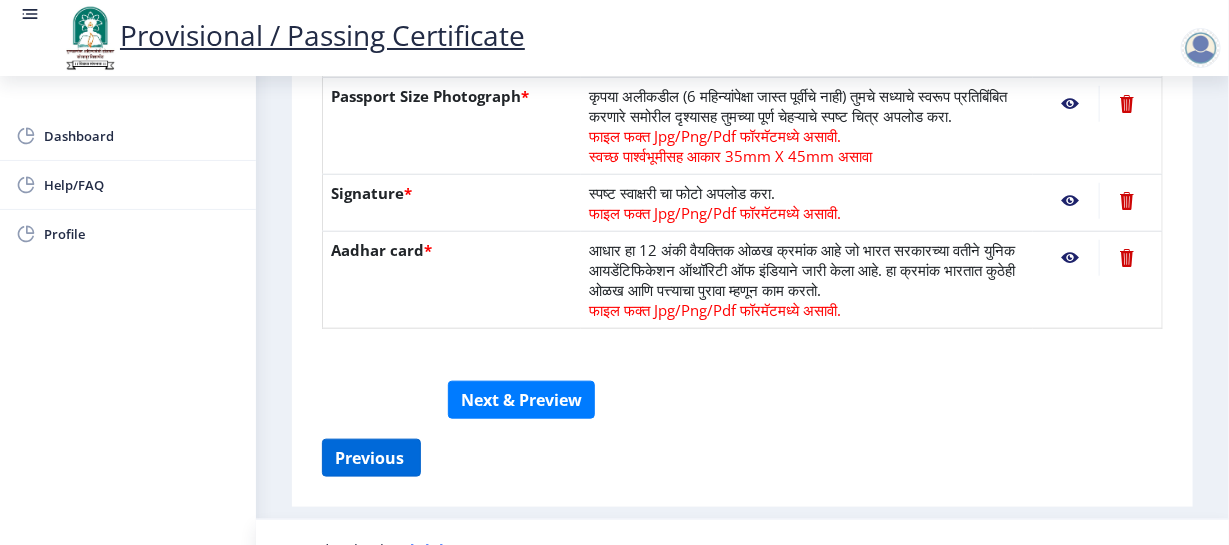 select on "FIRST CLASS" 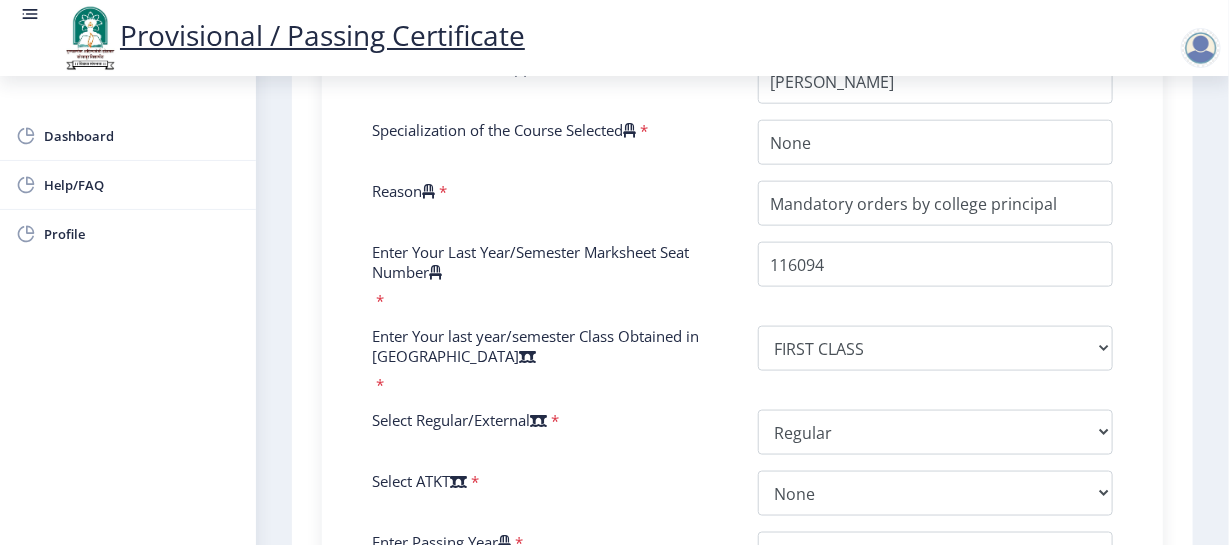 scroll, scrollTop: 1221, scrollLeft: 0, axis: vertical 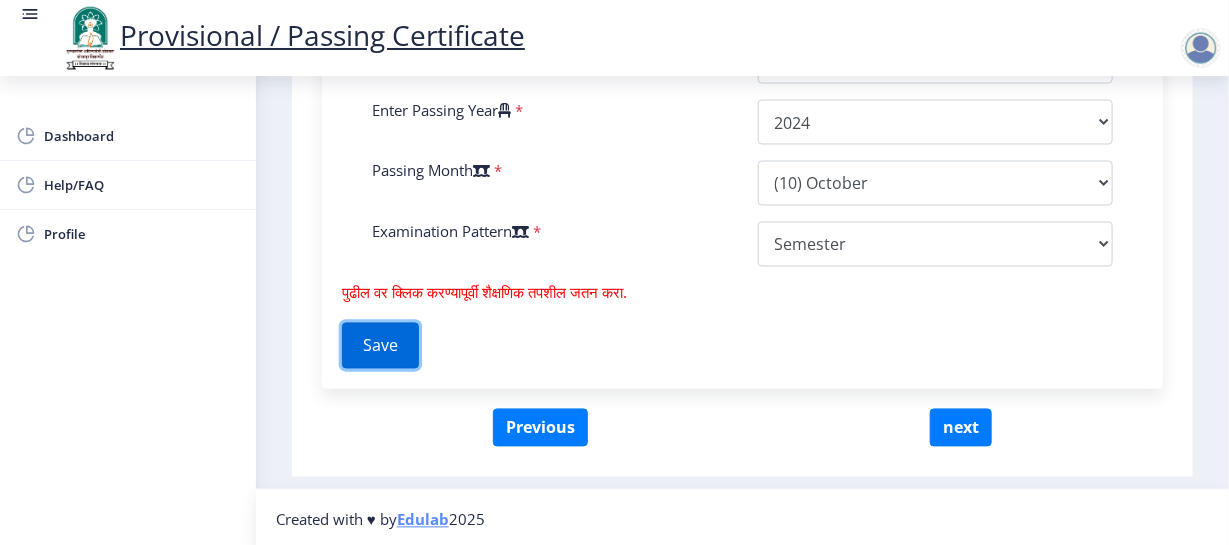 click on "Save" at bounding box center [380, 346] 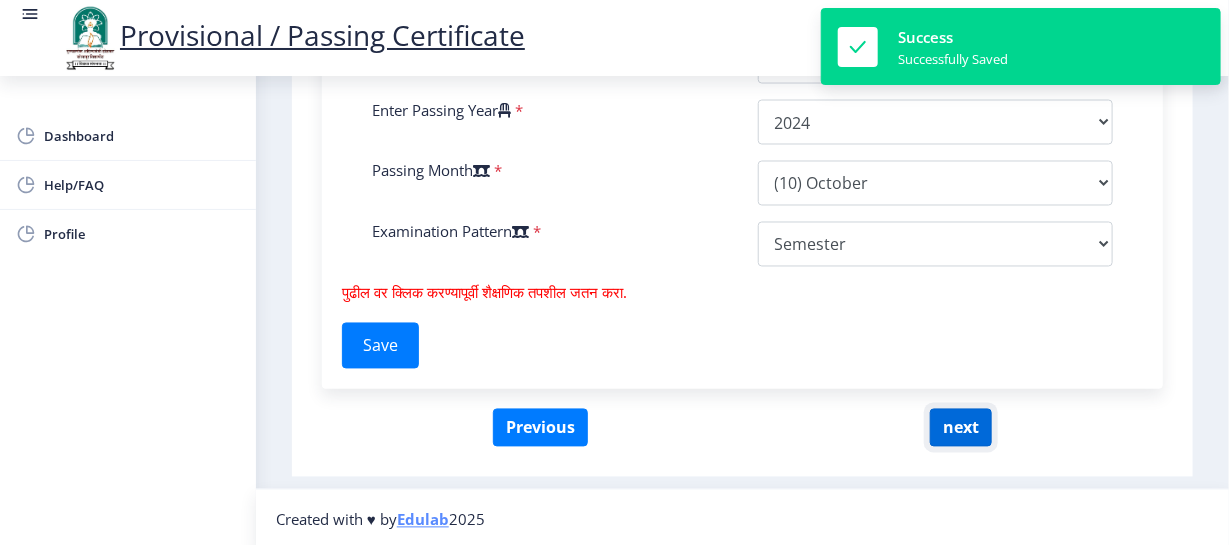 click on "next" 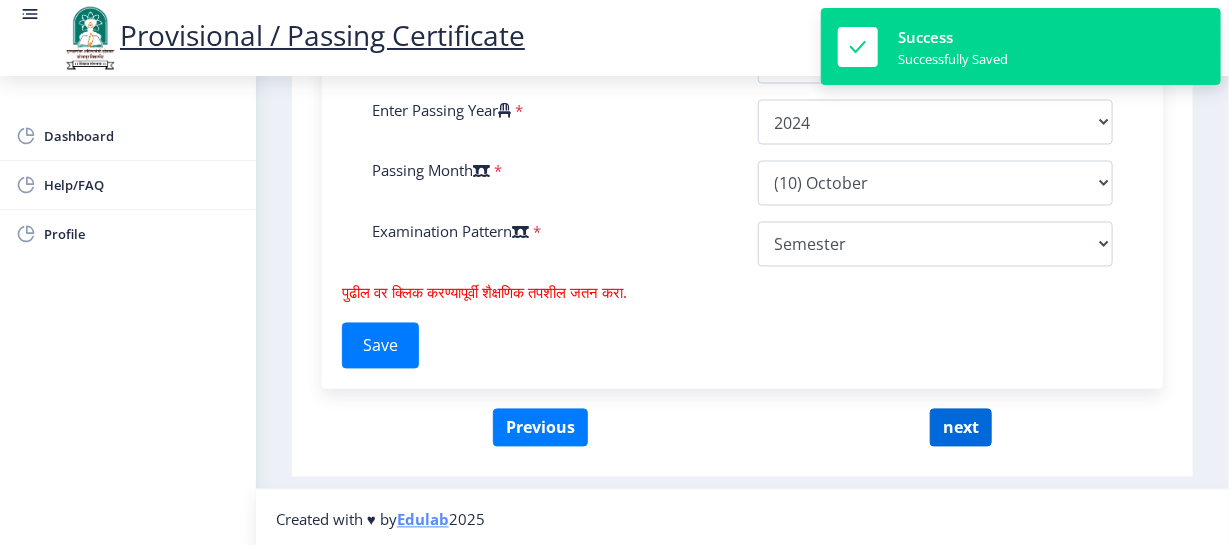 select 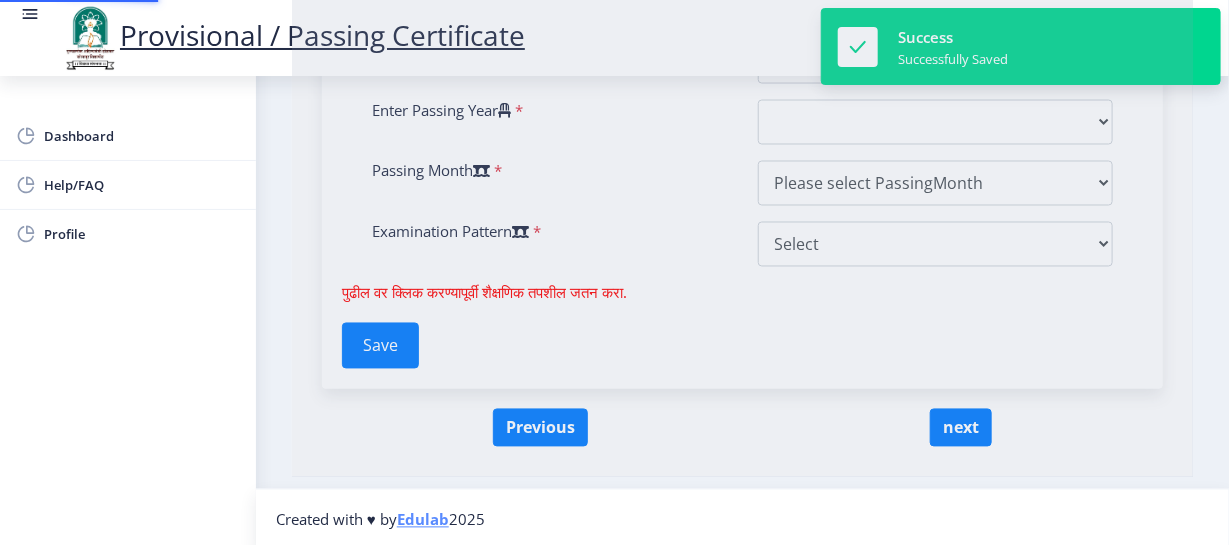 scroll, scrollTop: 0, scrollLeft: 0, axis: both 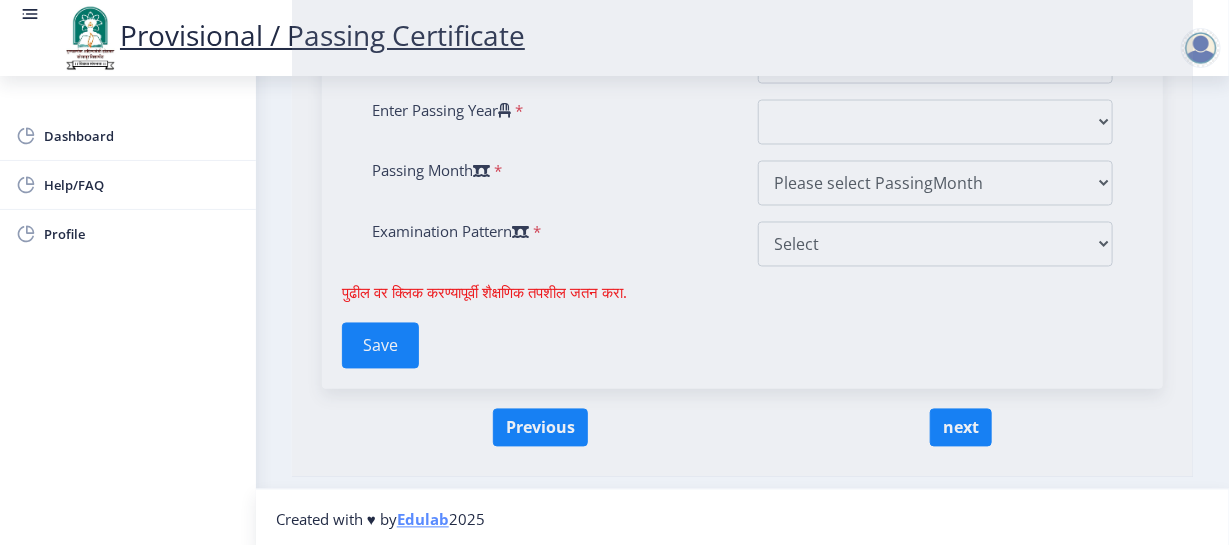 type on "202101024020571" 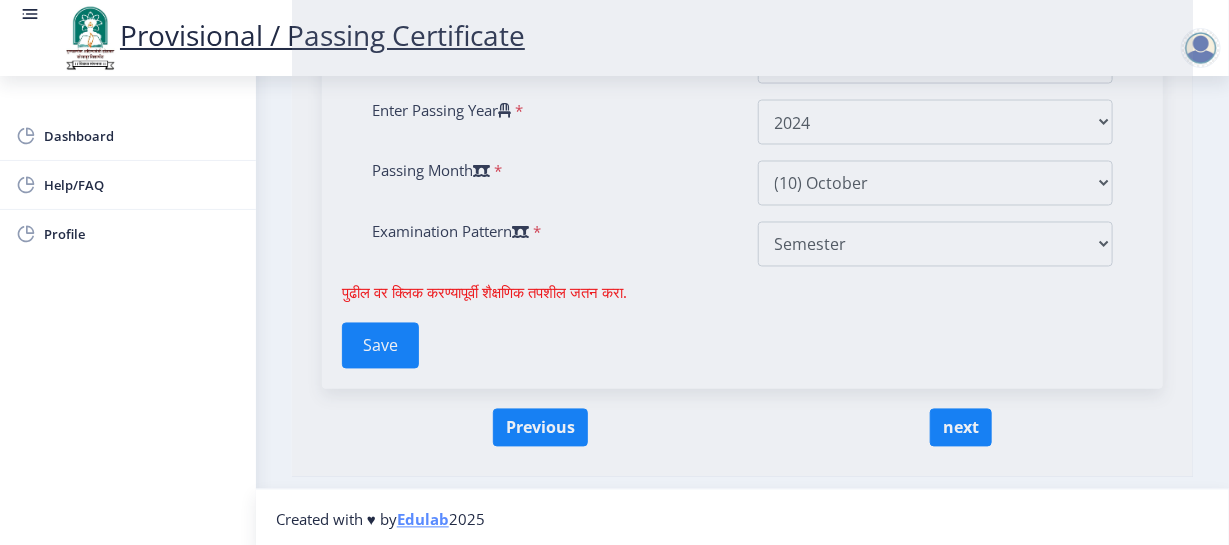 scroll, scrollTop: 453, scrollLeft: 0, axis: vertical 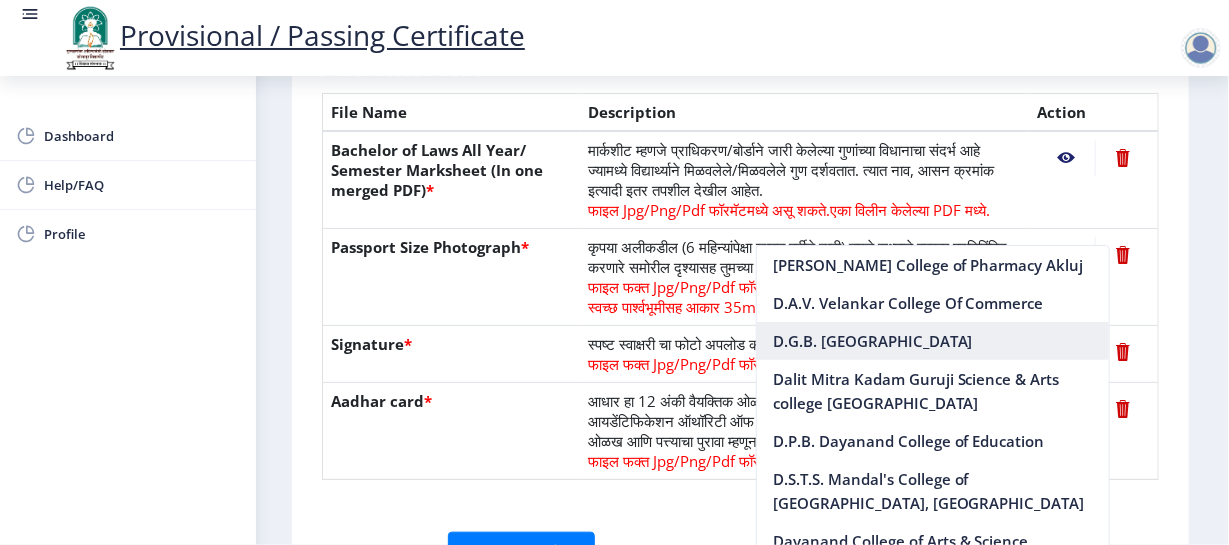 click on "D.G.B. [GEOGRAPHIC_DATA]" at bounding box center (933, 341) 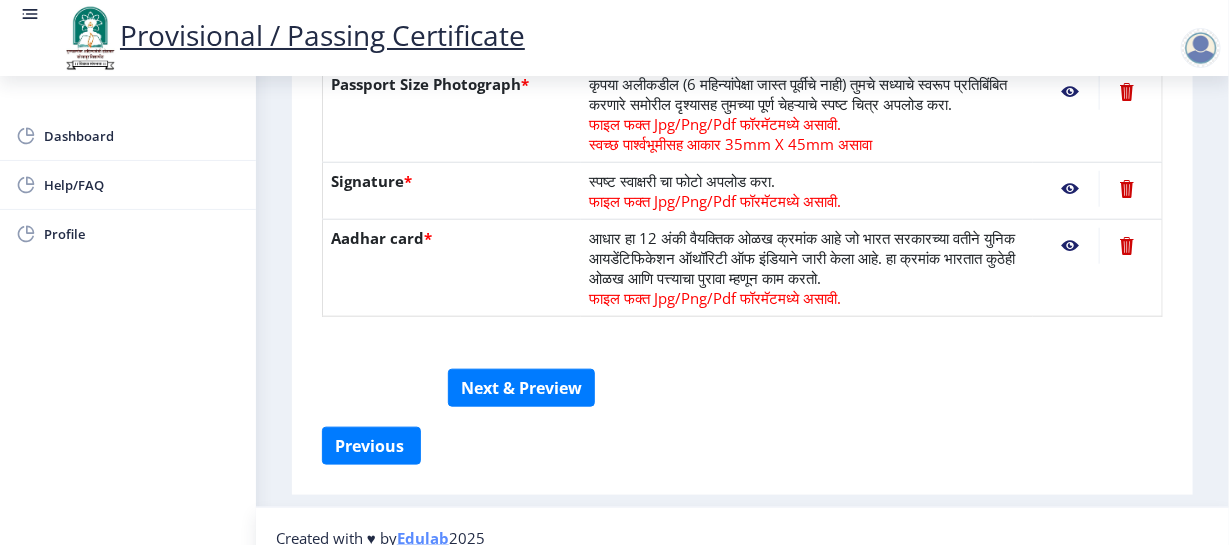 scroll, scrollTop: 674, scrollLeft: 0, axis: vertical 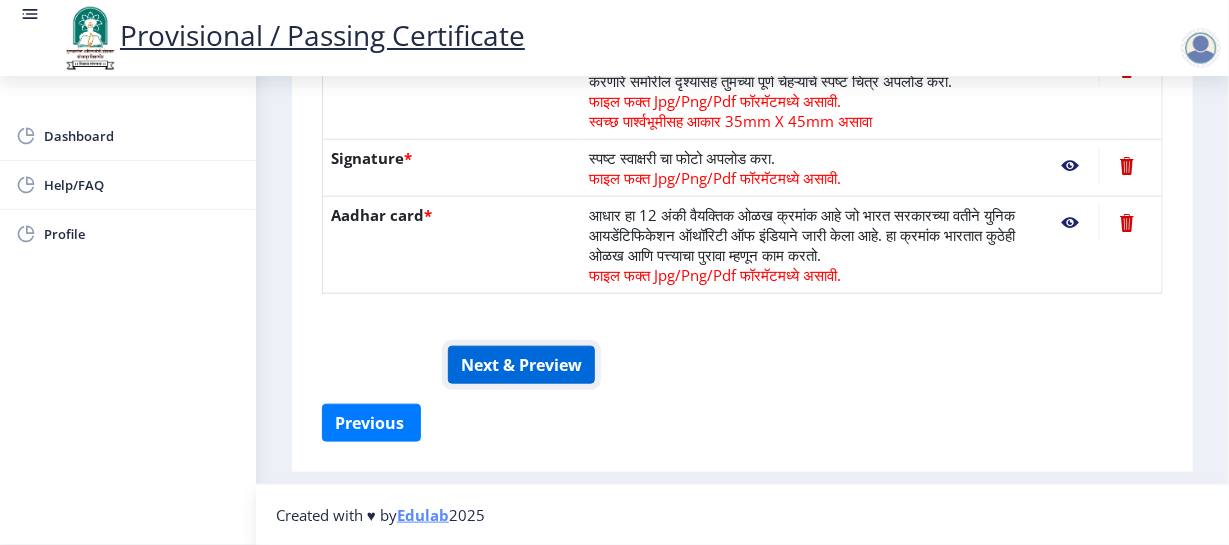 click on "Next & Preview" 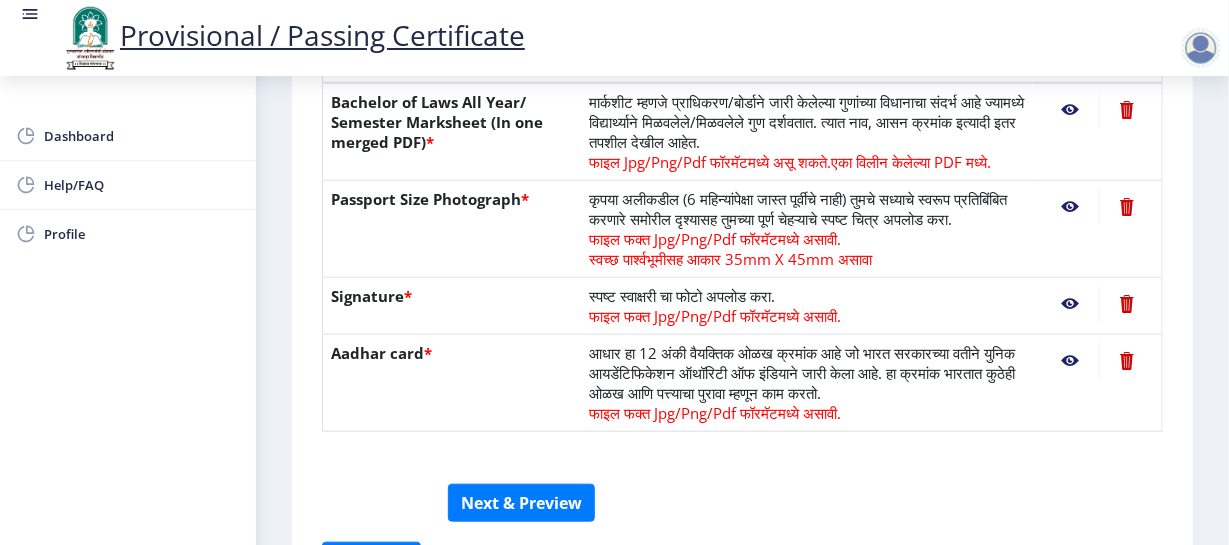 scroll, scrollTop: 572, scrollLeft: 0, axis: vertical 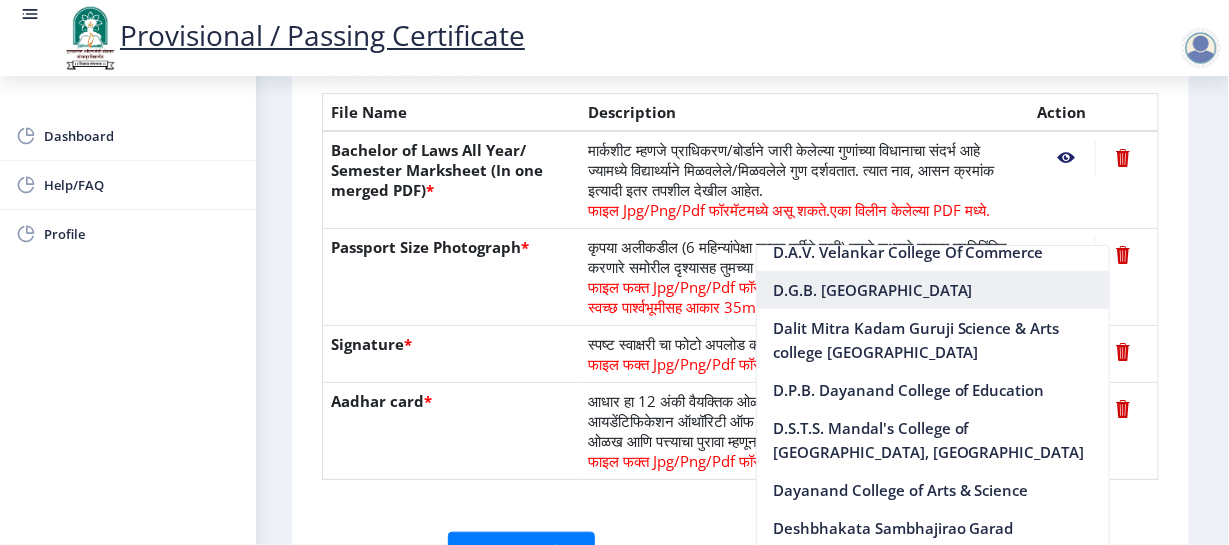 click on "D.G.B. [GEOGRAPHIC_DATA]" at bounding box center [933, 290] 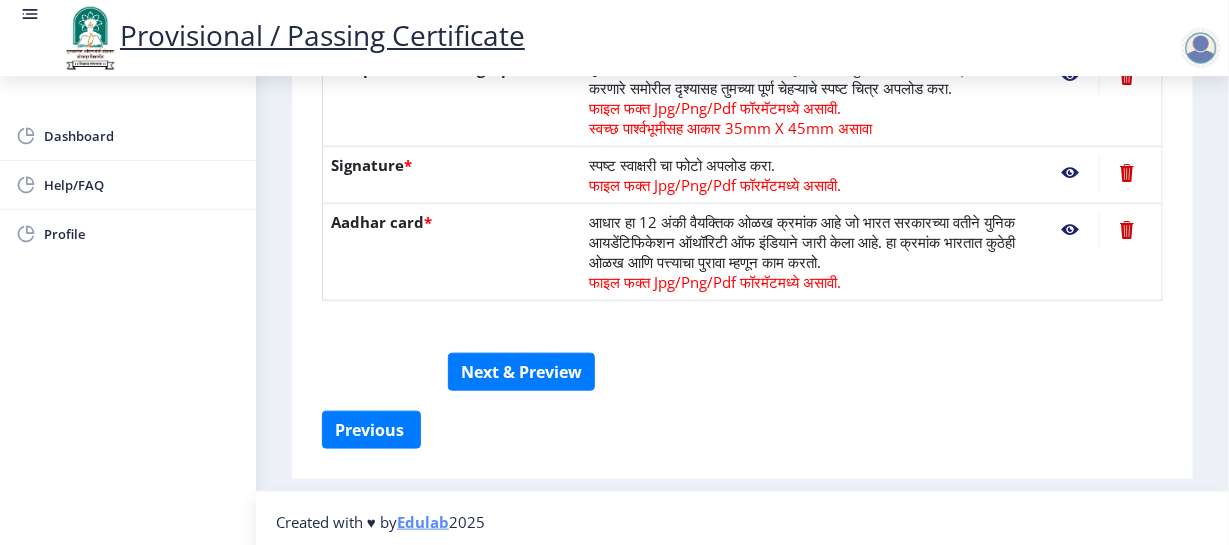 scroll, scrollTop: 674, scrollLeft: 0, axis: vertical 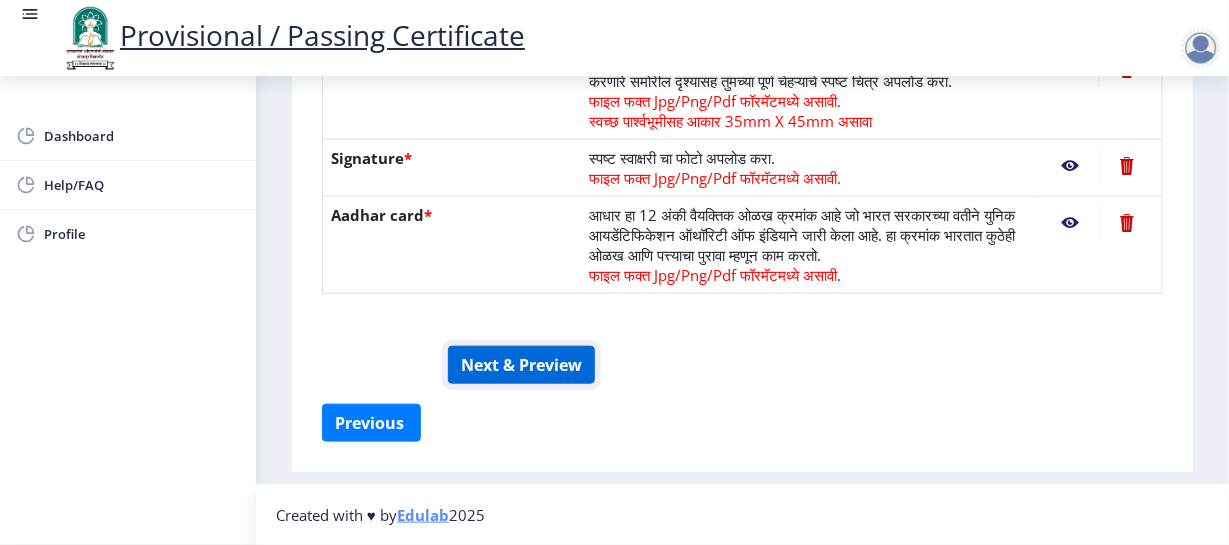 click on "Next & Preview" 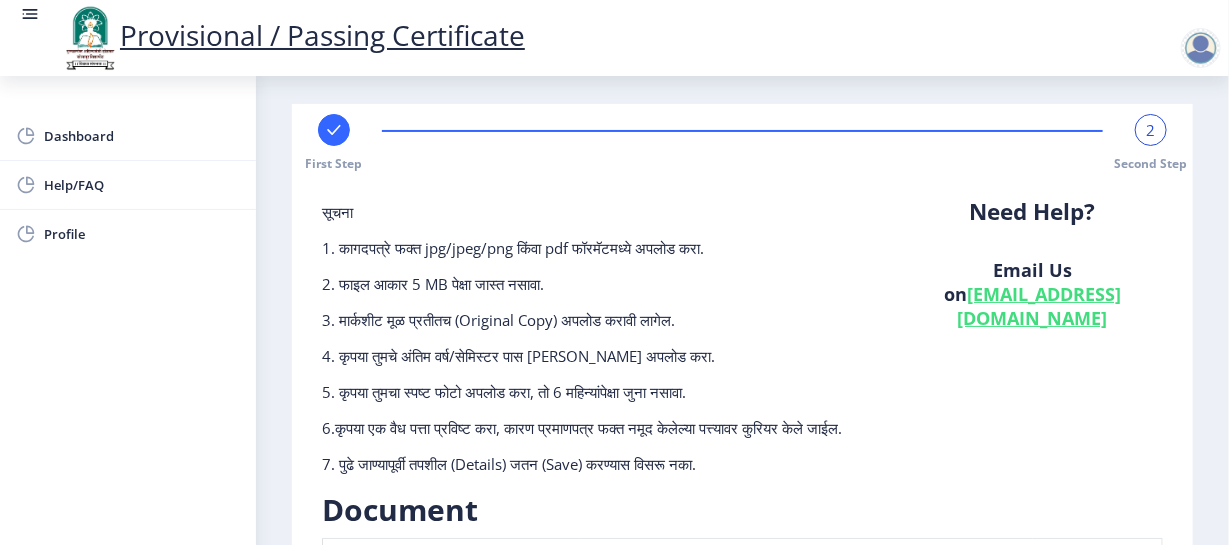 scroll, scrollTop: 0, scrollLeft: 0, axis: both 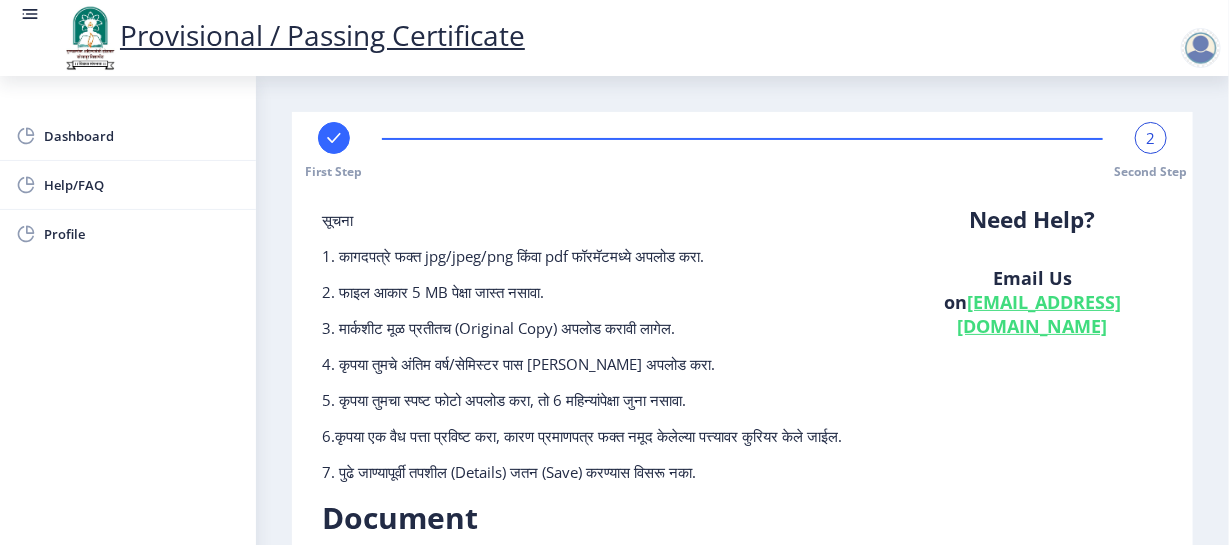 click on "2" 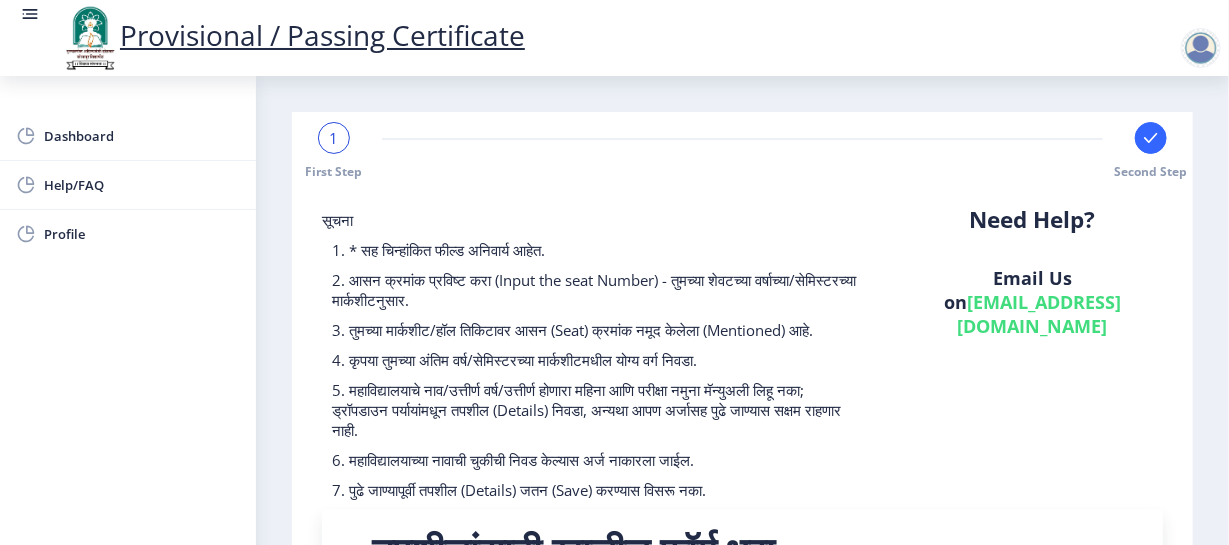 drag, startPoint x: 636, startPoint y: 192, endPoint x: 624, endPoint y: 226, distance: 36.05551 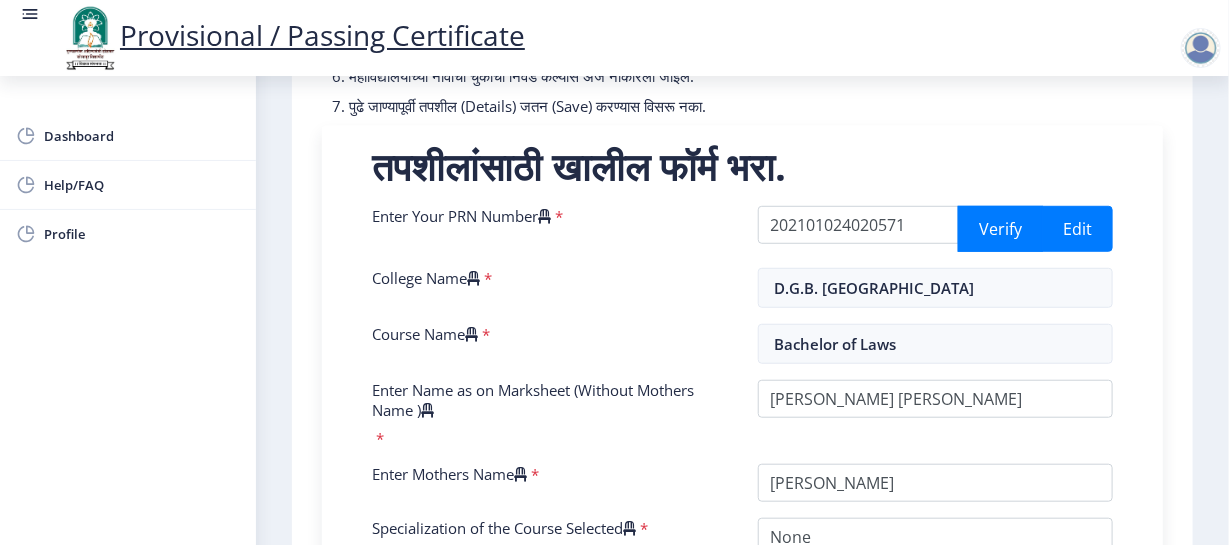 scroll, scrollTop: 384, scrollLeft: 0, axis: vertical 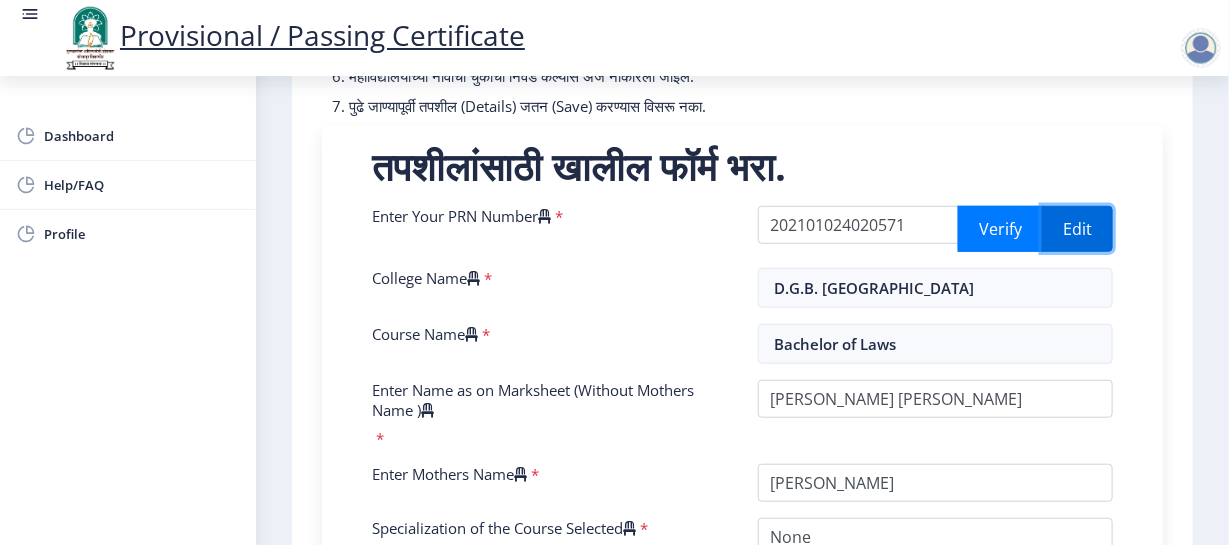 click on "Edit" at bounding box center (1077, 229) 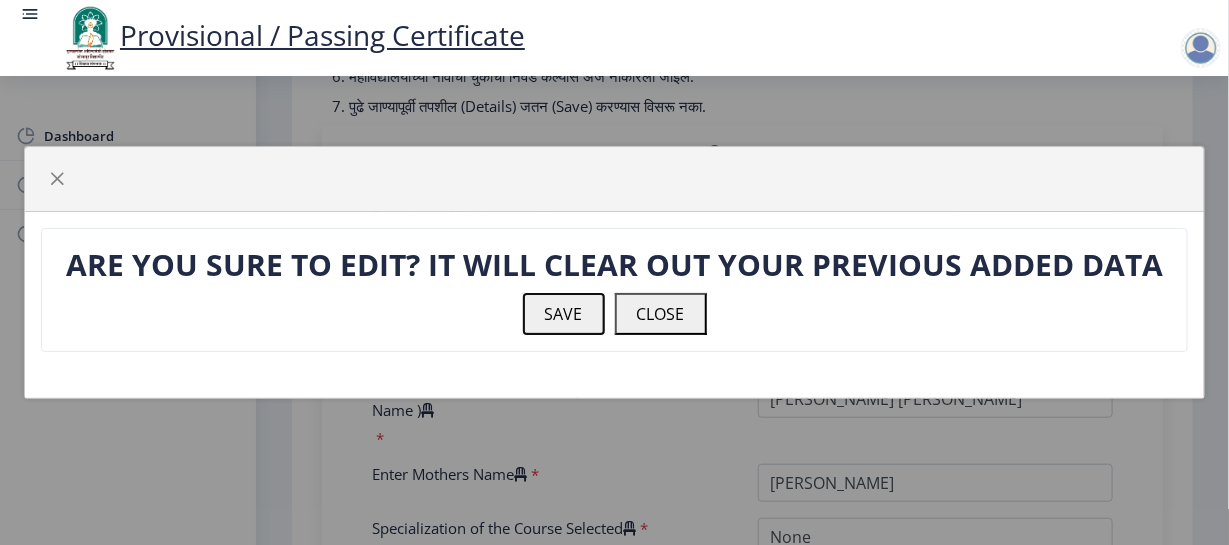 click on "SAVE" 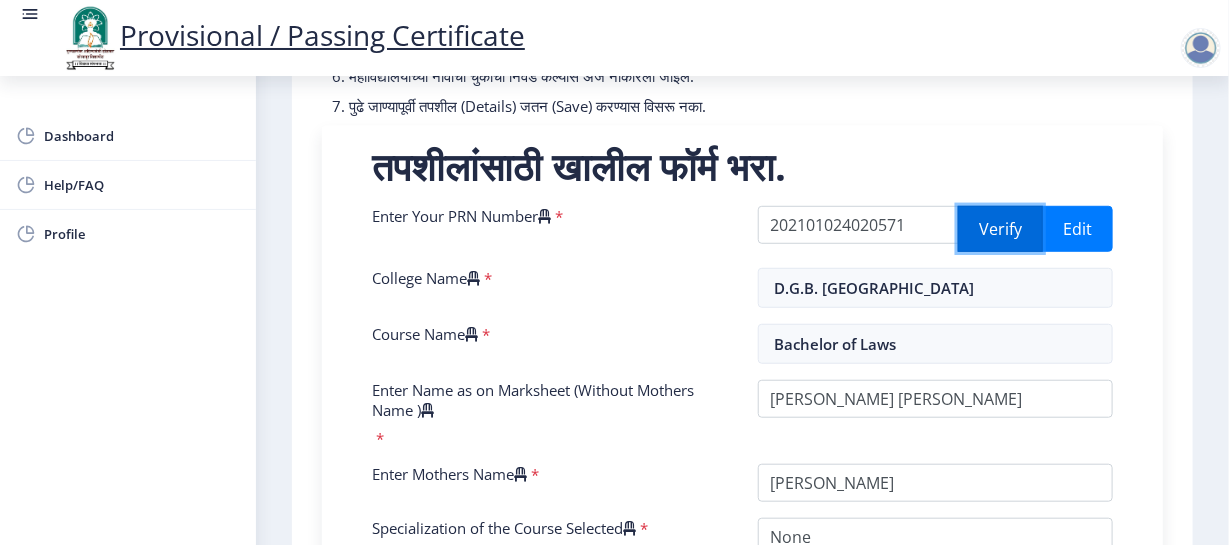 click on "Verify" at bounding box center (1000, 229) 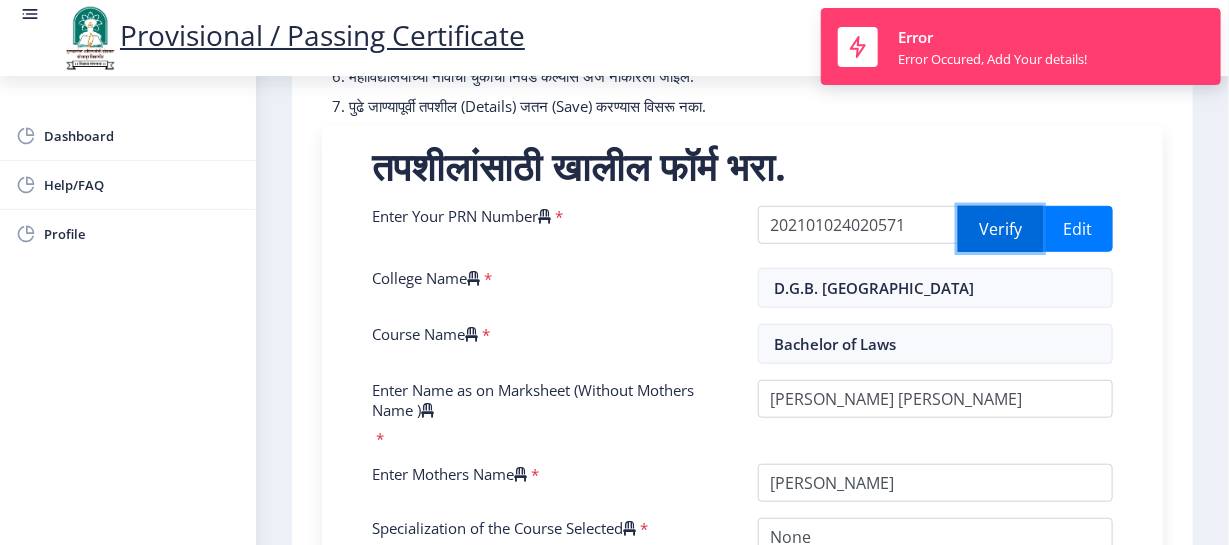 click on "Verify" at bounding box center (1000, 229) 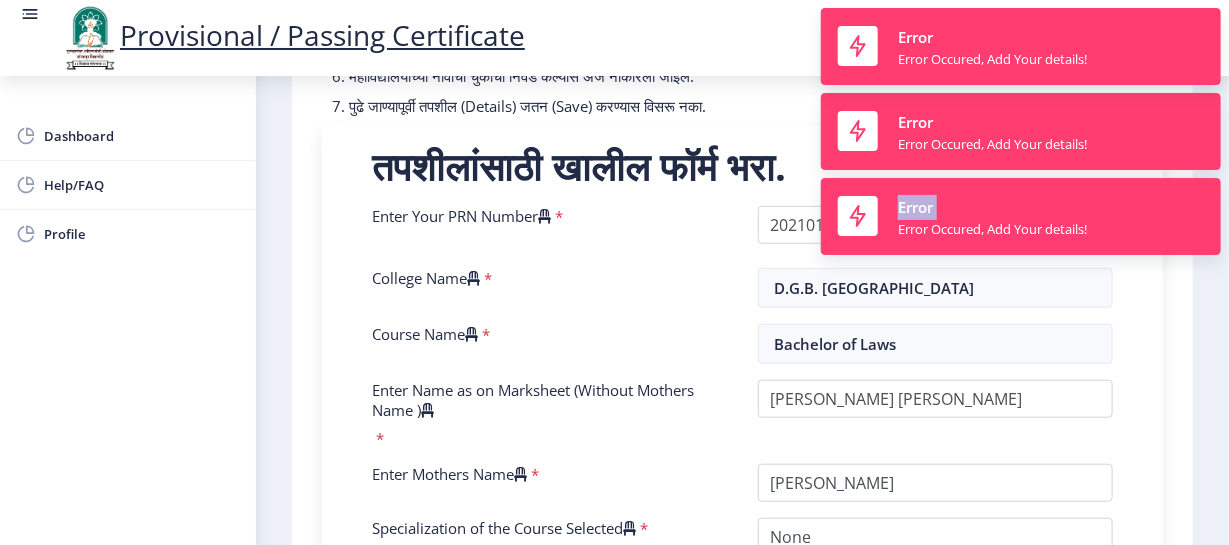 click on "Error Error Occured, Add Your details! Error Error Occured, Add Your details! Error Error Occured, Add Your details!" at bounding box center [1021, 131] 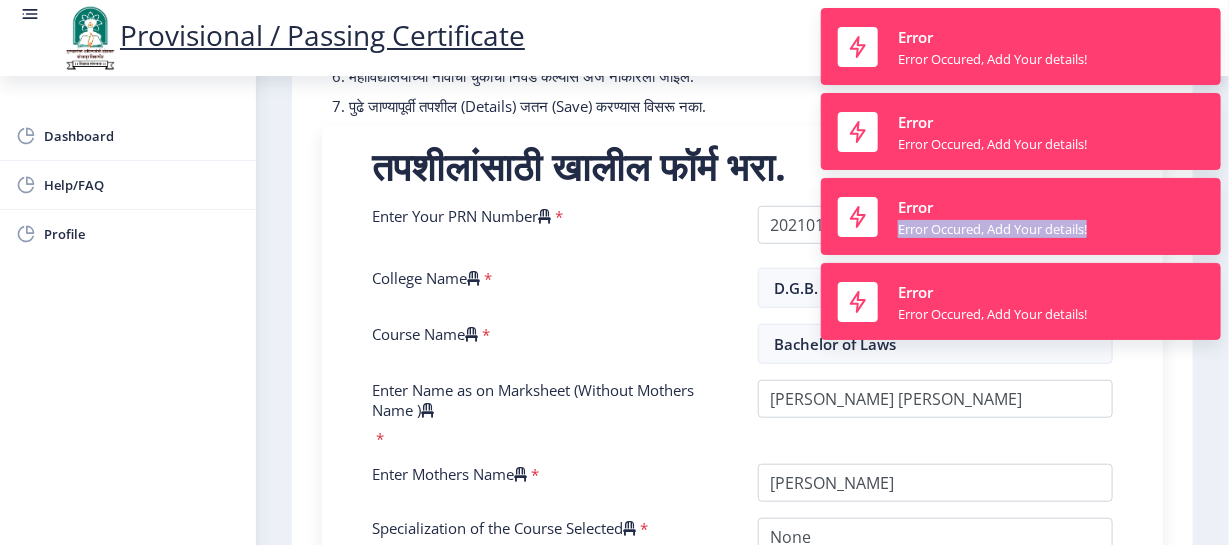 click on "Error Error Occured, Add Your details!" at bounding box center [1021, 216] 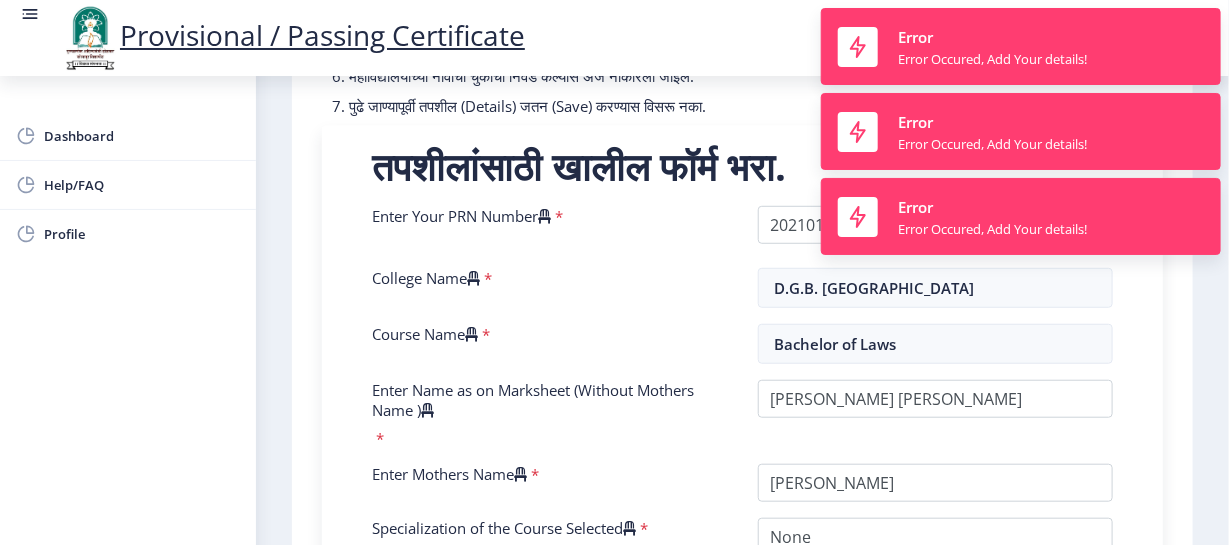 click on "Error Error Occured, Add Your details!" at bounding box center [1021, 216] 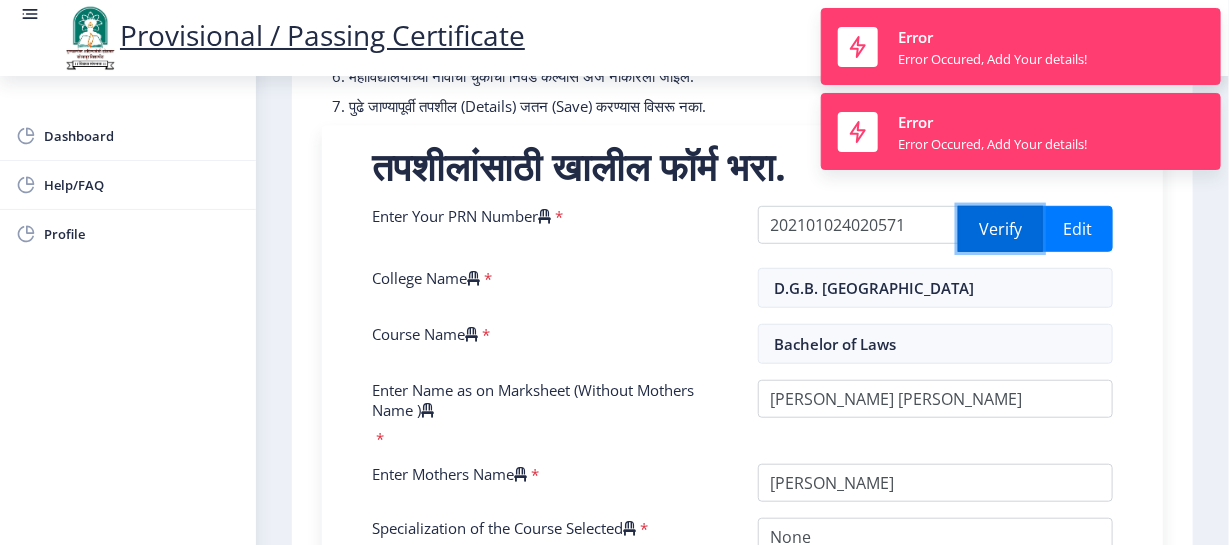 click on "Verify" at bounding box center (1000, 229) 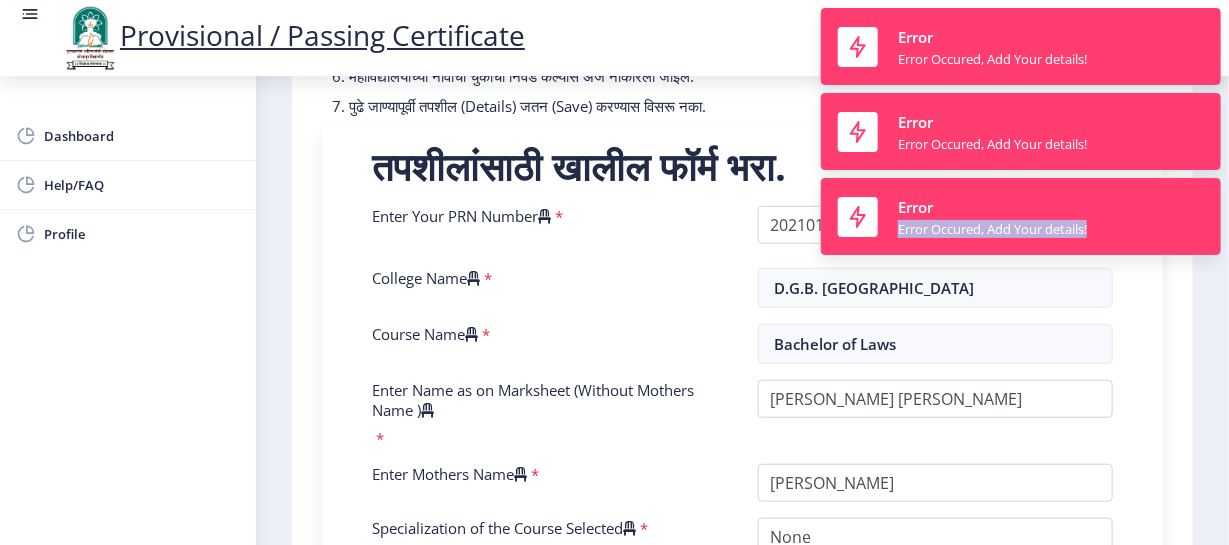 click on "Error Occured, Add Your details!" at bounding box center (992, 229) 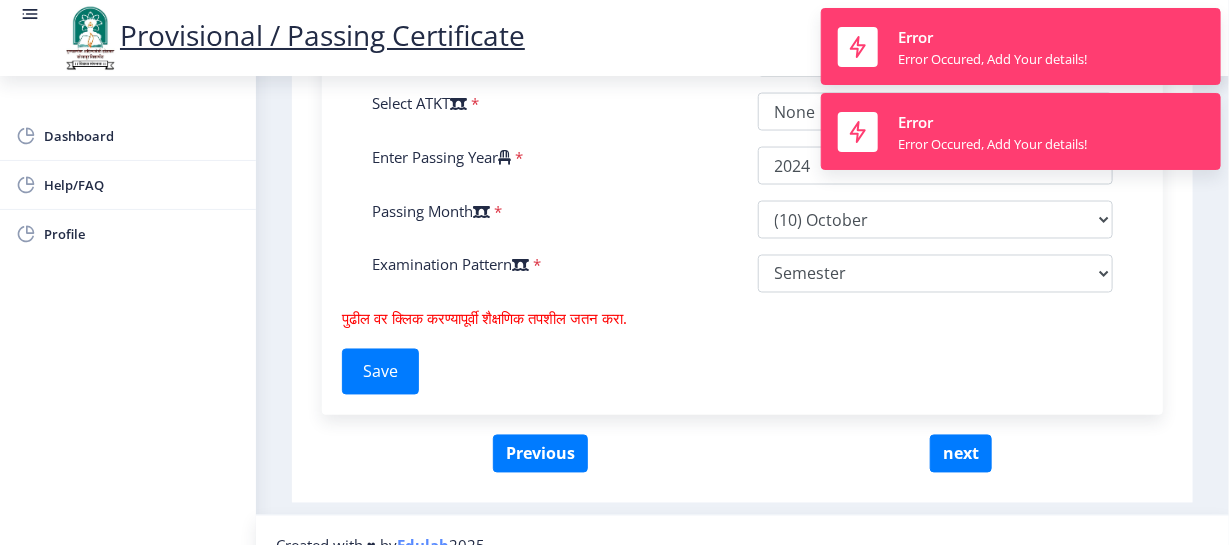 scroll, scrollTop: 1166, scrollLeft: 0, axis: vertical 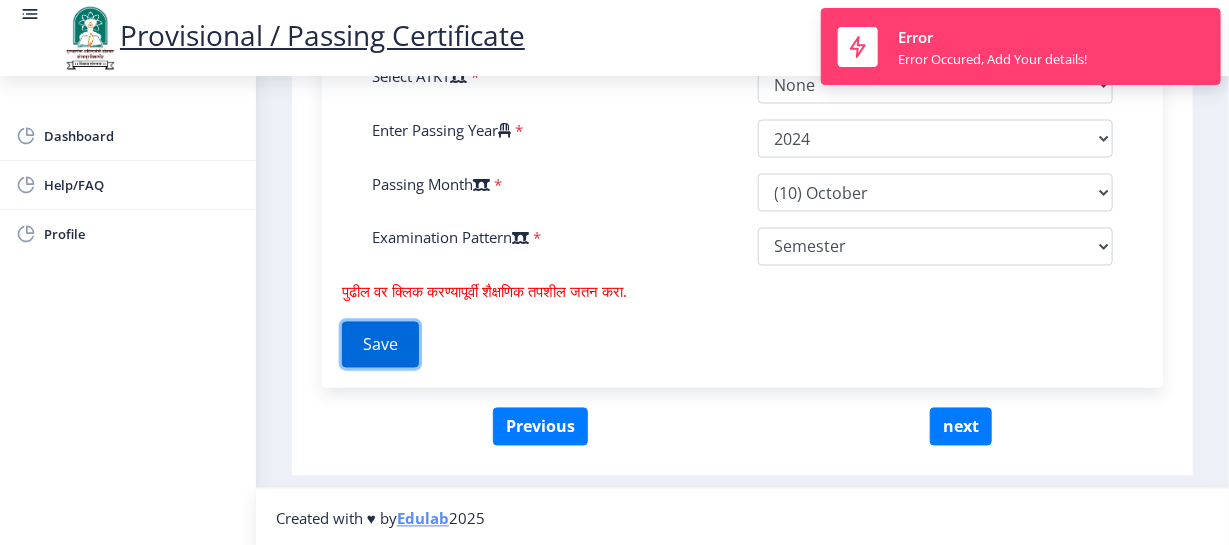 click on "Save" at bounding box center [380, 345] 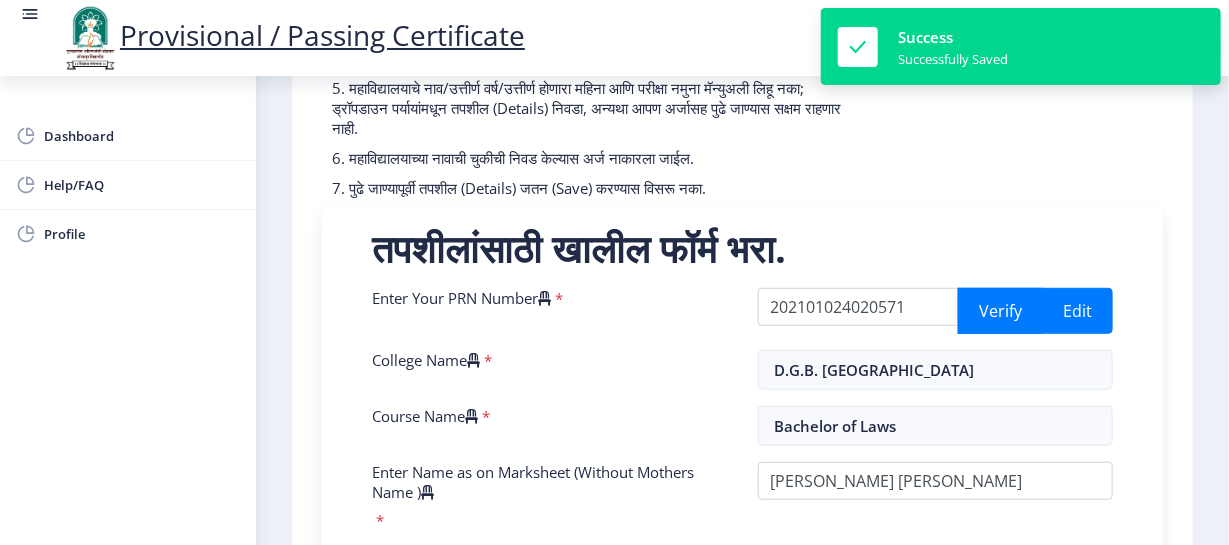 scroll, scrollTop: 216, scrollLeft: 0, axis: vertical 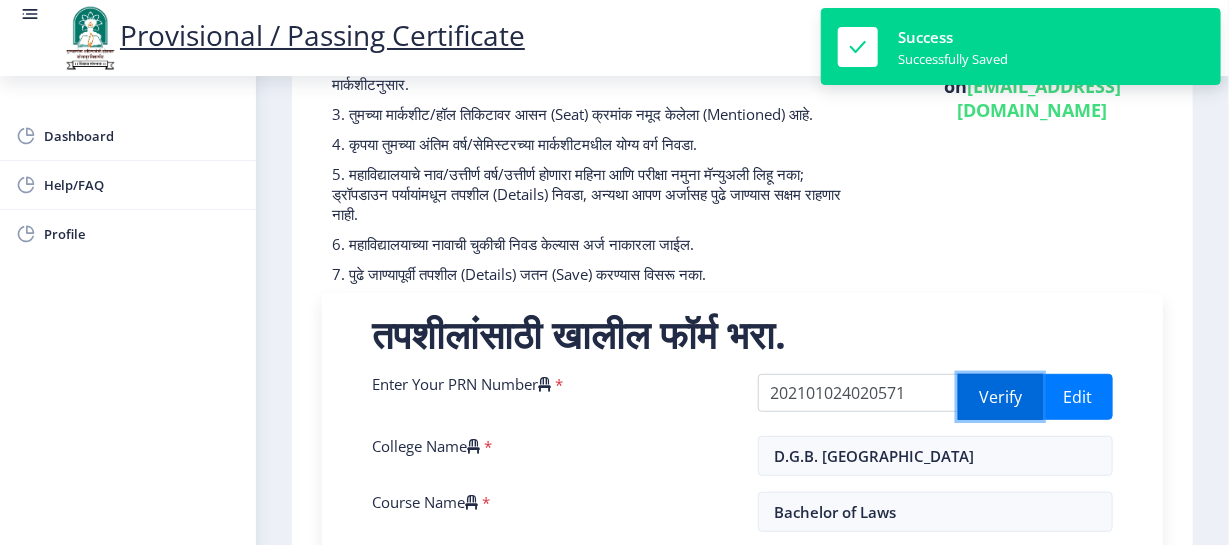 click on "Verify" at bounding box center [1000, 397] 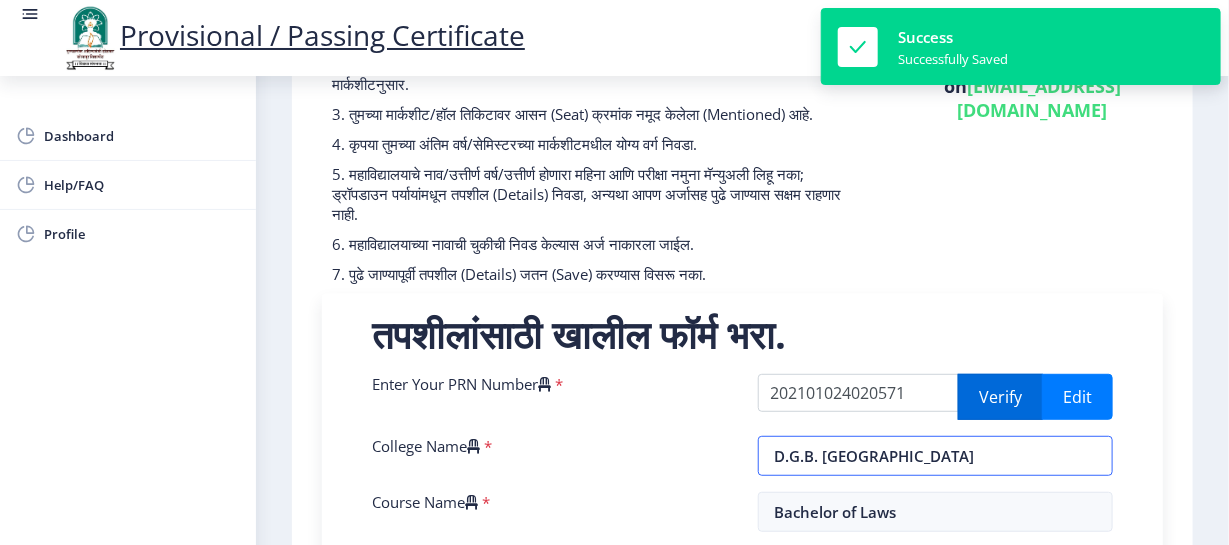 select on "FIRST CLASS" 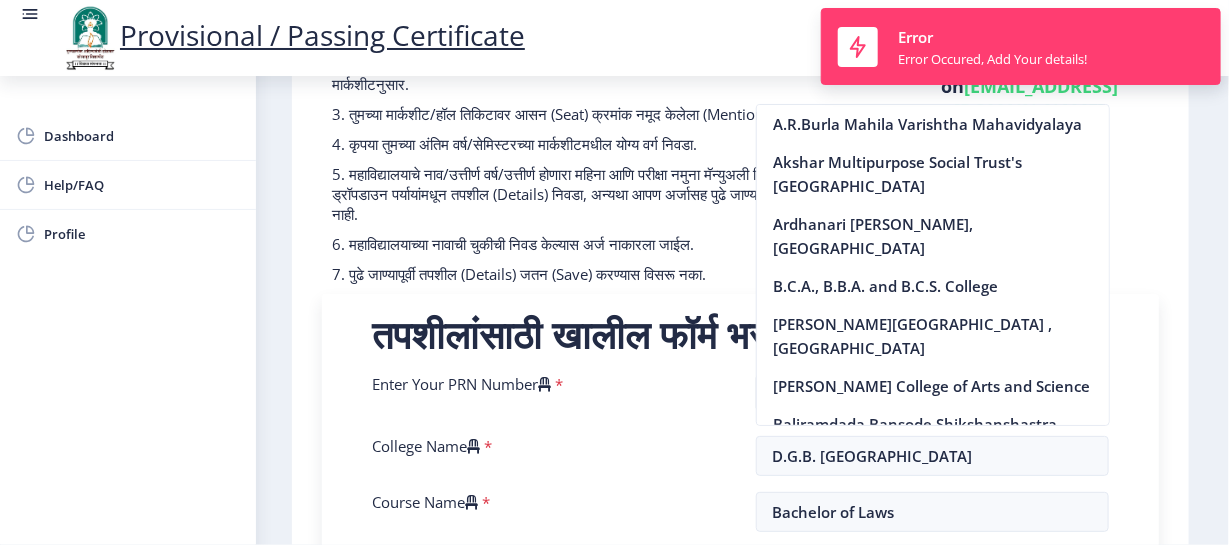click on "तपशीलांसाठी खालील फॉर्म भरा.   Enter Your PRN Number    * 202101024020571 Verify Edit College Name   * D.G.B. Dayanand Law College Course Name   * Bachelor of Laws  Enter Name as on Marksheet (Without Mothers Name )   *  Enter Mothers Name    *  Specialization of the Course Selected    *  Reason    *  Enter Your Last Year/Semester Marksheet Seat Number   * Enter Your last year/semester Class Obtained in Exam   * Select result/class  DISTINCTION   FIRST CLASS   HIGHER SECOND CLASS   SECOND CLASS   PASS CLASS   SUCCESSFUL   OUTSTANDING - EXEMPLARY  Grade O Grade A+ Grade A Grade B+ Grade B Grade C+ Grade C Grade F/FC Grade F Grade D Grade E FIRST CLASS WITH DISTINCTION Select Regular/External   *  Select Regular/External   Regular  External  Special Select ATKT   *  Select AT/KT   None ATKT  Enter Passing Year   *  2025   2024   2023   2022   2021   2020   2019   2018   2017   2016   2015   2014   2013   2012   2011   2010   2009   2008" at bounding box center (740, 816) 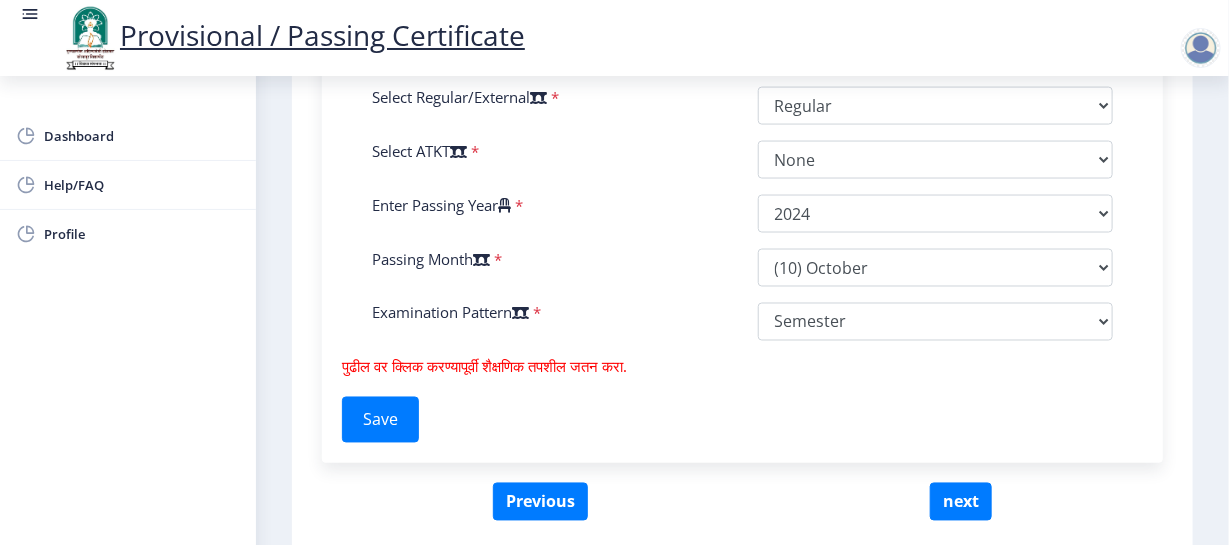 scroll, scrollTop: 1123, scrollLeft: 0, axis: vertical 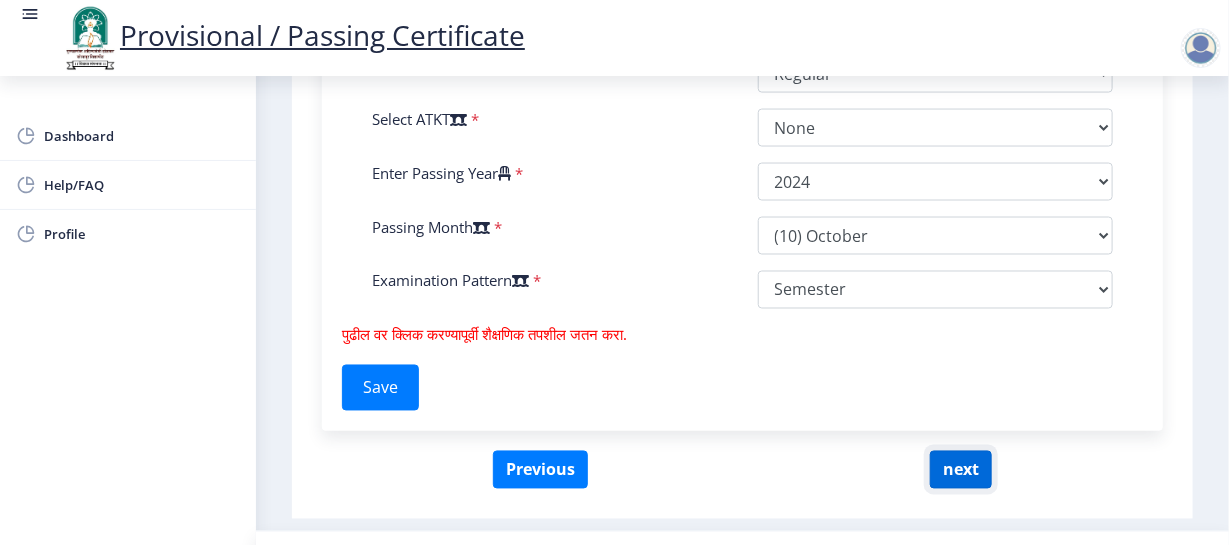 click on "next" 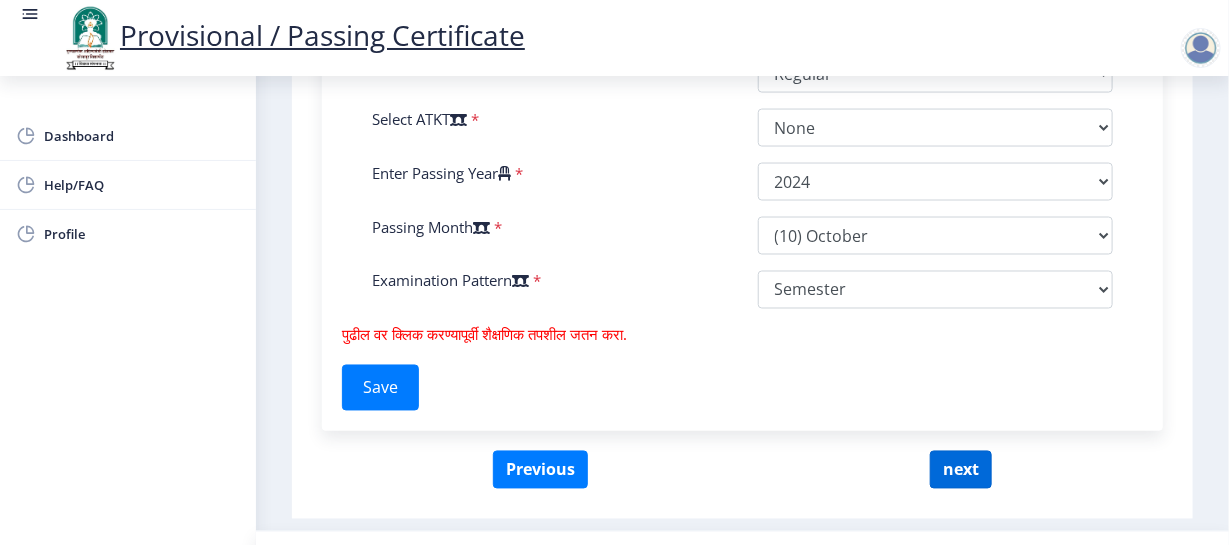 select 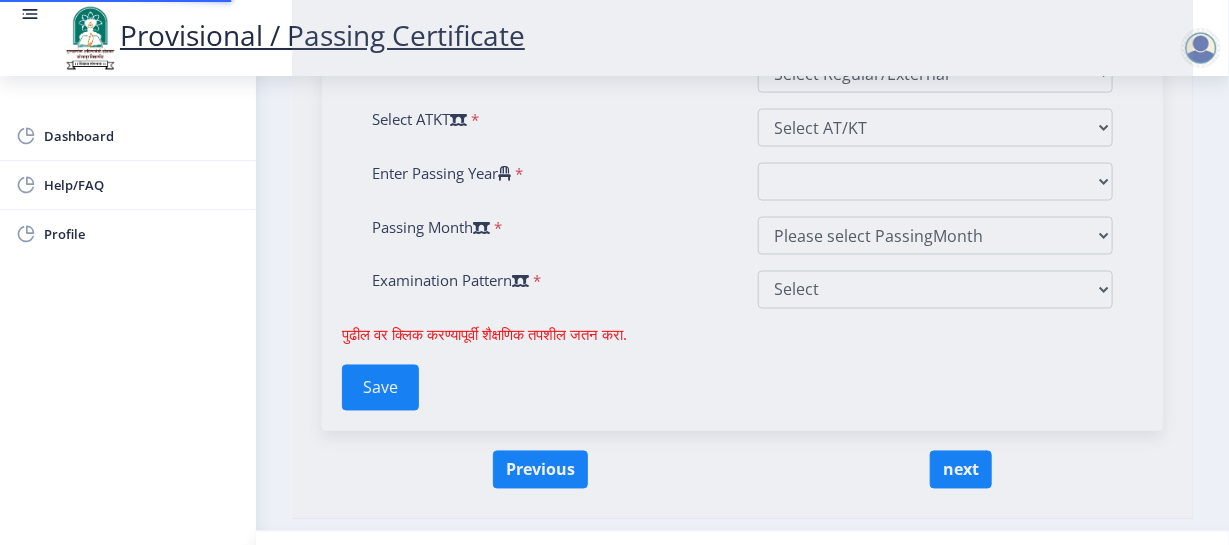 scroll, scrollTop: 0, scrollLeft: 0, axis: both 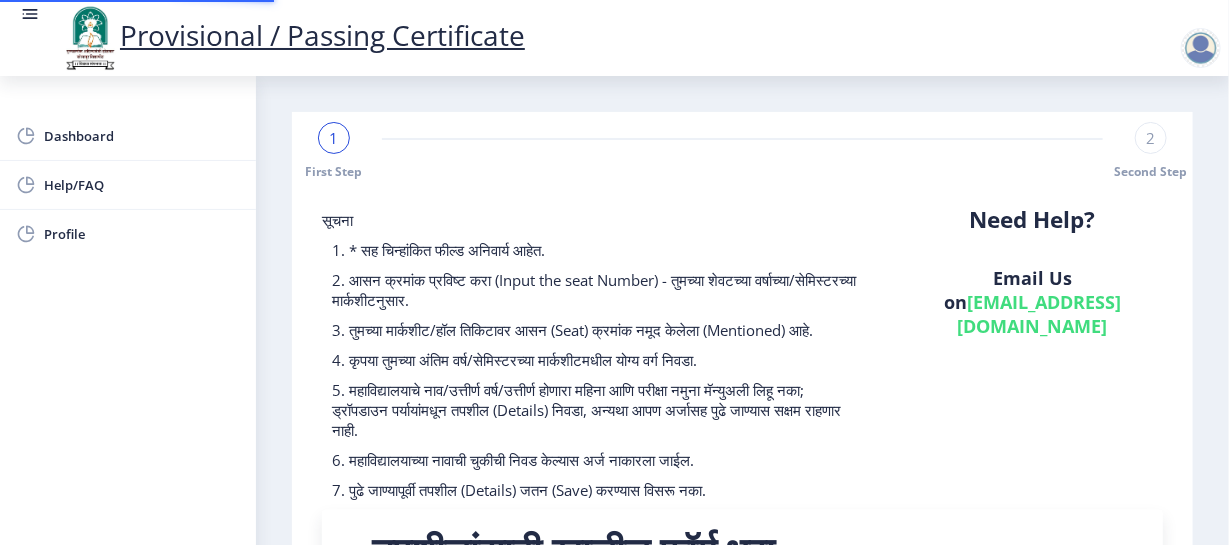 type on "202101024020571" 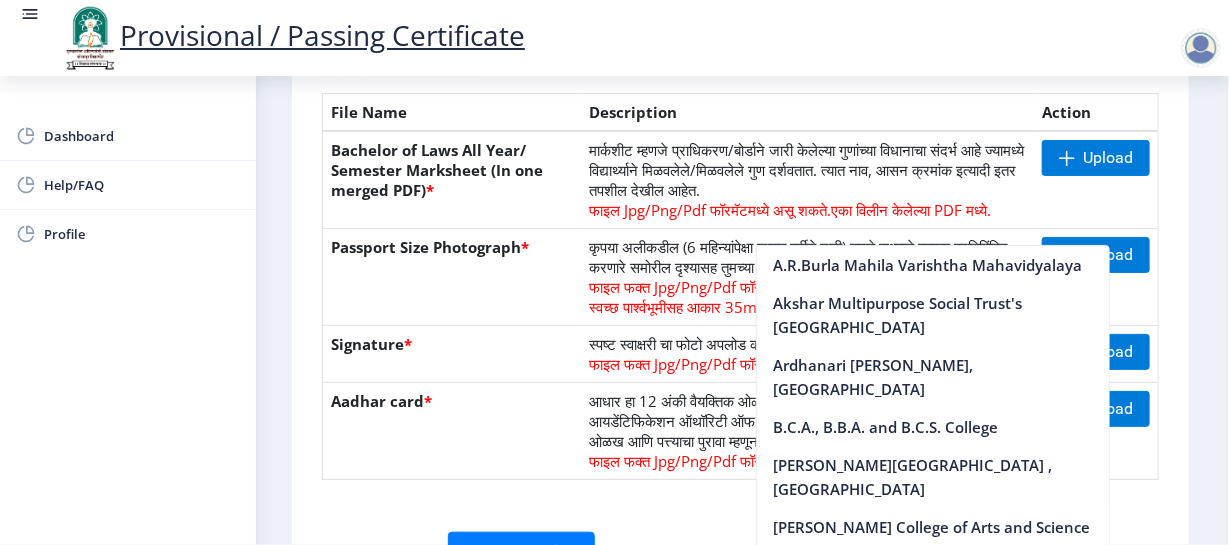 click on "Passport Size Photograph  *" 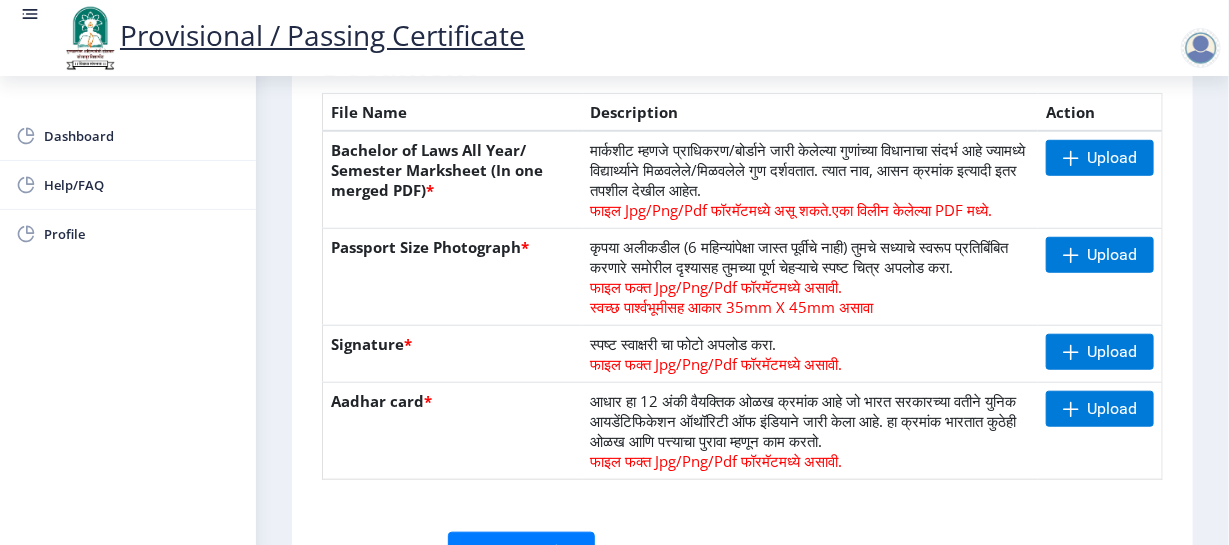 click on "Passport Size Photograph  *" 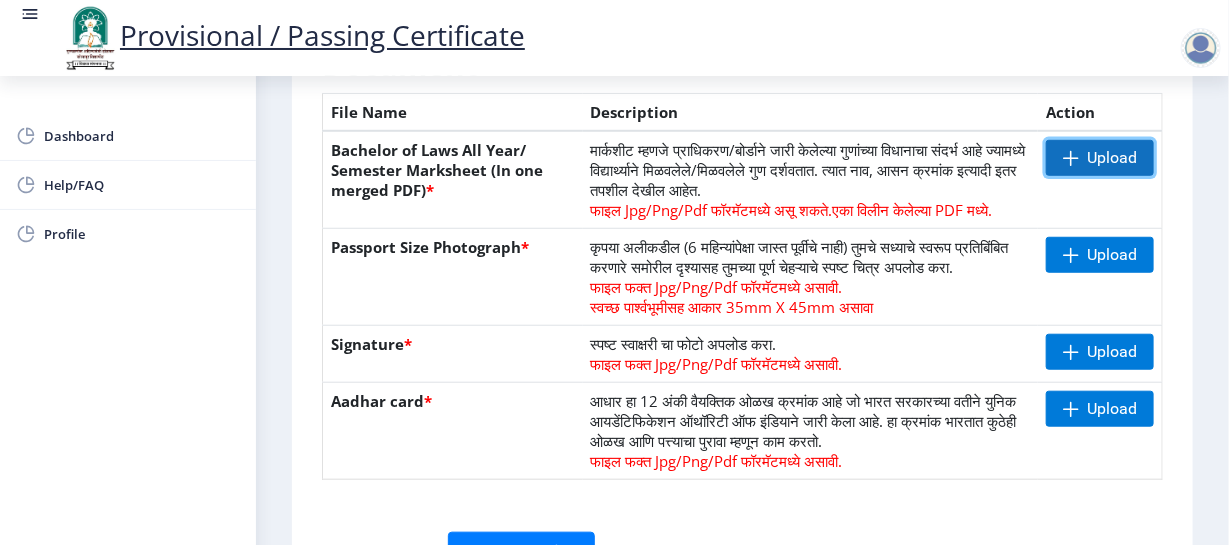 click on "Upload" 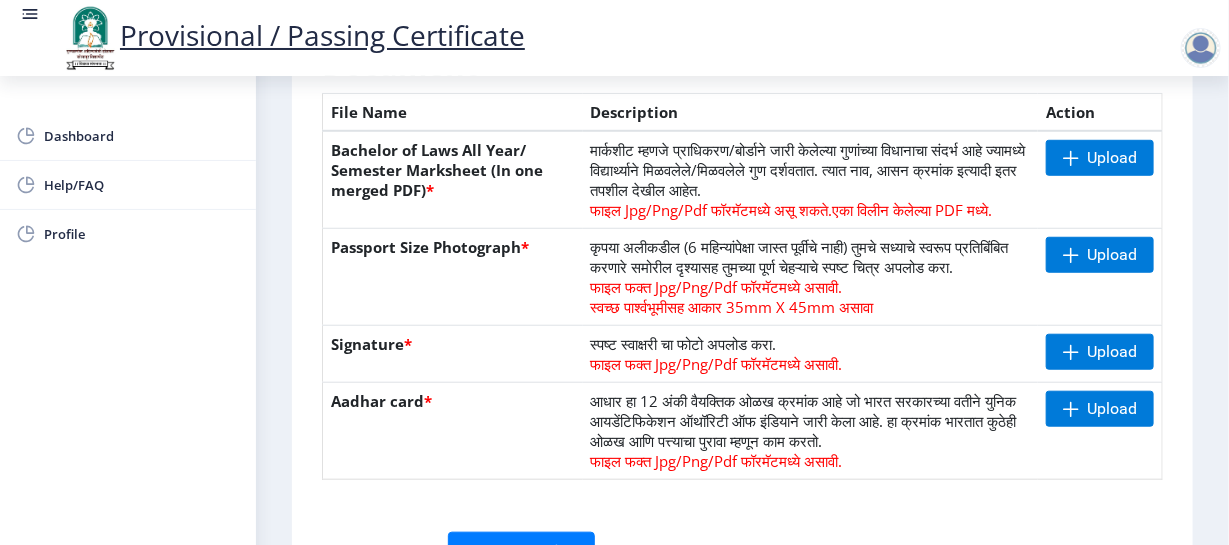 scroll, scrollTop: 478, scrollLeft: 0, axis: vertical 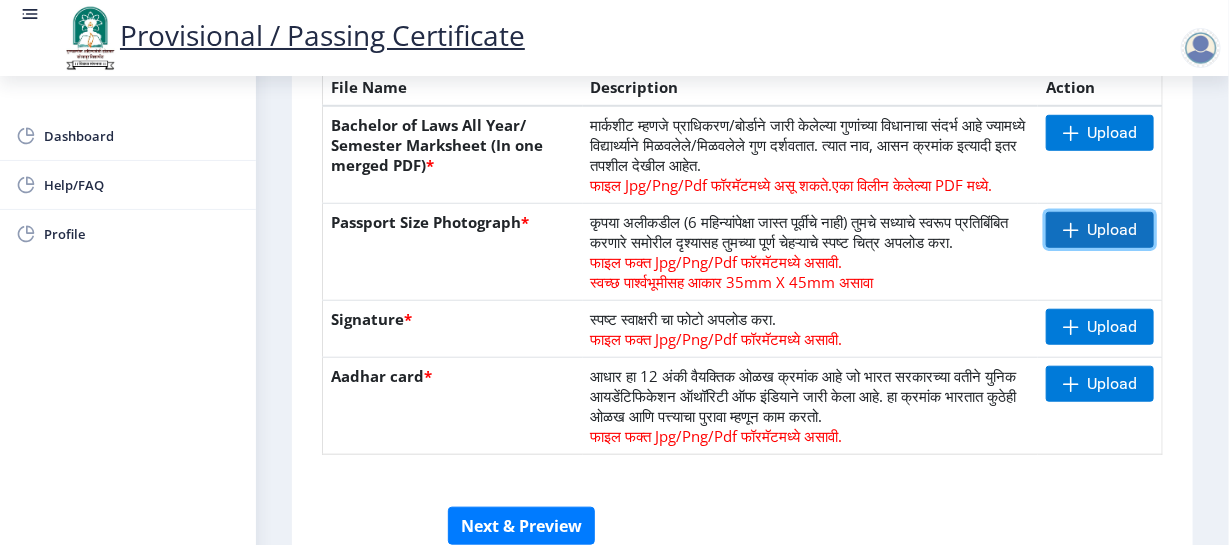 click on "Upload" 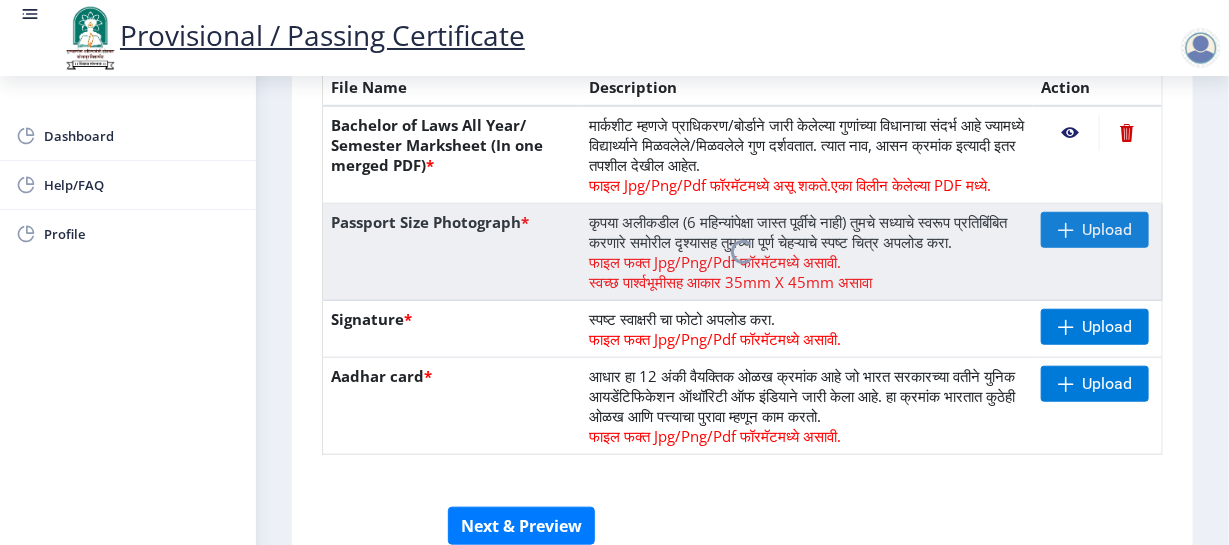 scroll, scrollTop: 533, scrollLeft: 0, axis: vertical 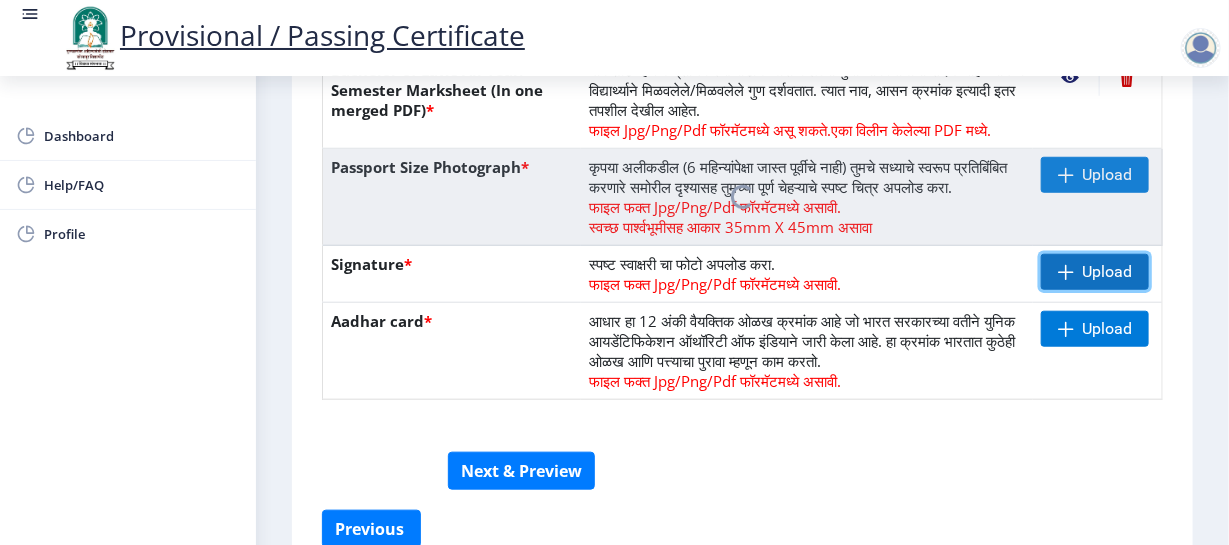 click on "Upload" 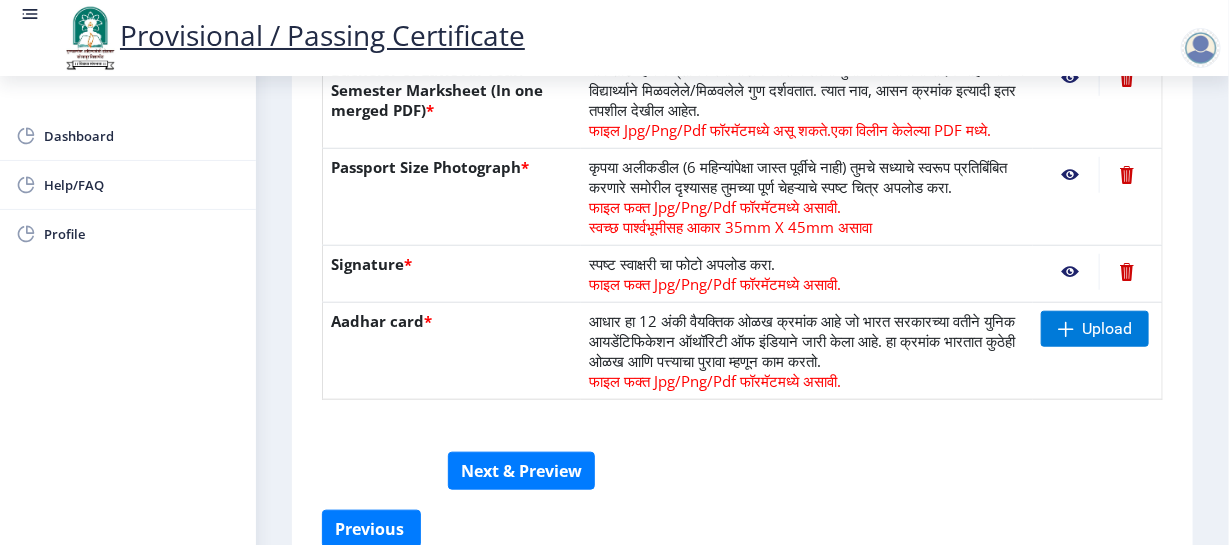 scroll, scrollTop: 570, scrollLeft: 0, axis: vertical 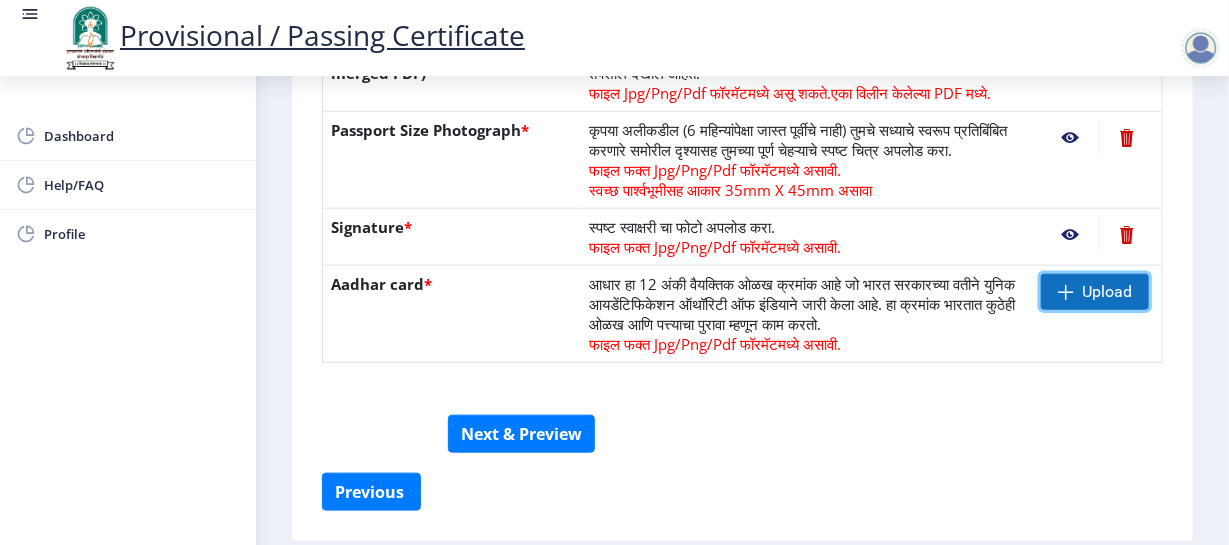 click on "Upload" 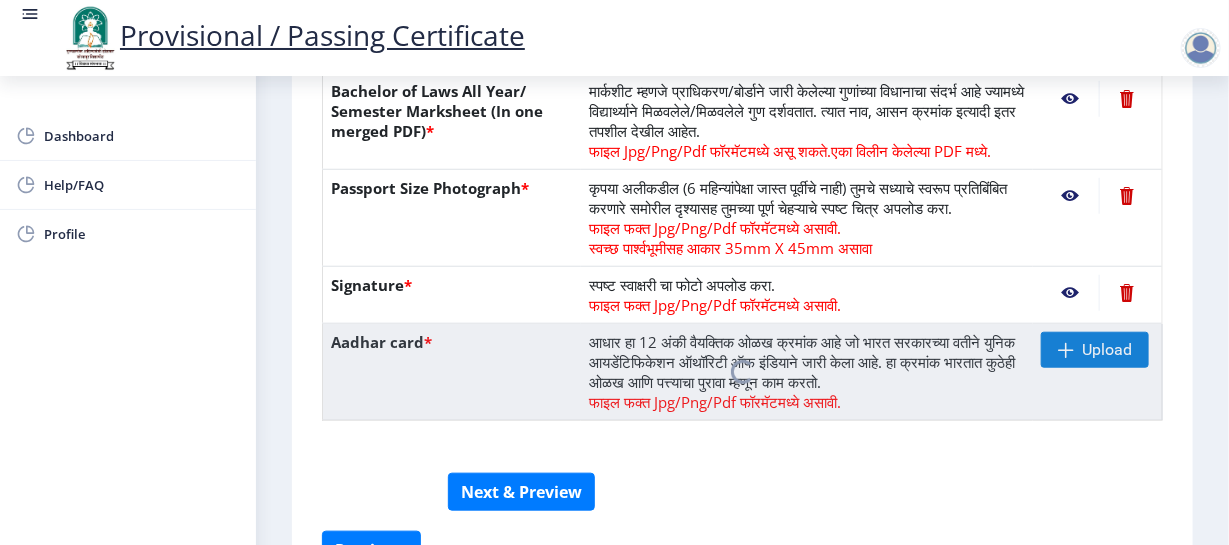 scroll, scrollTop: 510, scrollLeft: 0, axis: vertical 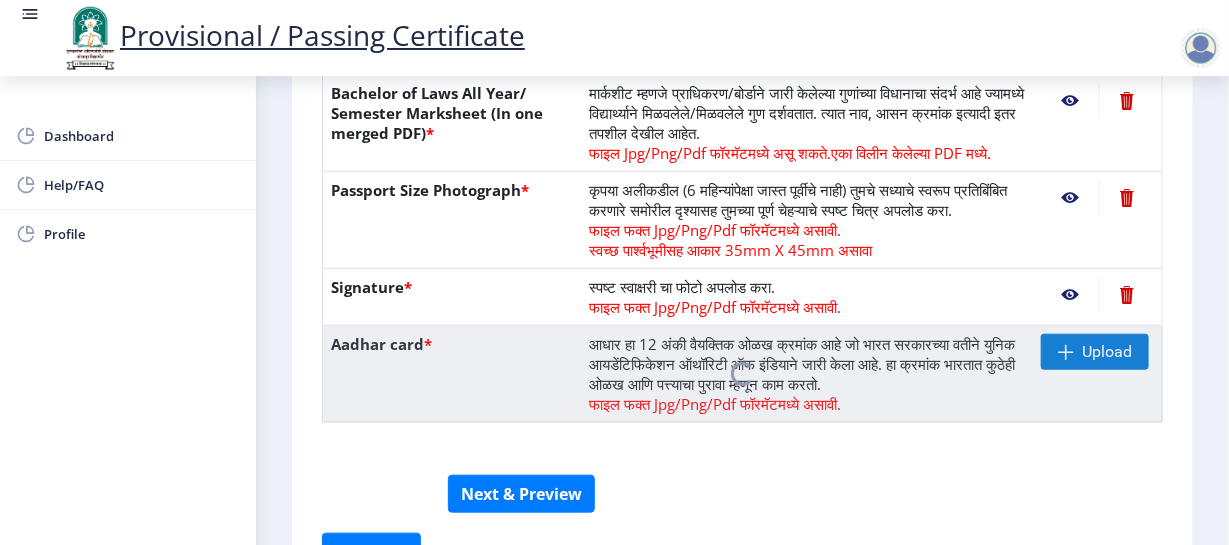click 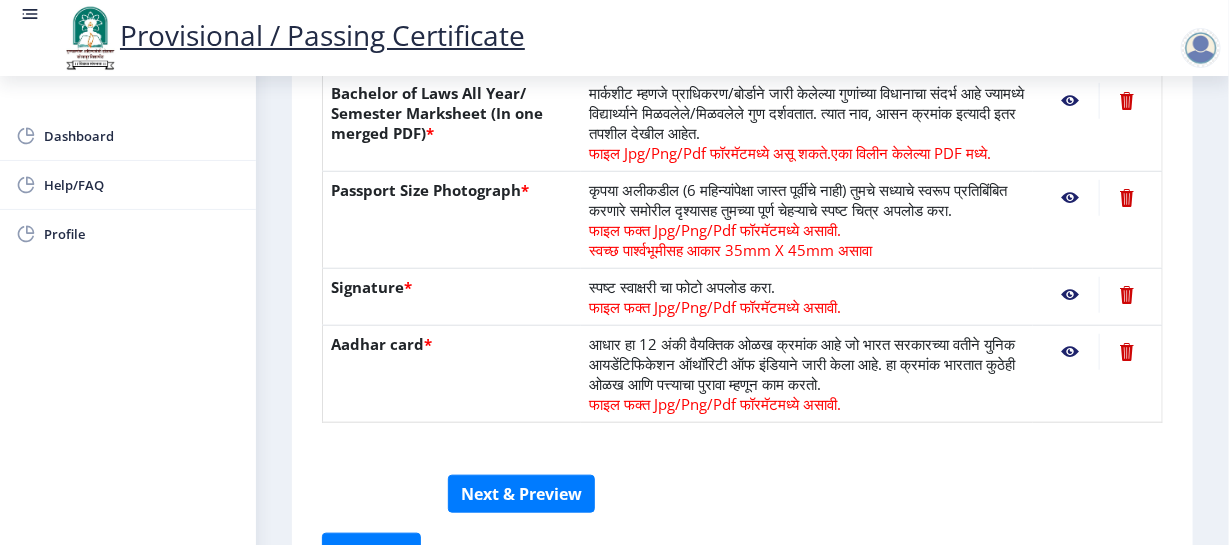 click 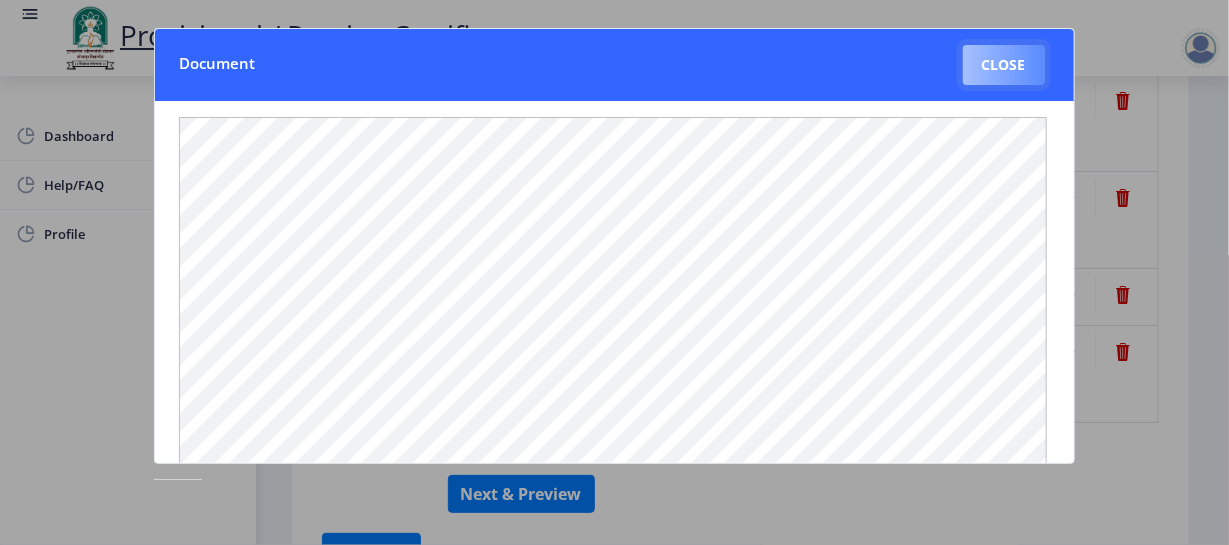 click on "Close" at bounding box center (1004, 65) 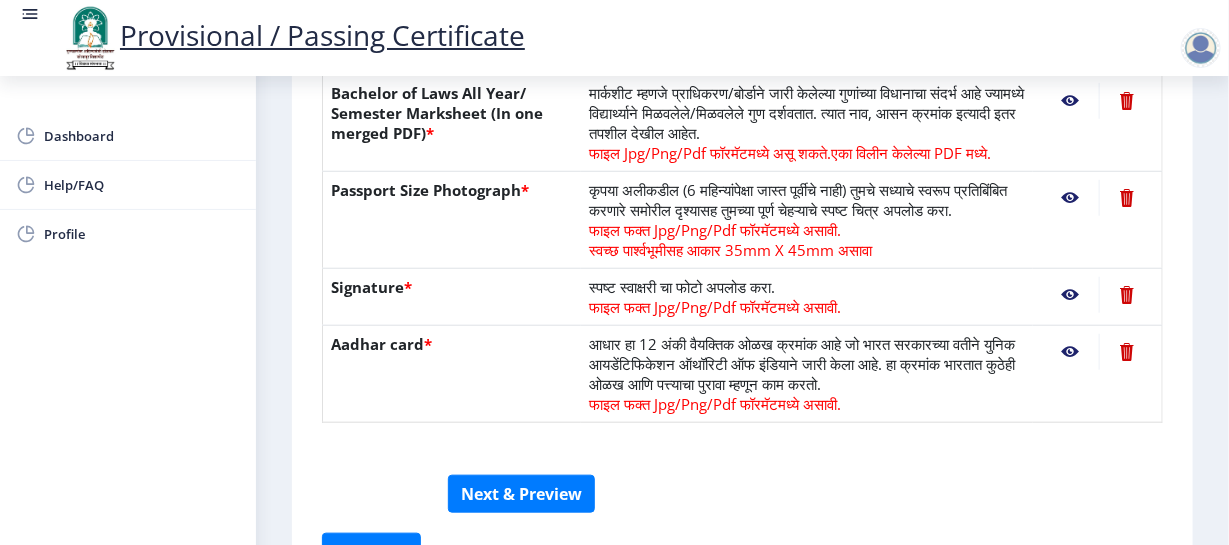 scroll, scrollTop: 674, scrollLeft: 0, axis: vertical 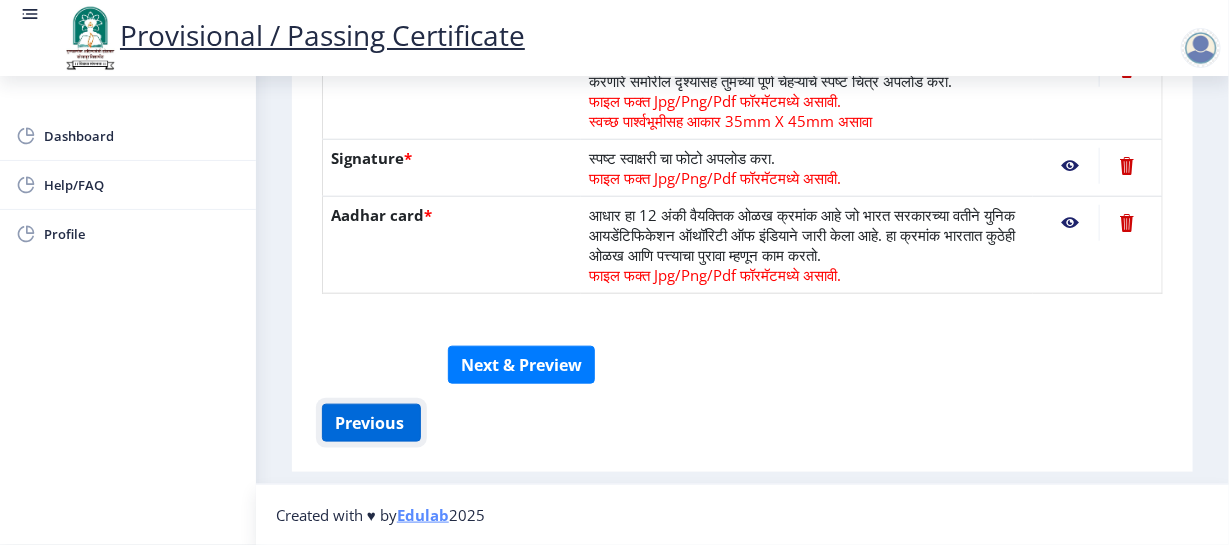 click on "Previous ‍" 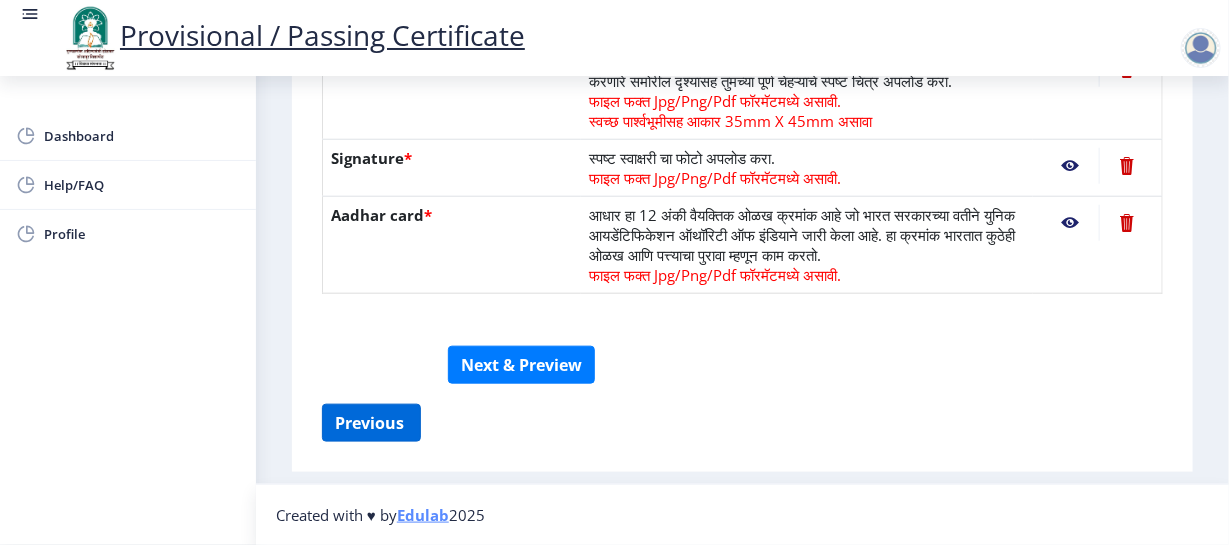 select on "FIRST CLASS" 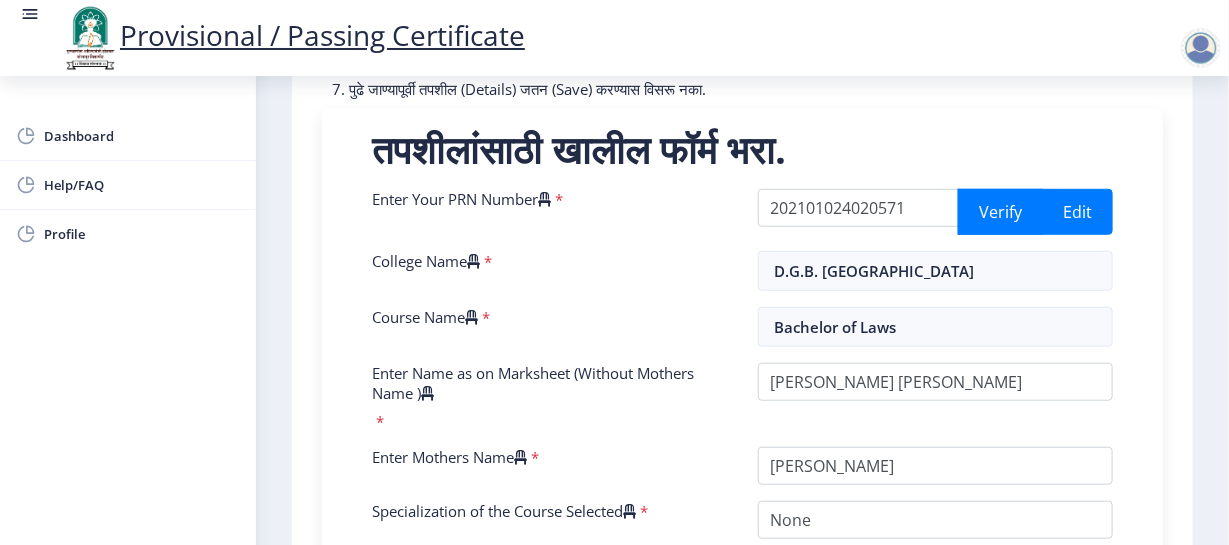scroll, scrollTop: 374, scrollLeft: 0, axis: vertical 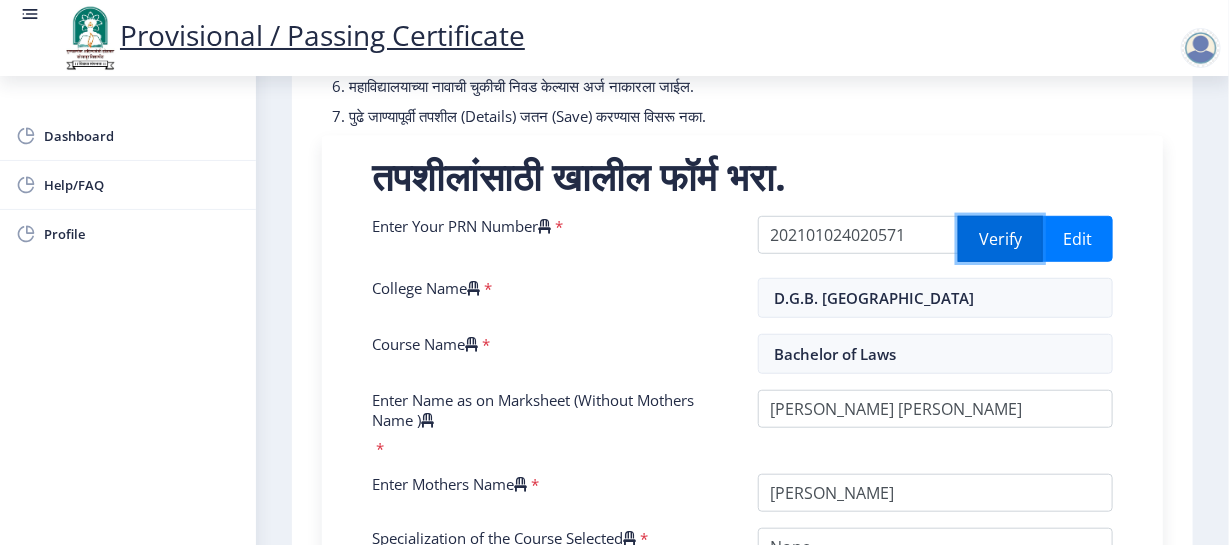 click on "Verify" at bounding box center [1000, 239] 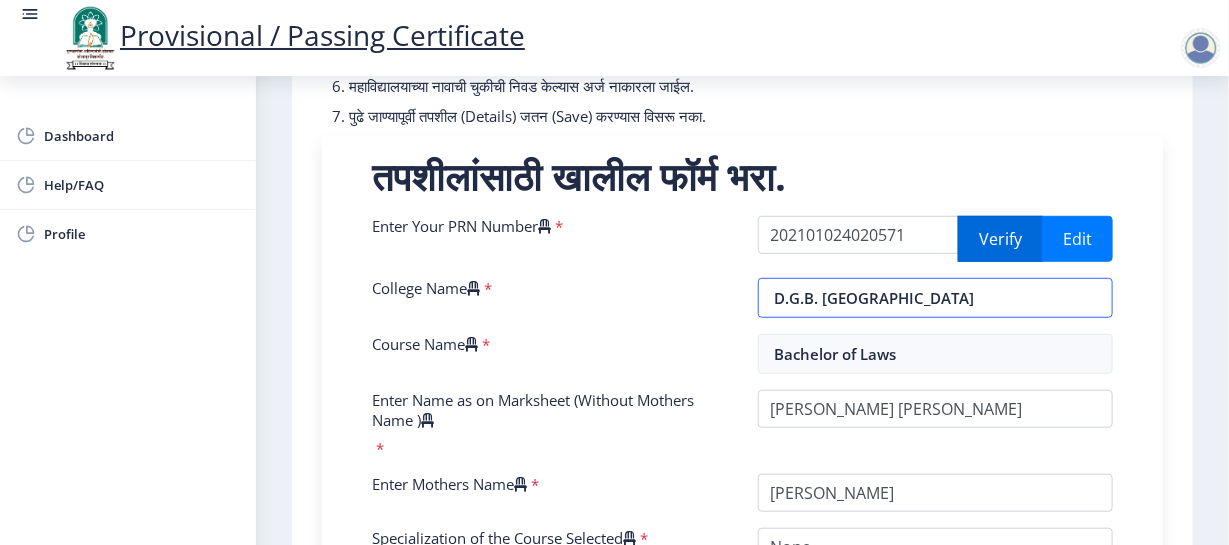 select on "FIRST CLASS" 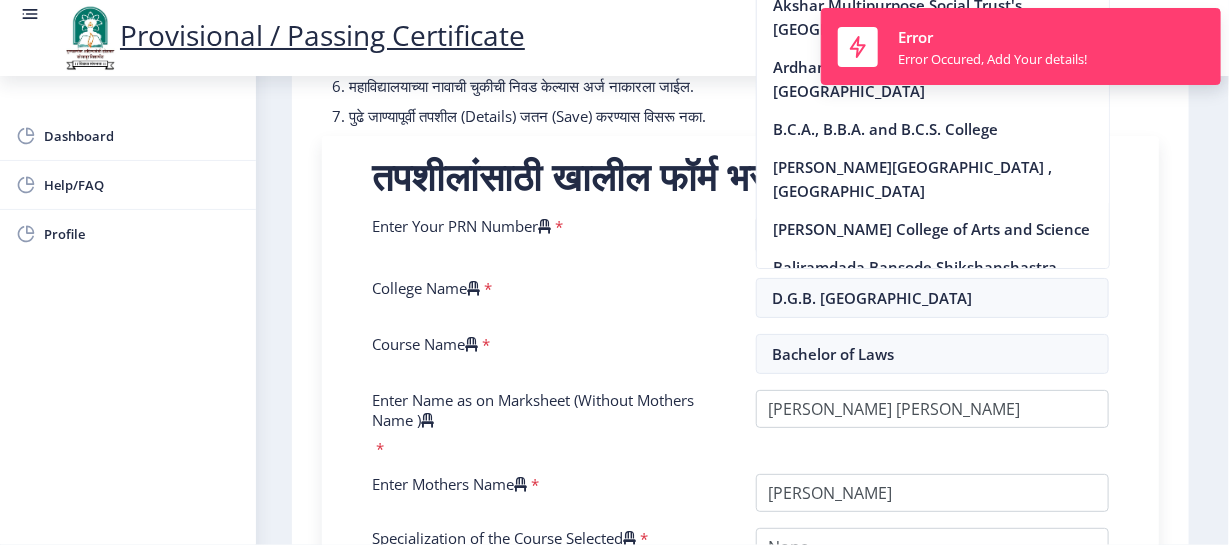click on "College Name   *" at bounding box center [549, 298] 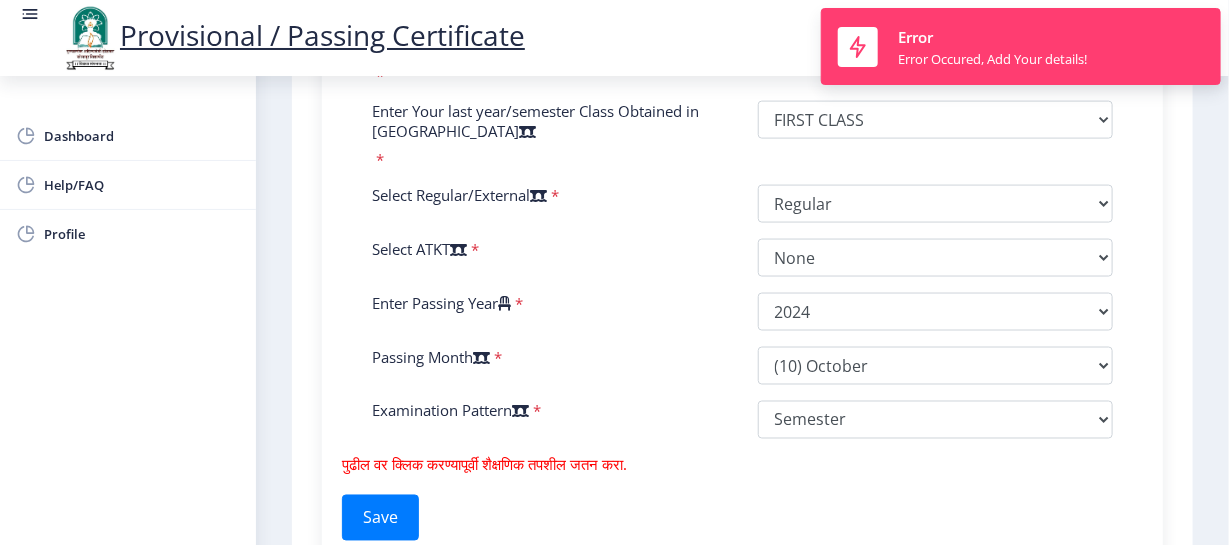 scroll, scrollTop: 1166, scrollLeft: 0, axis: vertical 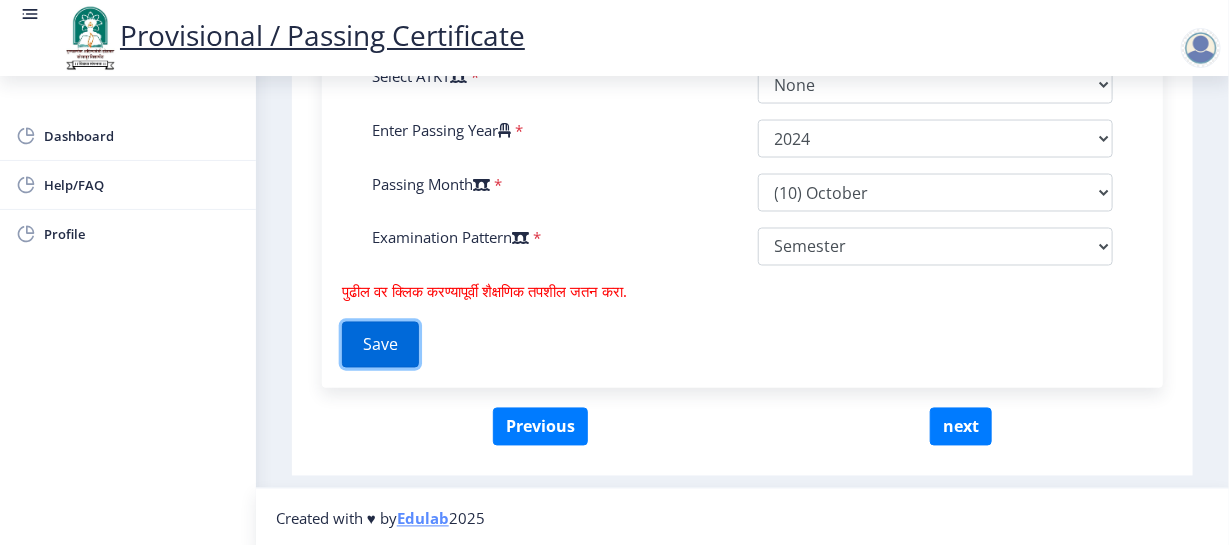 click on "Save" at bounding box center (380, 345) 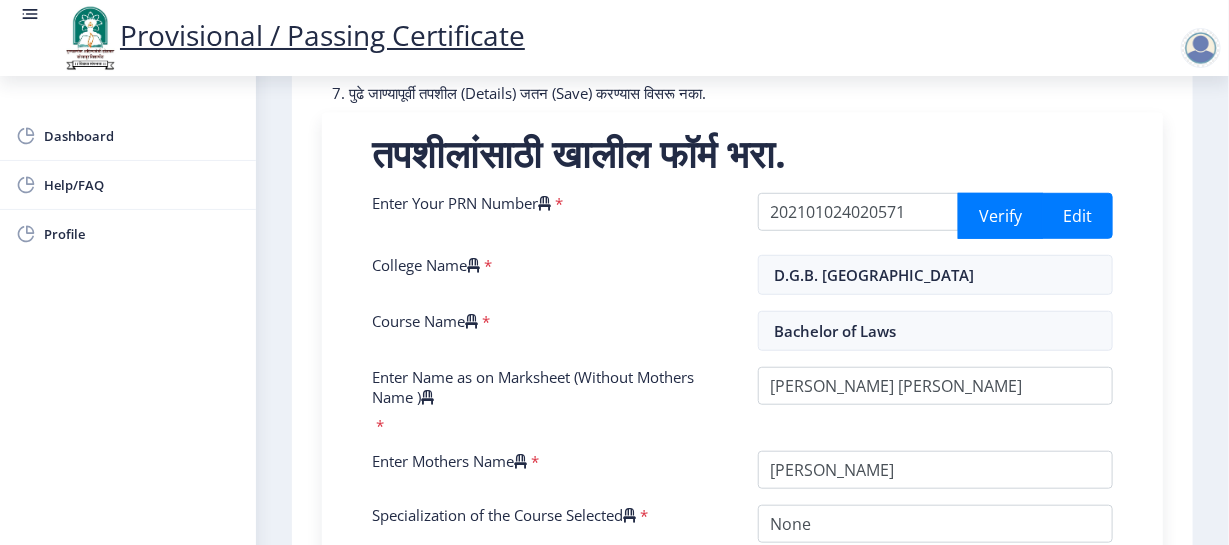 scroll, scrollTop: 354, scrollLeft: 0, axis: vertical 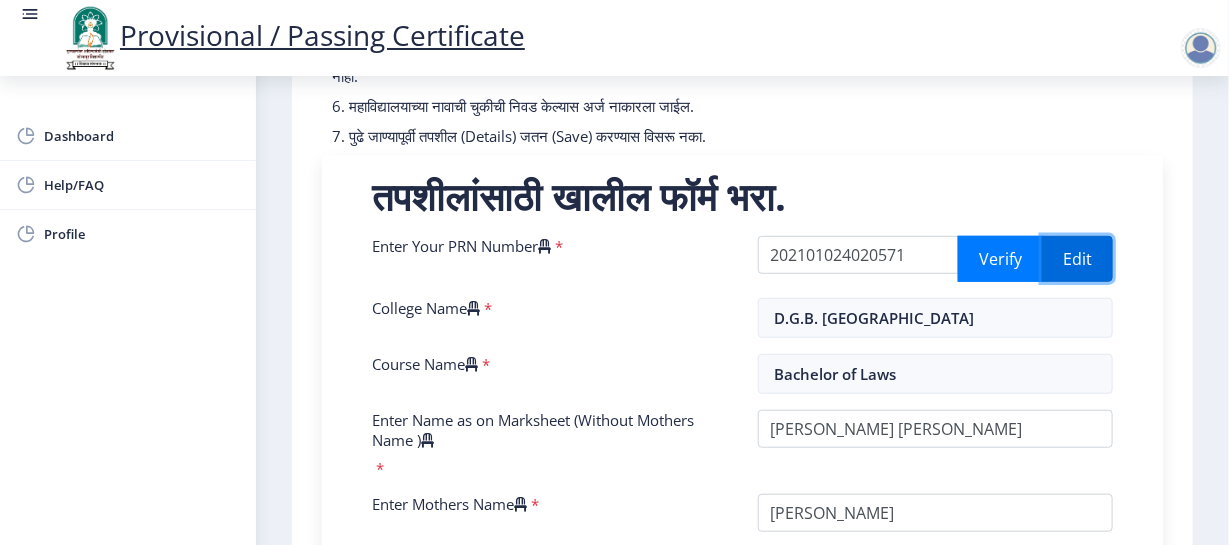 click on "Edit" at bounding box center (1077, 259) 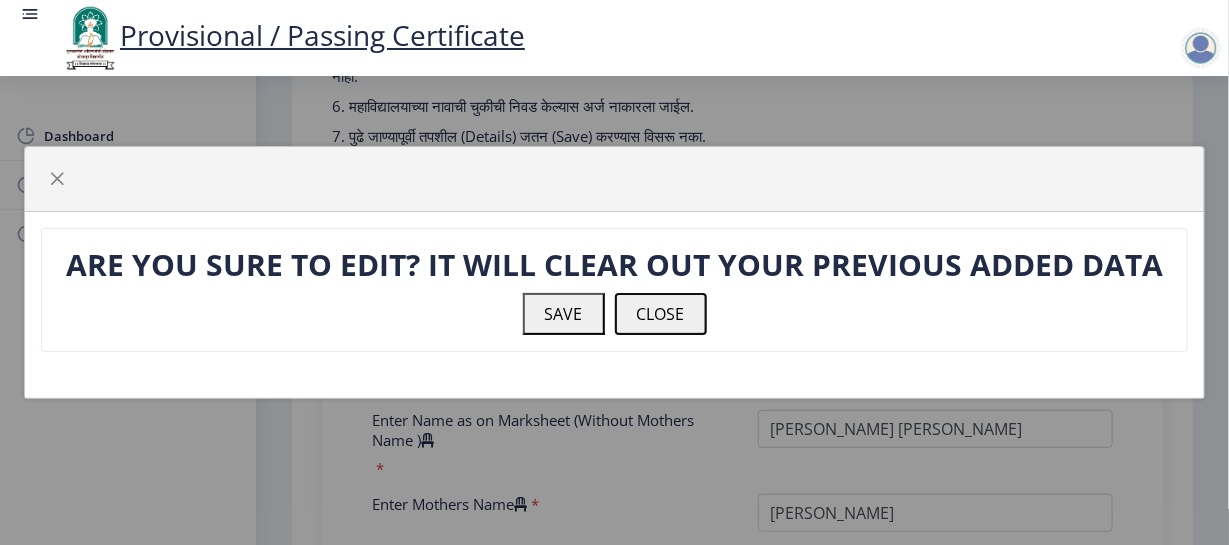 click on "CLOSE" 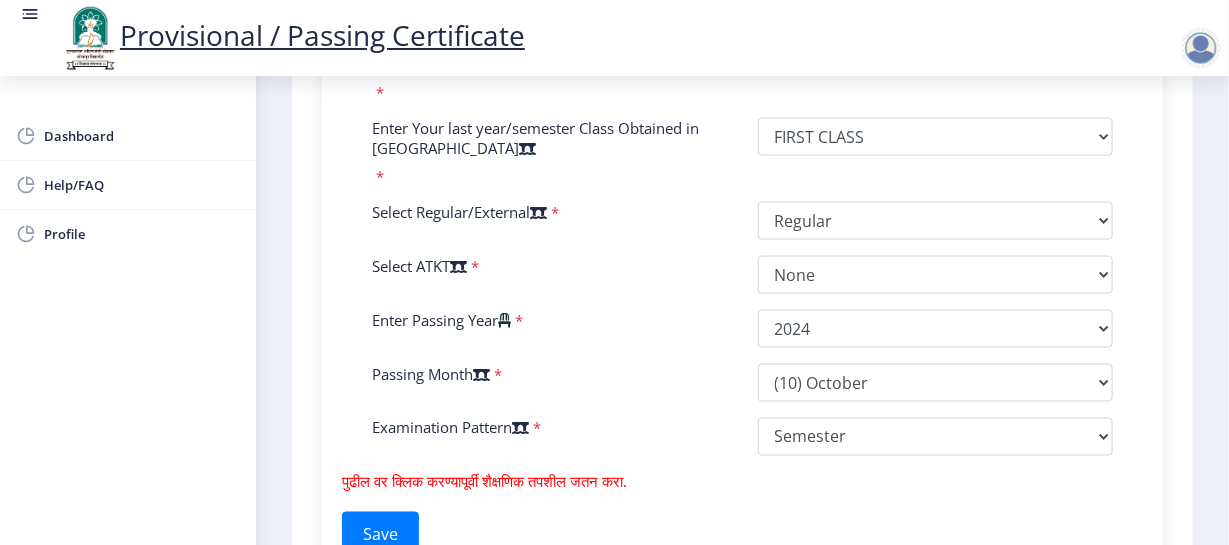 scroll, scrollTop: 1012, scrollLeft: 0, axis: vertical 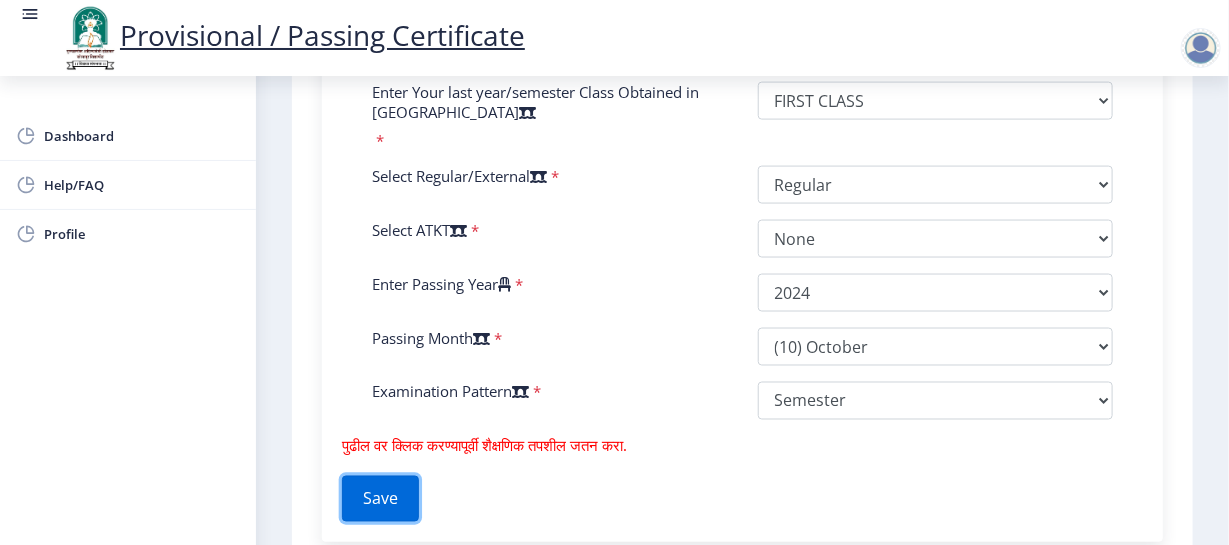 click on "Save" at bounding box center (380, 499) 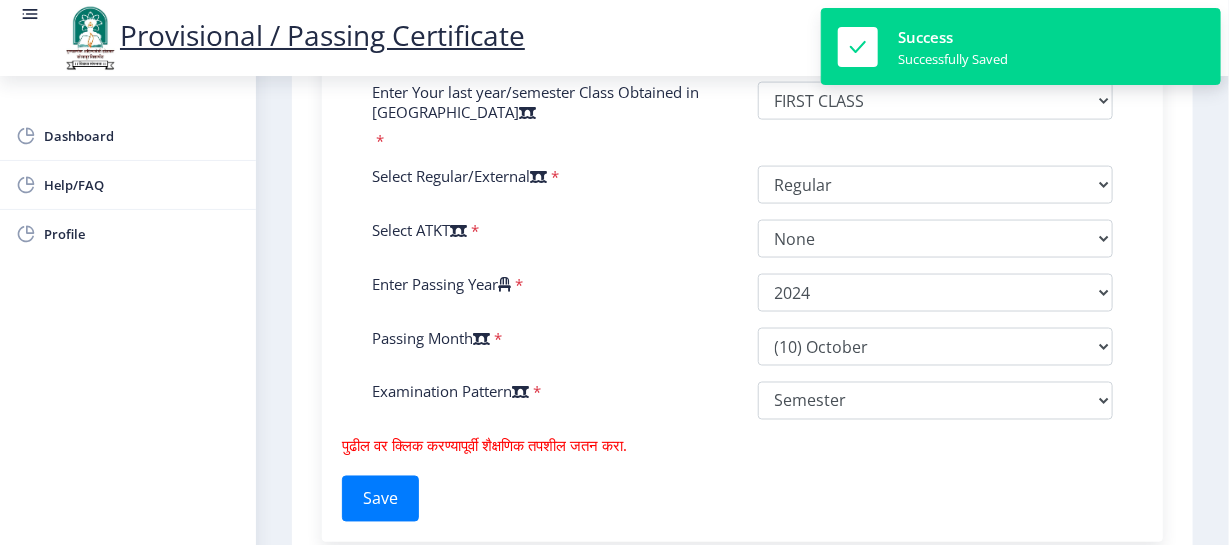 drag, startPoint x: 659, startPoint y: 295, endPoint x: 663, endPoint y: 446, distance: 151.05296 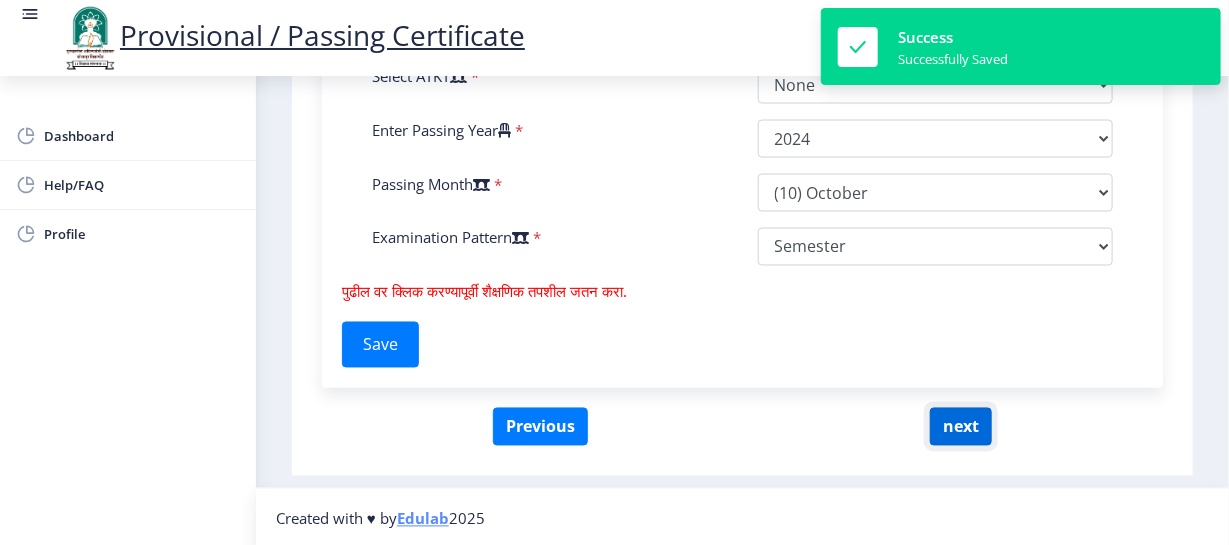 click on "next" 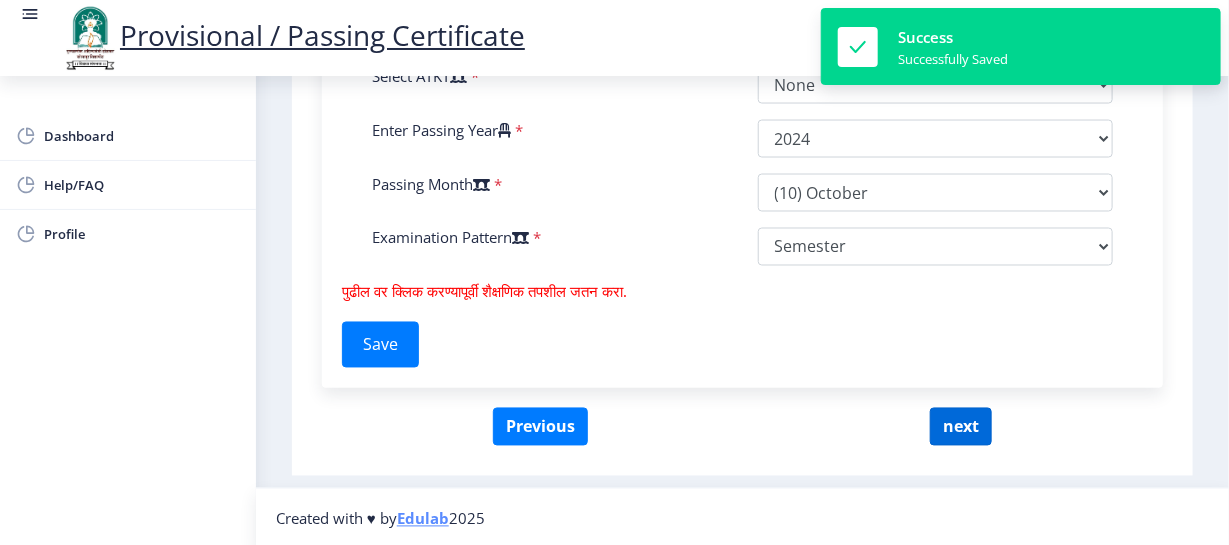 select 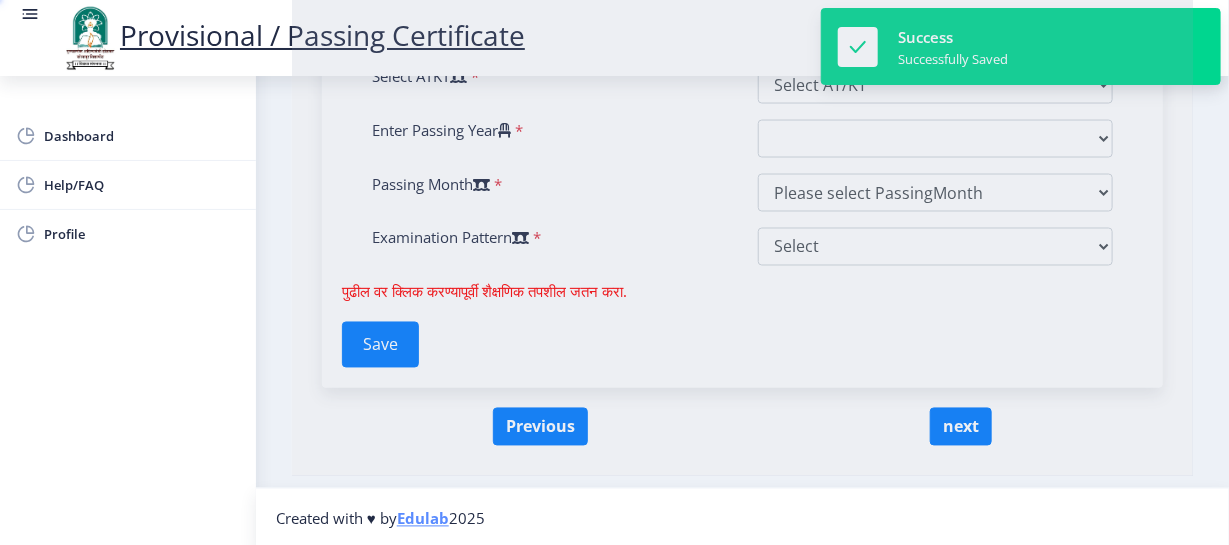 scroll, scrollTop: 0, scrollLeft: 0, axis: both 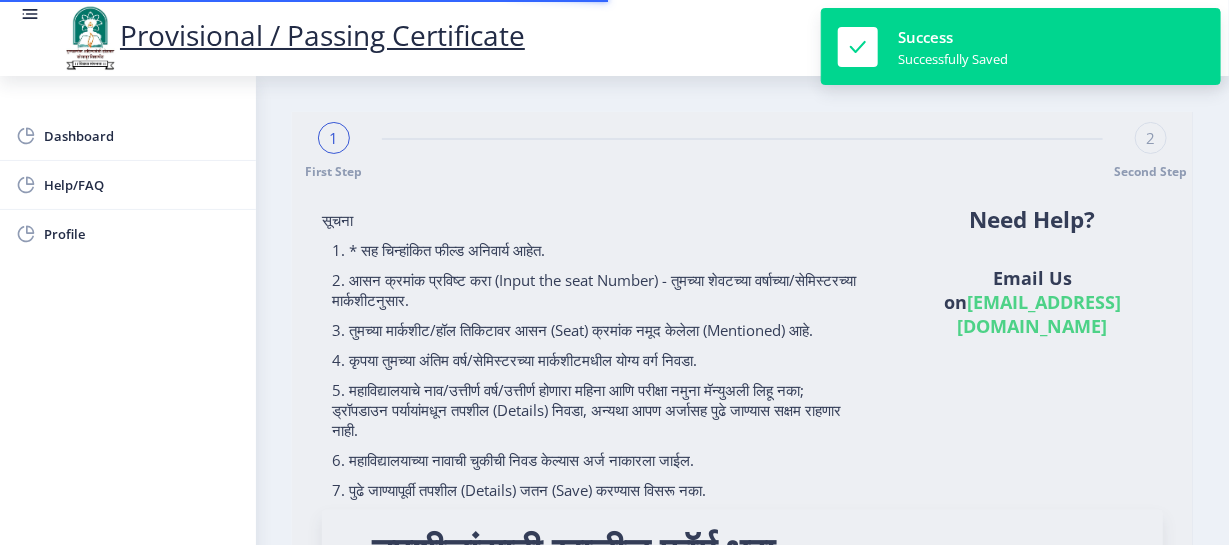 type on "202101024020571" 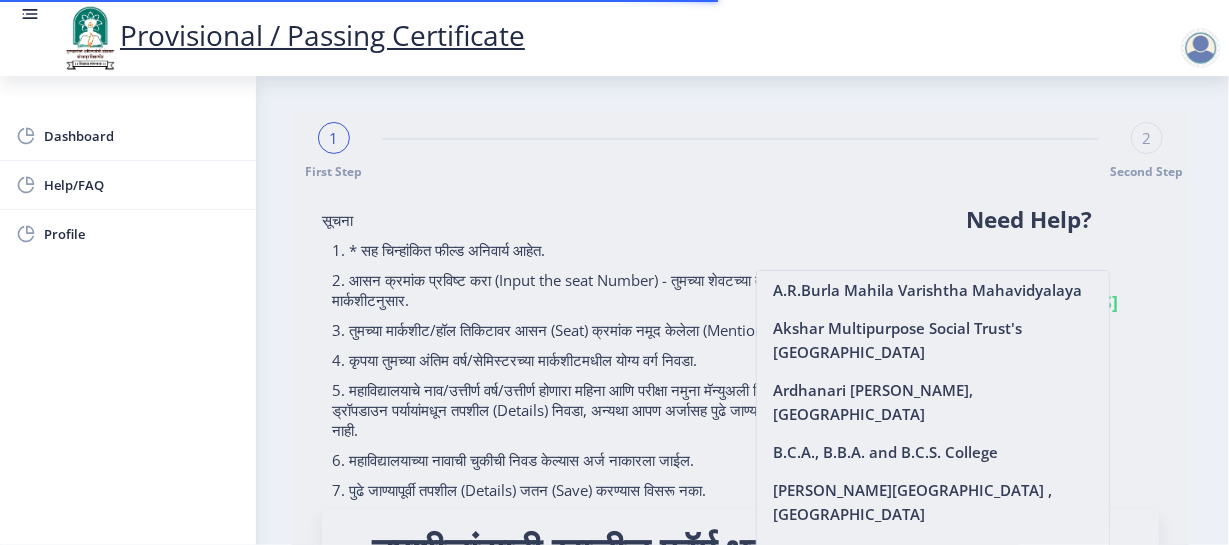 scroll, scrollTop: 420, scrollLeft: 0, axis: vertical 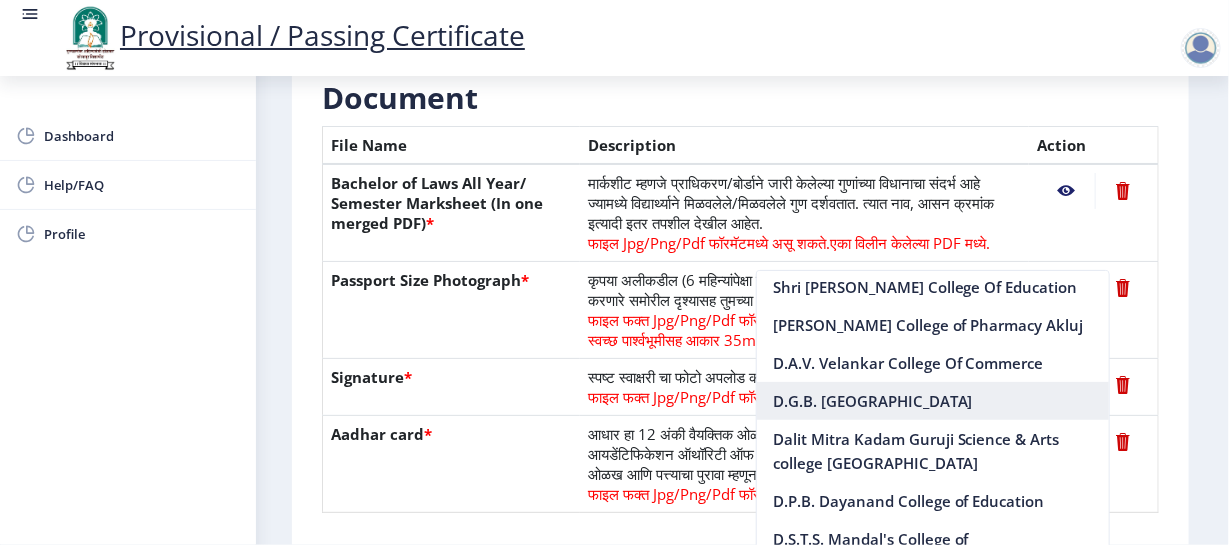 click on "D.G.B. [GEOGRAPHIC_DATA]" at bounding box center (933, 401) 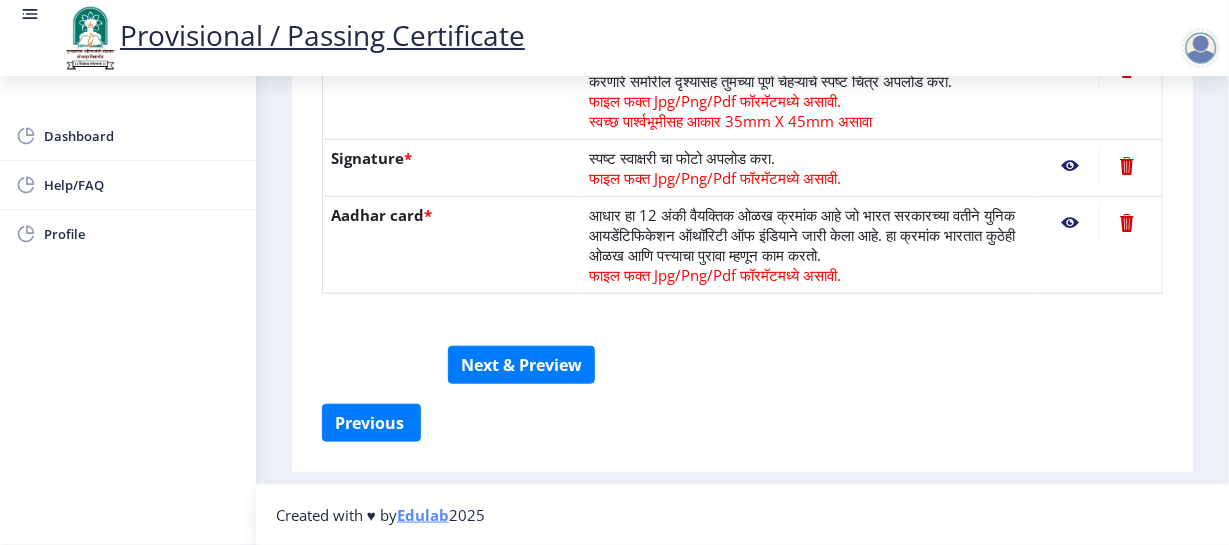 scroll, scrollTop: 674, scrollLeft: 0, axis: vertical 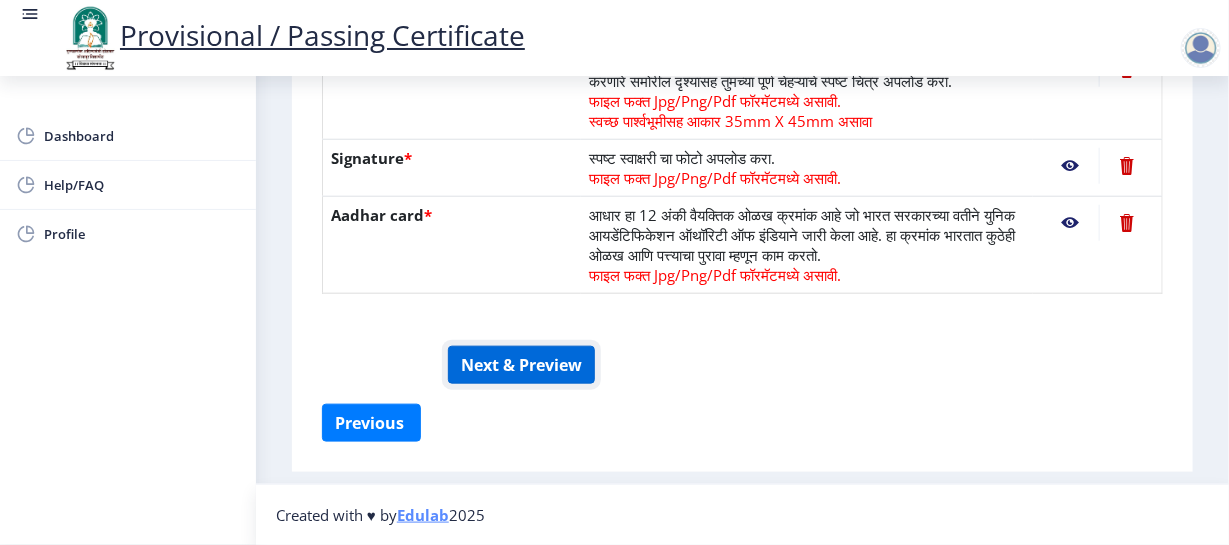 click on "Next & Preview" 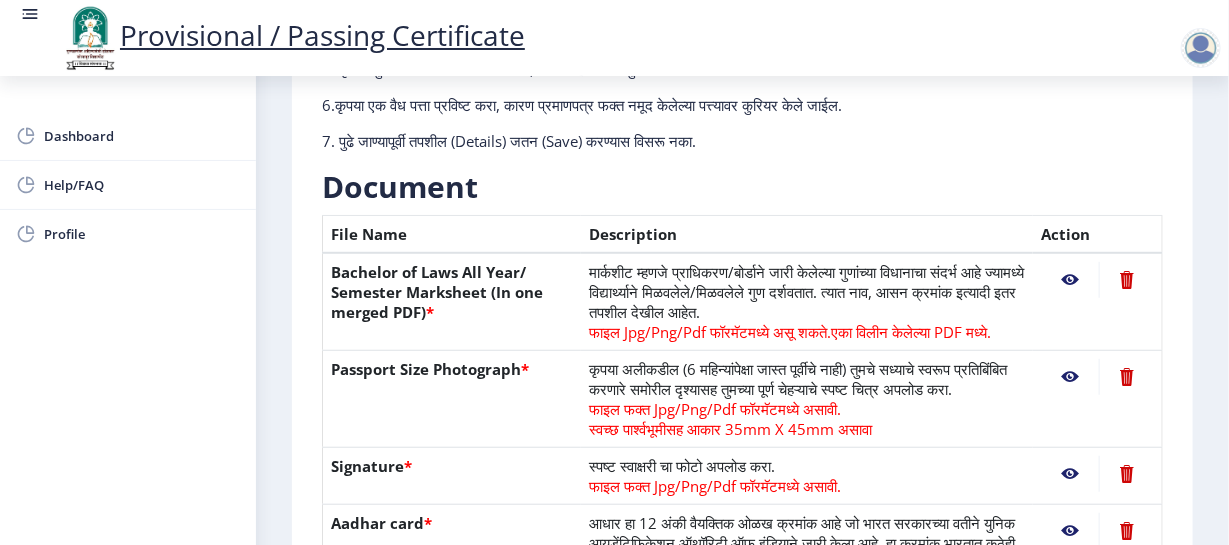 scroll, scrollTop: 0, scrollLeft: 0, axis: both 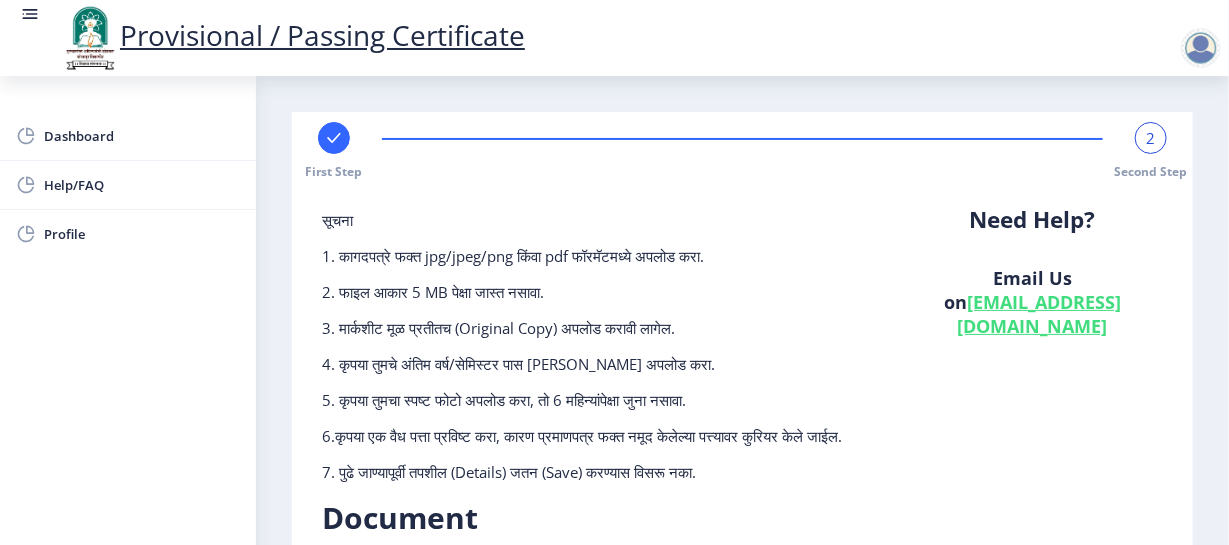 click on "2" 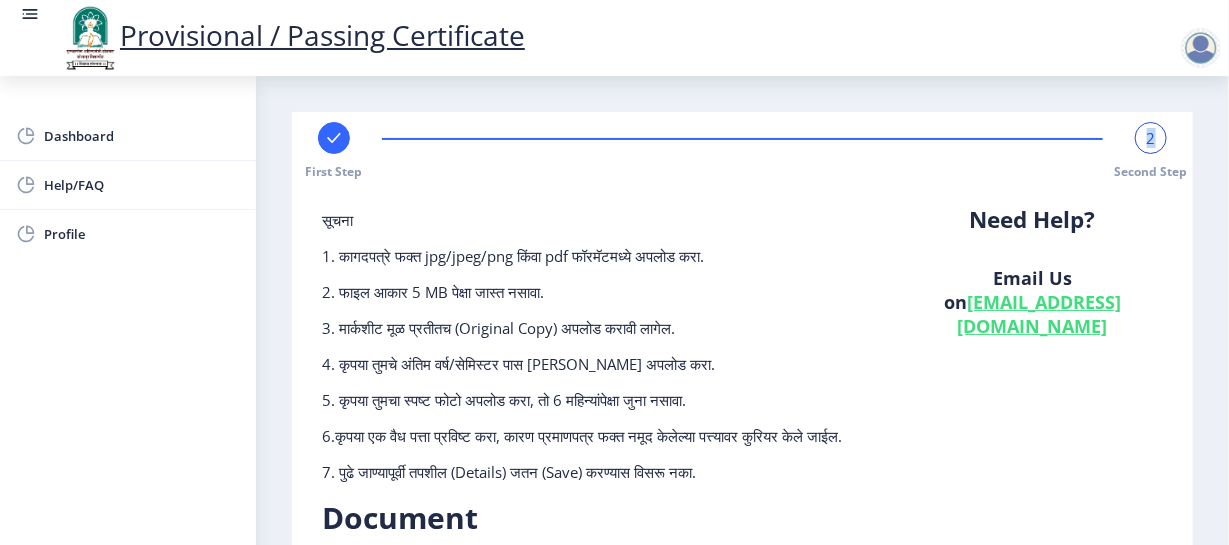 click on "2" 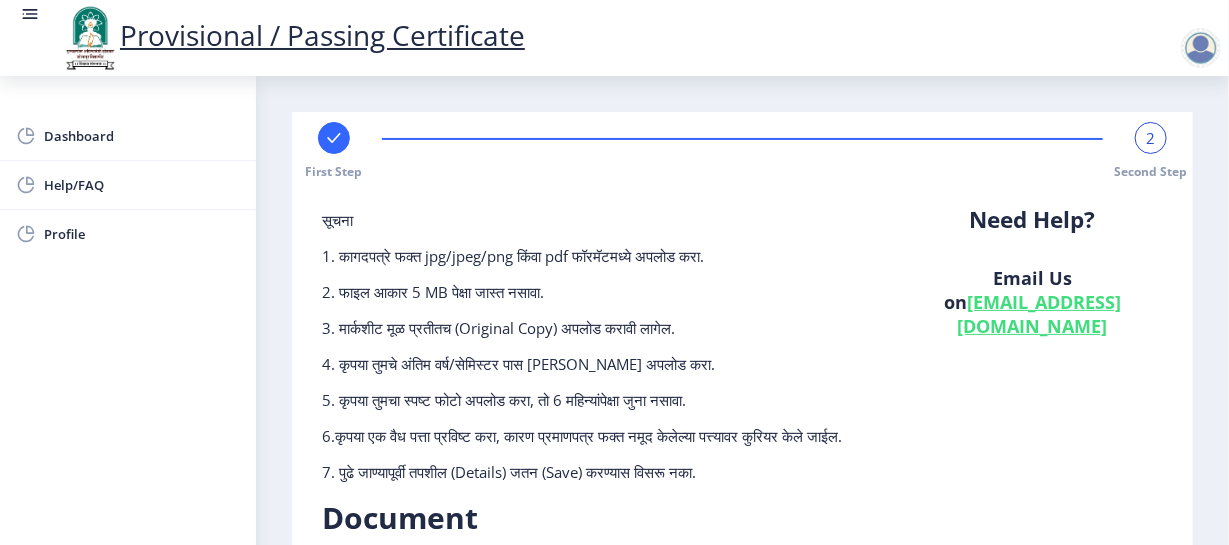 click 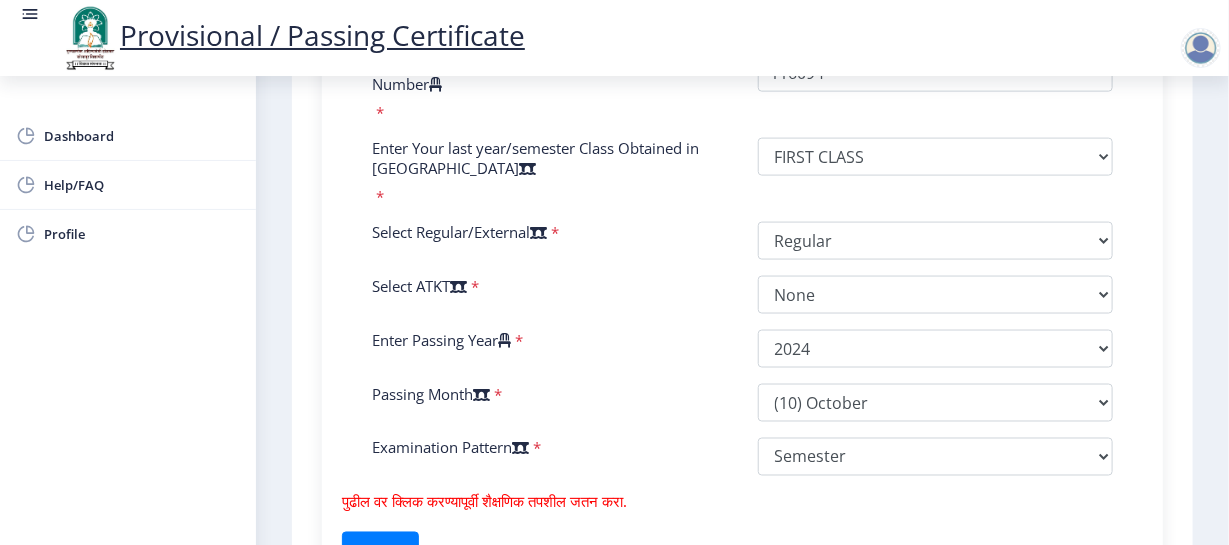 scroll, scrollTop: 979, scrollLeft: 0, axis: vertical 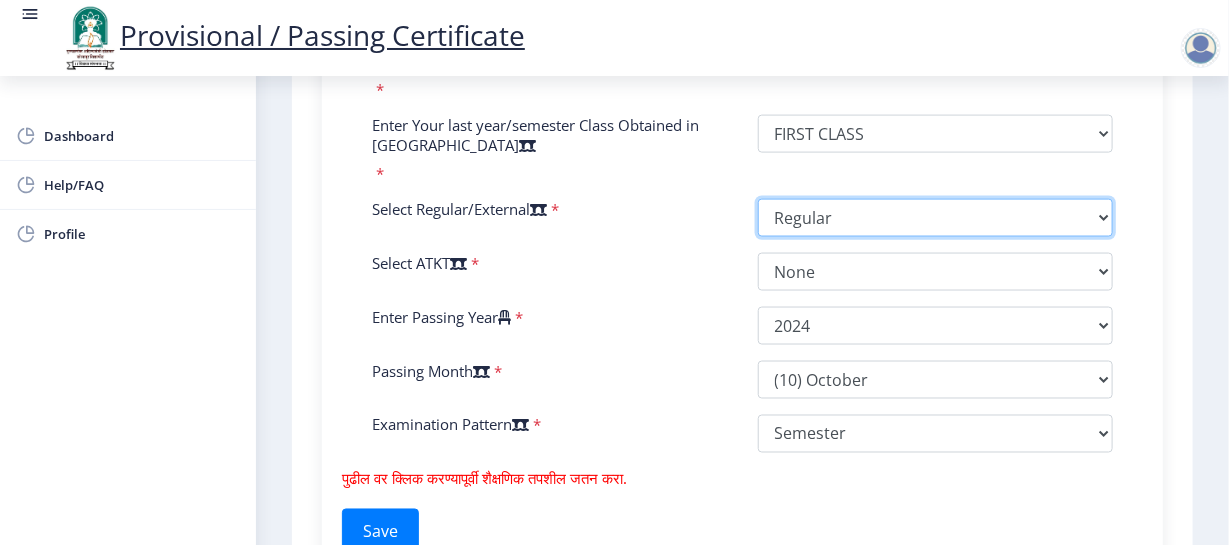 click on "Select Regular/External   Regular  External  Special" at bounding box center [936, 218] 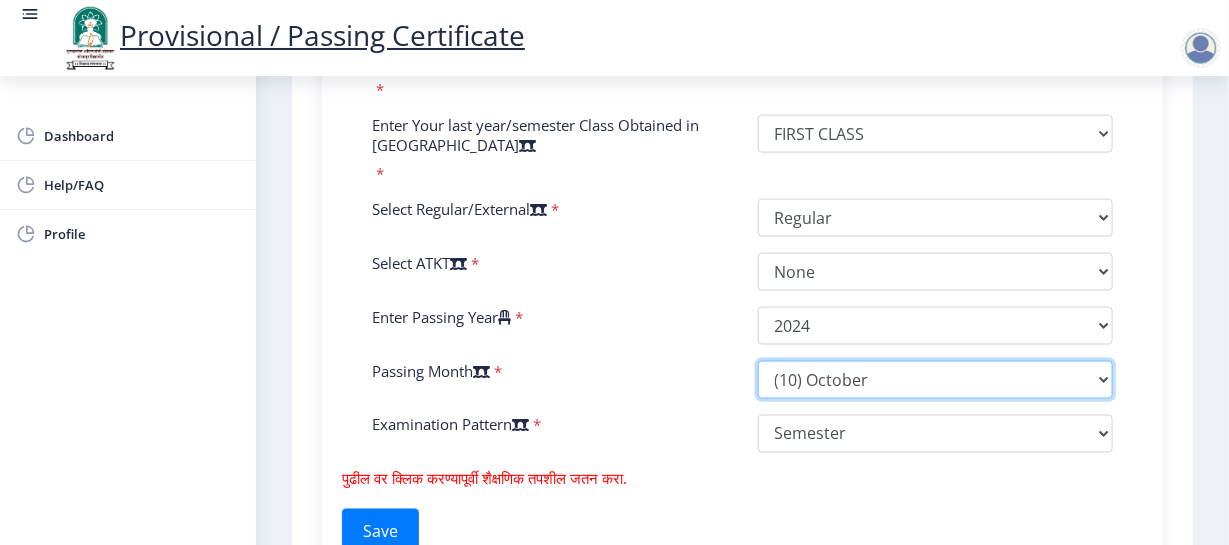 click on "Please select PassingMonth  (01) January (02) February (03) March (04) April (05) May (06) June (07) July (08) August (09) September (10) October (11) November (12) December" at bounding box center (936, 380) 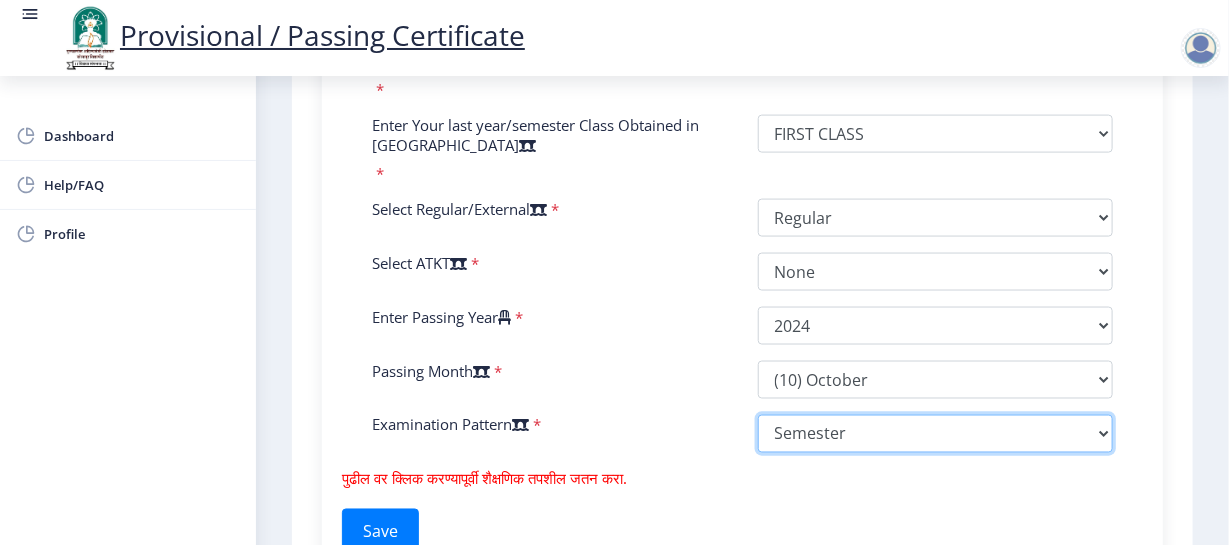 click on "Select  Yearly Semester" at bounding box center (936, 434) 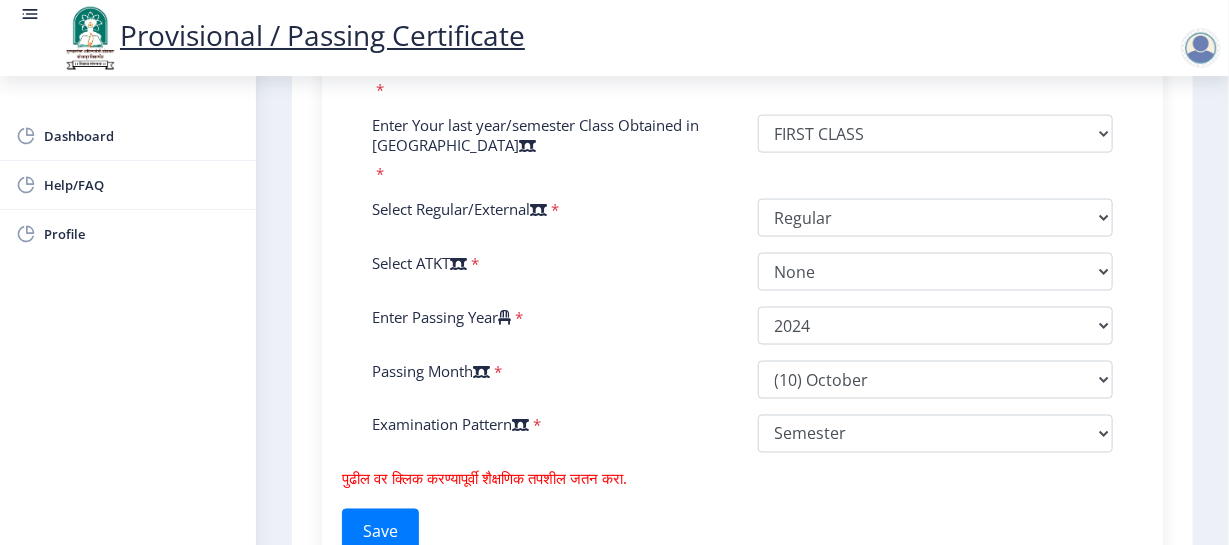 scroll, scrollTop: 1089, scrollLeft: 0, axis: vertical 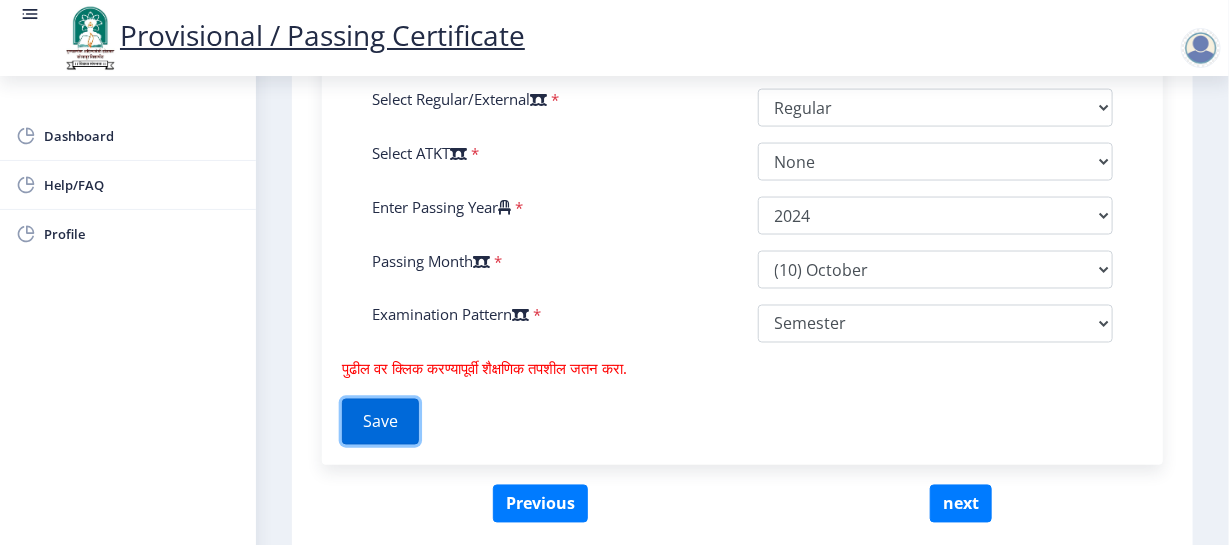 click on "Save" at bounding box center (380, 422) 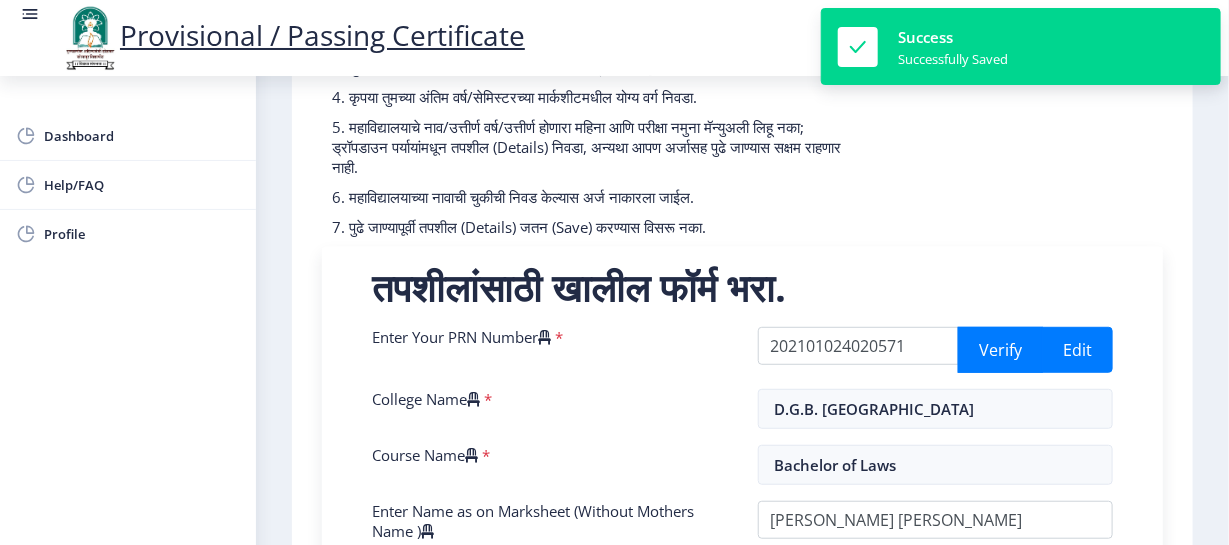 scroll, scrollTop: 307, scrollLeft: 0, axis: vertical 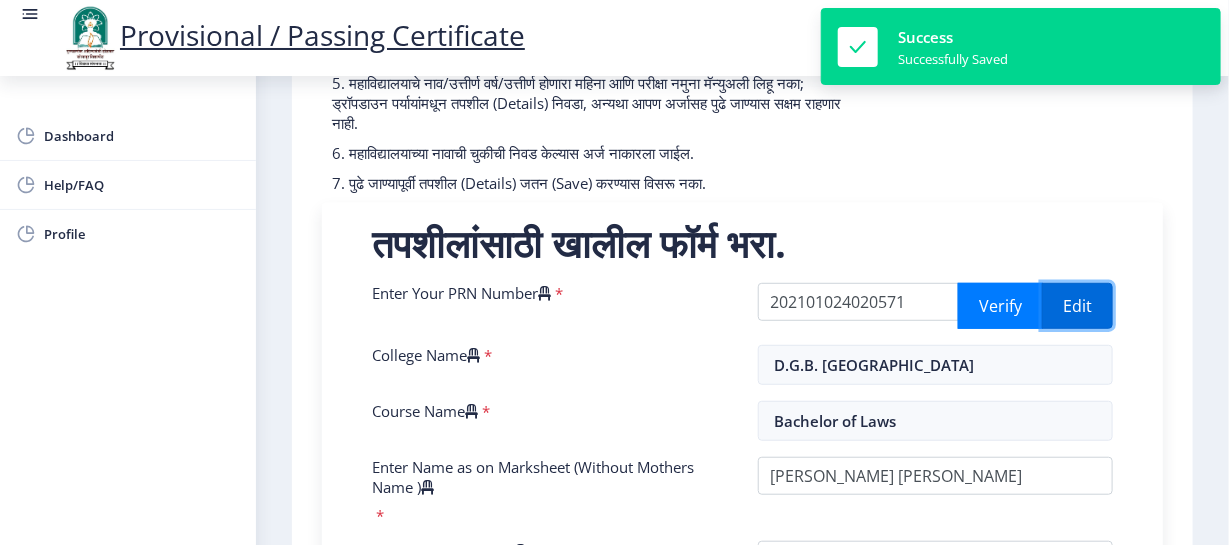click on "Edit" at bounding box center (1077, 306) 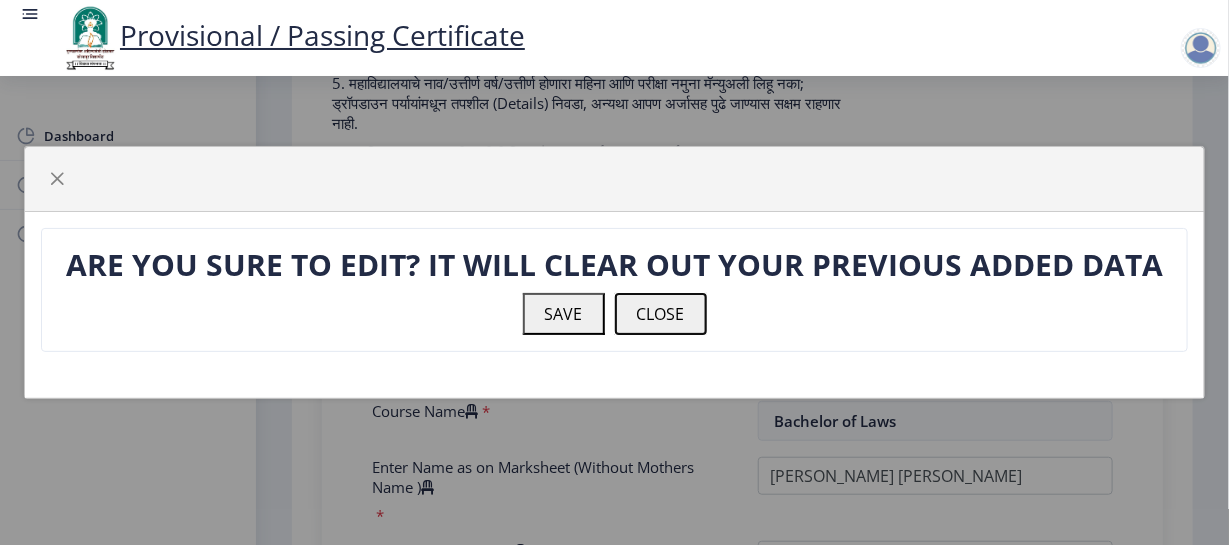 click on "CLOSE" 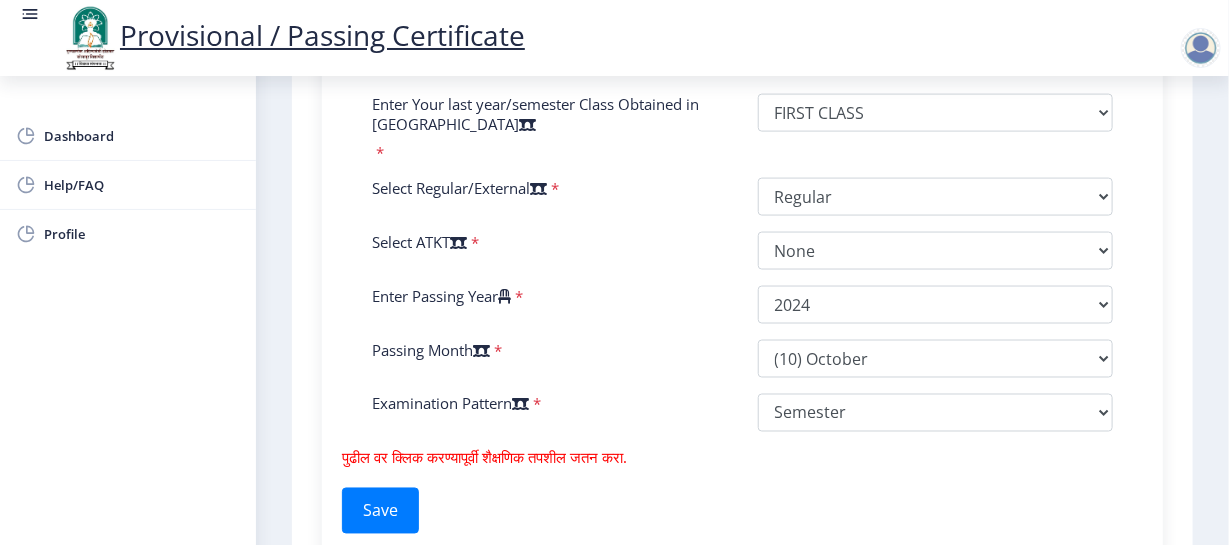 scroll, scrollTop: 1166, scrollLeft: 0, axis: vertical 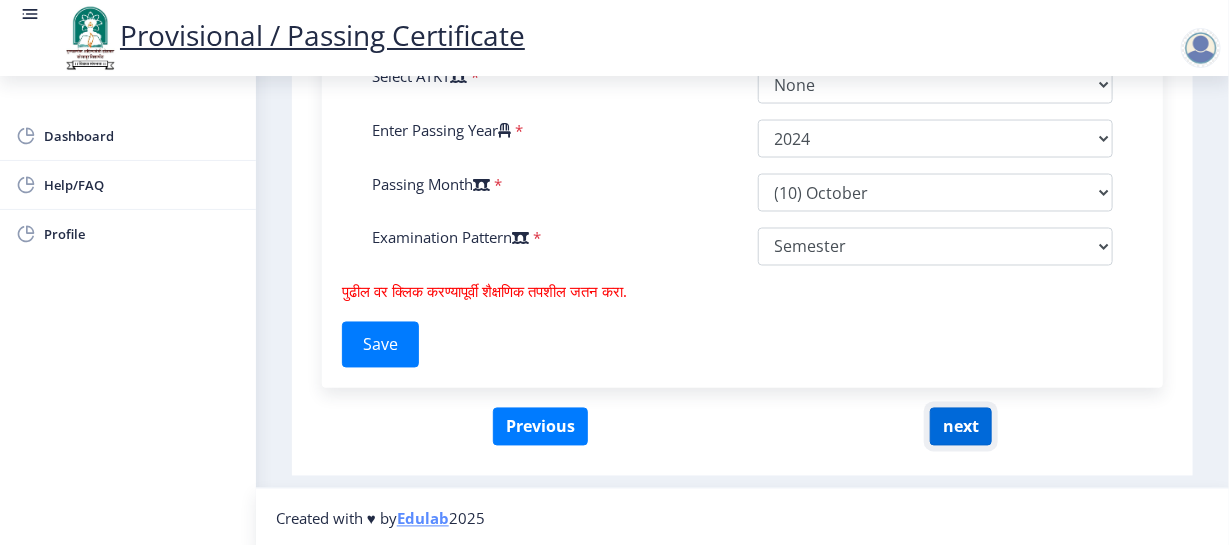 click on "next" 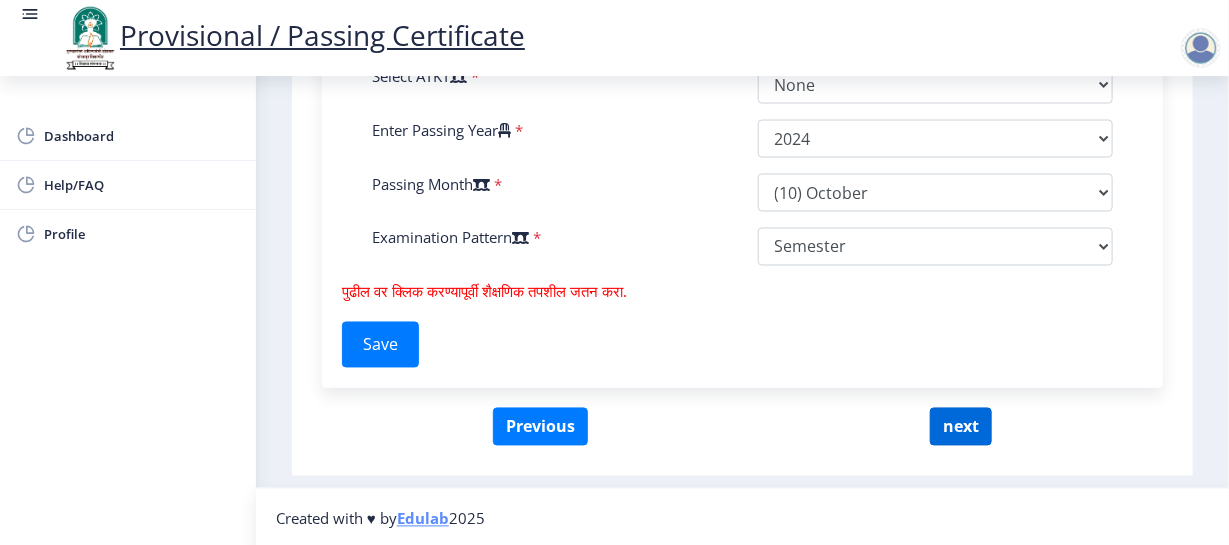 select 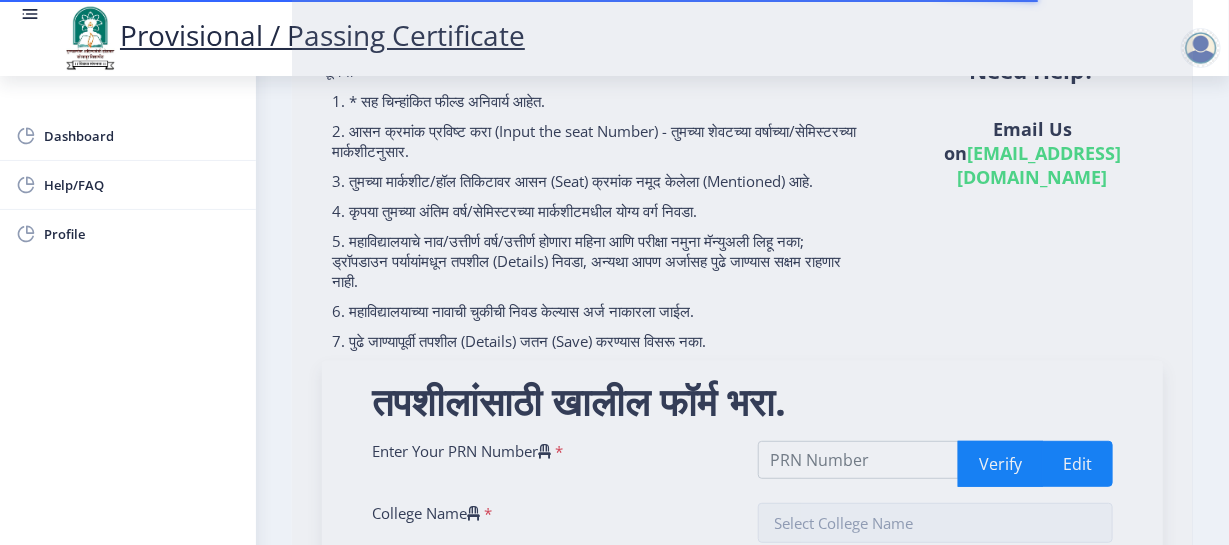 scroll, scrollTop: 0, scrollLeft: 0, axis: both 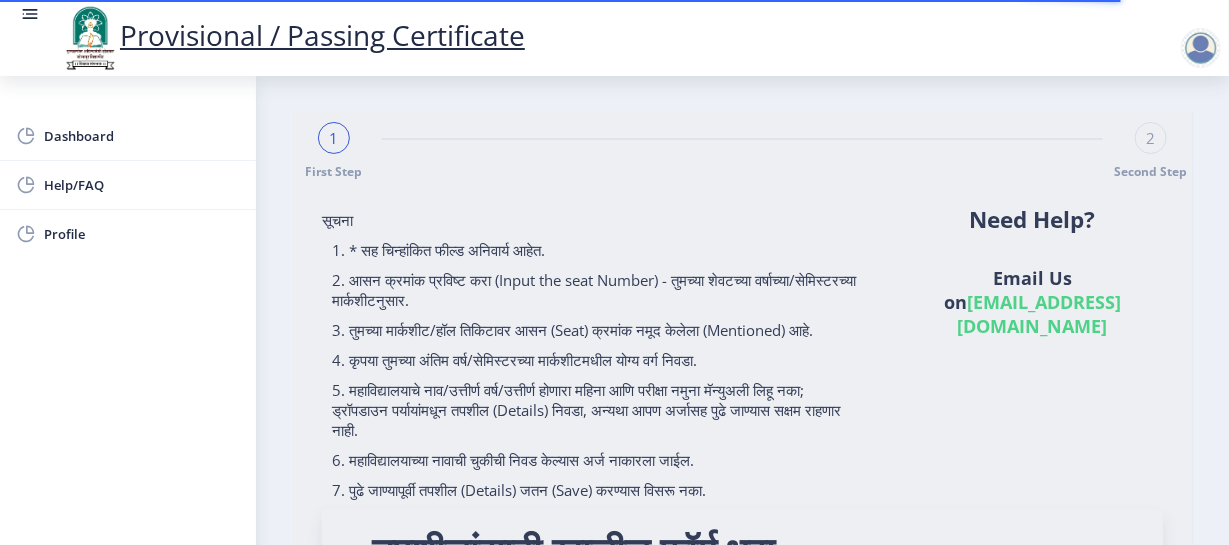 type on "202101024020571" 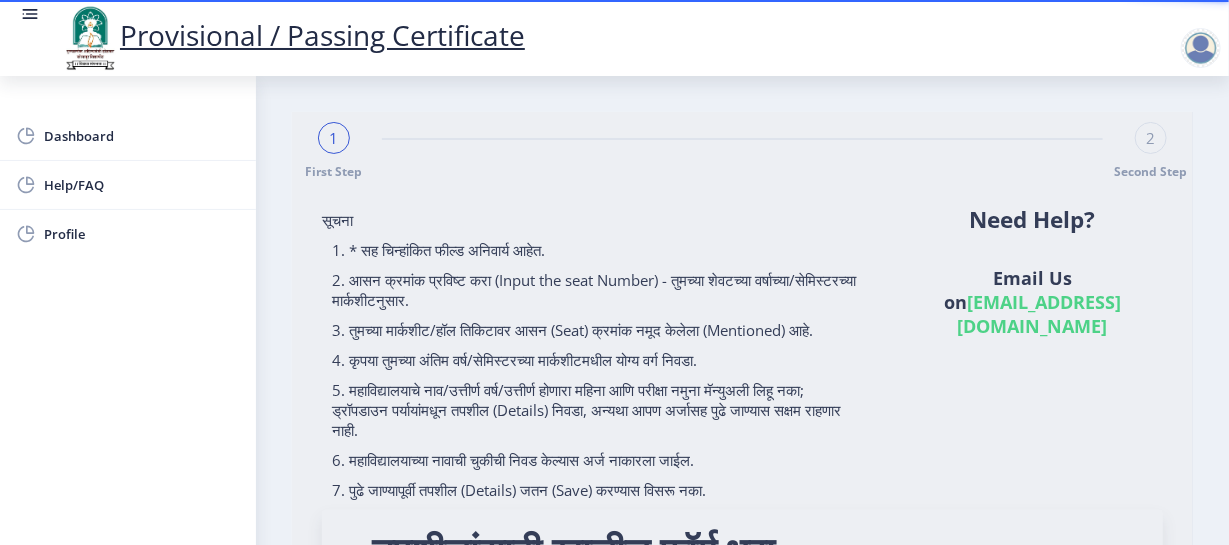 scroll, scrollTop: 508, scrollLeft: 0, axis: vertical 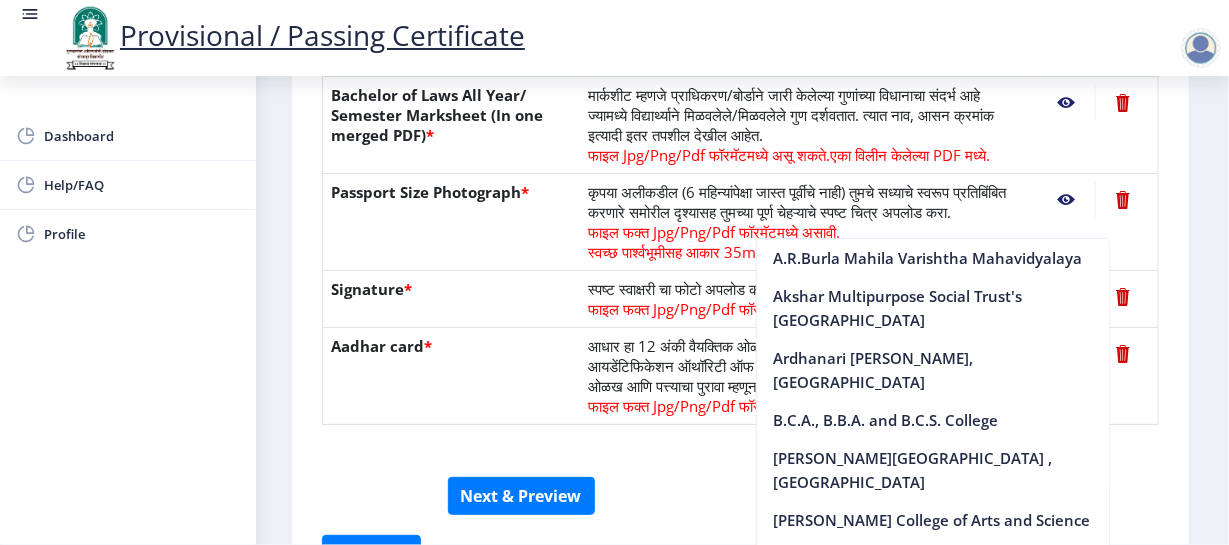 click on "स्वच्छ पार्श्वभूमीसह आकार 35mm X 45mm असावा" 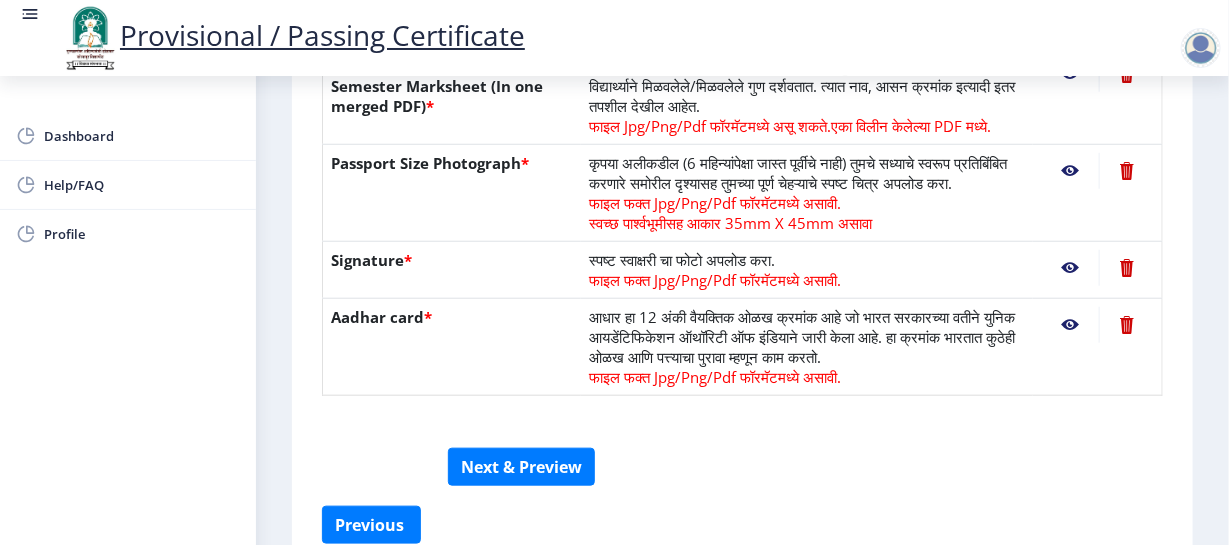 scroll, scrollTop: 592, scrollLeft: 0, axis: vertical 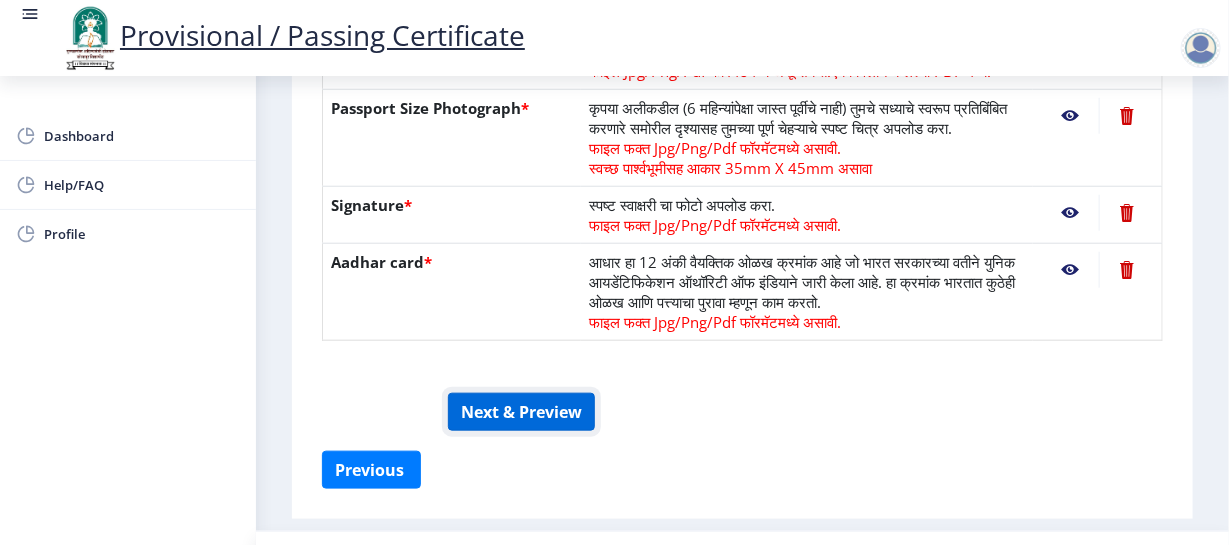 click on "Next & Preview" 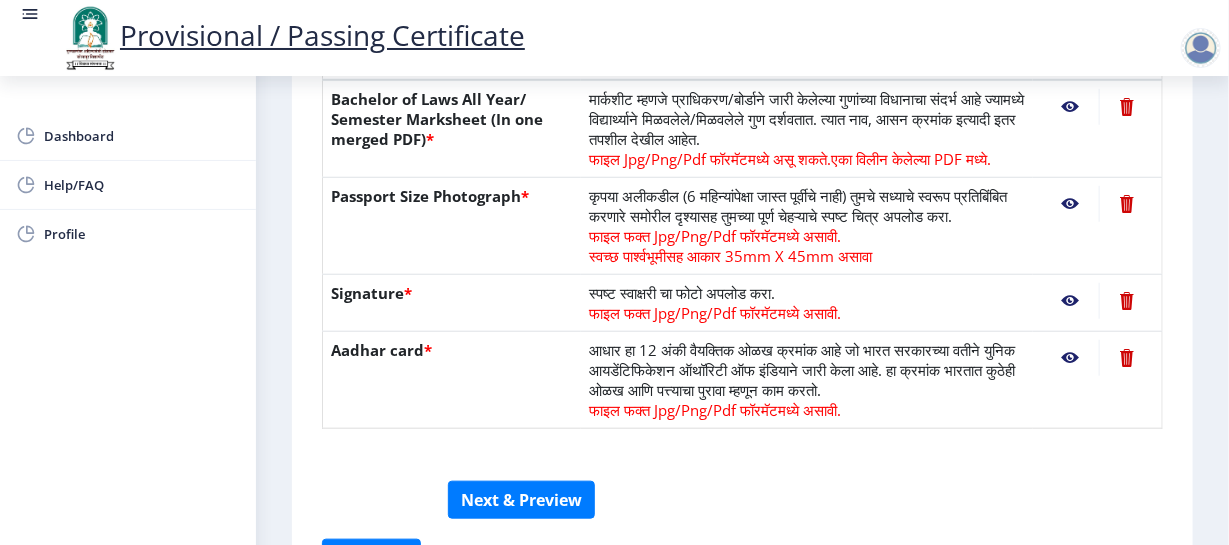 scroll, scrollTop: 674, scrollLeft: 0, axis: vertical 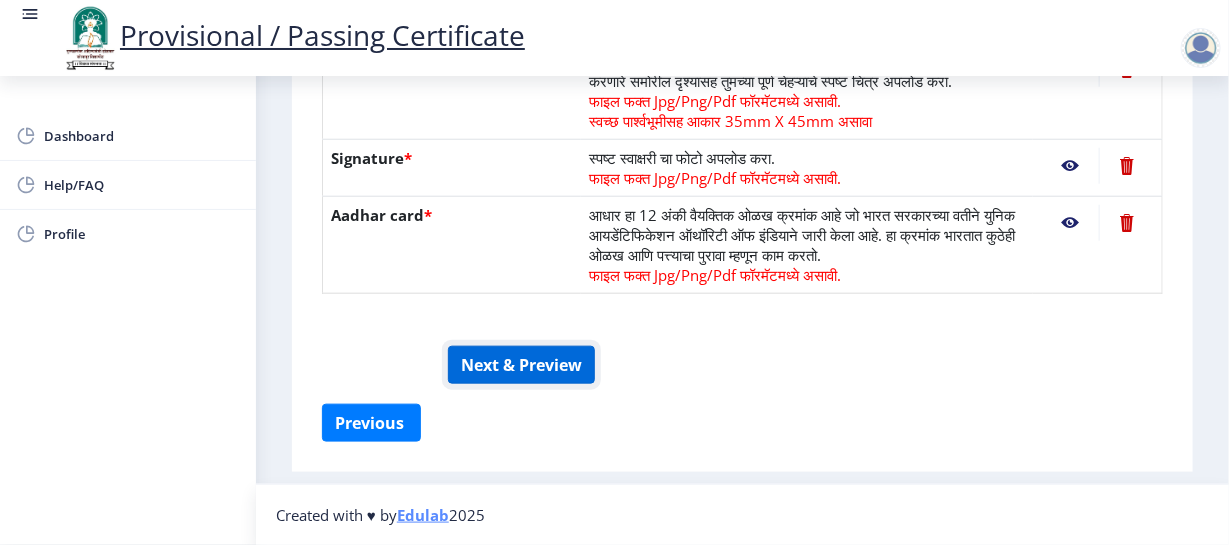 click on "Next & Preview" 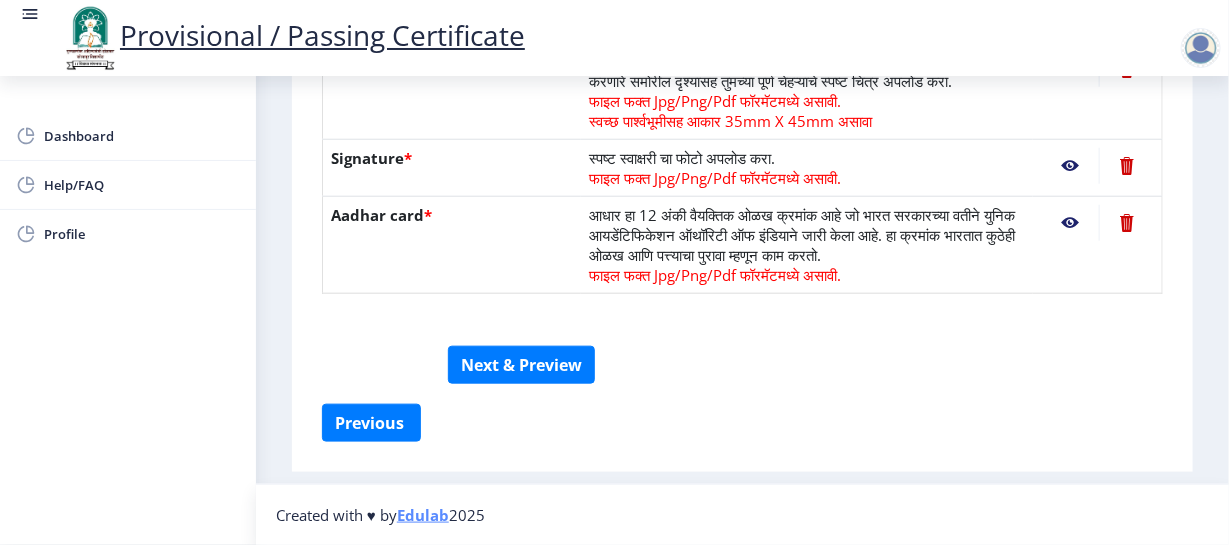 scroll, scrollTop: 650, scrollLeft: 0, axis: vertical 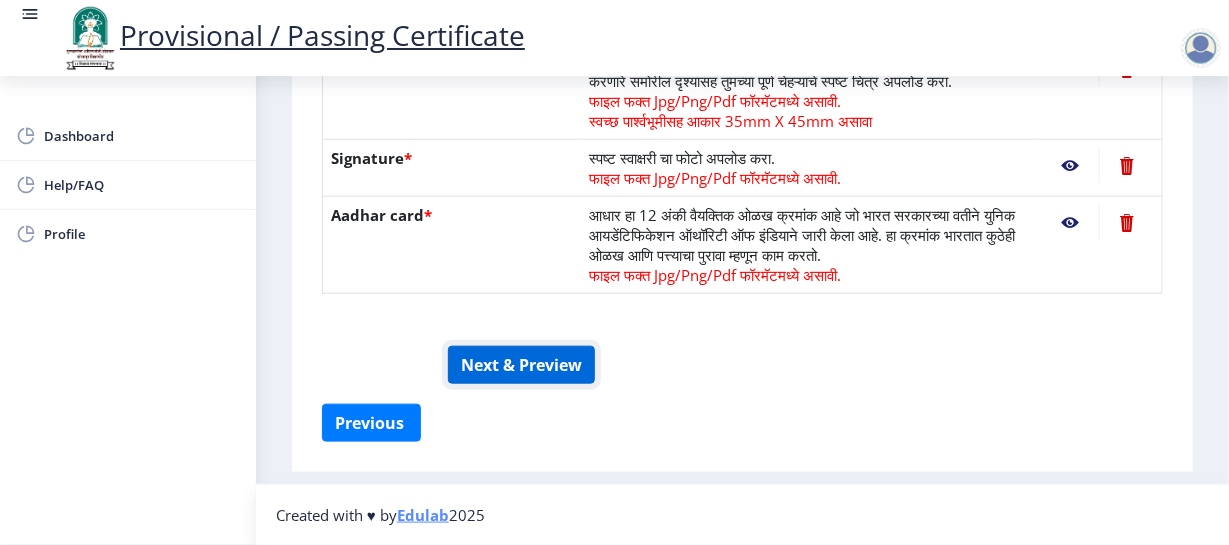 click on "Next & Preview" 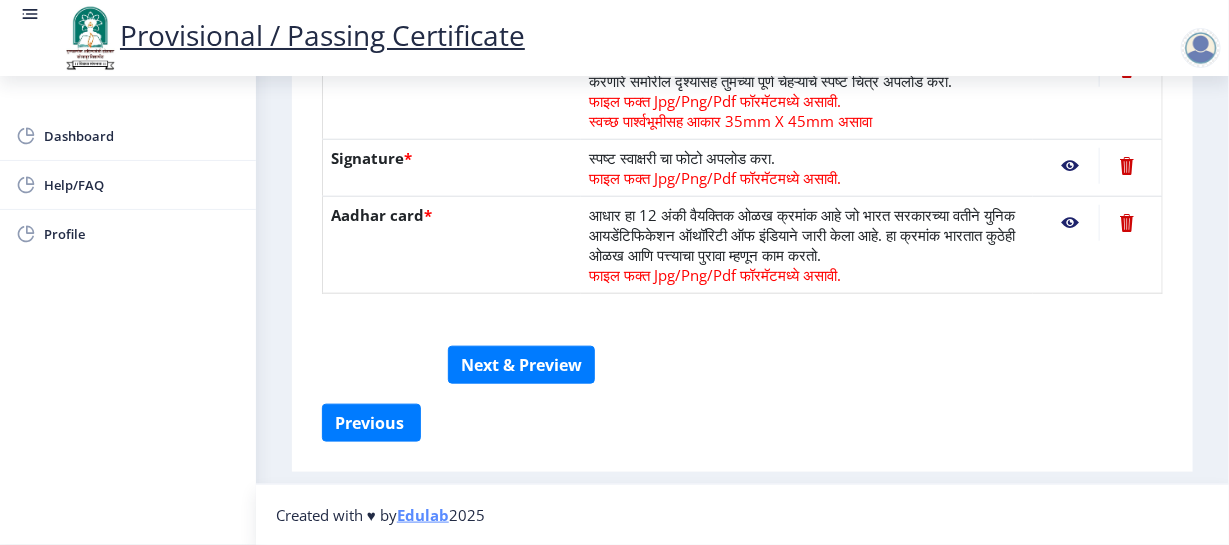 scroll, scrollTop: 674, scrollLeft: 0, axis: vertical 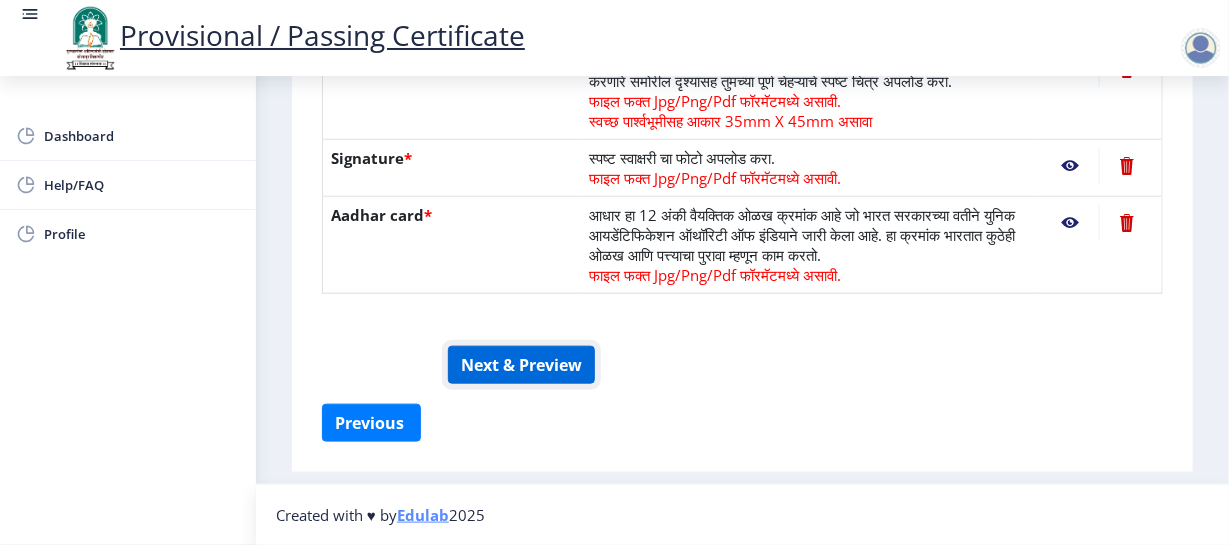 click on "Next & Preview" 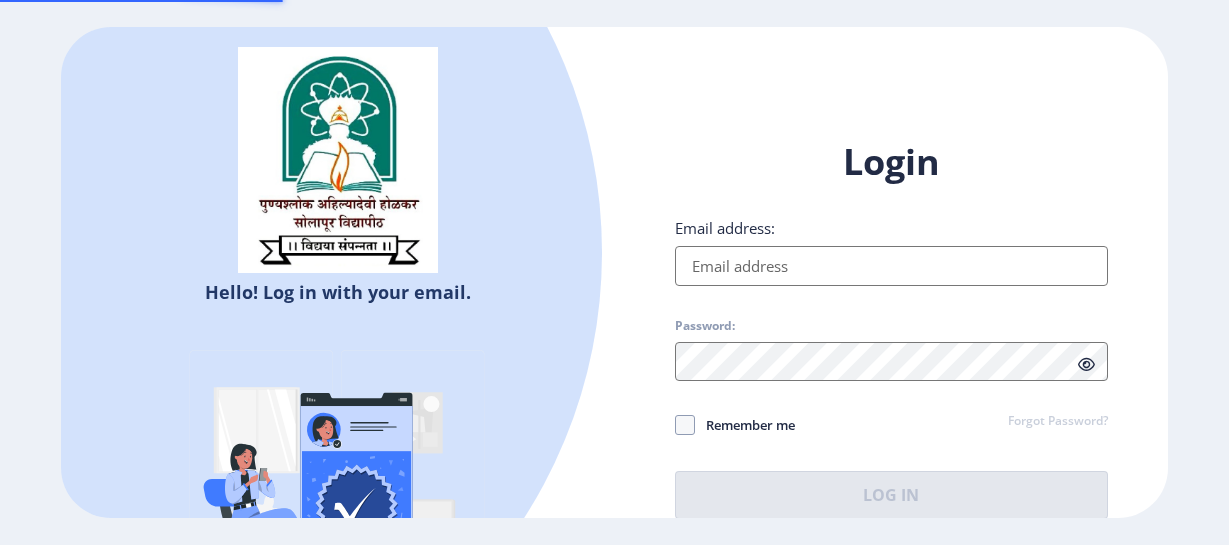 scroll, scrollTop: 0, scrollLeft: 0, axis: both 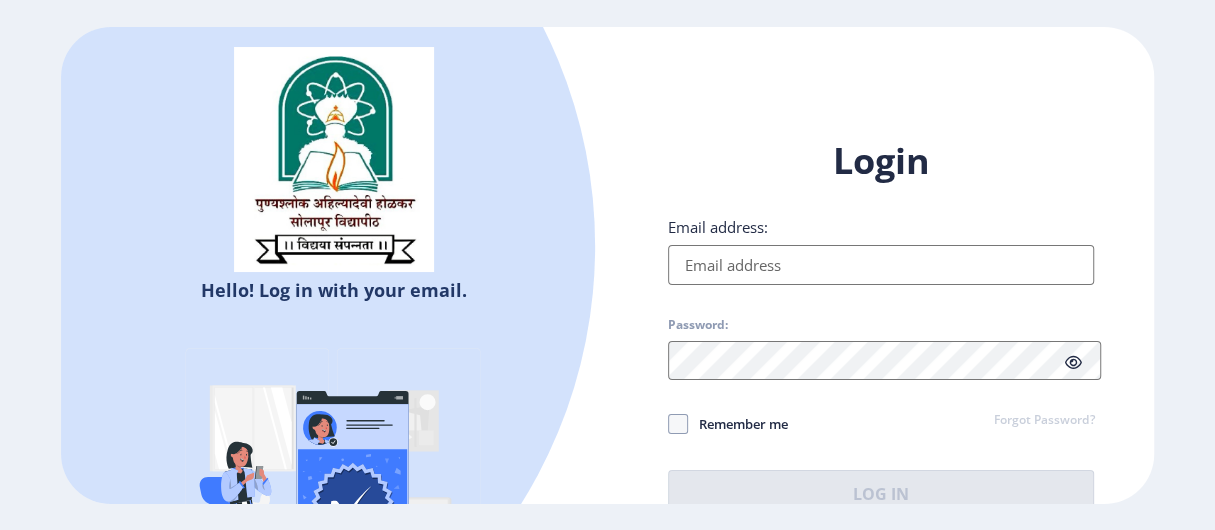 click at bounding box center [894, 495] 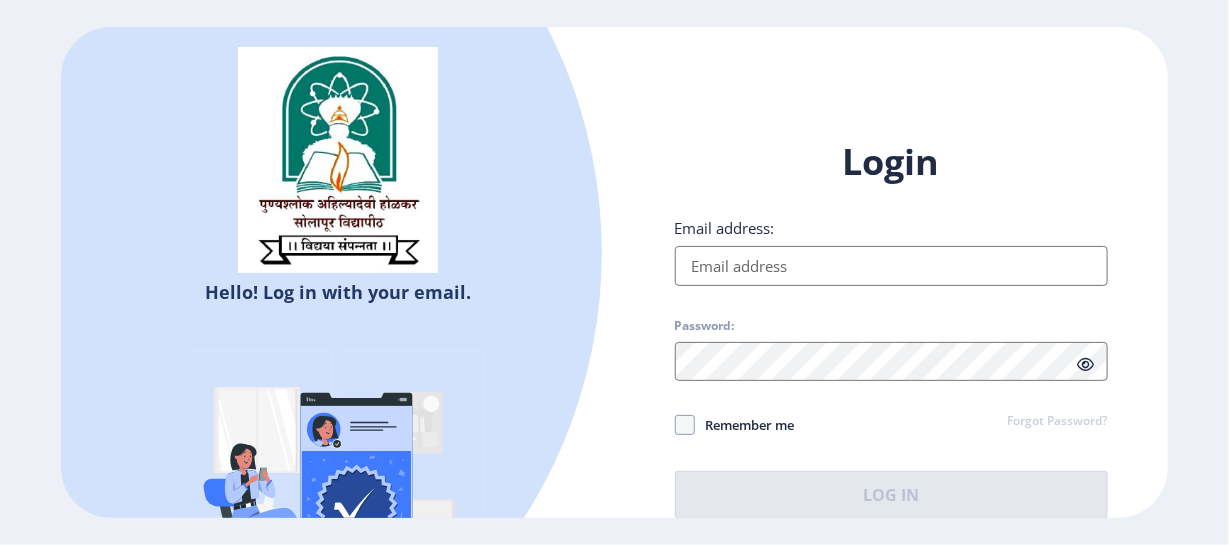 click on "Email address:" 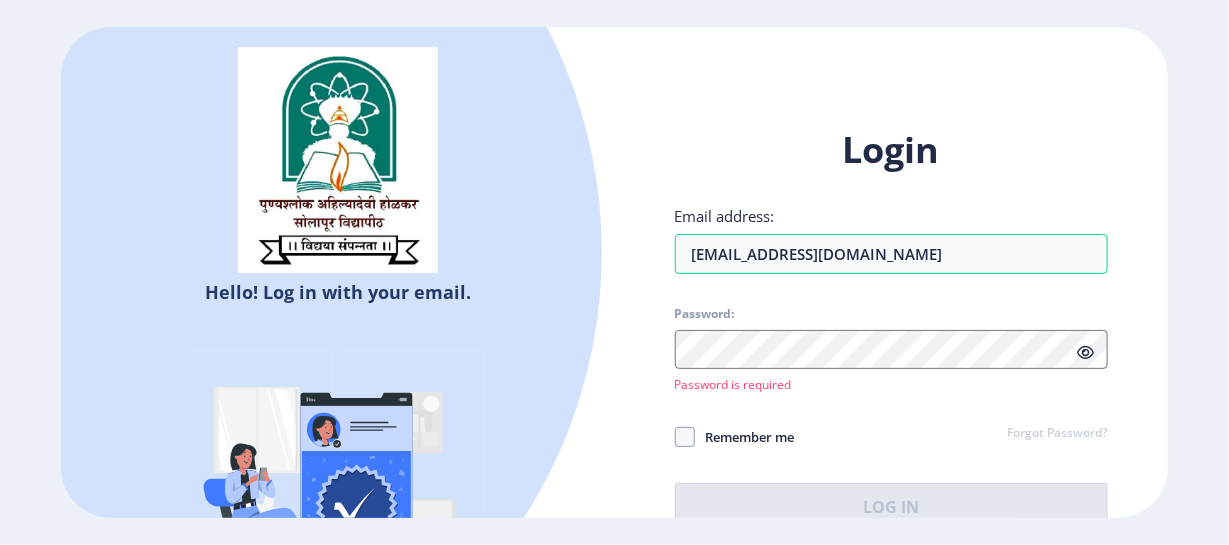 click on "Password is required" 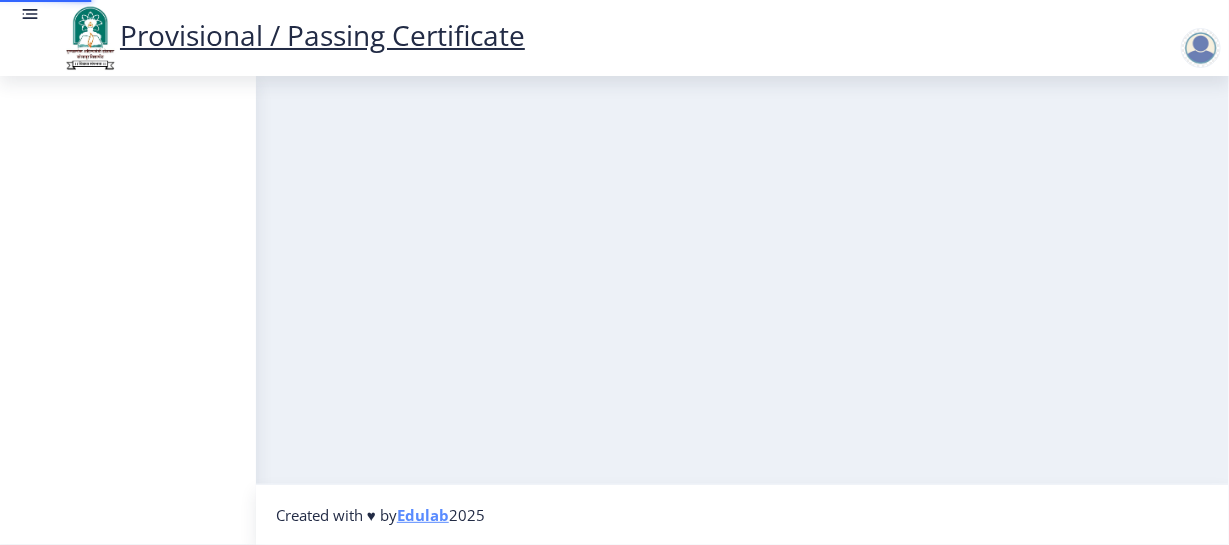 click 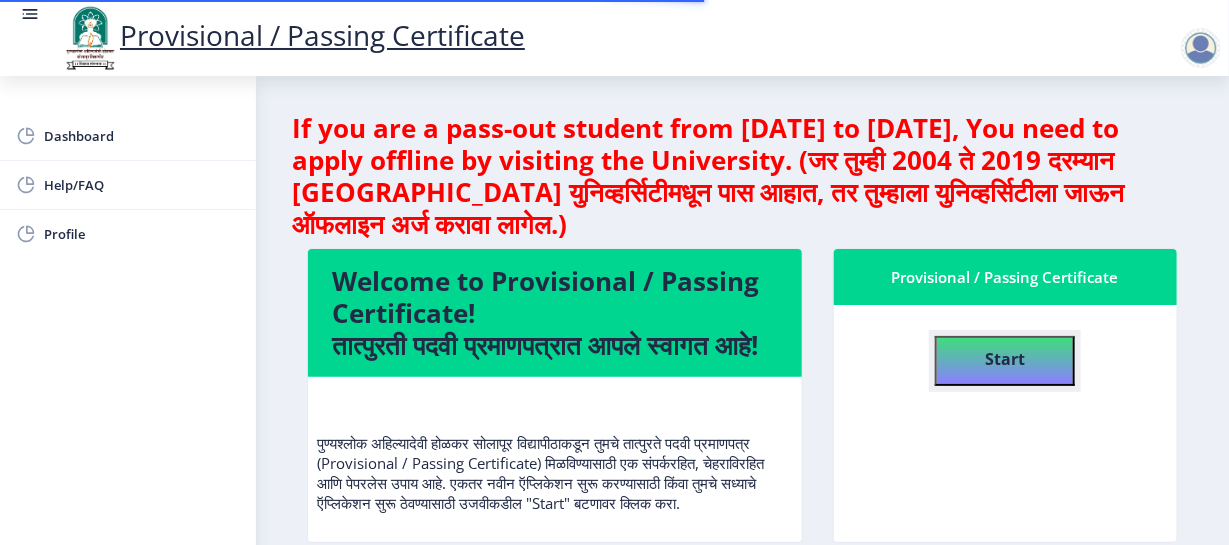 click on "Start" 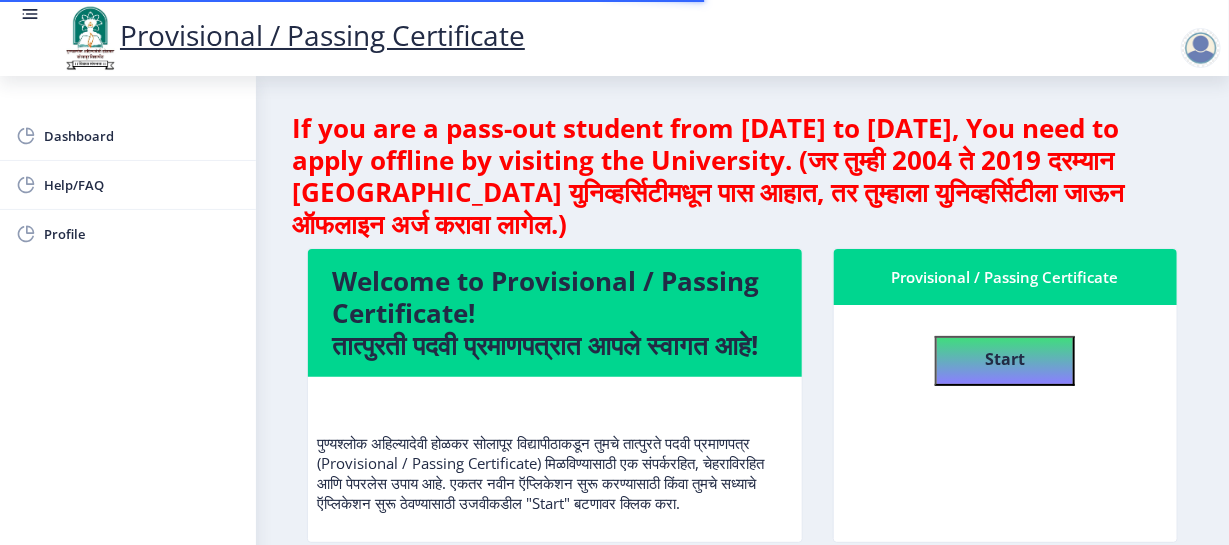 select 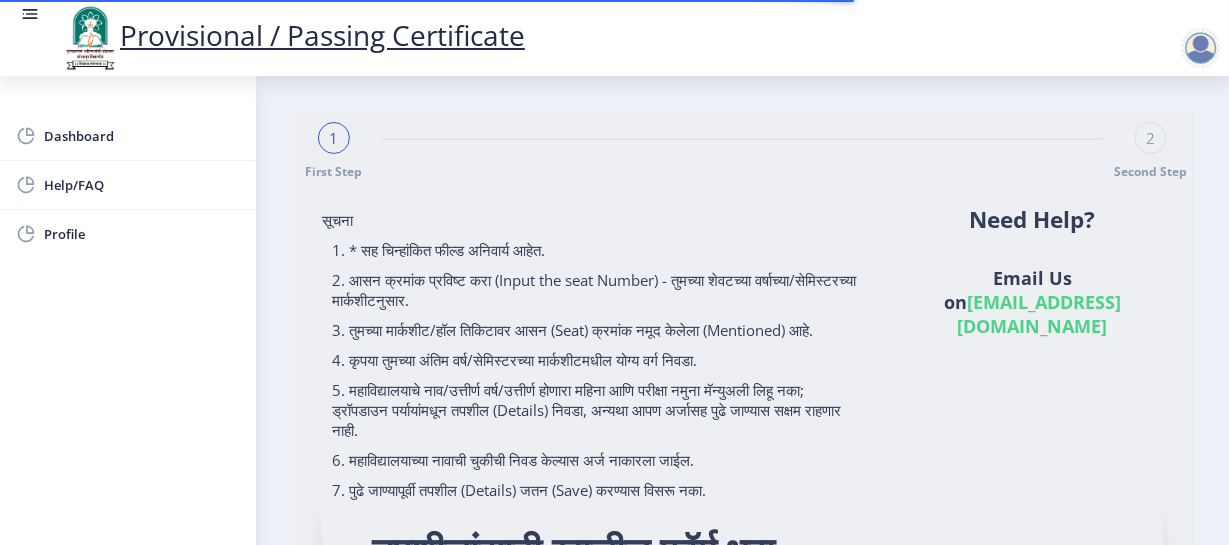 type on "202101024020571" 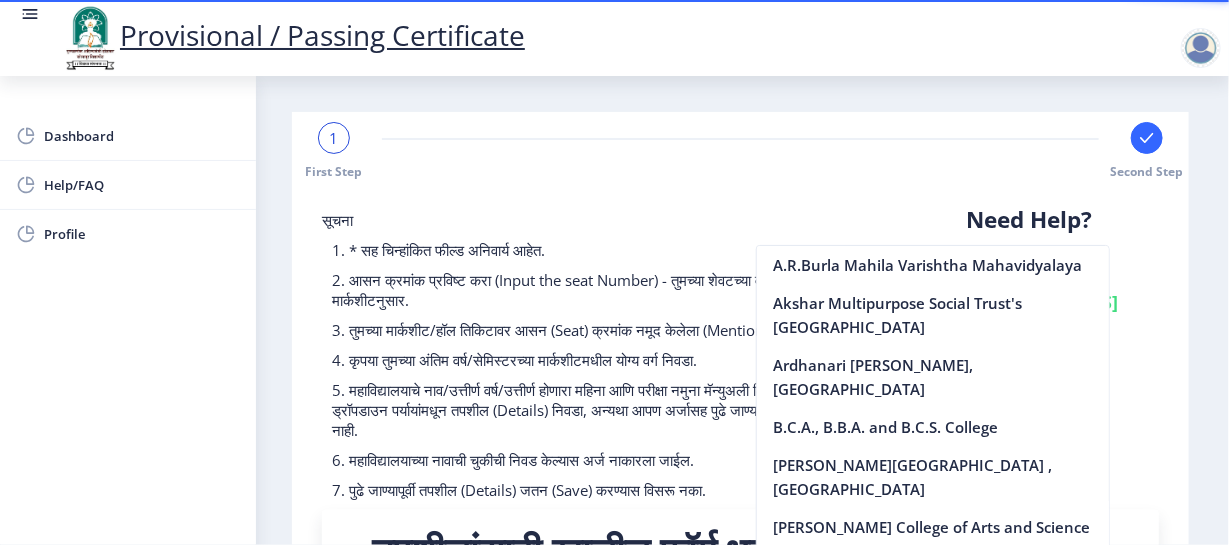 scroll, scrollTop: 453, scrollLeft: 0, axis: vertical 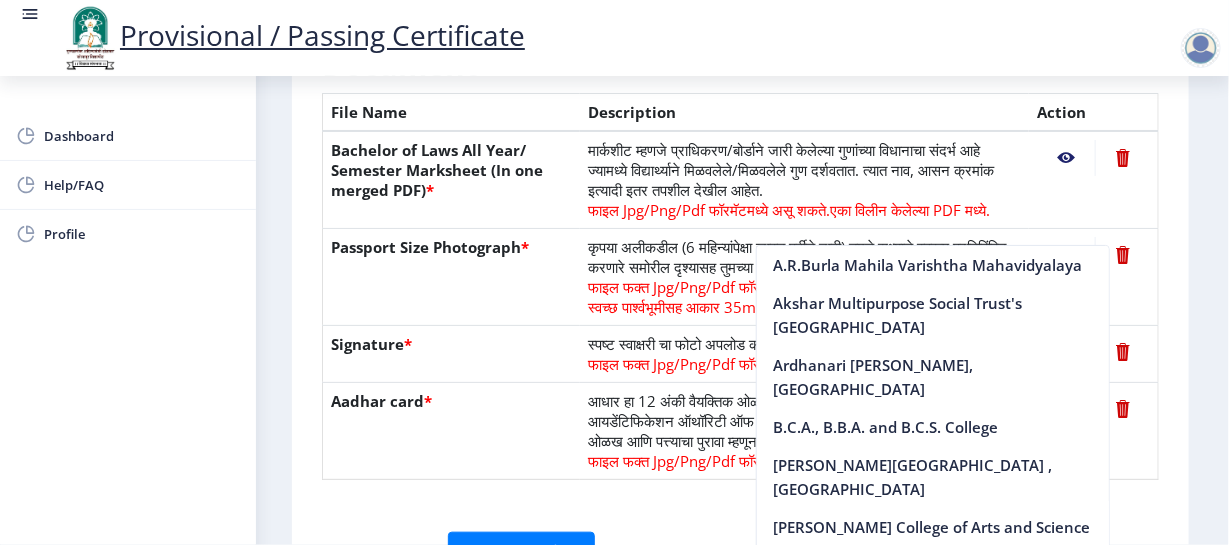 click on "Bachelor of Laws All Year/ Semester Marksheet (In one merged PDF)  *" 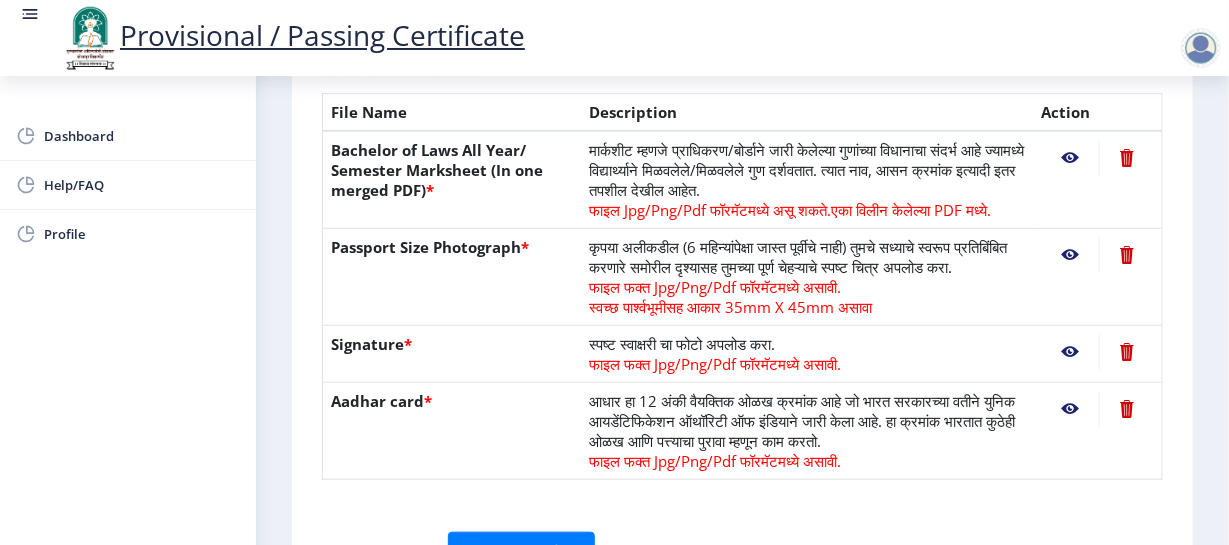 scroll, scrollTop: 674, scrollLeft: 0, axis: vertical 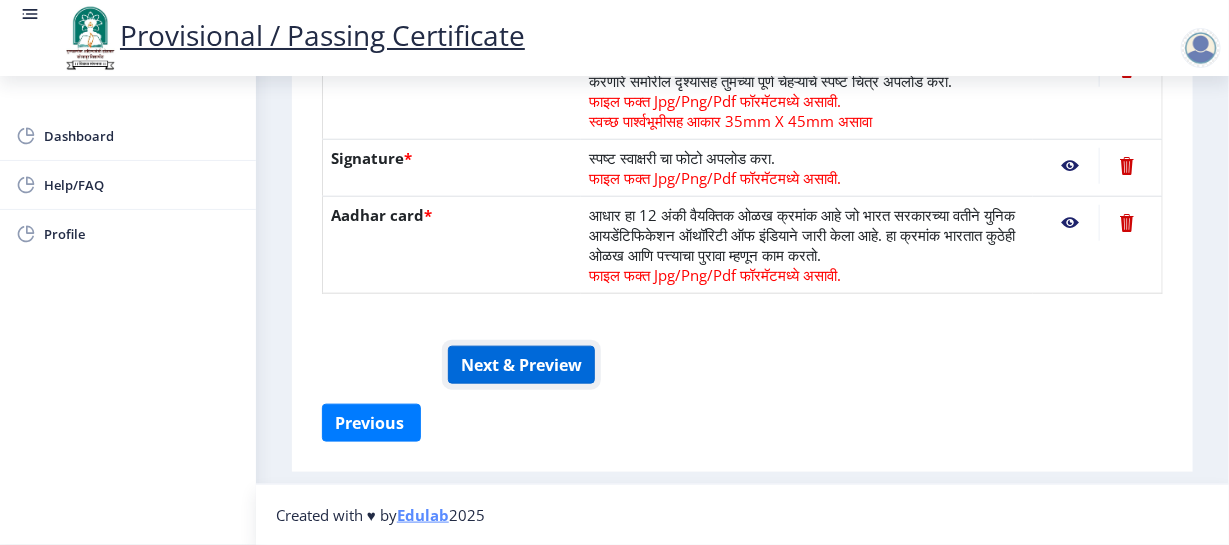 click on "Next & Preview" 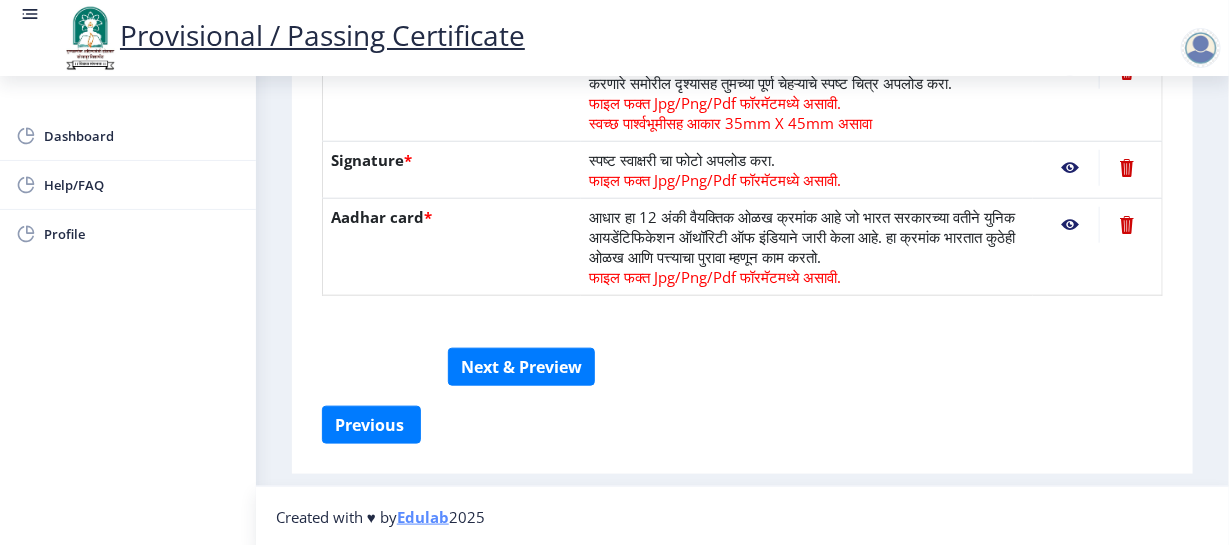 scroll, scrollTop: 638, scrollLeft: 0, axis: vertical 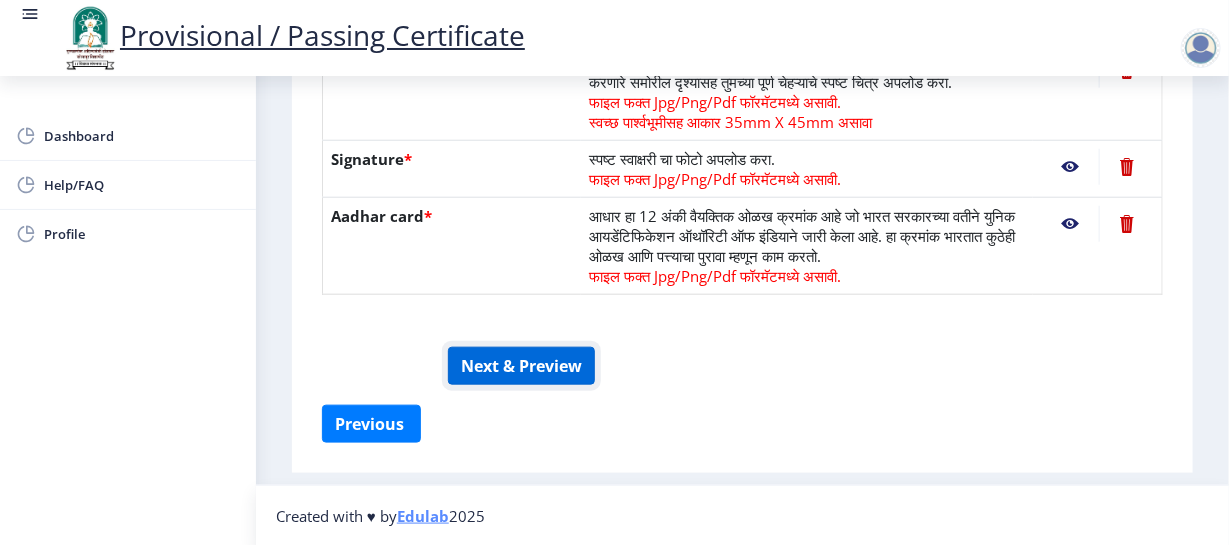 click on "Next & Preview" 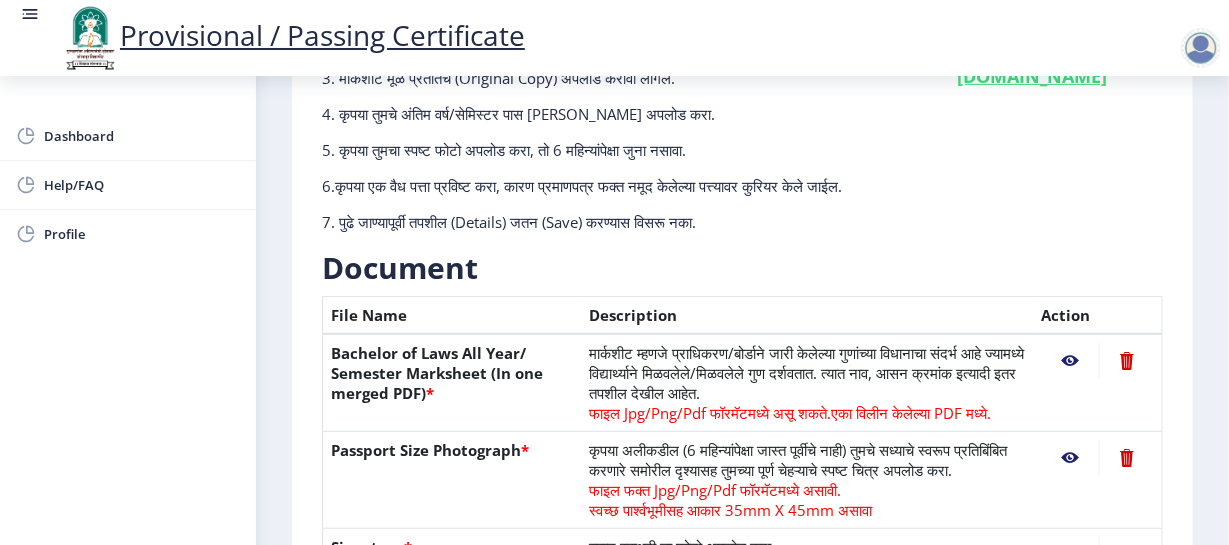 scroll, scrollTop: 0, scrollLeft: 0, axis: both 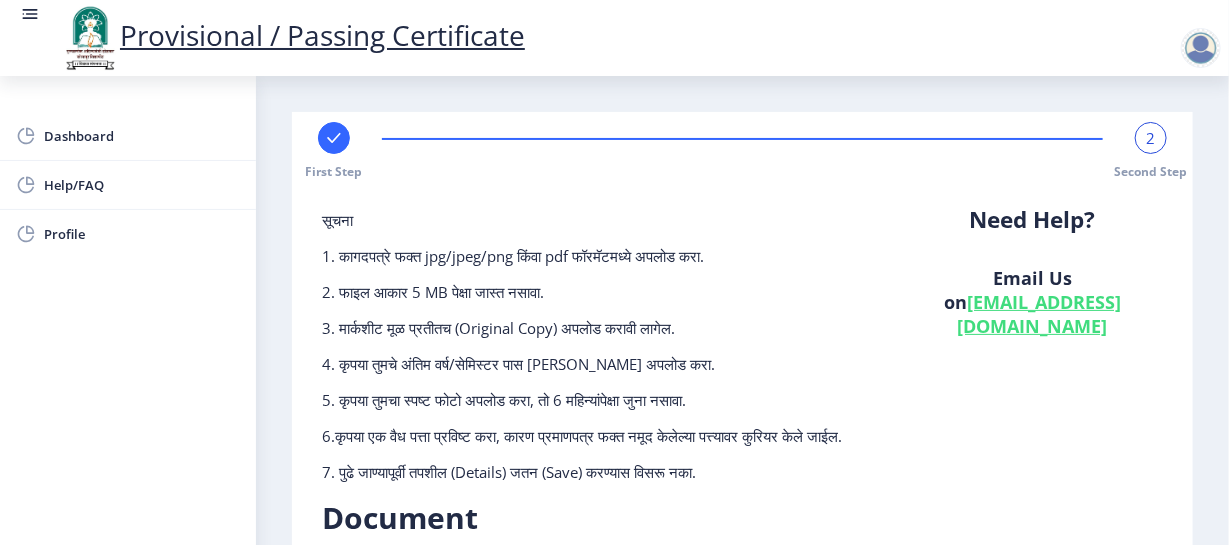 click on "2" 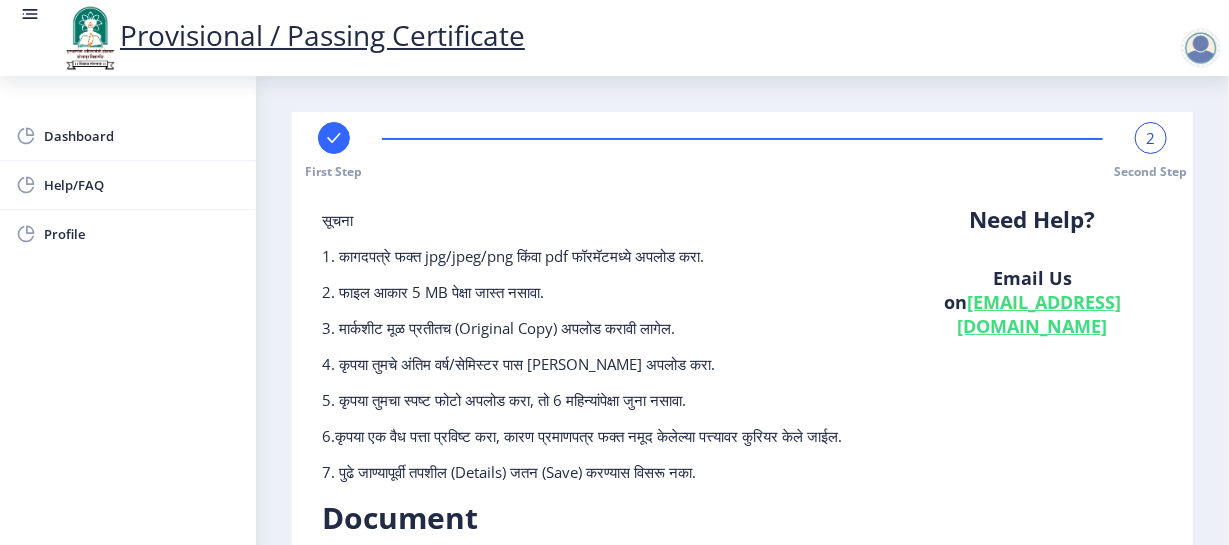 click on "First Step 2 Second Step" 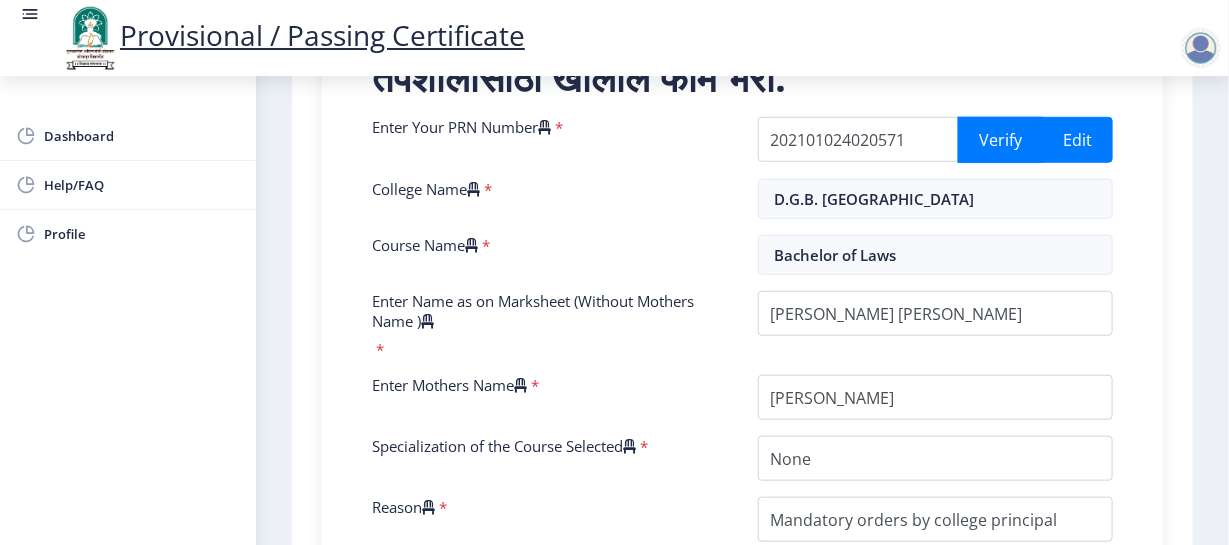 scroll, scrollTop: 454, scrollLeft: 0, axis: vertical 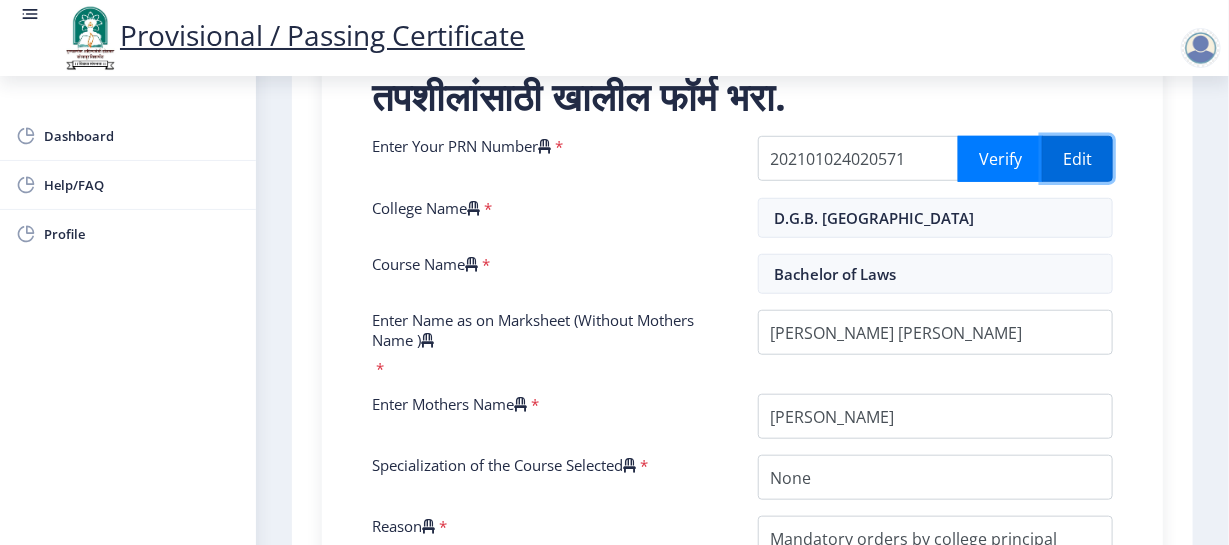 click on "Edit" at bounding box center (1077, 159) 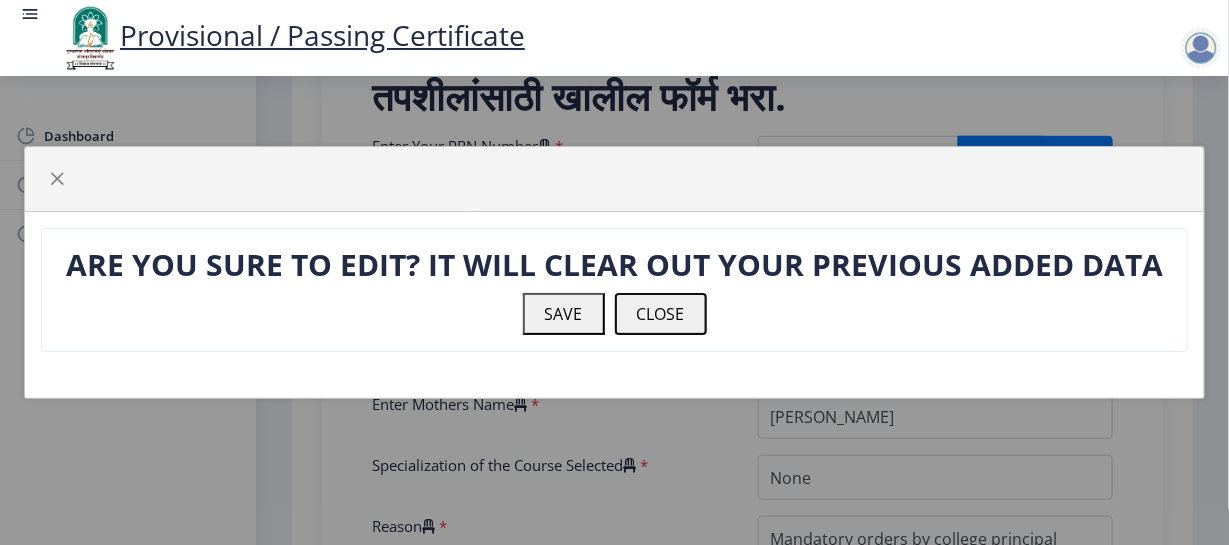 click on "CLOSE" 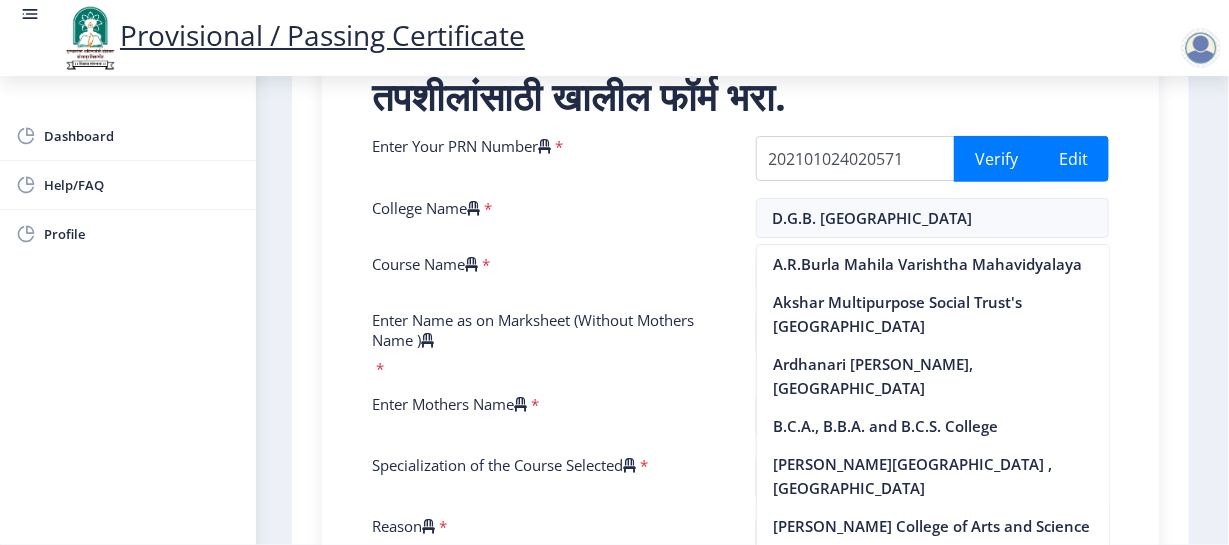 click on "College Name   *" at bounding box center (549, 218) 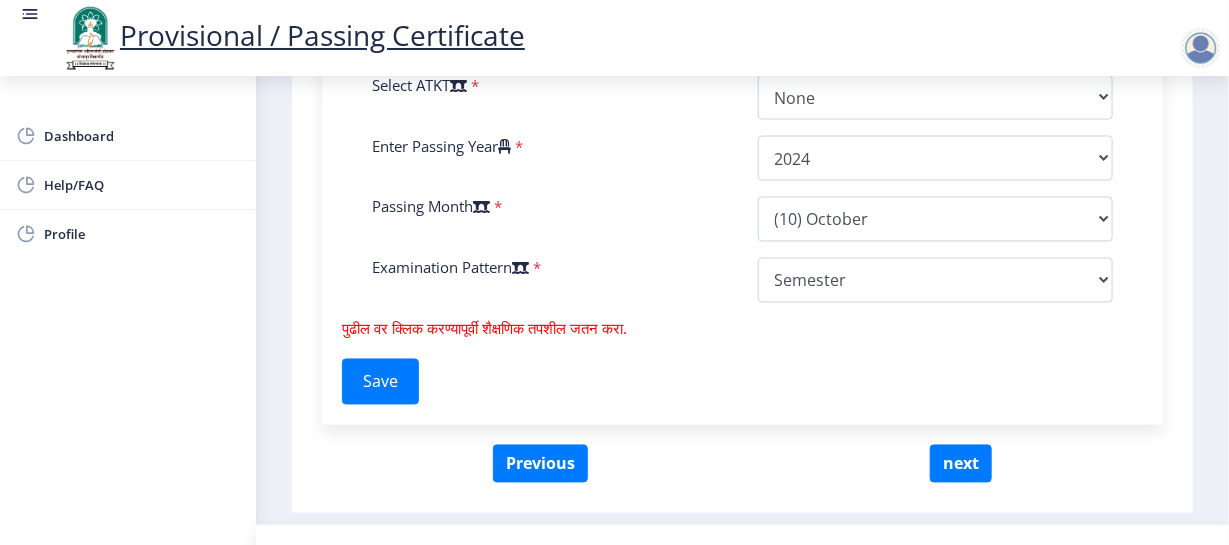 scroll, scrollTop: 1221, scrollLeft: 0, axis: vertical 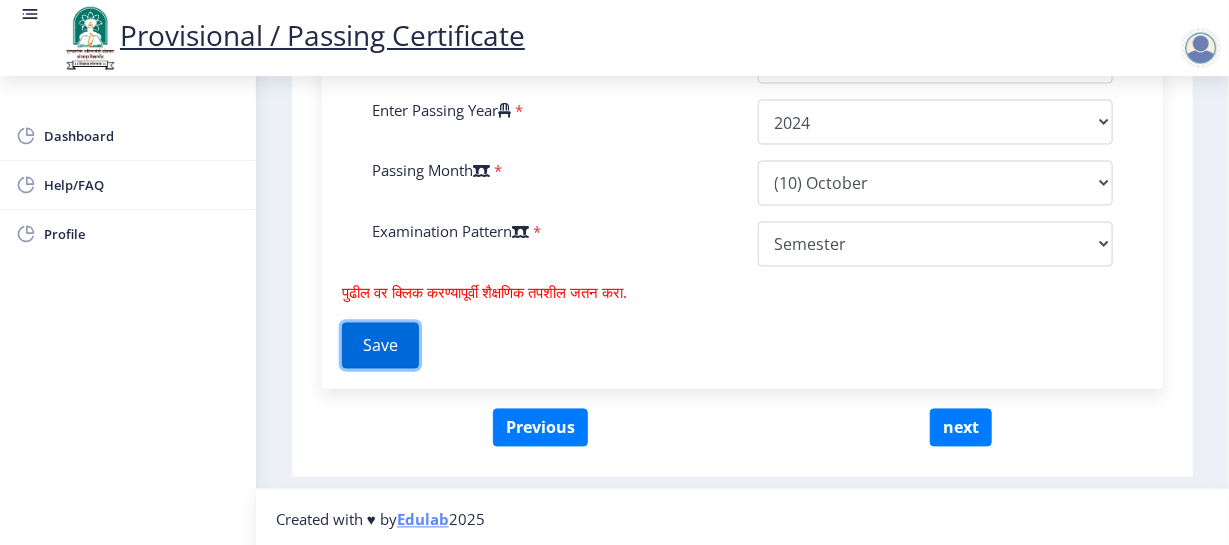 click on "Save" at bounding box center (380, 346) 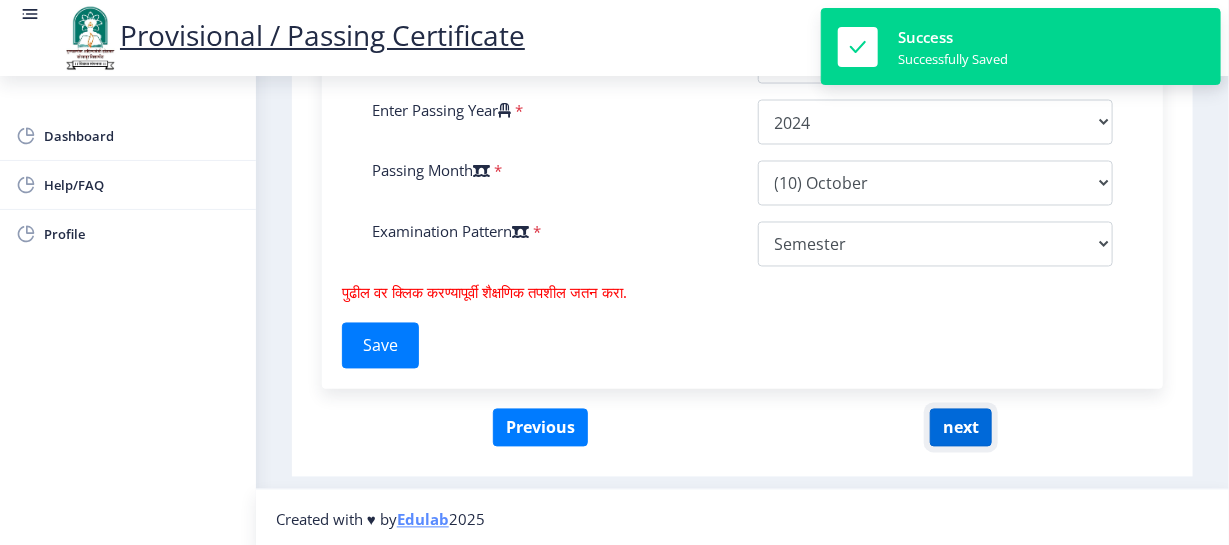 click on "next" 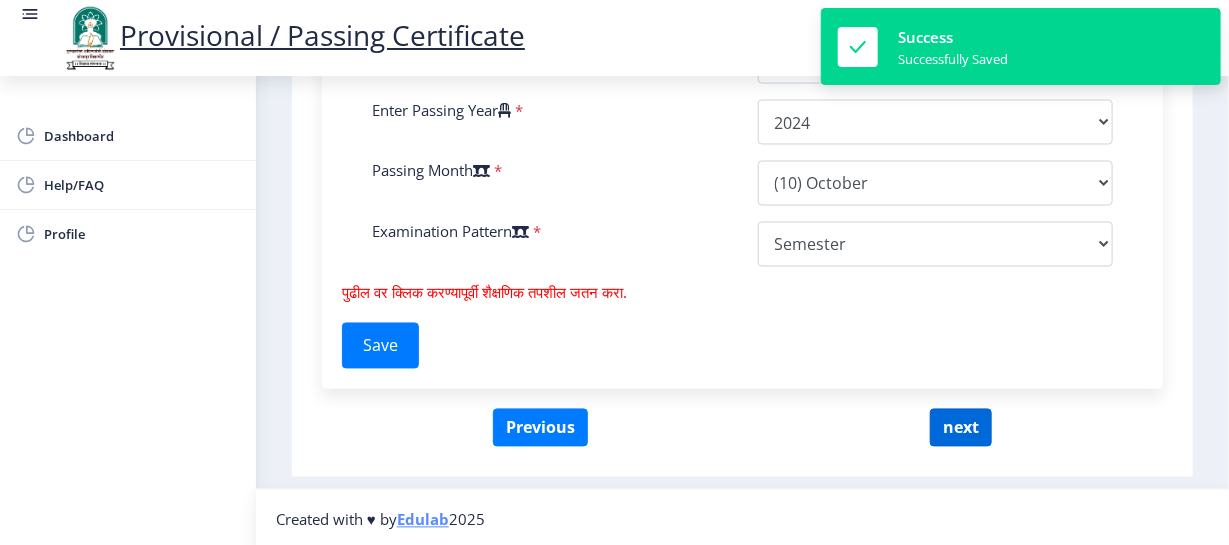 select 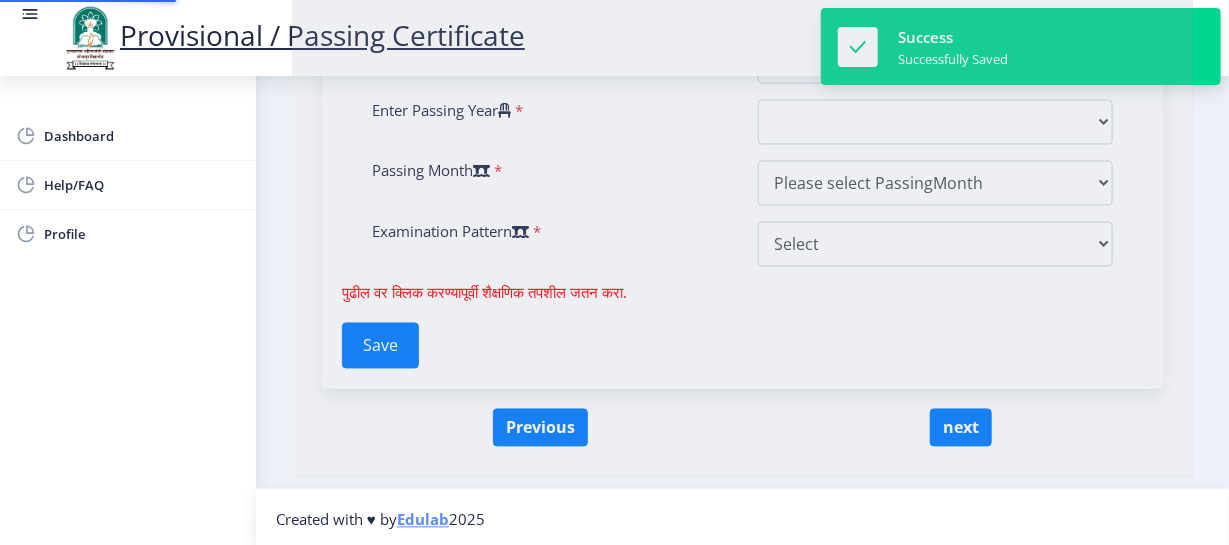 scroll, scrollTop: 0, scrollLeft: 0, axis: both 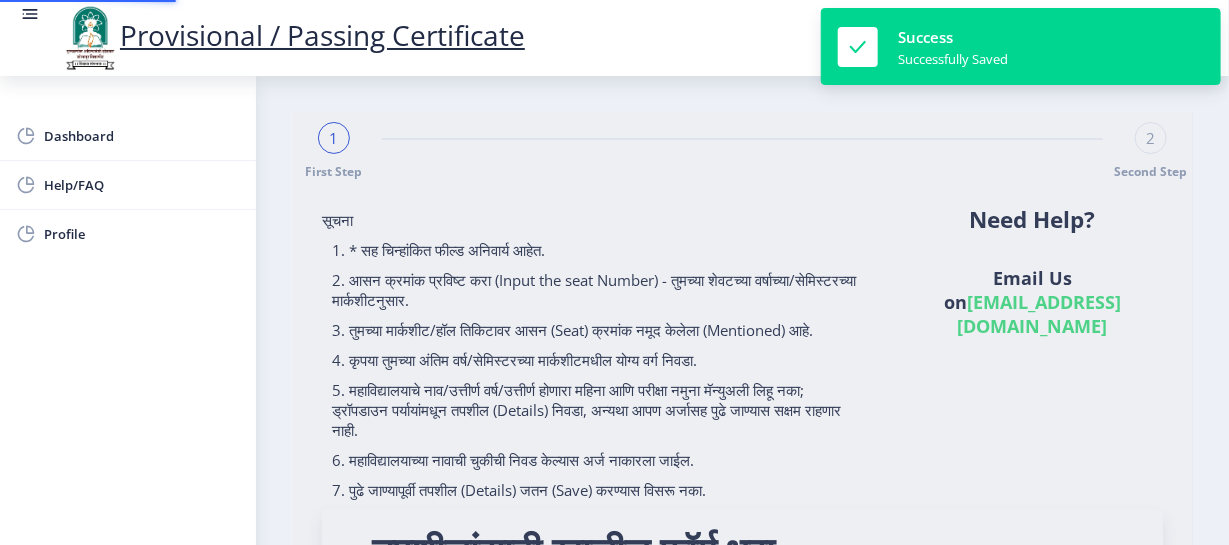 type on "202101024020571" 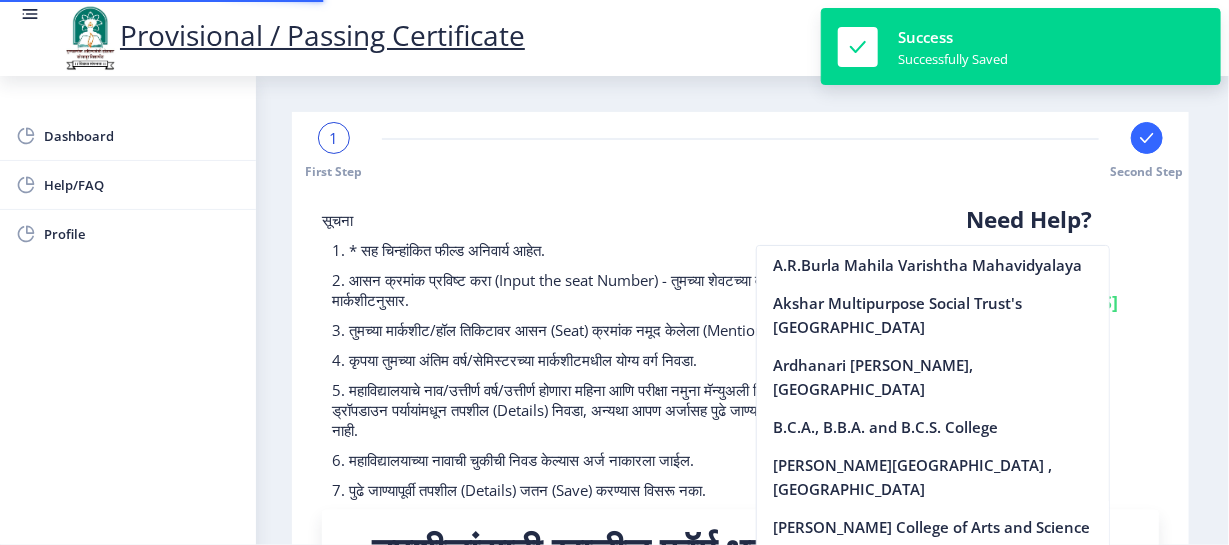 scroll, scrollTop: 453, scrollLeft: 0, axis: vertical 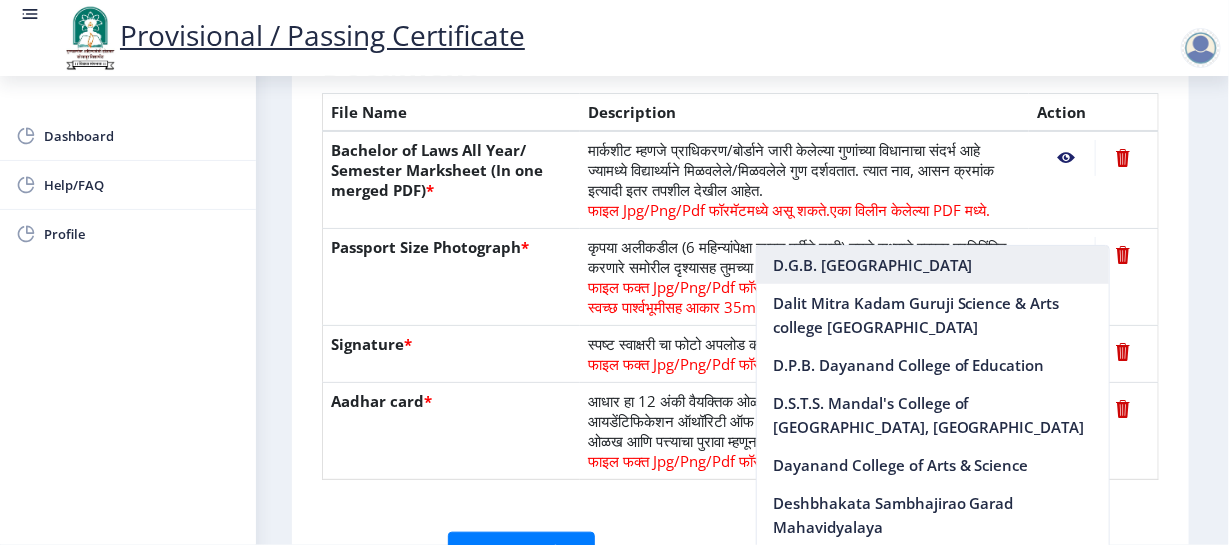 click on "D.G.B. [GEOGRAPHIC_DATA]" at bounding box center [933, 265] 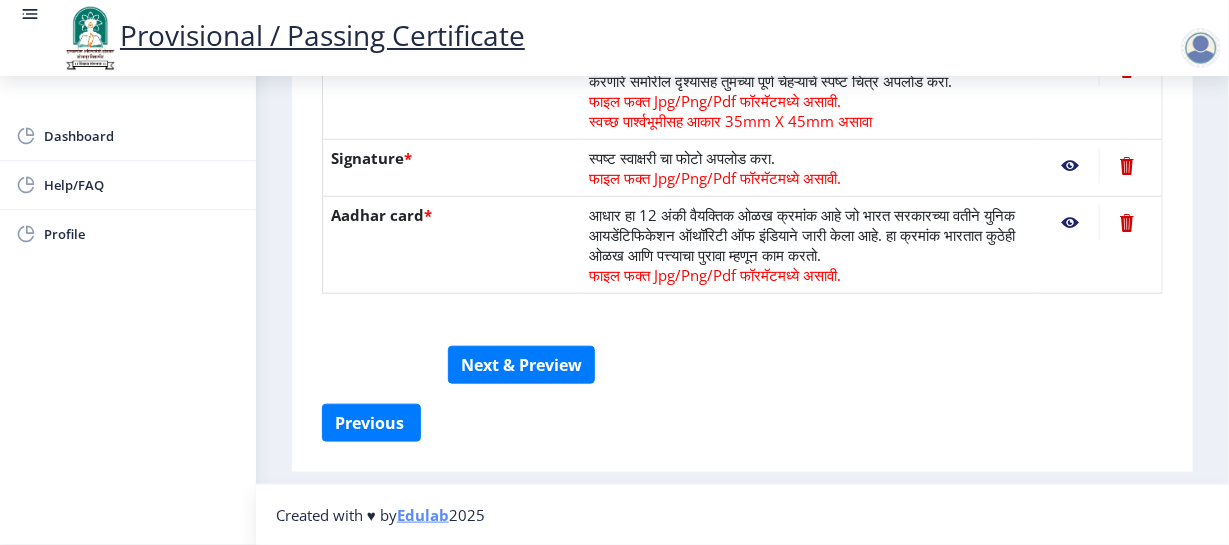 scroll, scrollTop: 674, scrollLeft: 0, axis: vertical 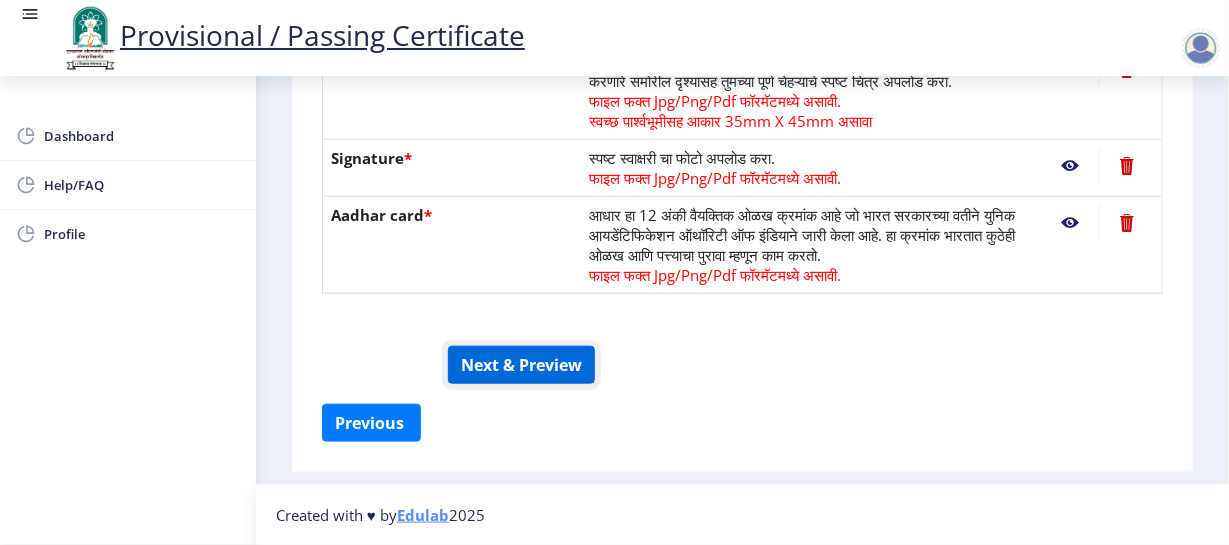 click on "Next & Preview" 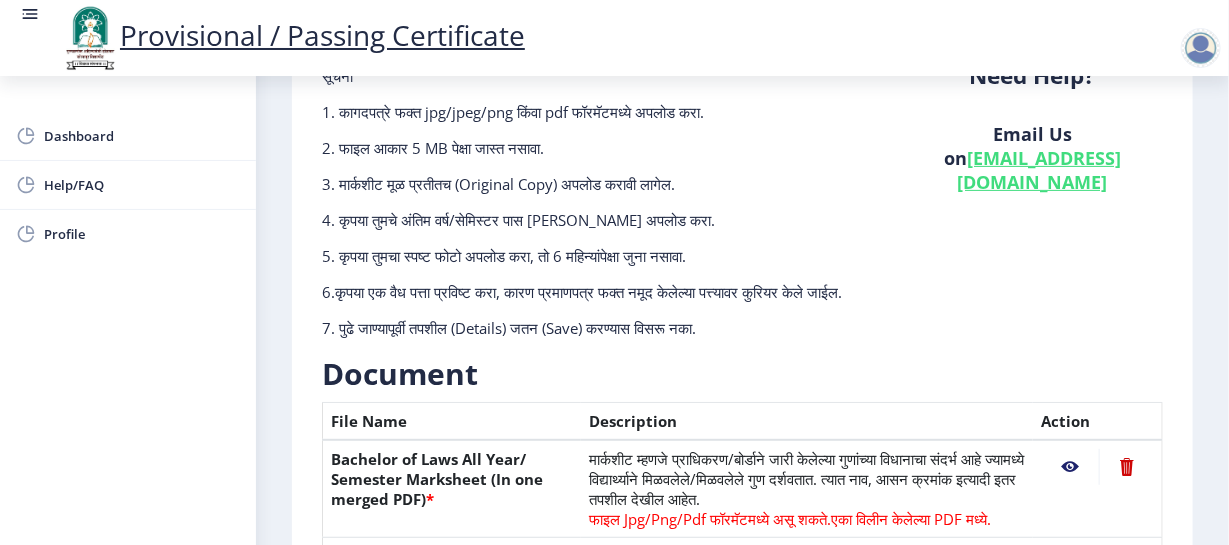 scroll, scrollTop: 0, scrollLeft: 0, axis: both 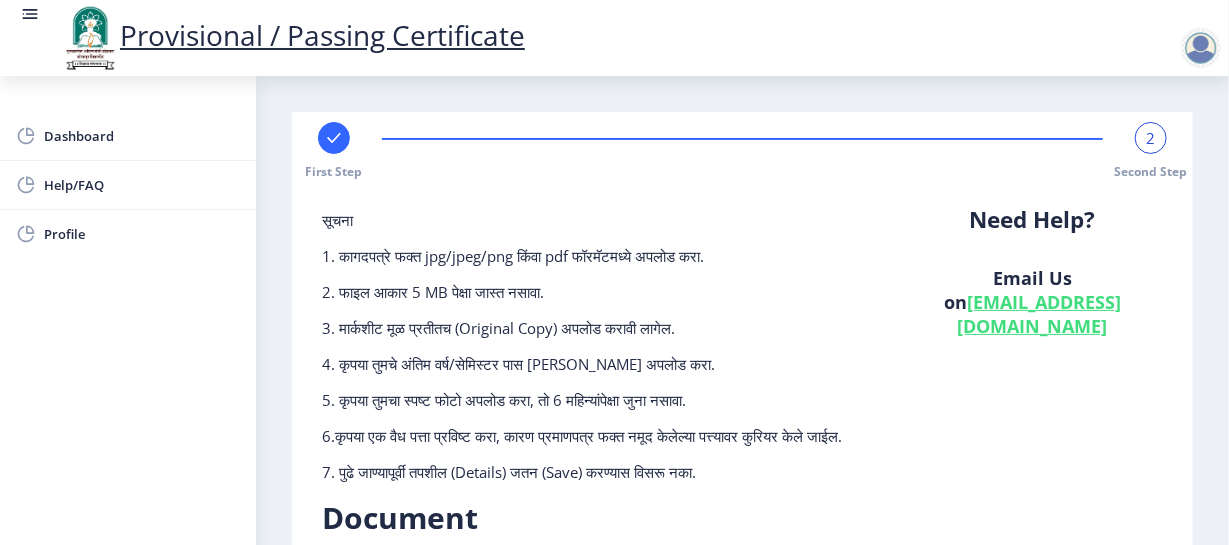 click on "2" 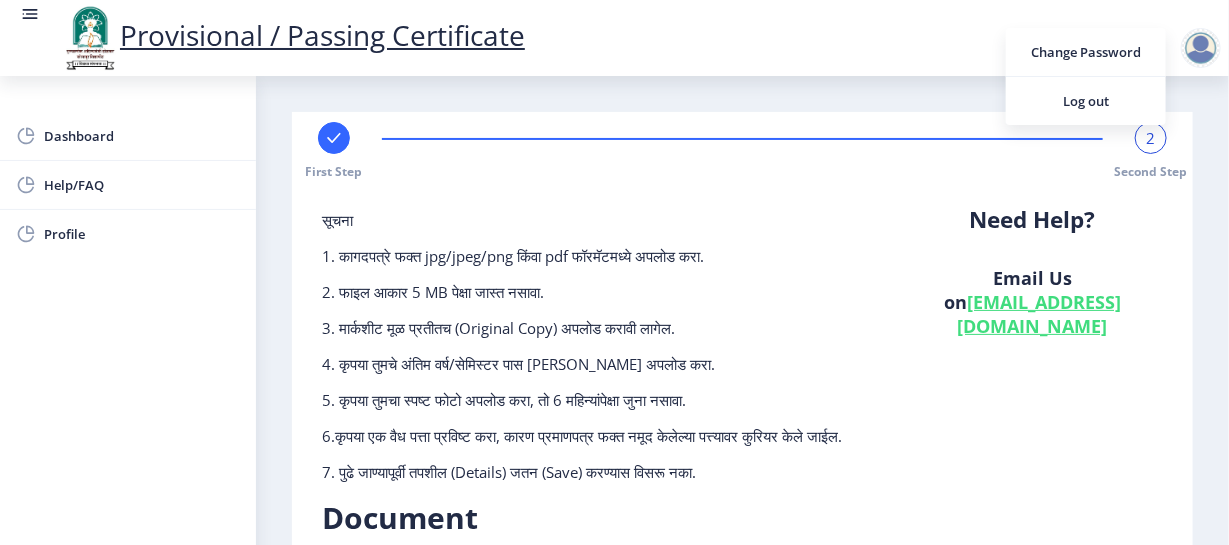 click on "सूचना 1. कागदपत्रे फक्त jpg/jpeg/png किंवा pdf फॉरमॅटमध्ये अपलोड करा.  2. फाइल आकार 5 MB पेक्षा जास्त नसावा.  3. मार्कशीट मूळ प्रतीतच (Original Copy) अपलोड करावी लागेल.  4. कृपया तुमचे अंतिम वर्ष/सेमिस्टर पास [PERSON_NAME] अपलोड करा.  5. कृपया तुमचा स्पष्ट फोटो अपलोड करा, तो 6 महिन्यांपेक्षा जुना नसावा. 6.कृपया एक वैध पत्ता प्रविष्ट करा, कारण प्रमाणपत्र फक्त नमूद केलेल्या पत्त्यावर कुरियर केले जाईल." 